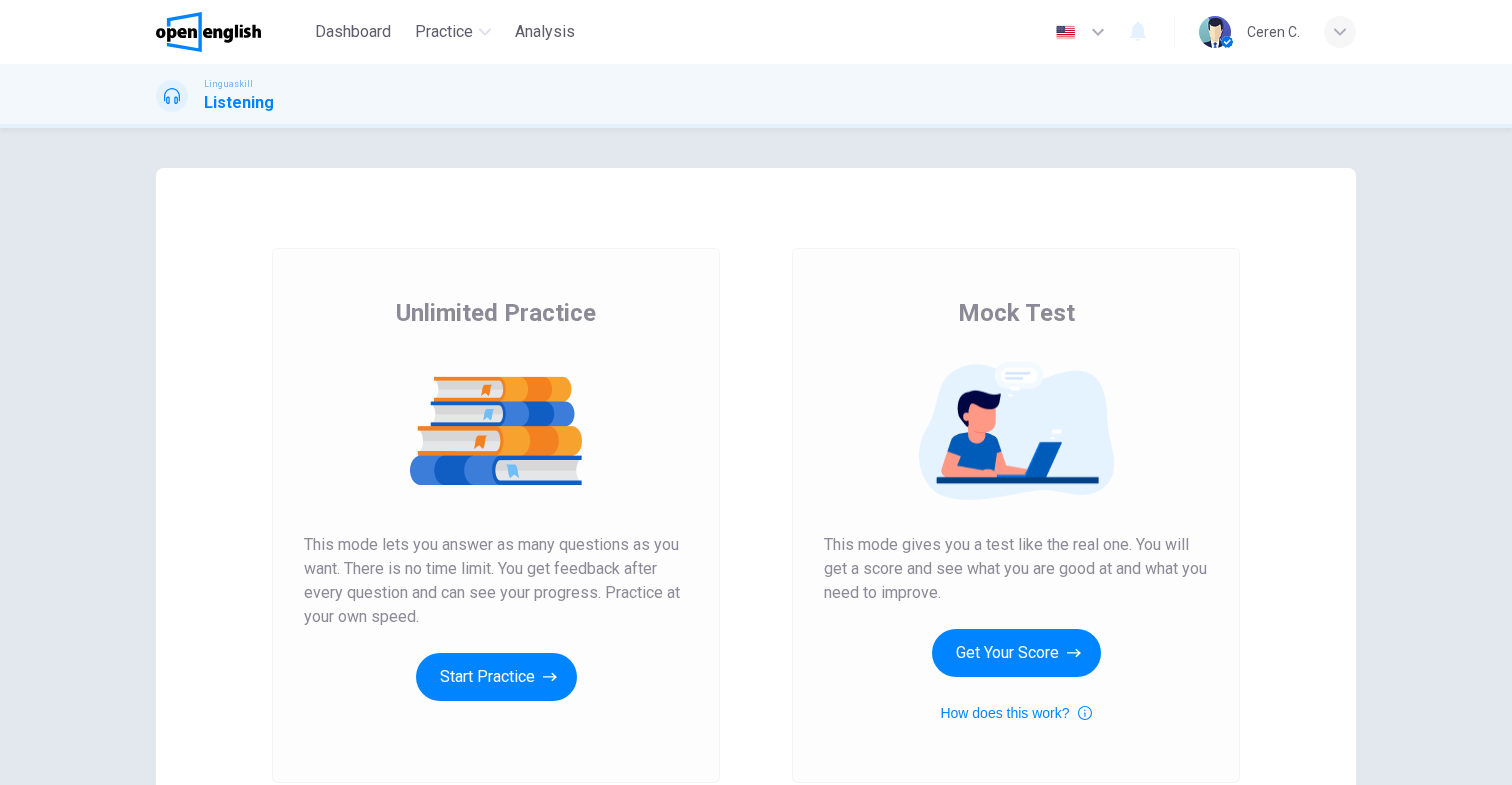 scroll, scrollTop: 0, scrollLeft: 0, axis: both 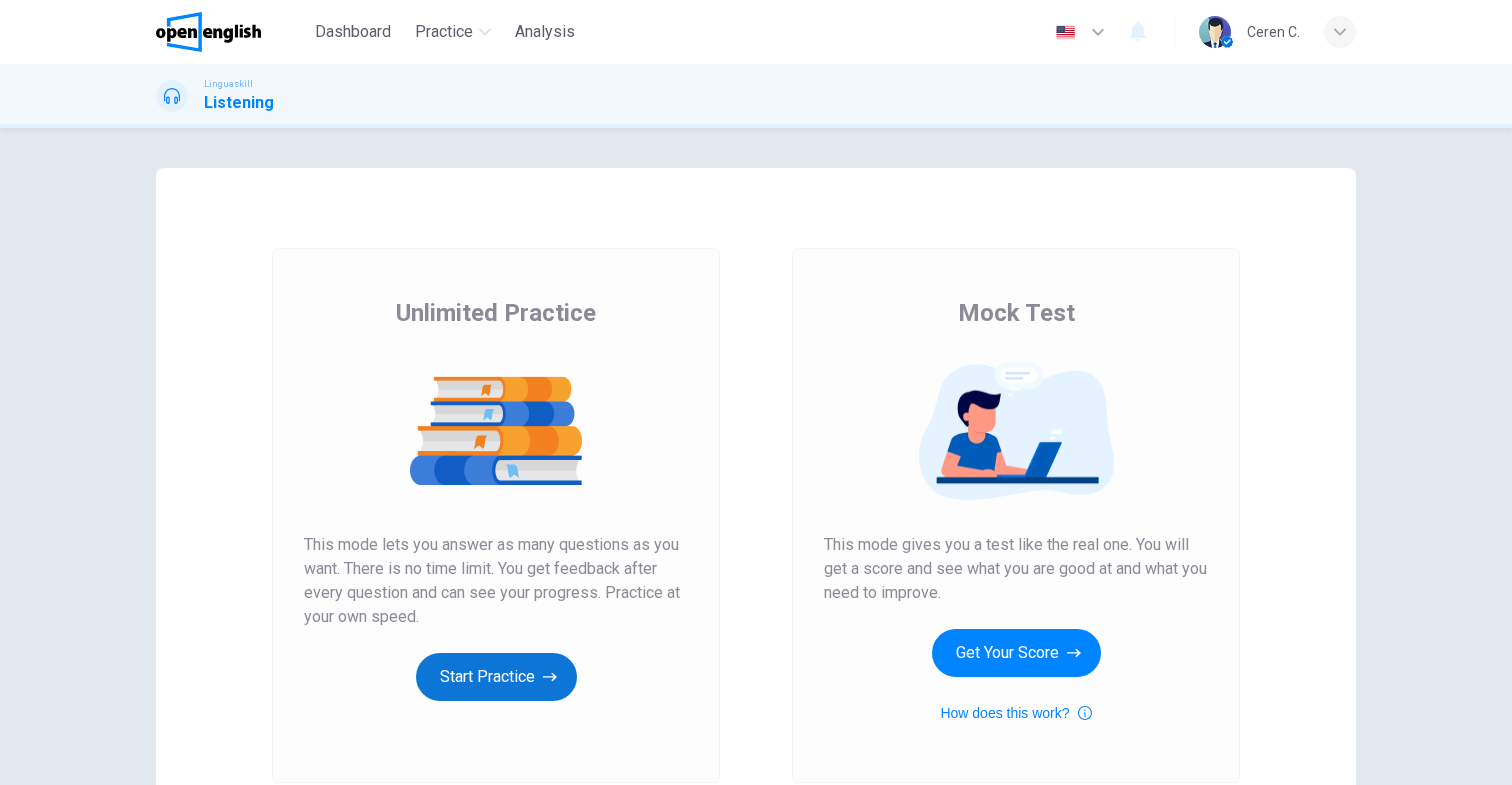 click on "Start Practice" at bounding box center [496, 677] 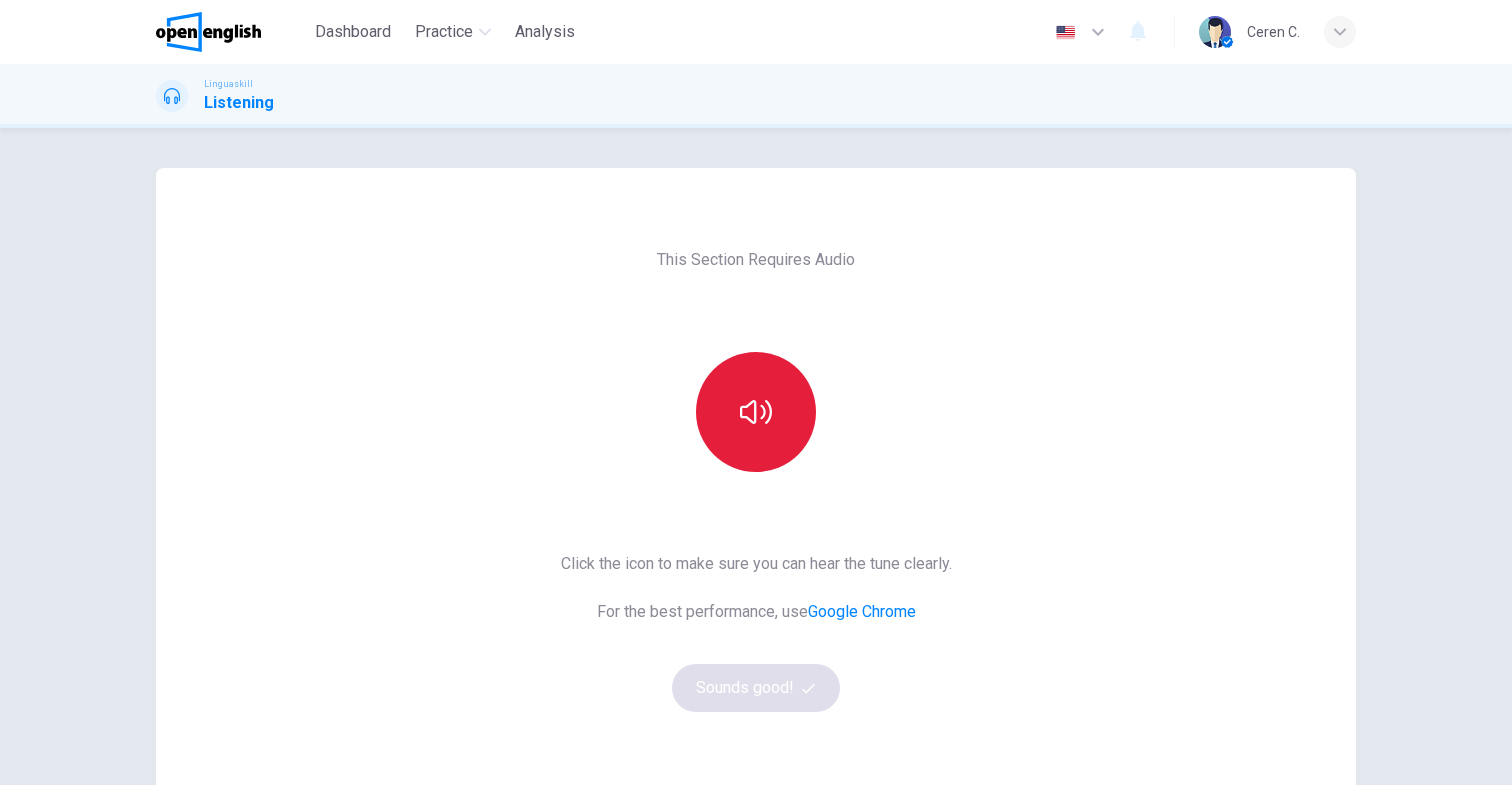 click at bounding box center (756, 412) 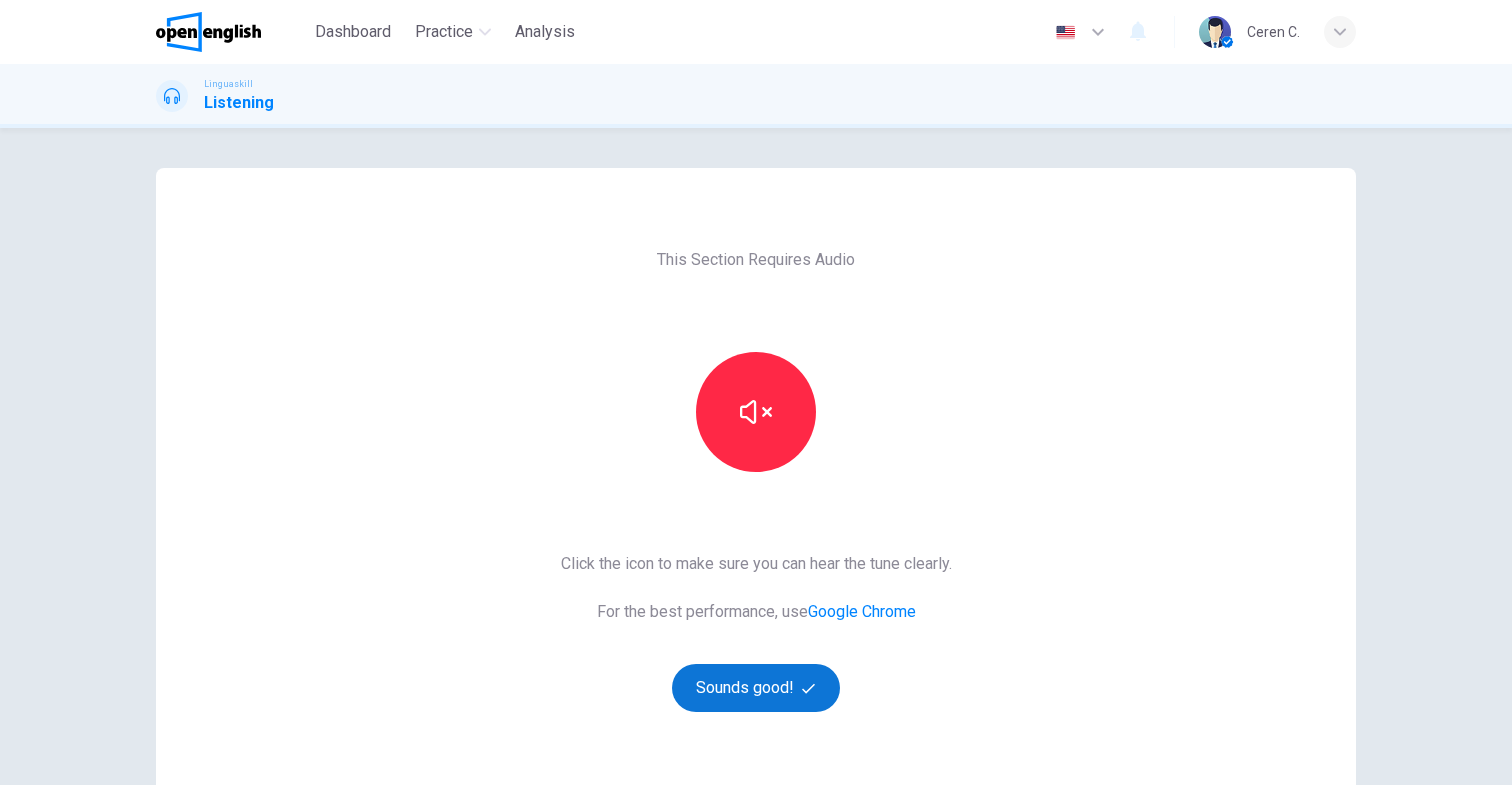 click on "Sounds good!" at bounding box center (756, 688) 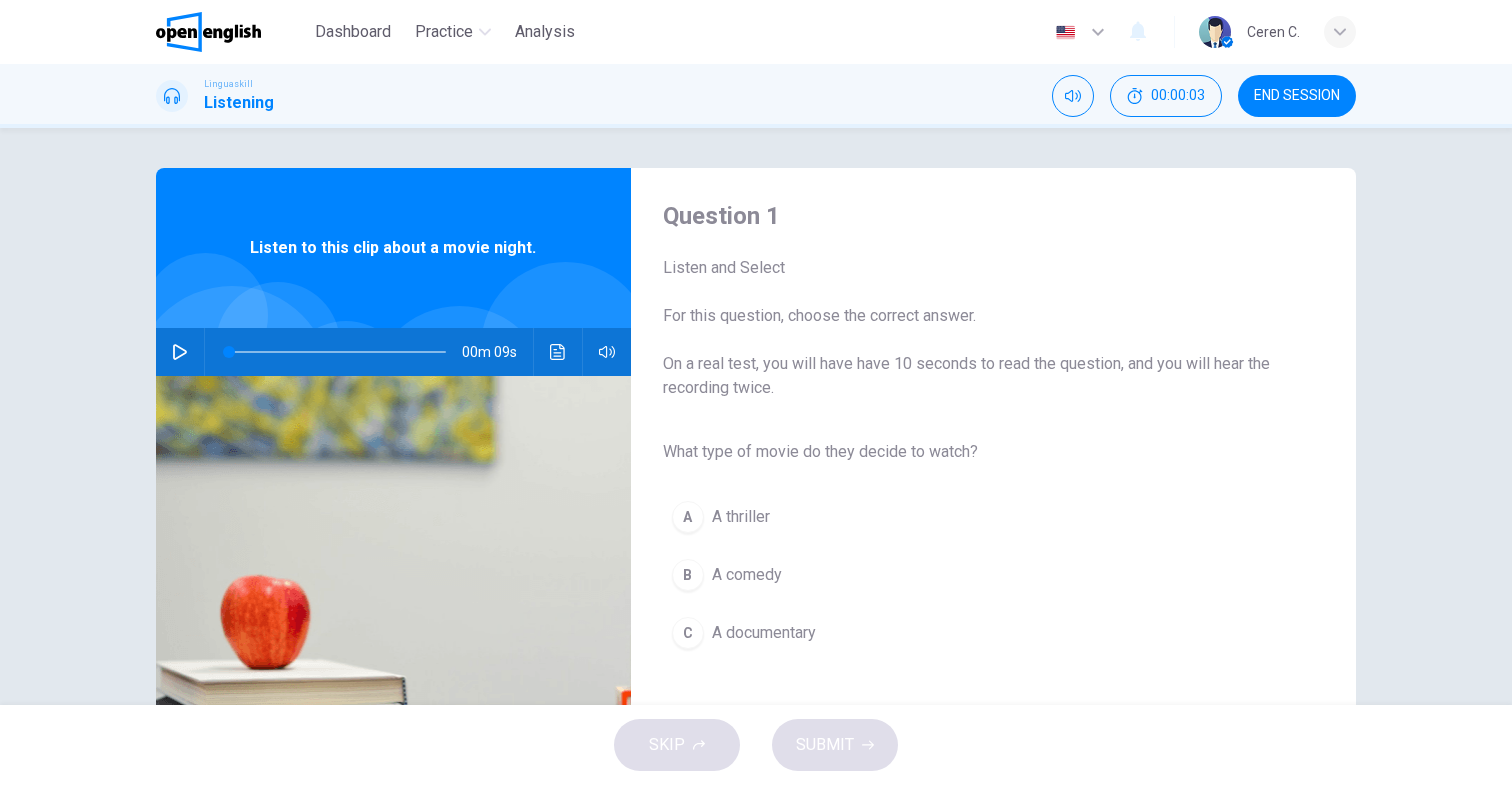 click on "Question 1 Listen and Select For this question, choose the correct answer.  On a real test, you will have have 10 seconds to read the question, and you will hear the recording twice. What type of movie do they decide to watch? A A thriller B A comedy C A documentary Listen to this clip about a movie night. 00m 09s" at bounding box center [756, 416] 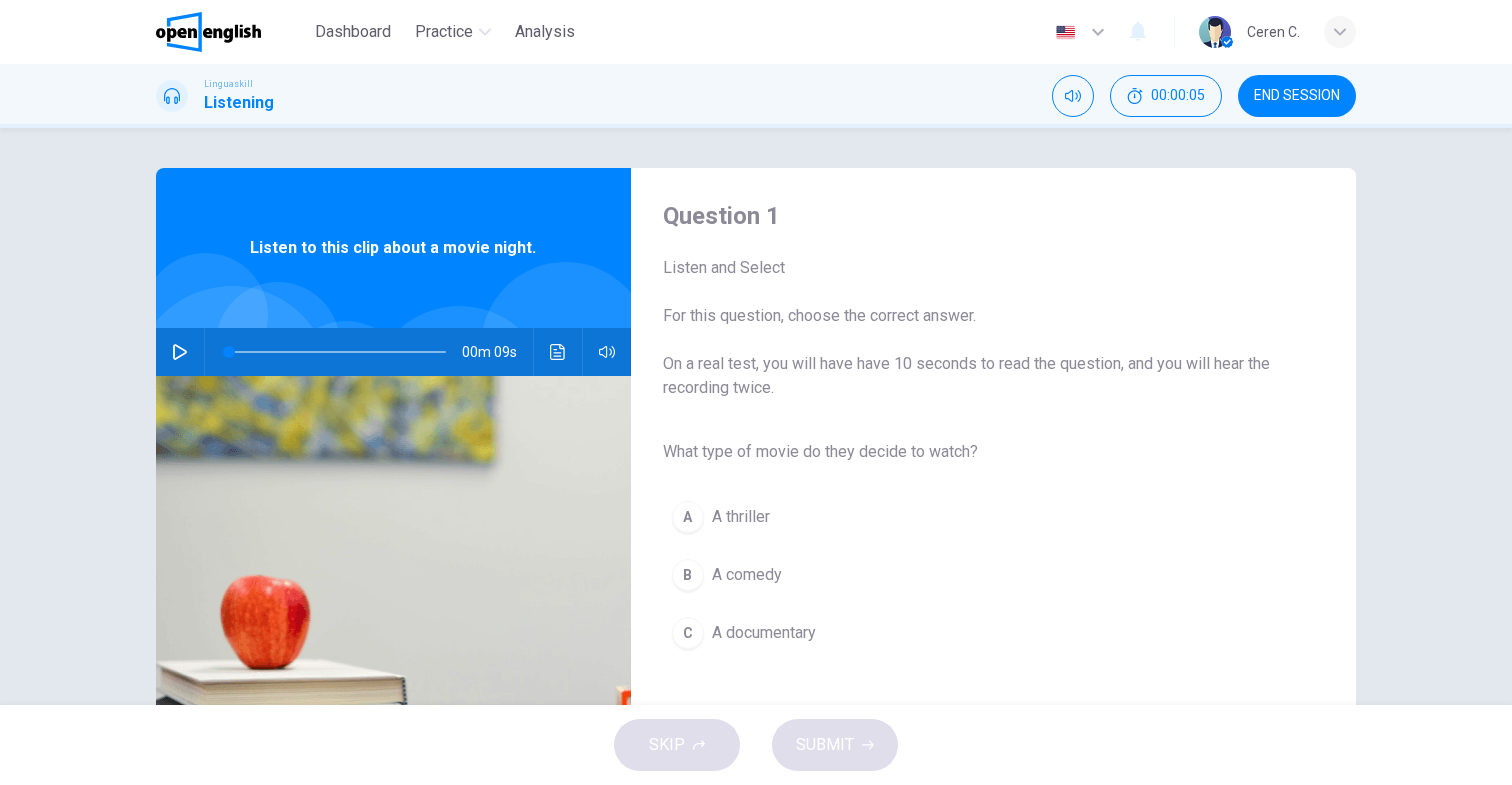 click 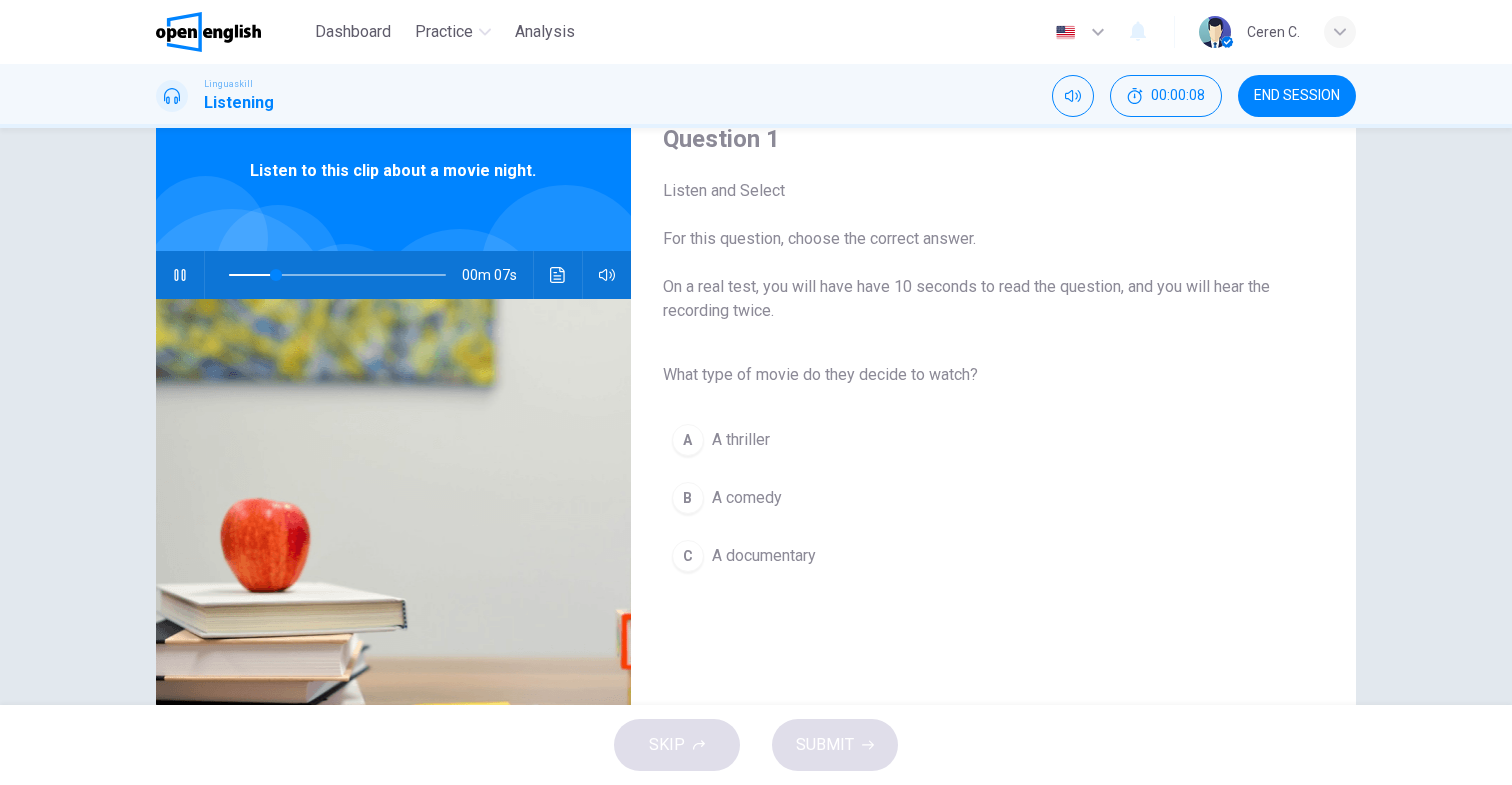scroll, scrollTop: 79, scrollLeft: 0, axis: vertical 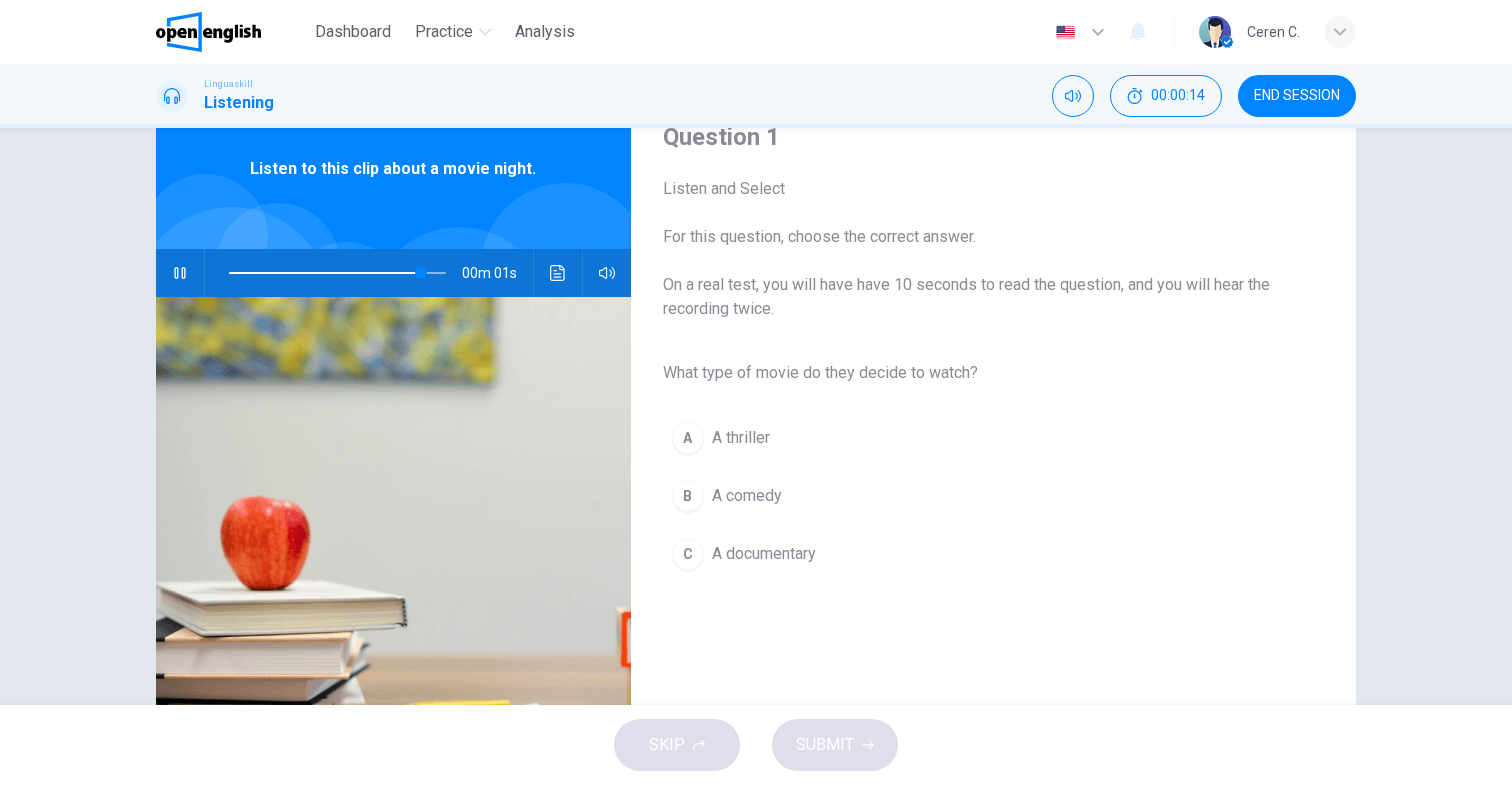 type on "*" 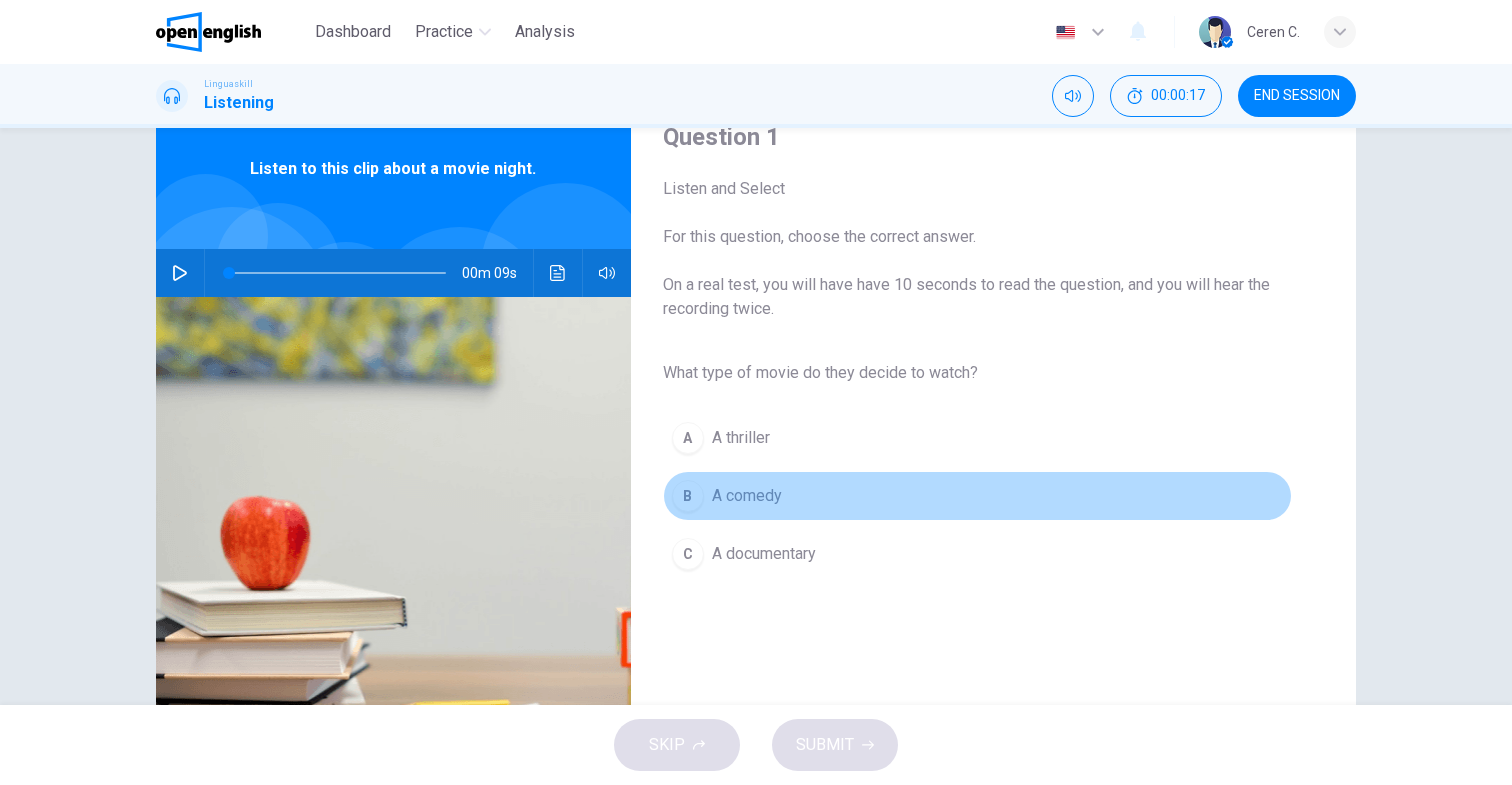 click on "B" at bounding box center [688, 496] 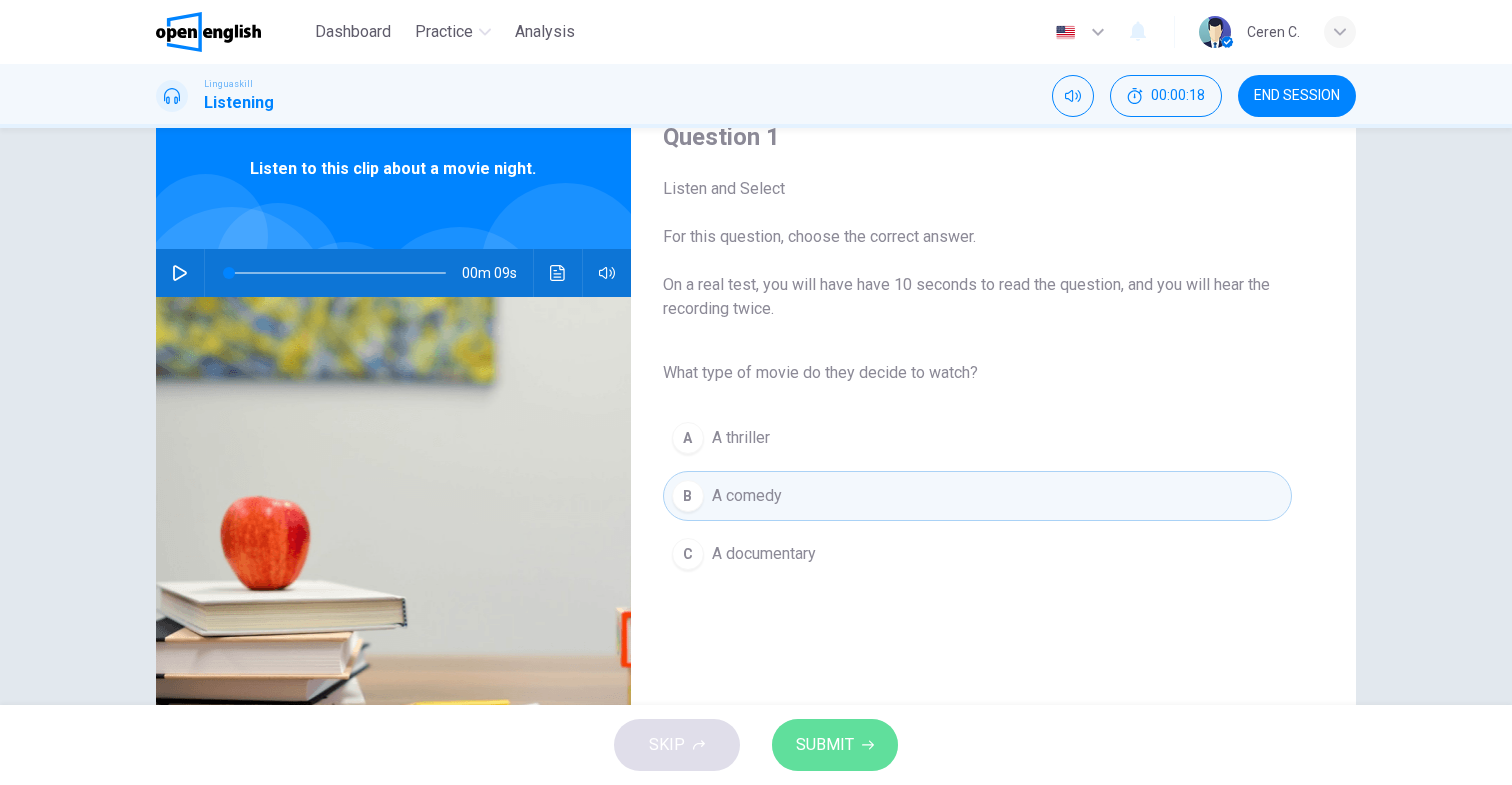click on "SUBMIT" at bounding box center (825, 745) 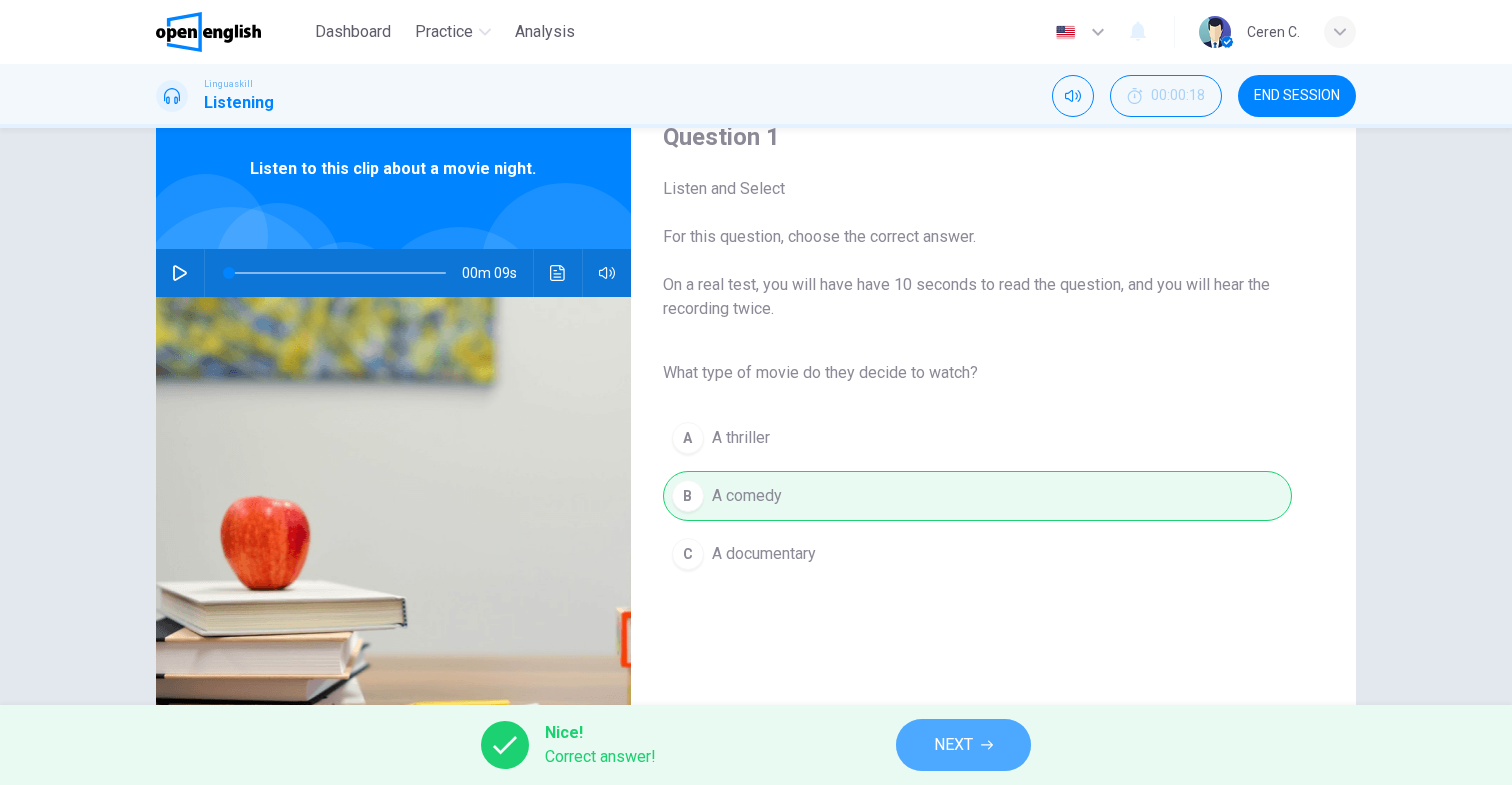 click on "NEXT" at bounding box center [953, 745] 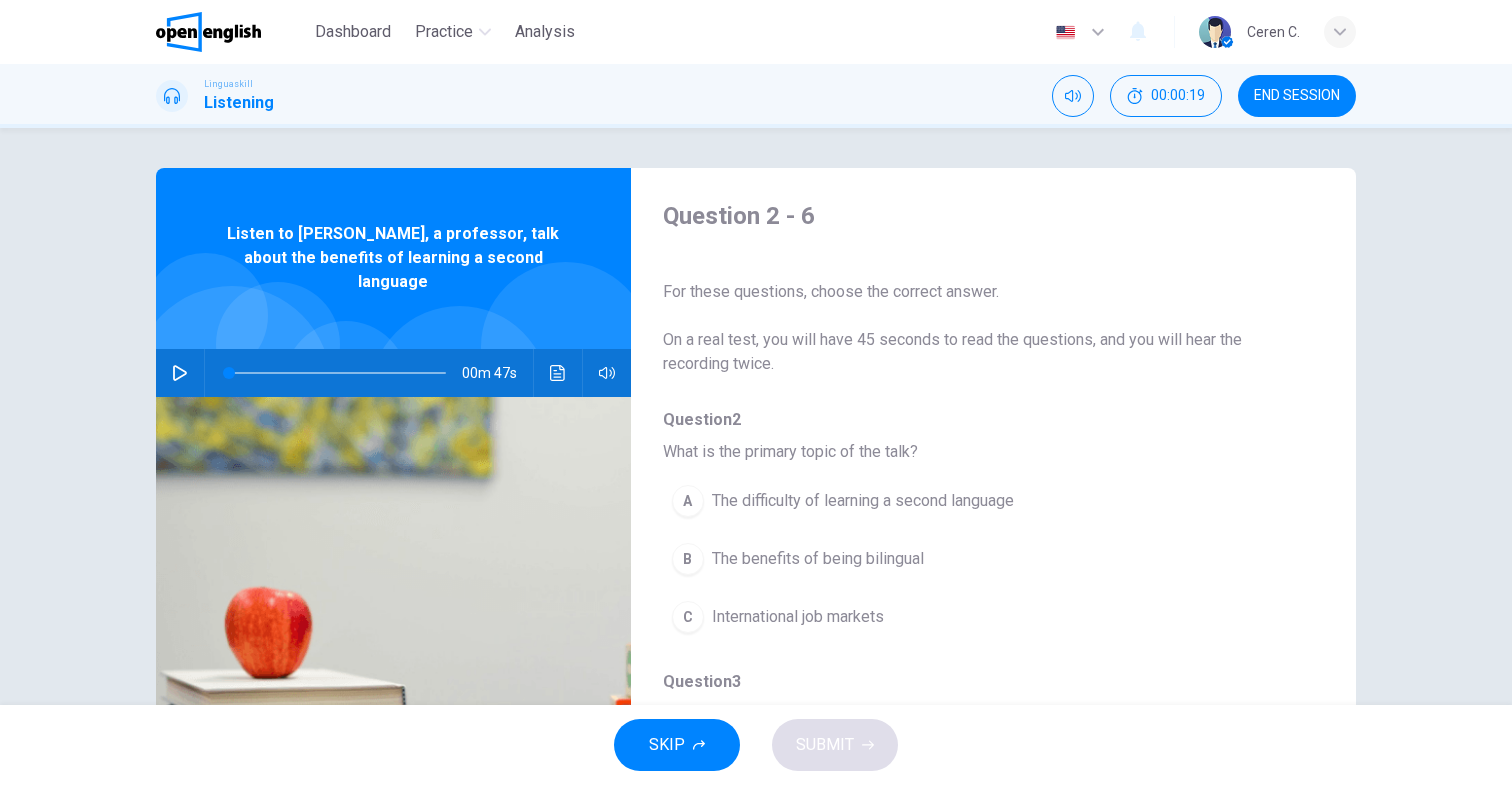 click 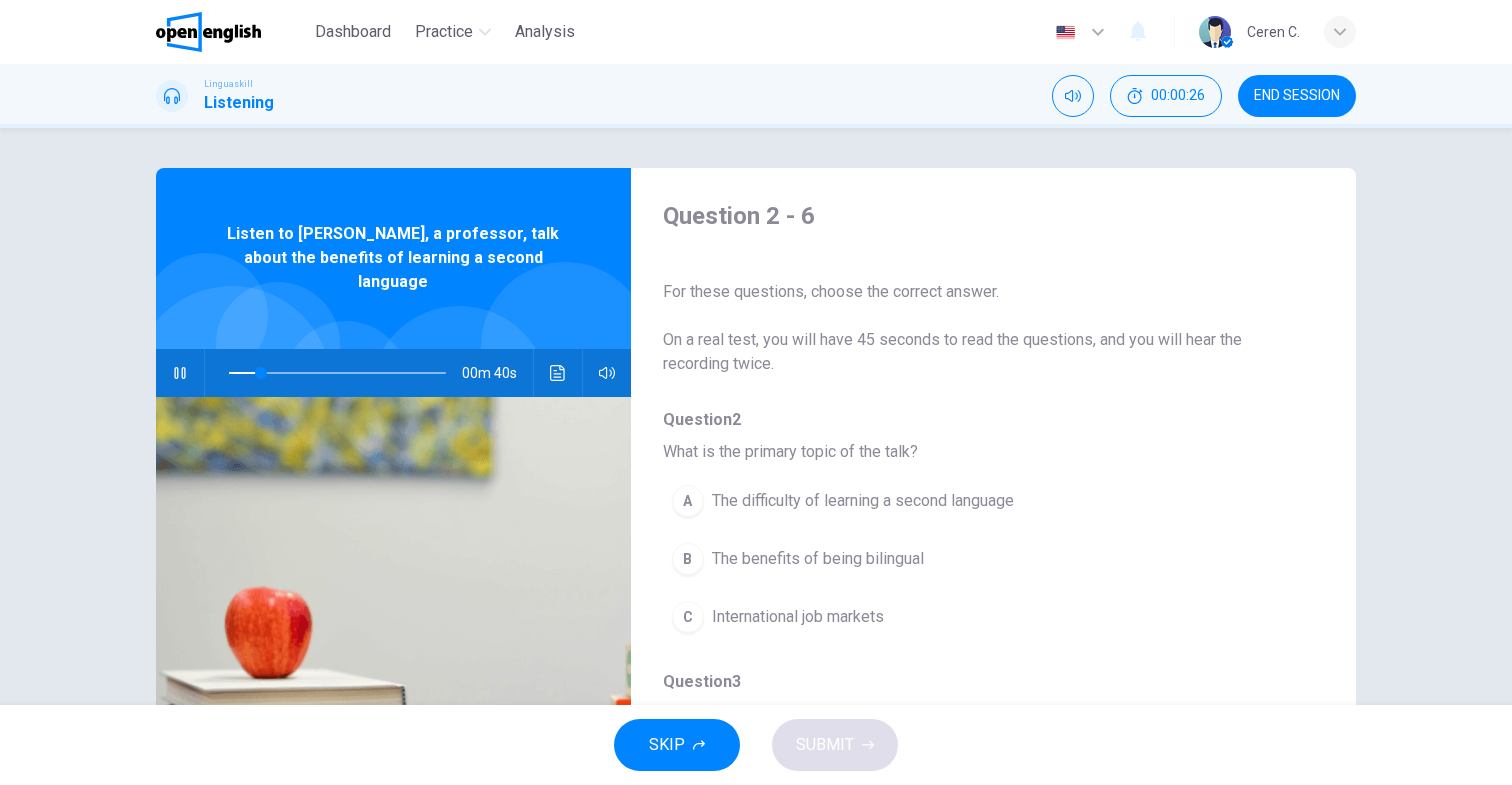 click on "Question 2 - 6 For these questions, choose the correct answer. On a real test, you will have 45 seconds to read the questions, and you will hear the recording twice. Question  2 What is the primary topic of the talk? A The difficulty of learning a second language
B The benefits of being bilingual C International job markets Question  3 Which area does not benefit directly from knowing a second language, according to the speaker? A Personal relationships
B Travel experiences C Physical health Question  4 What professional advantage is mentioned for being bilingual? A Higher salary B More job opportunities C Shorter working hours Question  5 According to the speaker, what cognitive abilities are improved by learning a second language? A Memory and problem-solving B Creativity and flexibility C Reading and writing Question  6 What effect does learning a second language have on older adults? A It increases their travel options B It enhances social interactions C It delays the onset of dementia" at bounding box center [977, 515] 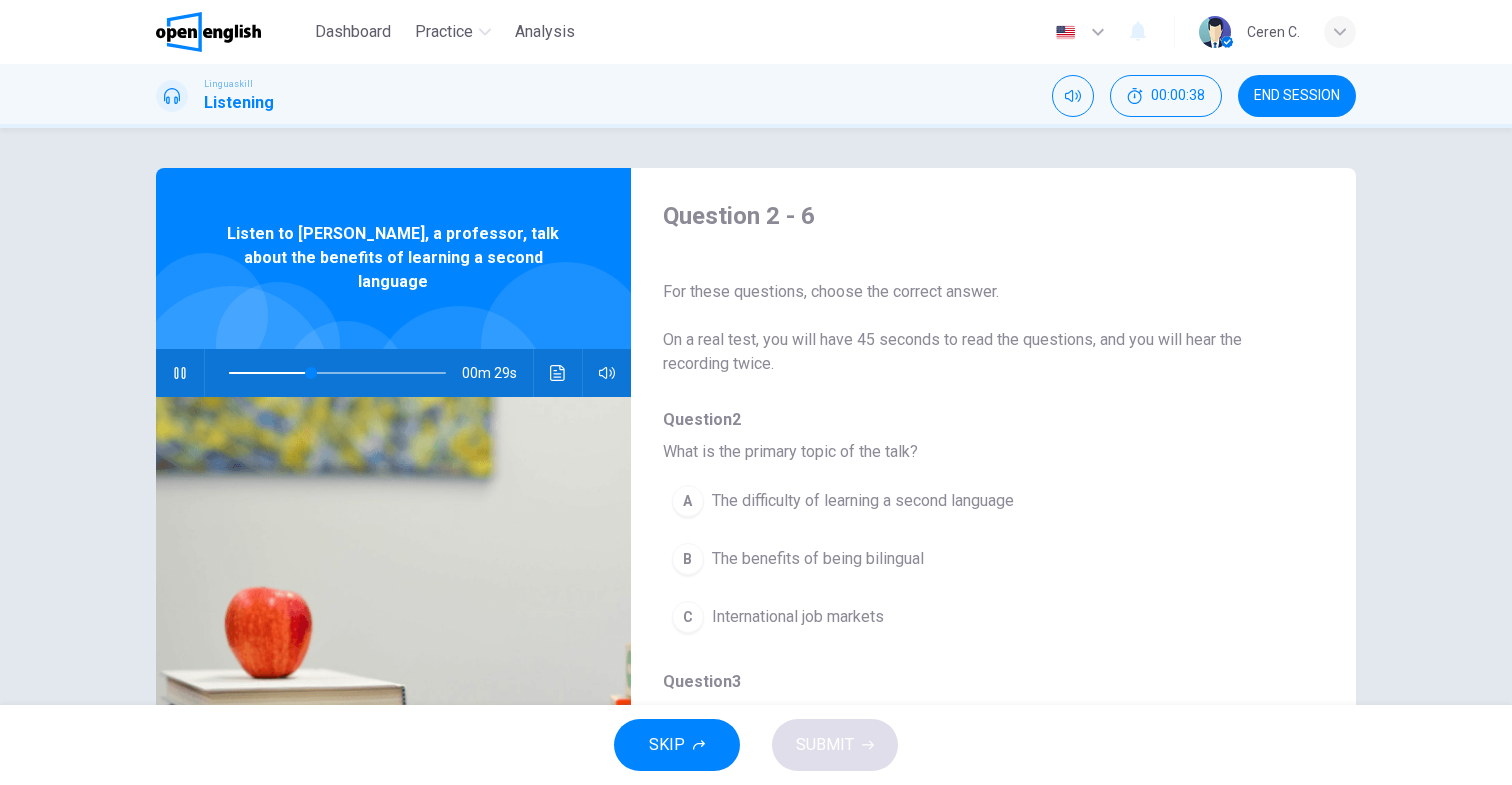 click on "The benefits of being bilingual" at bounding box center [818, 559] 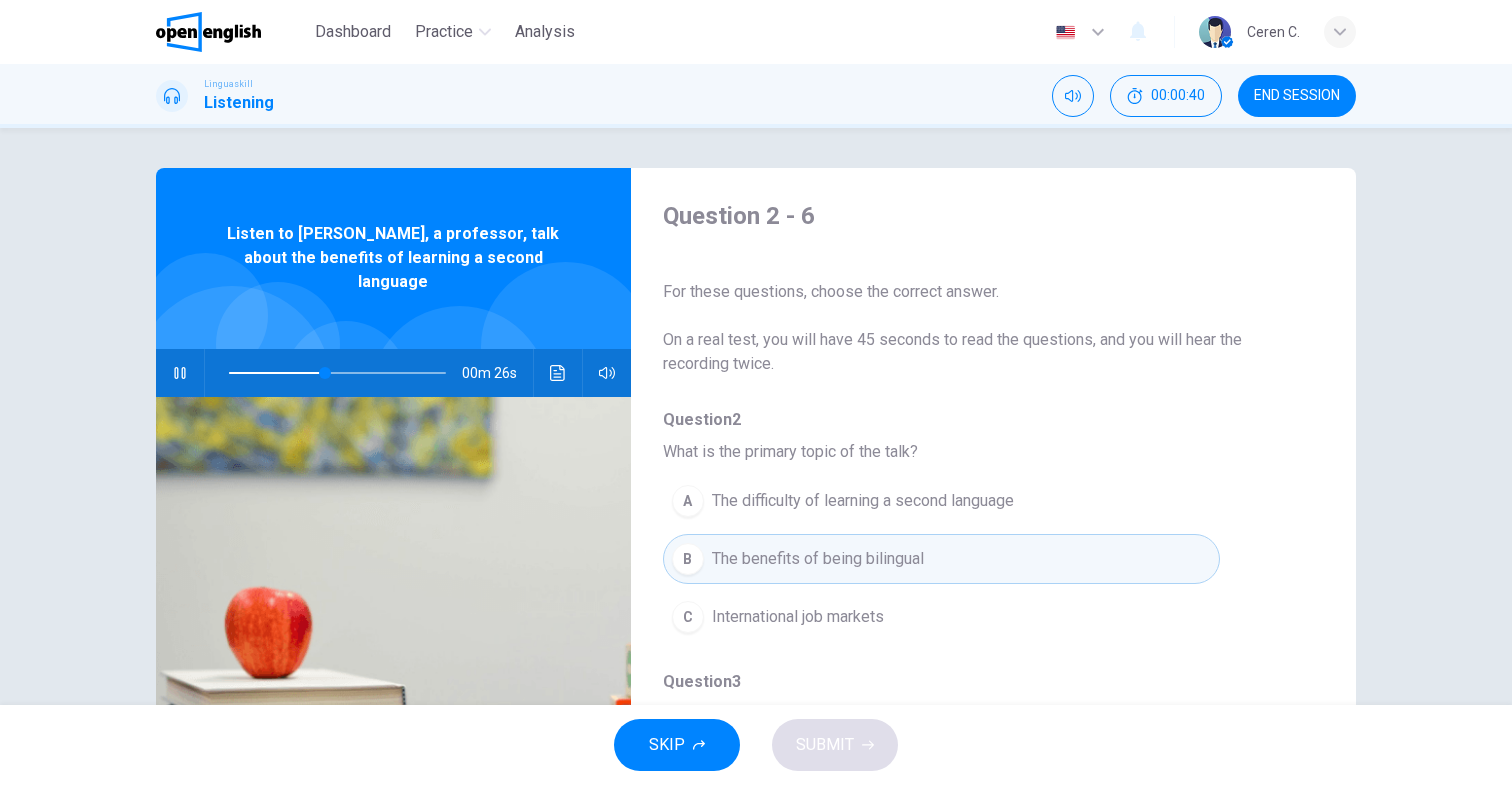 click on "B The benefits of being bilingual" at bounding box center [941, 559] 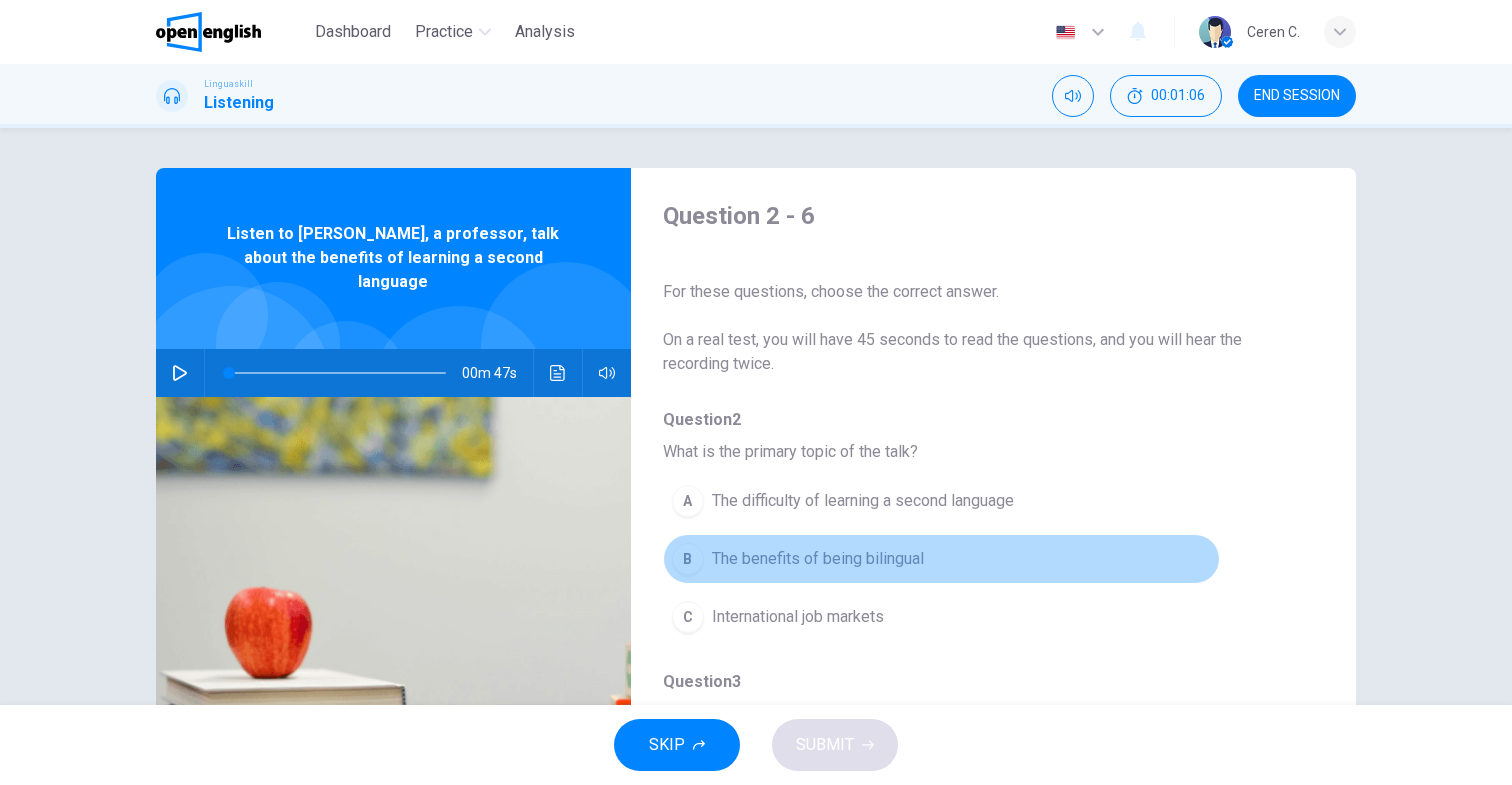 click on "The benefits of being bilingual" at bounding box center (818, 559) 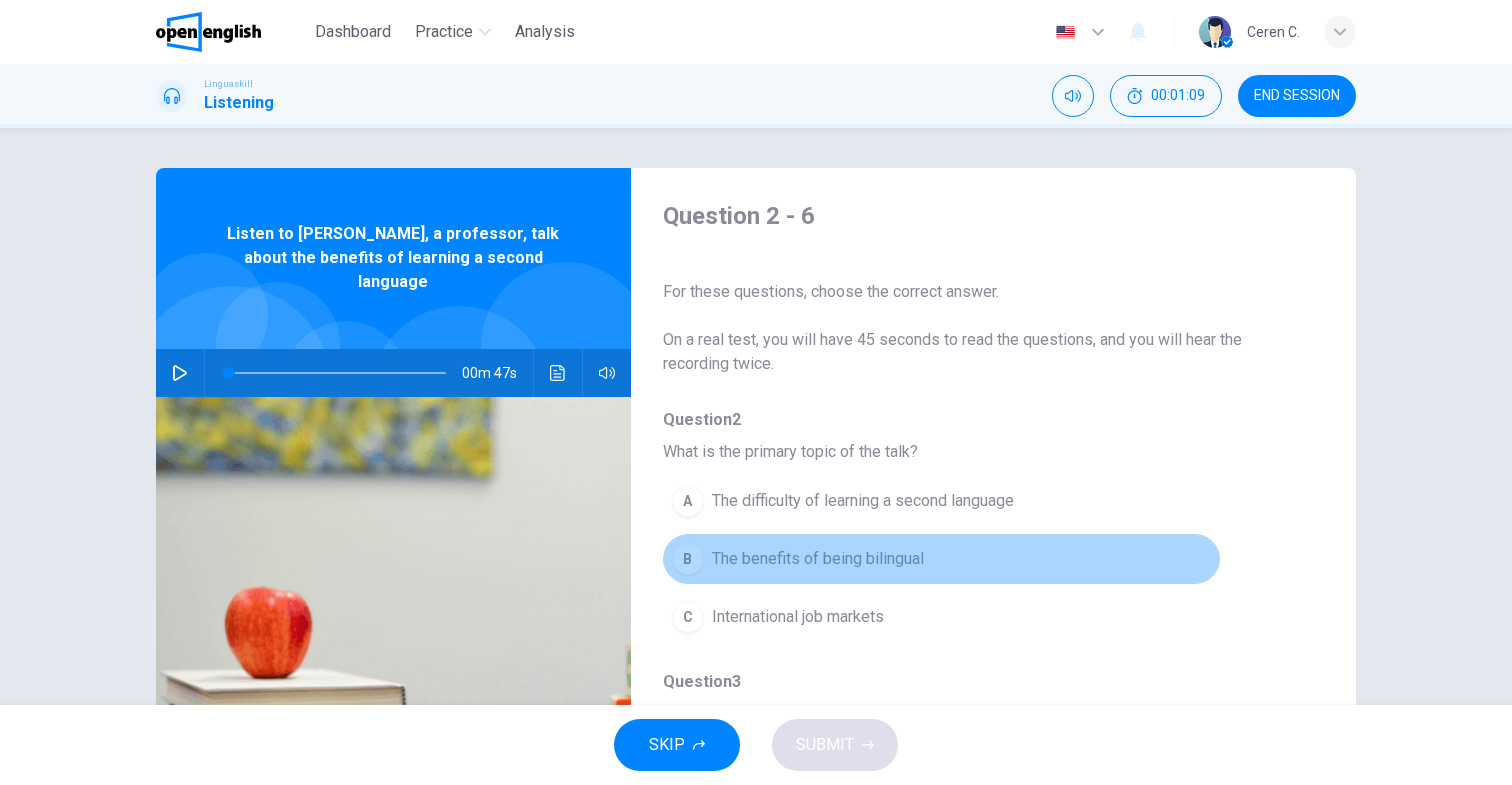 click on "B" at bounding box center [688, 559] 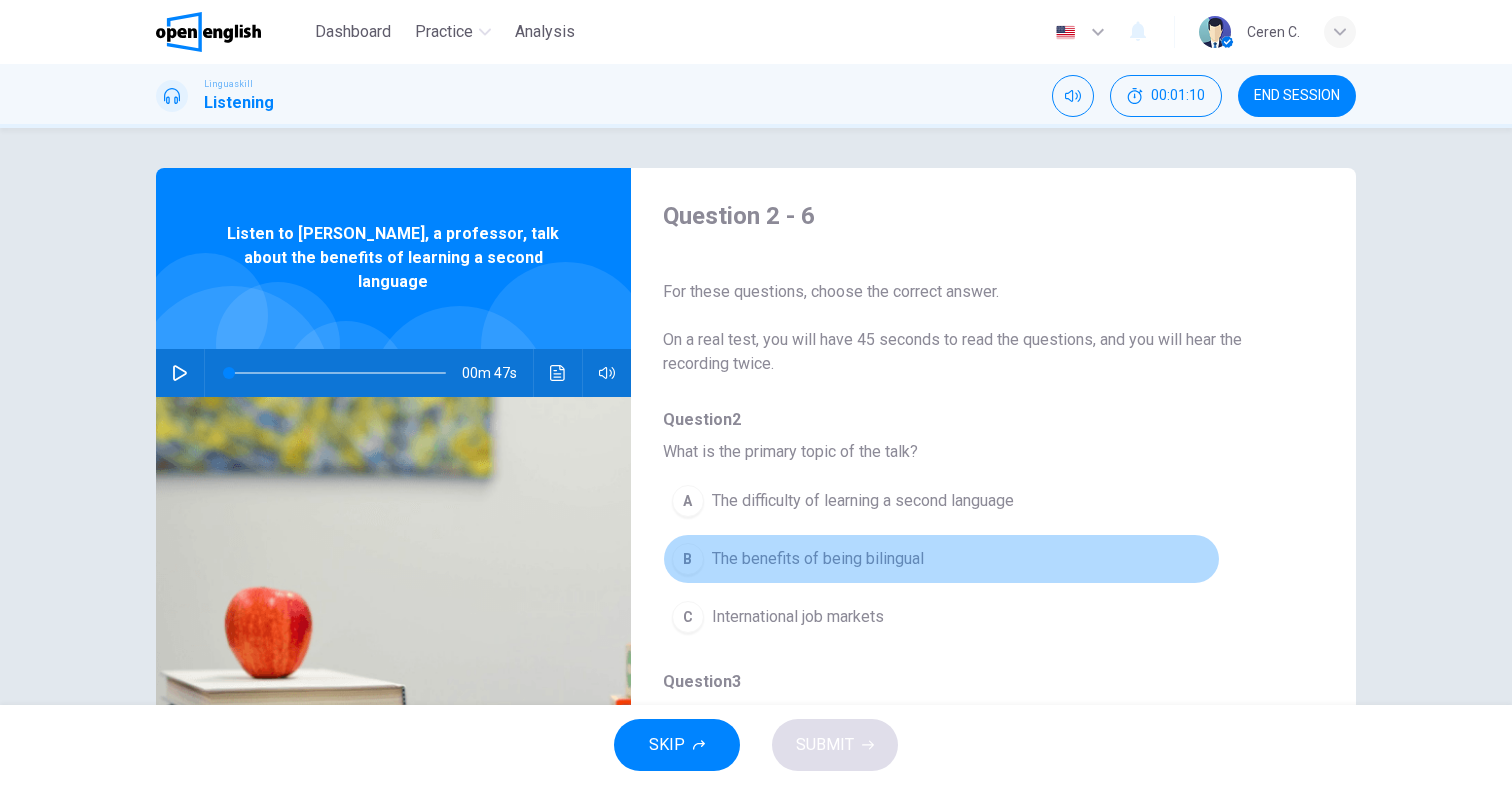 click on "B" at bounding box center (688, 559) 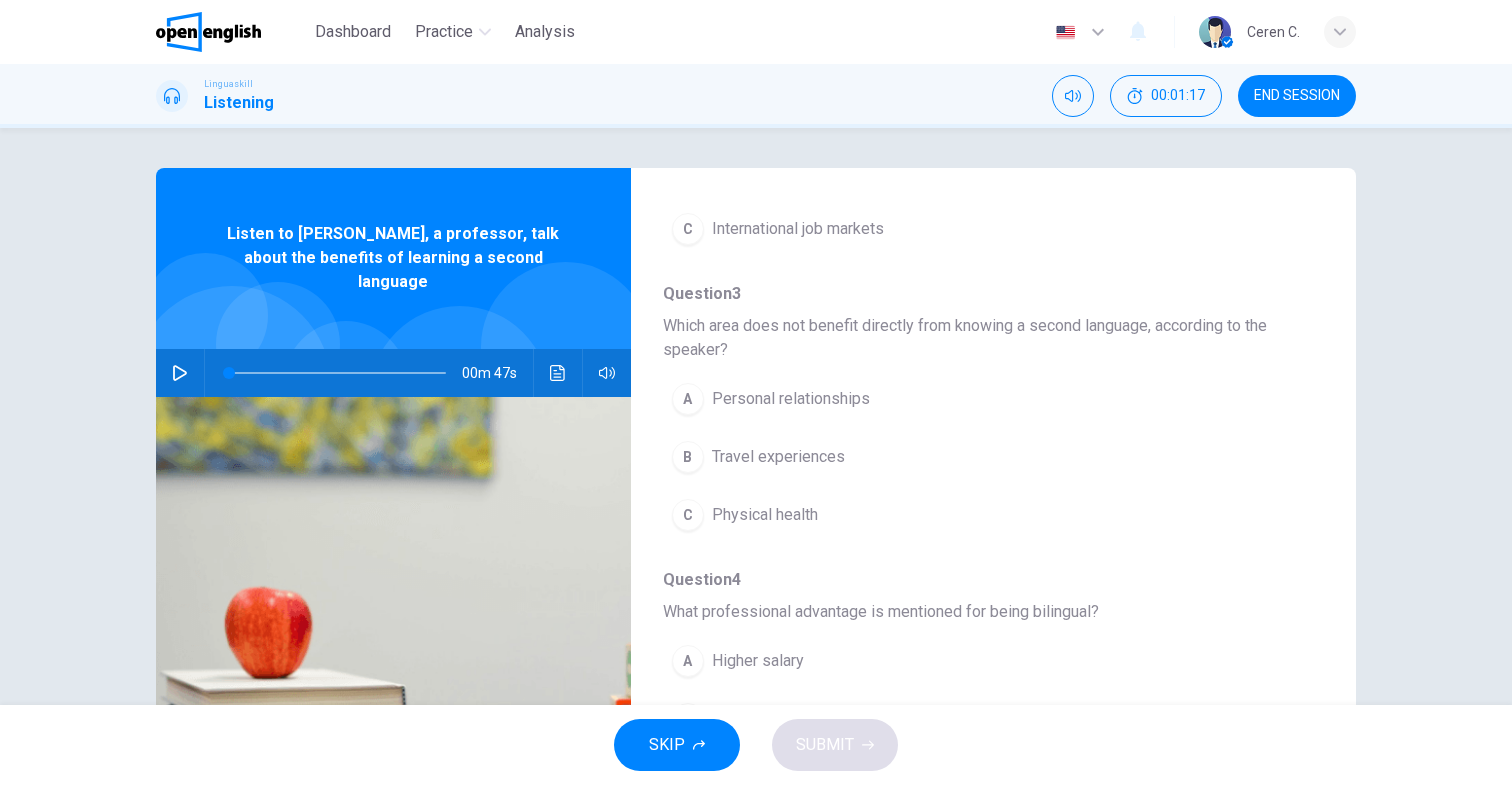 scroll, scrollTop: 390, scrollLeft: 0, axis: vertical 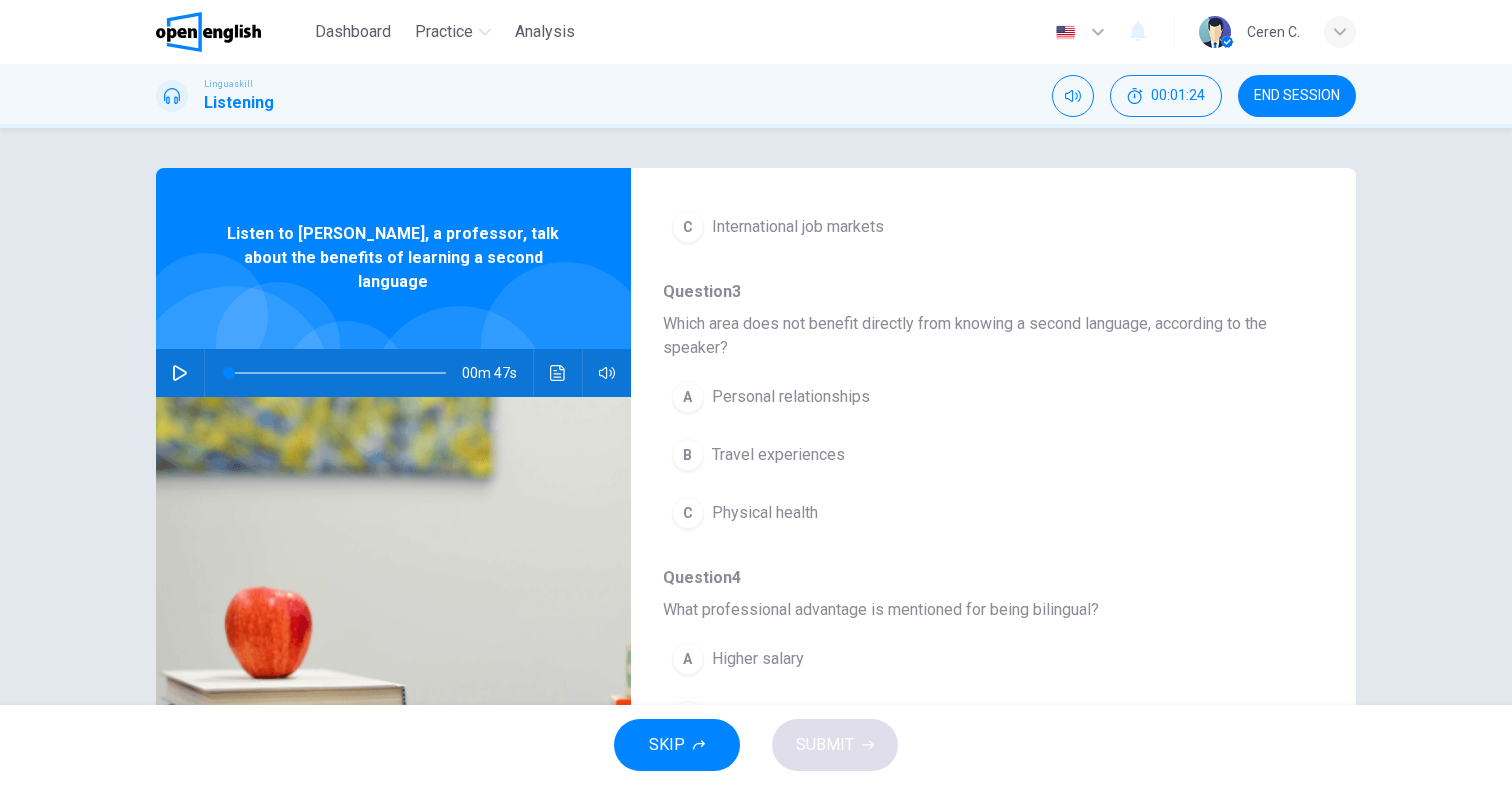 click on "Physical health" at bounding box center (765, 513) 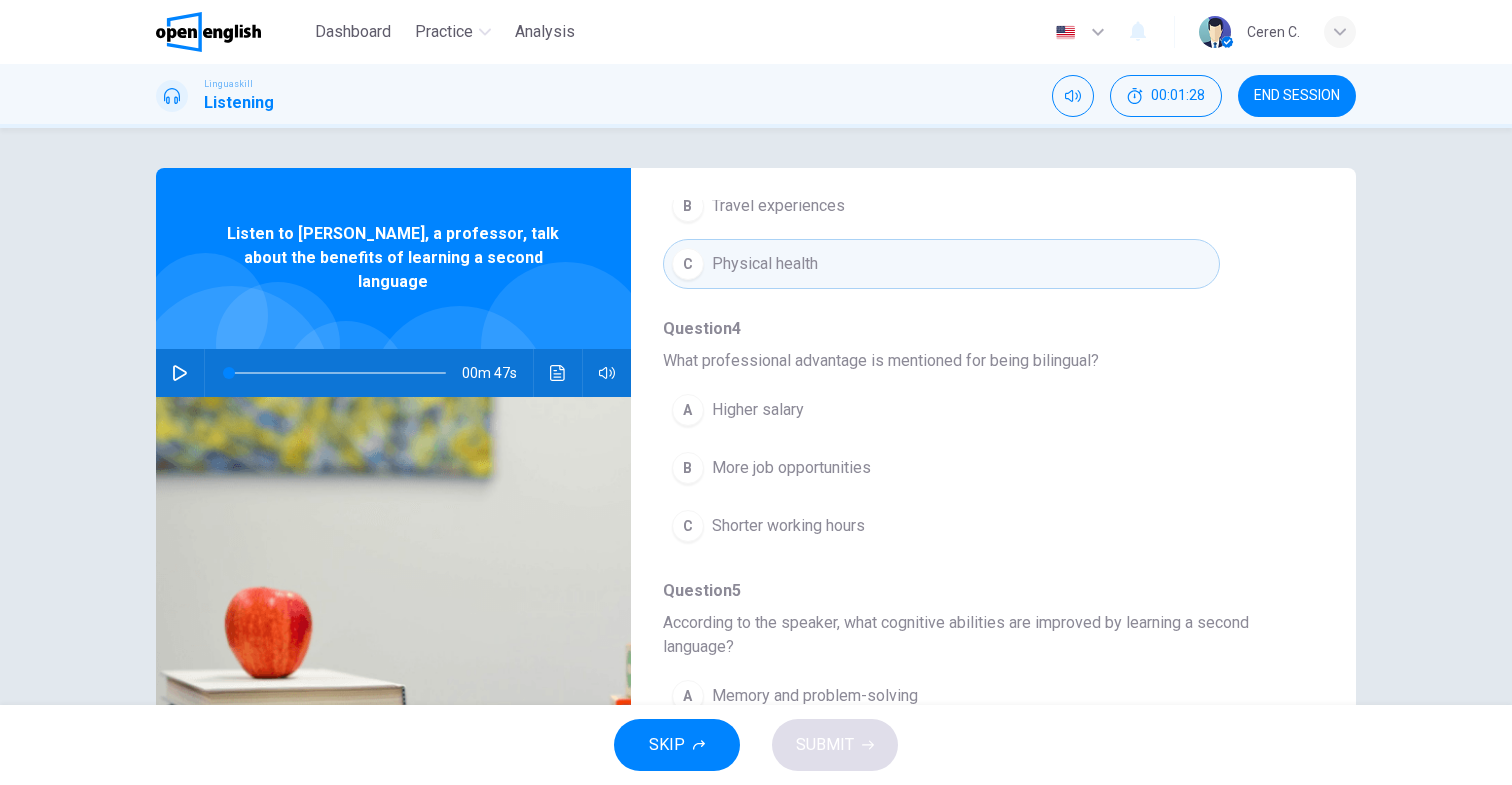 scroll, scrollTop: 641, scrollLeft: 0, axis: vertical 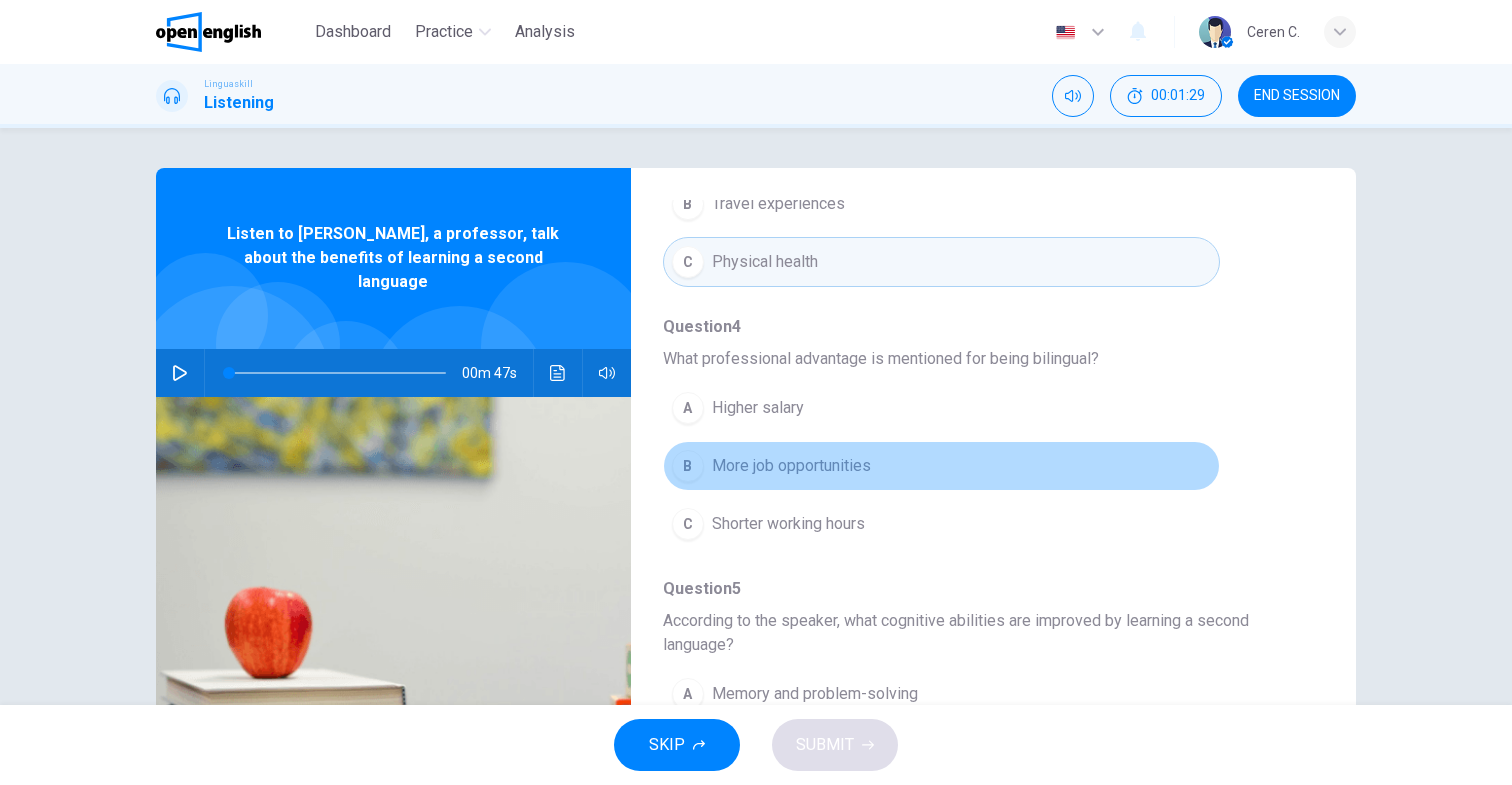 click on "More job opportunities" at bounding box center [791, 466] 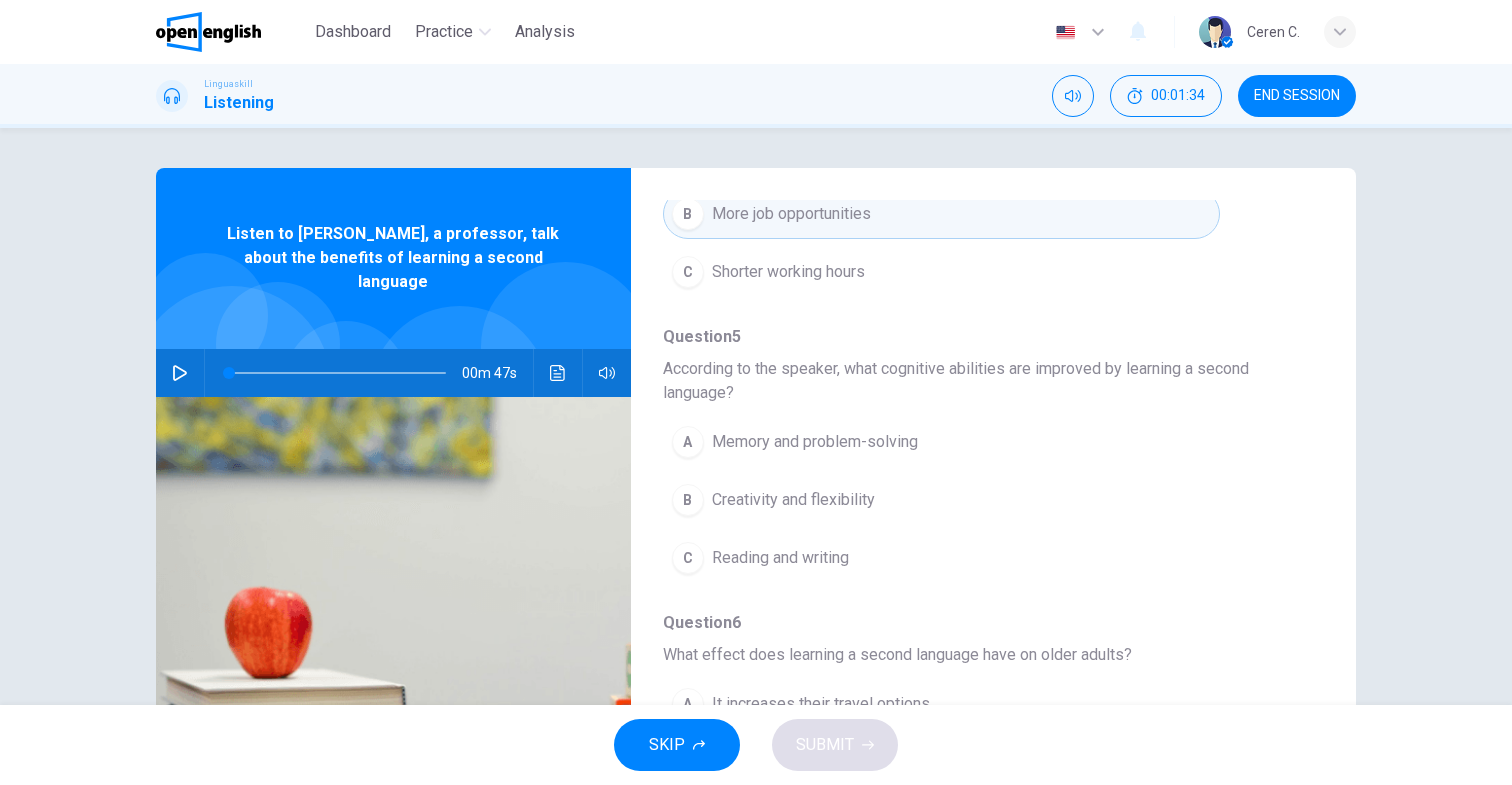 scroll, scrollTop: 911, scrollLeft: 0, axis: vertical 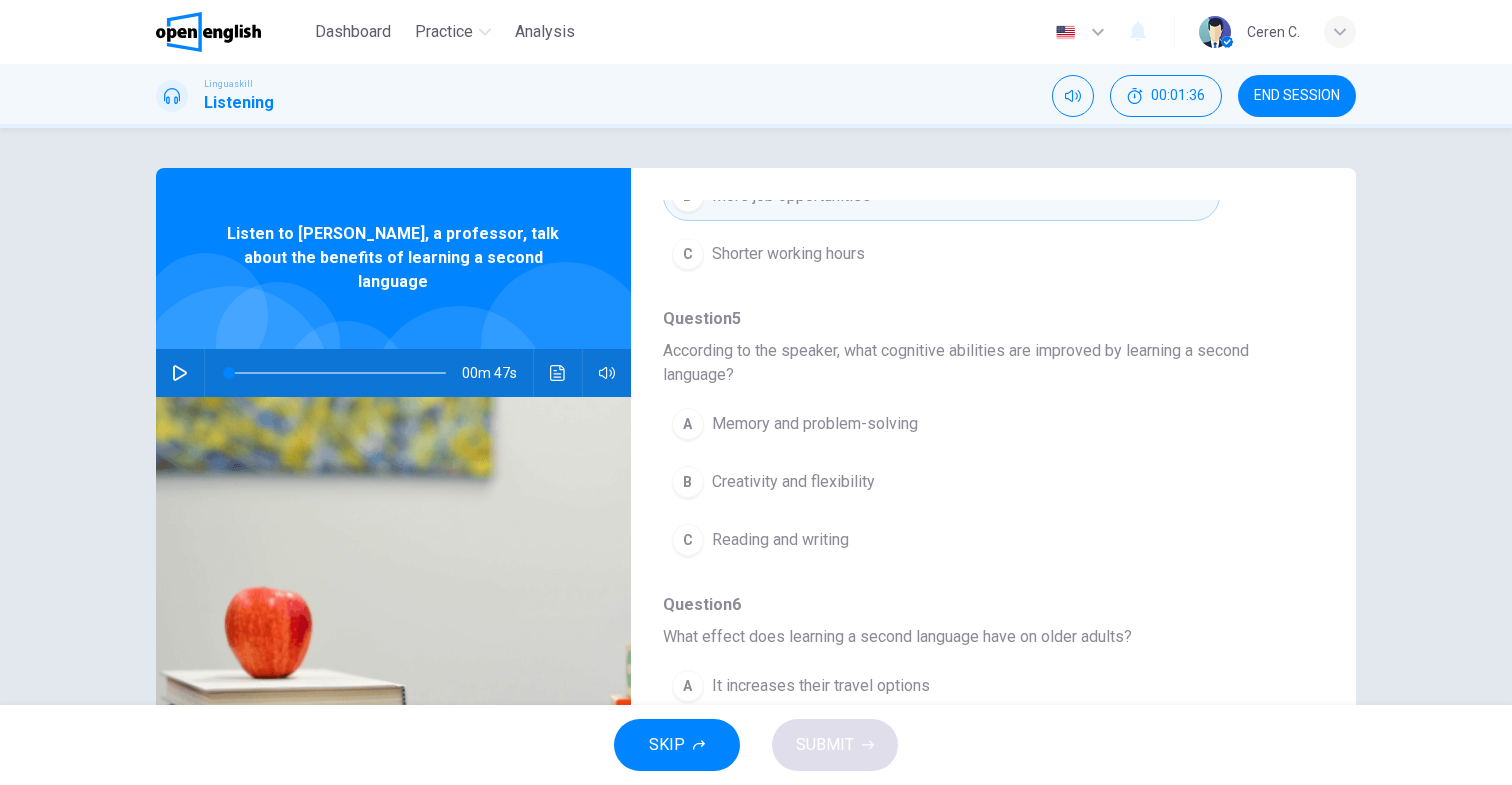 click at bounding box center [337, 373] 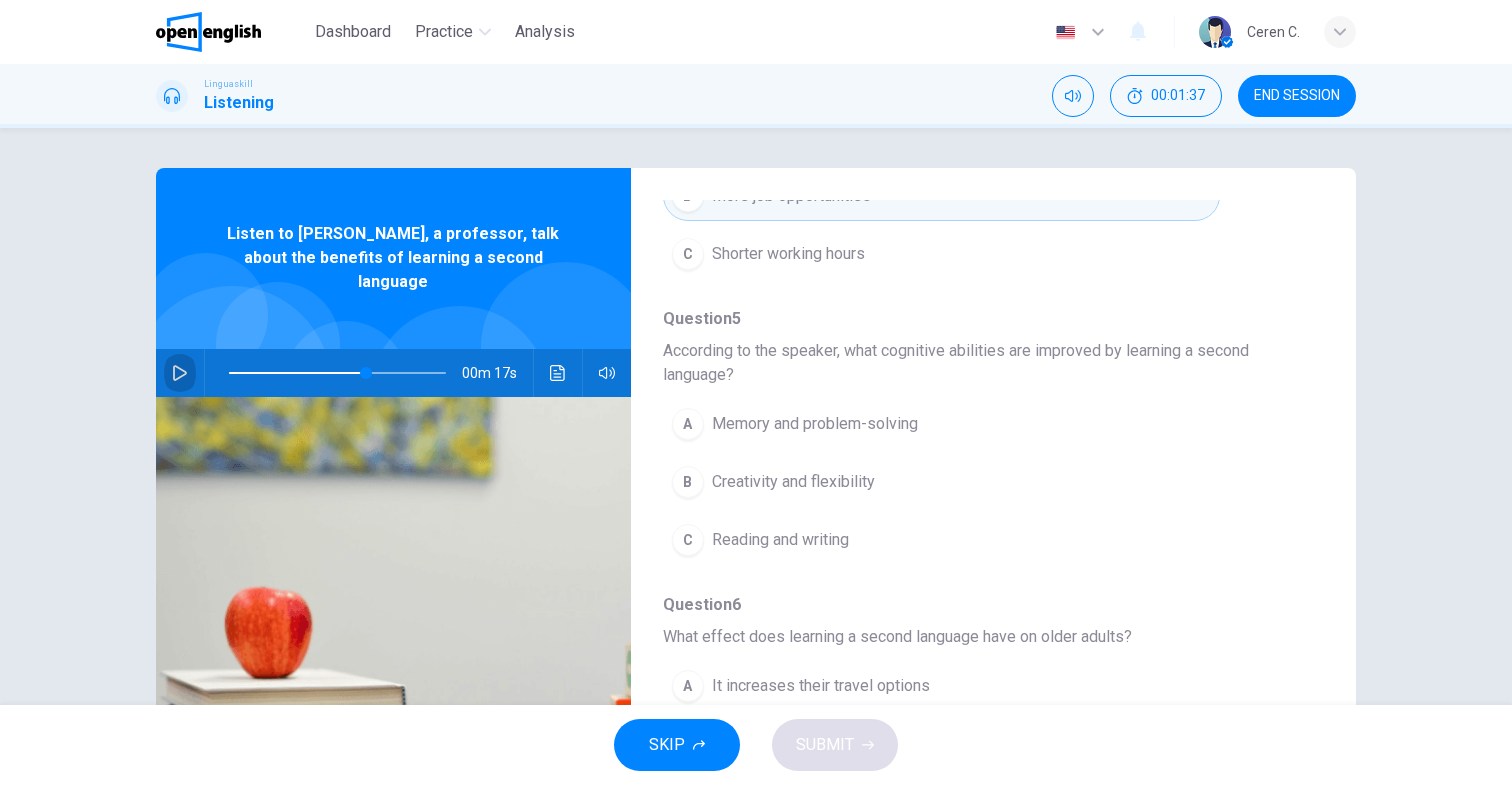 click 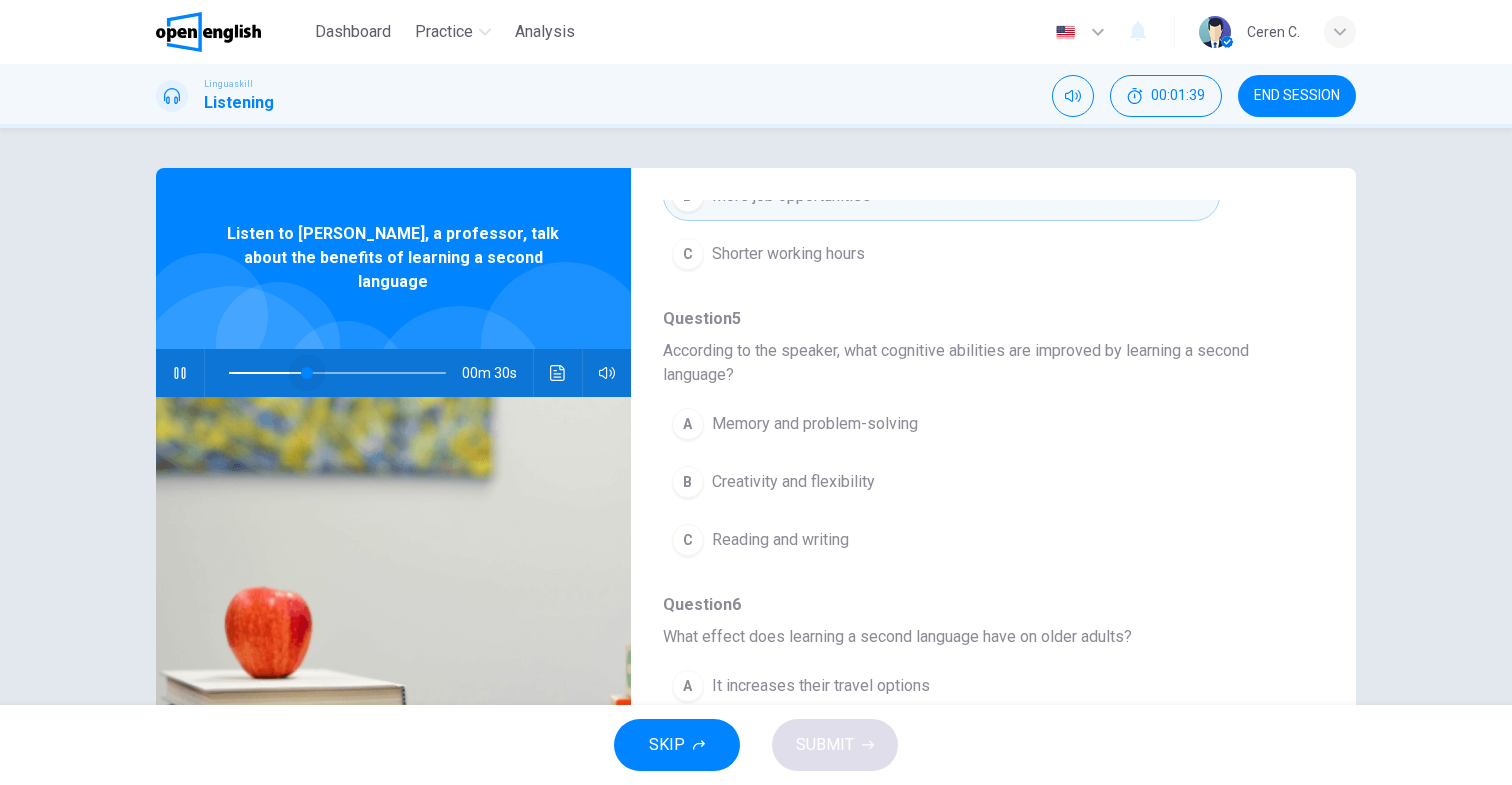 click at bounding box center [337, 373] 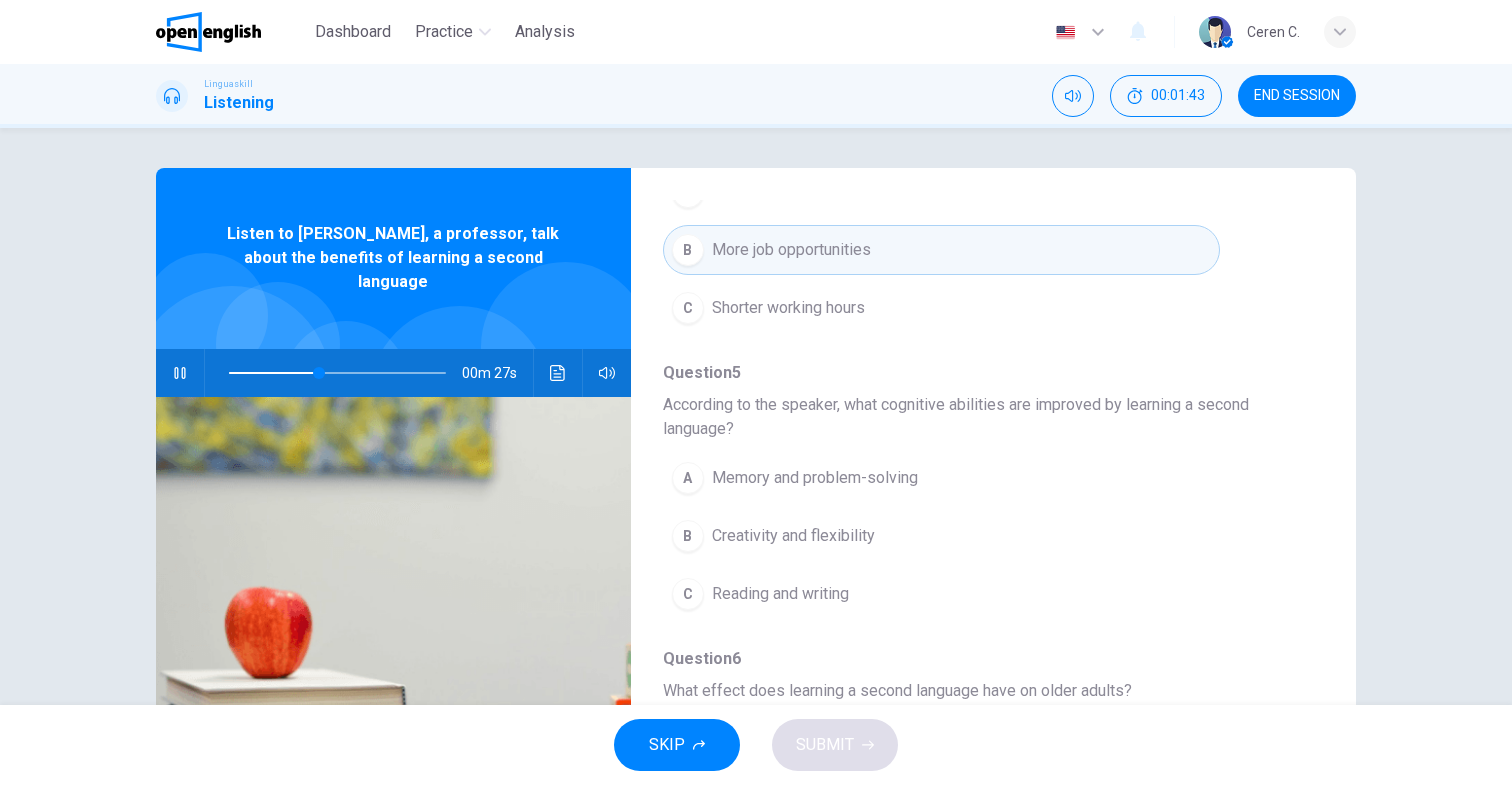 scroll, scrollTop: 911, scrollLeft: 0, axis: vertical 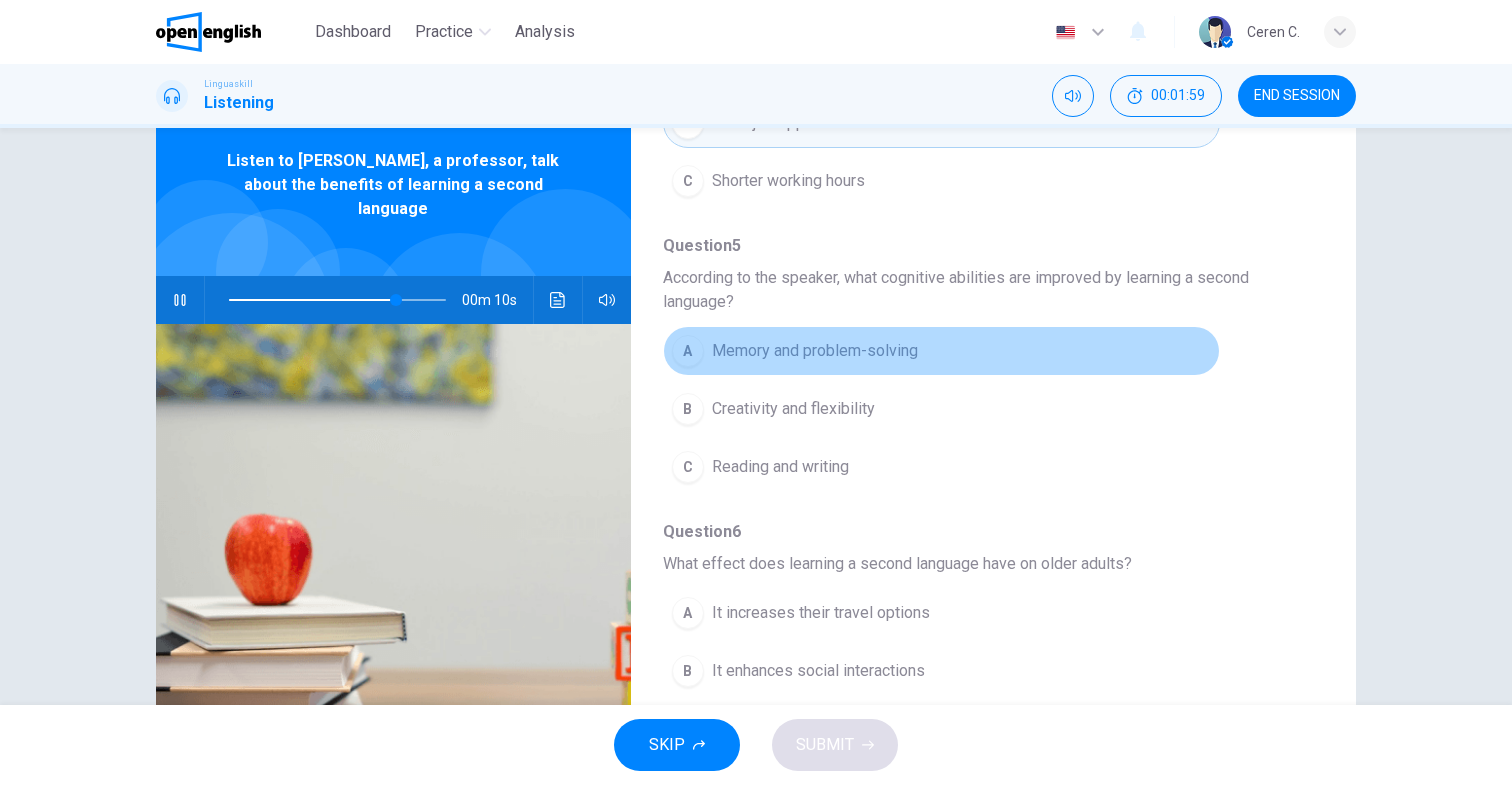click on "Memory and problem-solving" at bounding box center (815, 351) 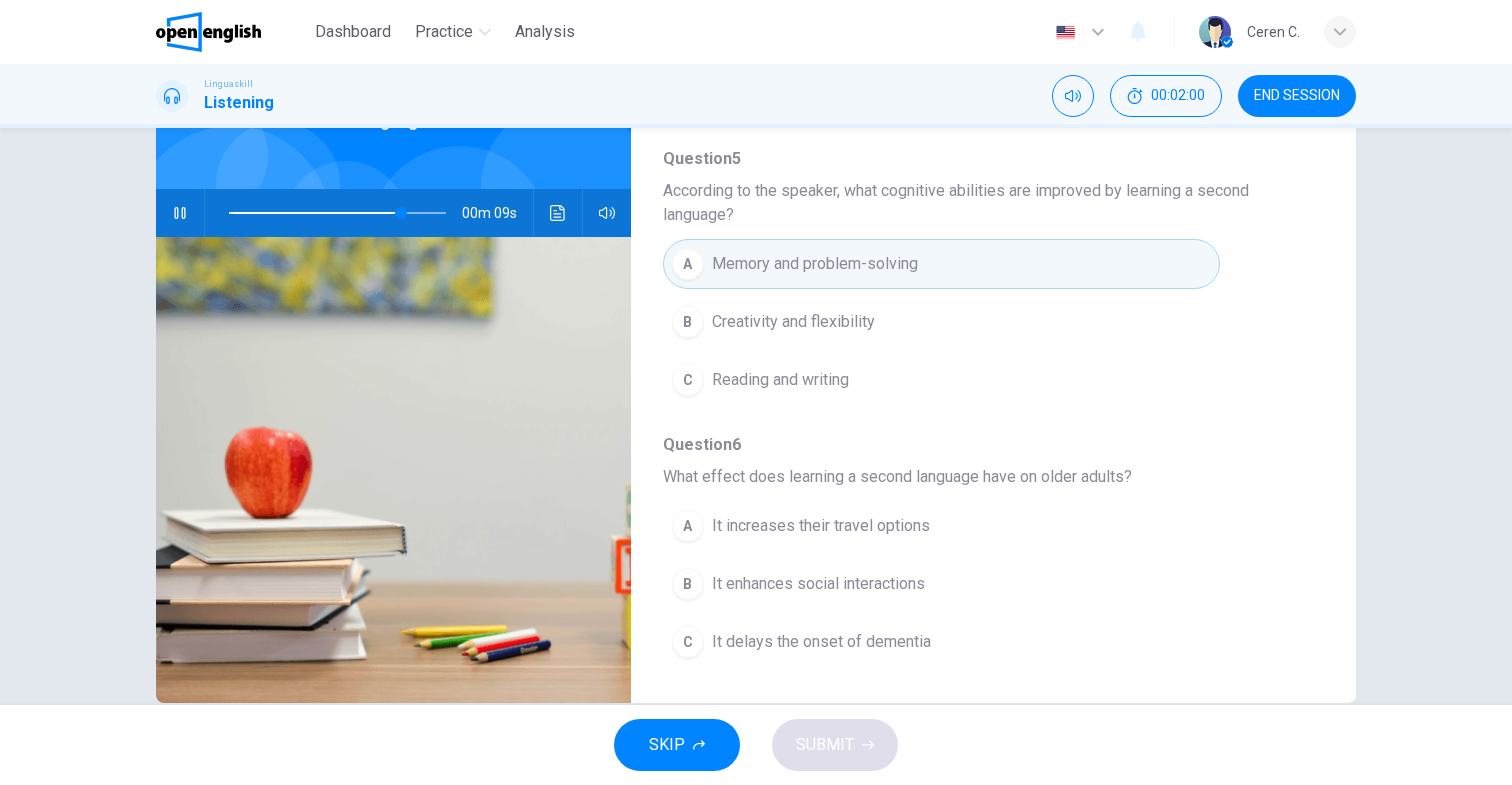 scroll, scrollTop: 198, scrollLeft: 0, axis: vertical 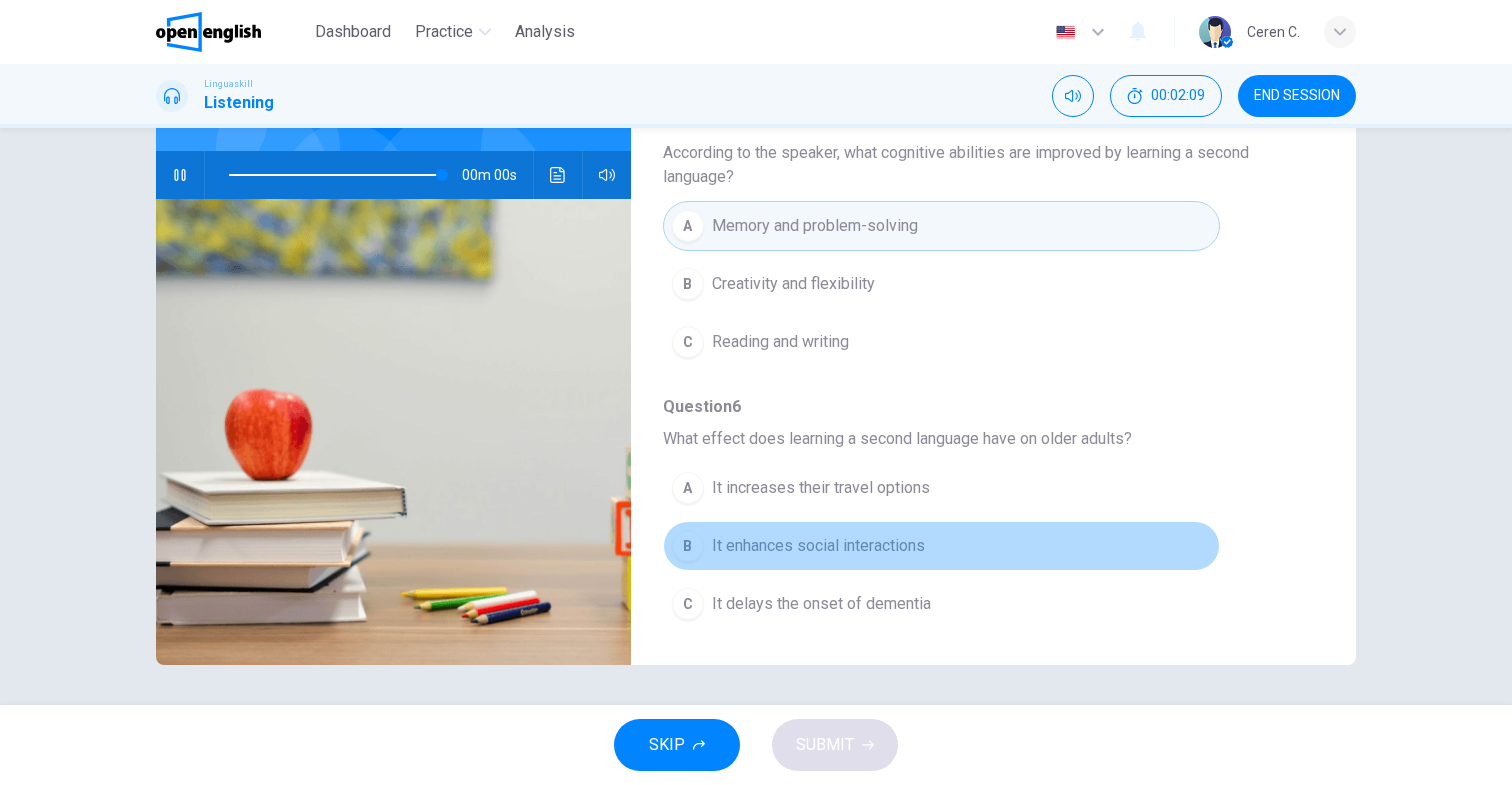 click on "It enhances social interactions" at bounding box center (818, 546) 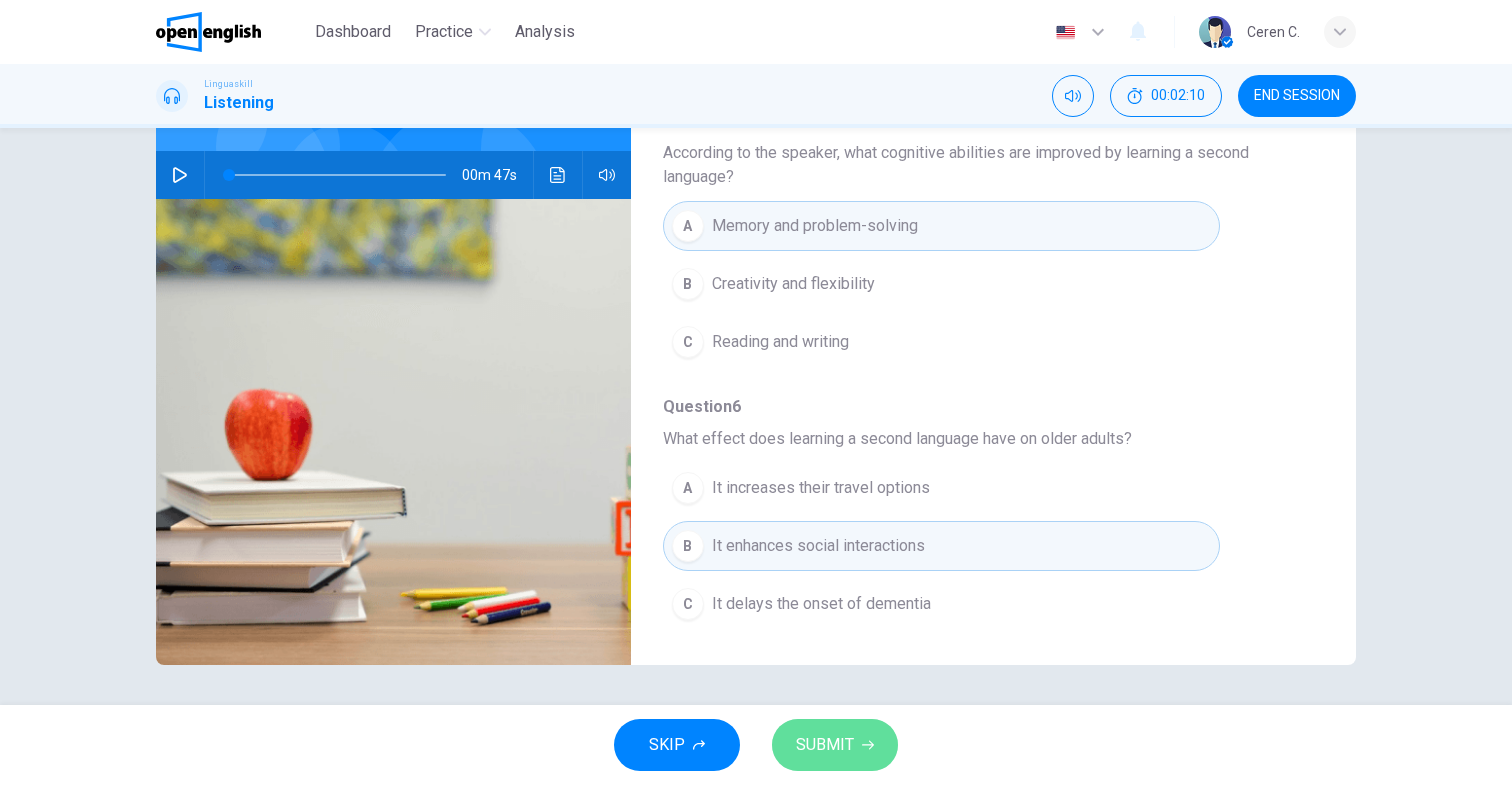 click on "SUBMIT" at bounding box center (825, 745) 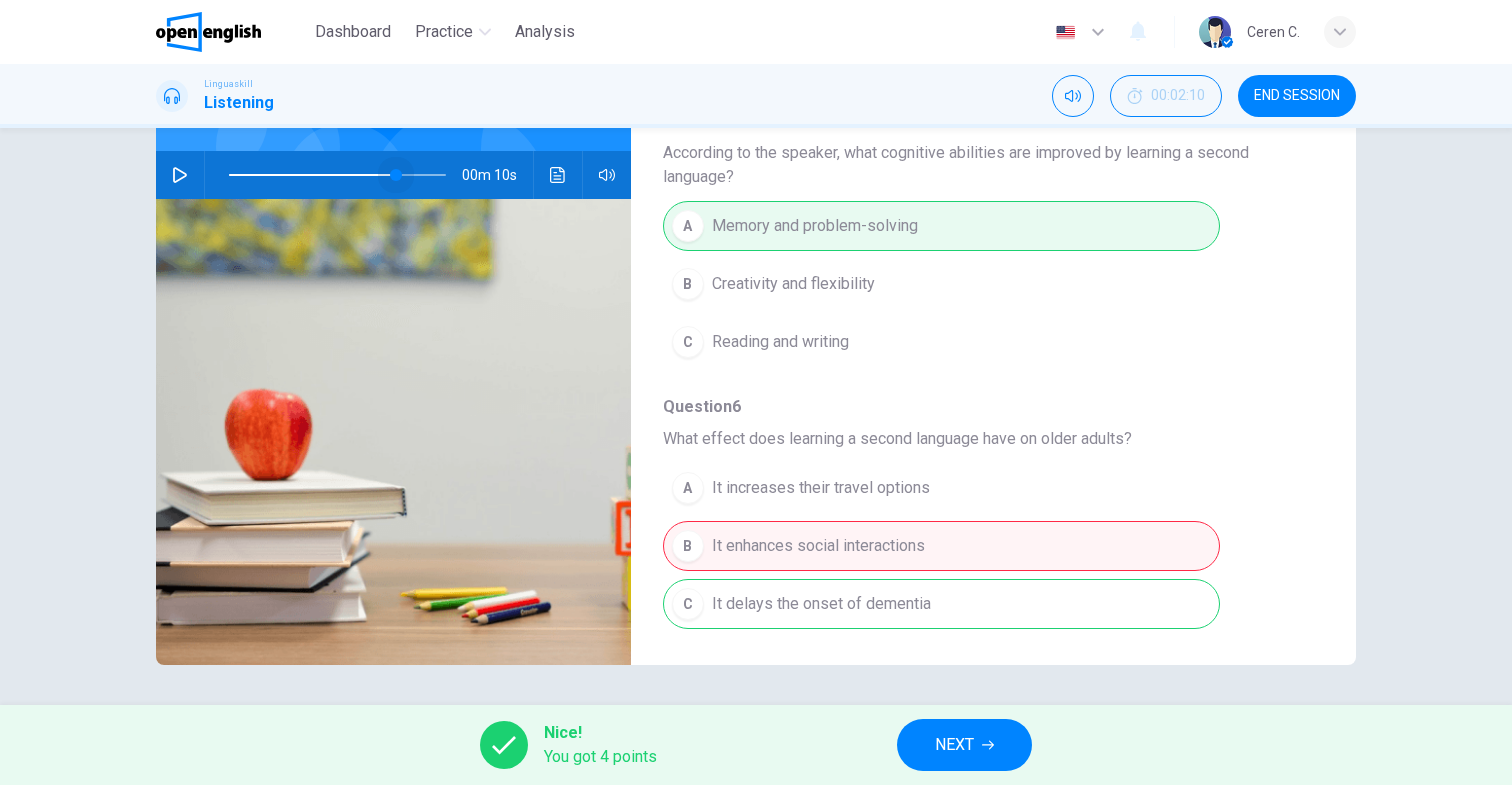click at bounding box center [337, 175] 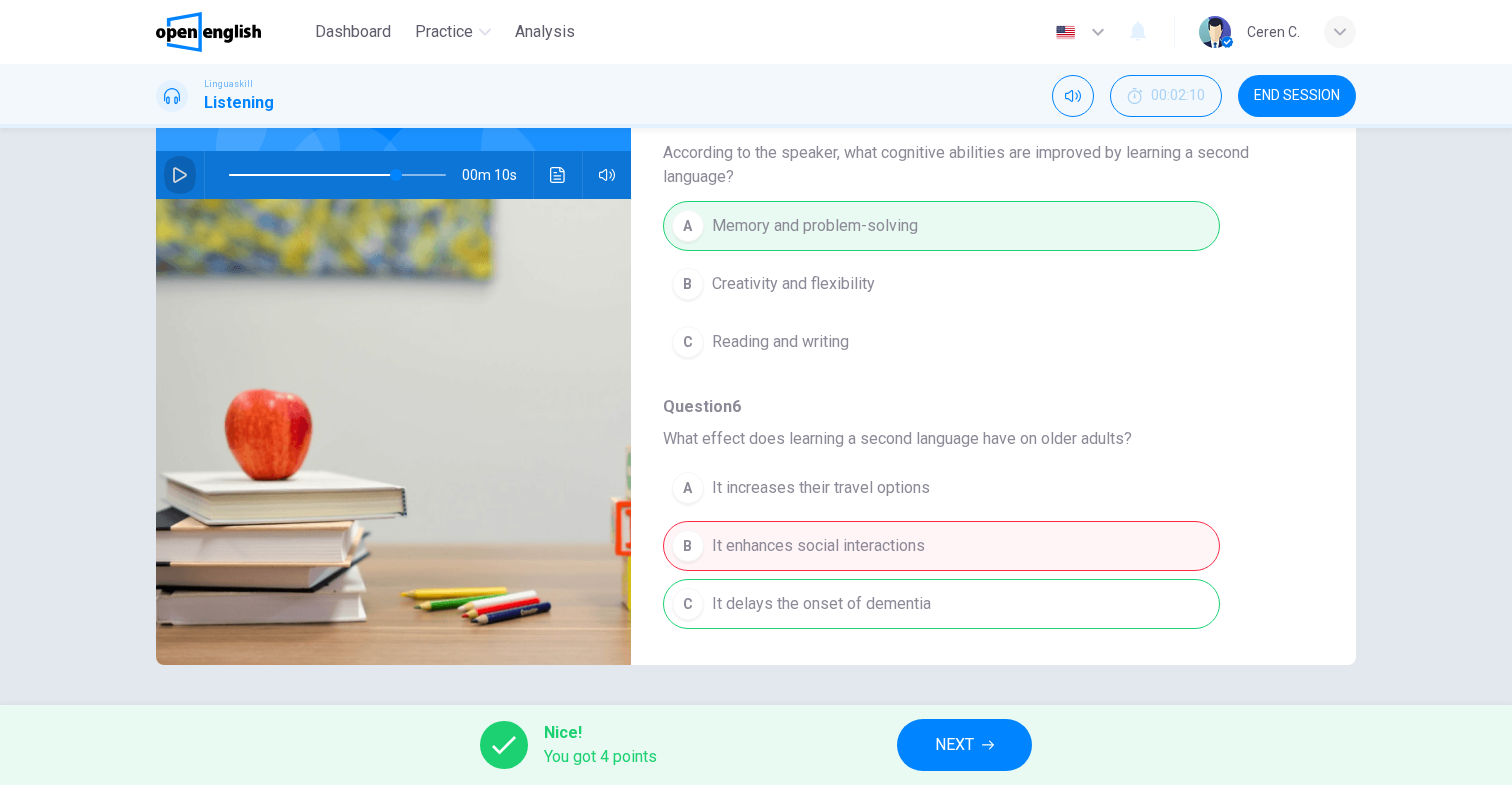 click at bounding box center (180, 175) 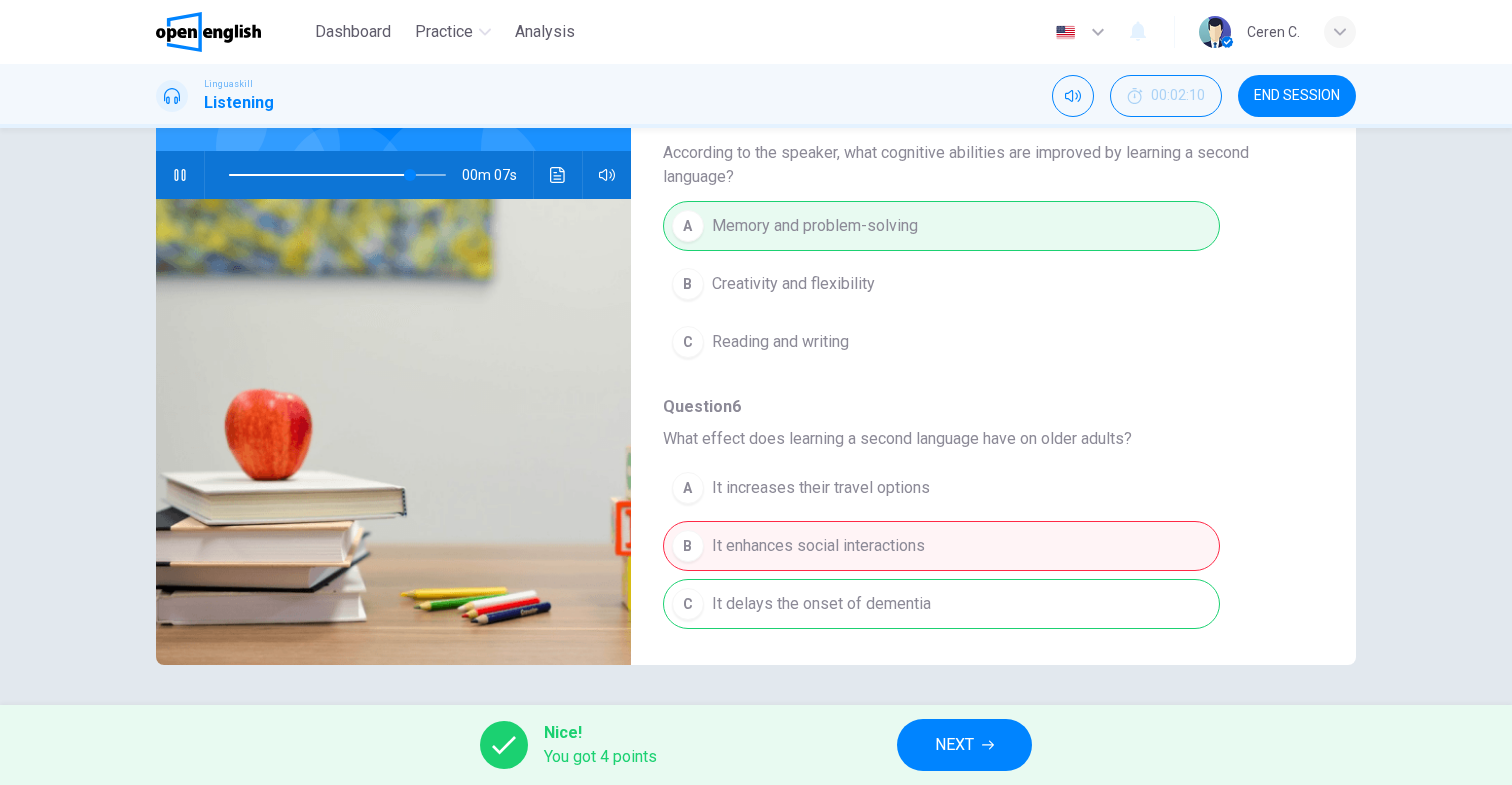 type on "**" 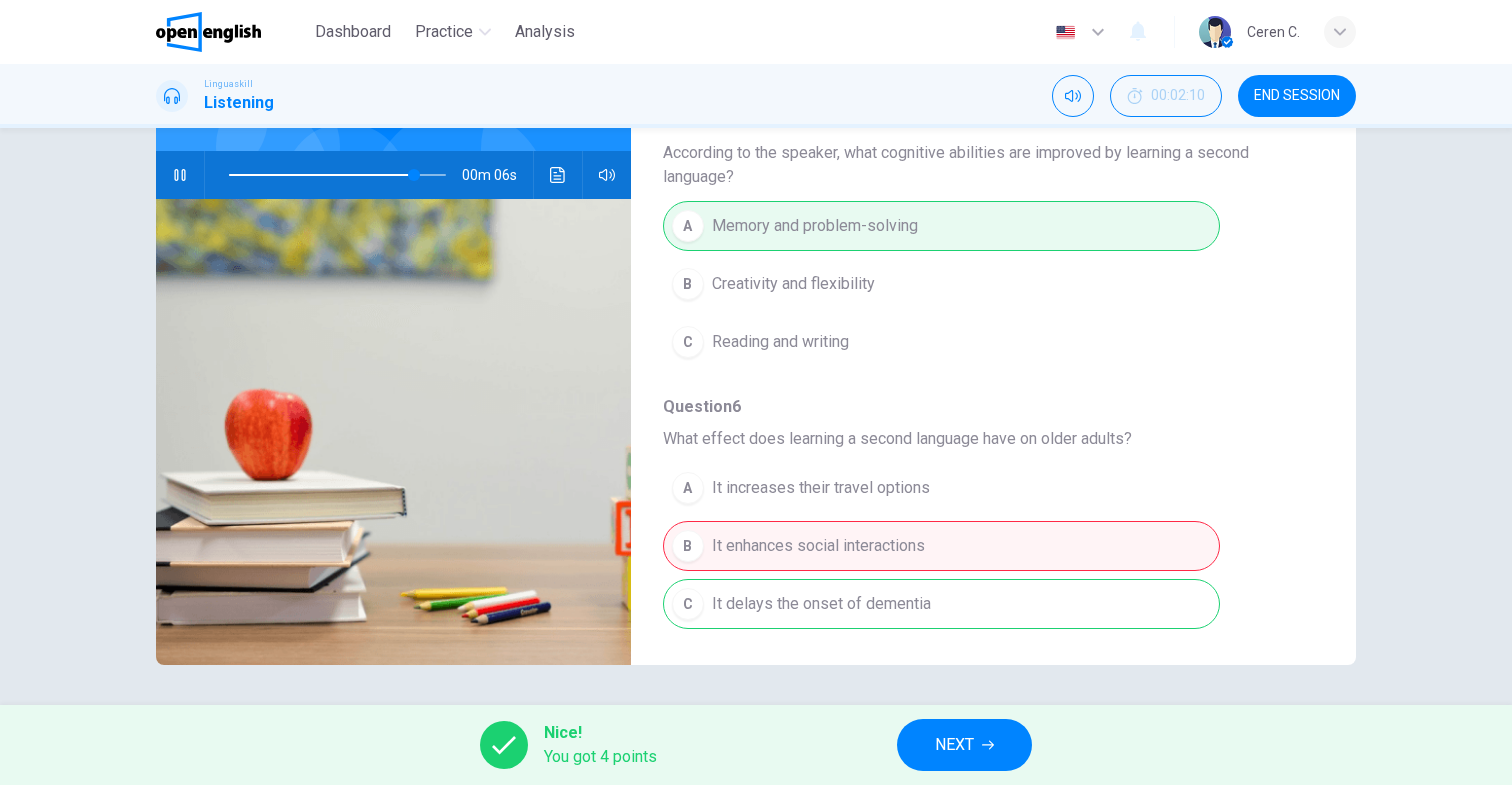 click on "NEXT" at bounding box center [964, 745] 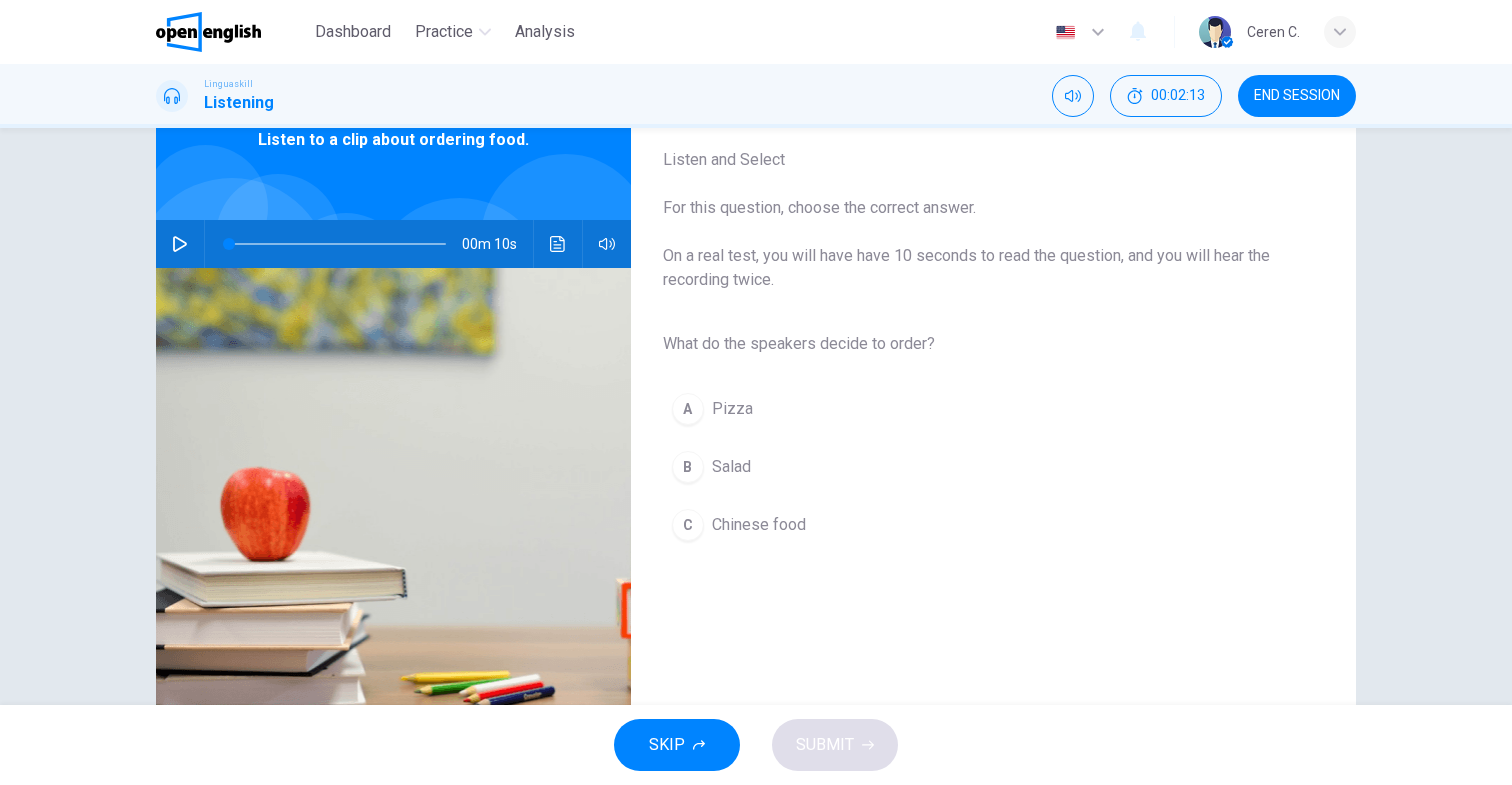 scroll, scrollTop: 0, scrollLeft: 0, axis: both 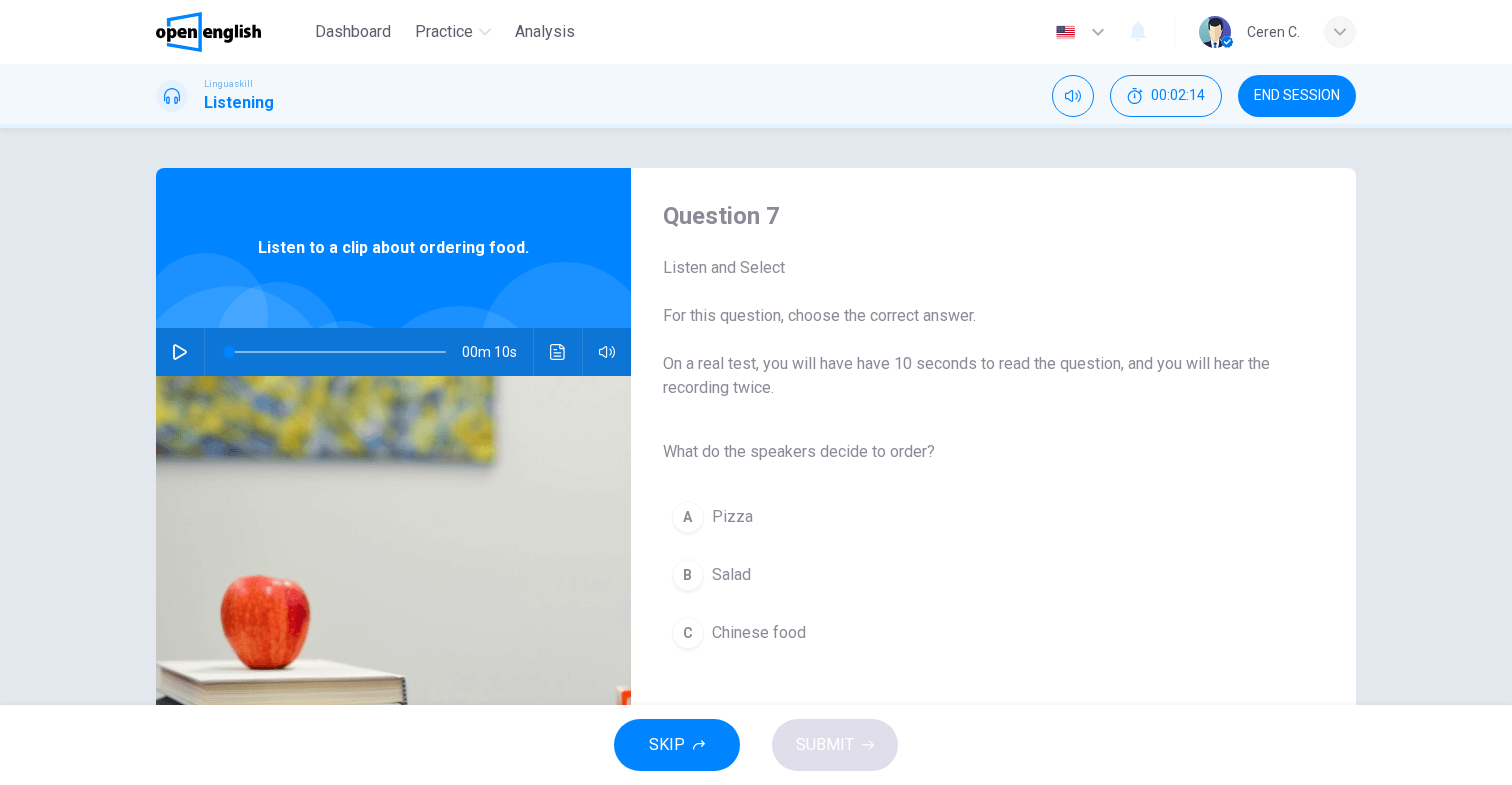 click 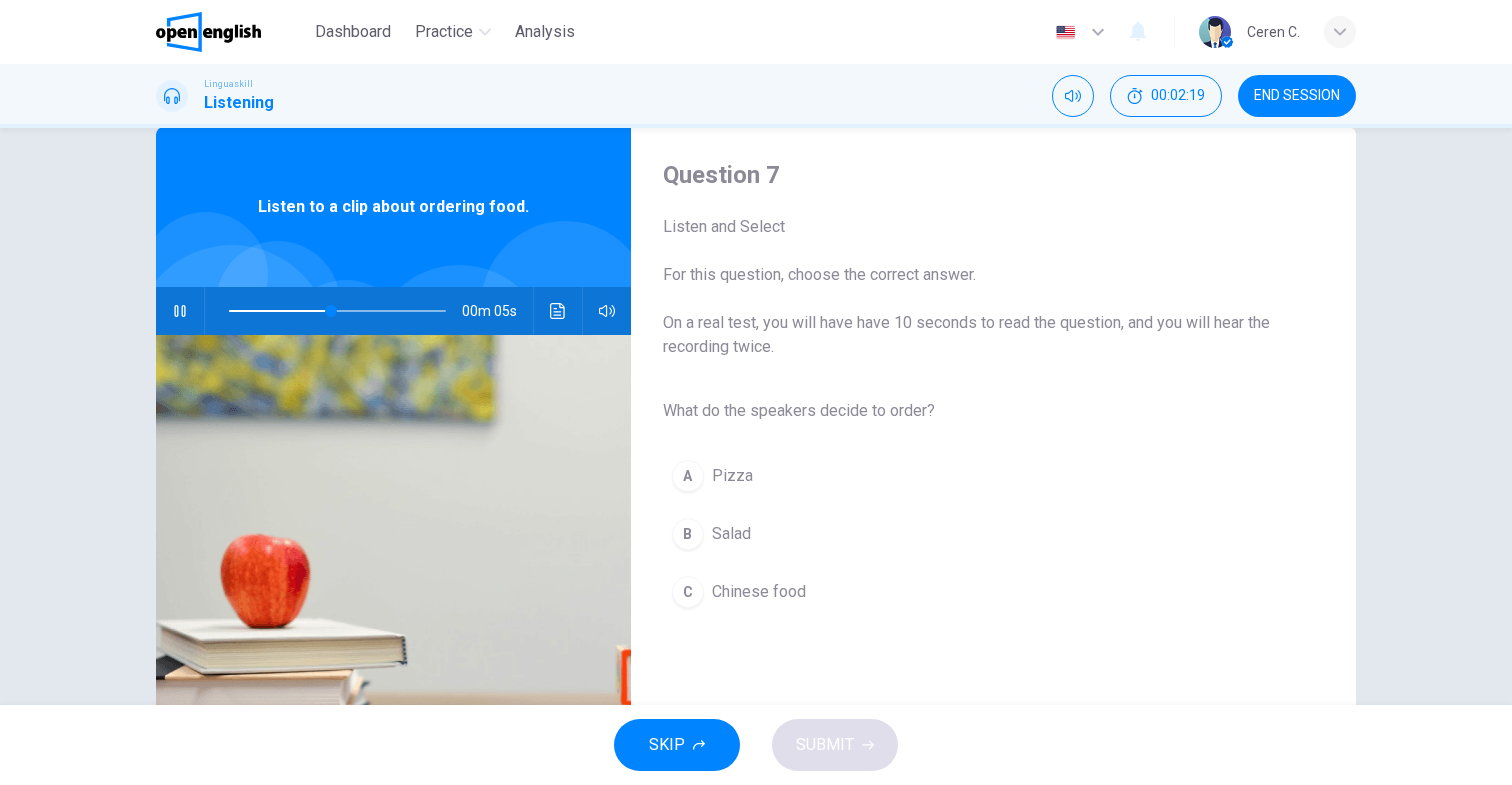 scroll, scrollTop: 88, scrollLeft: 0, axis: vertical 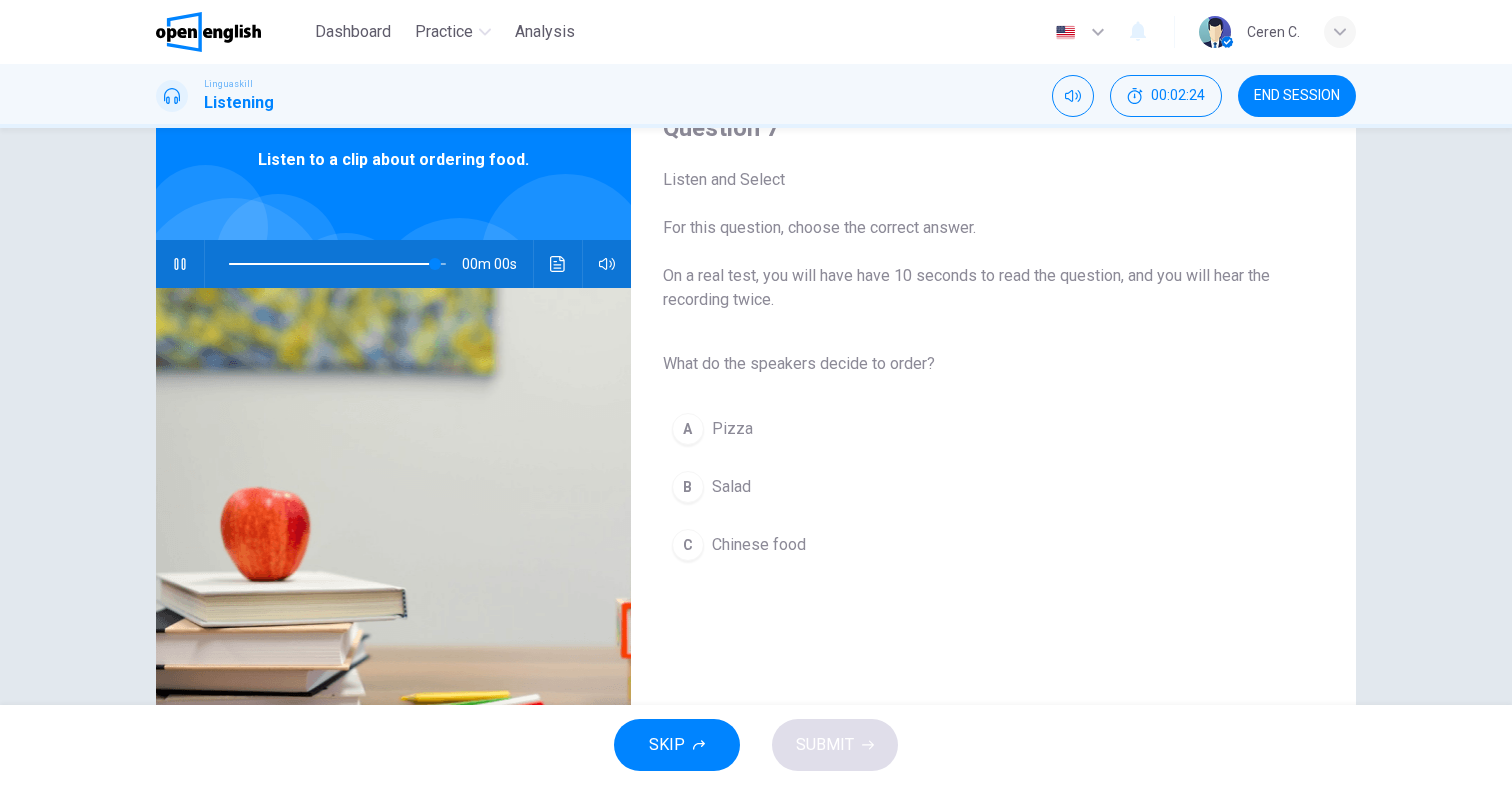 type on "*" 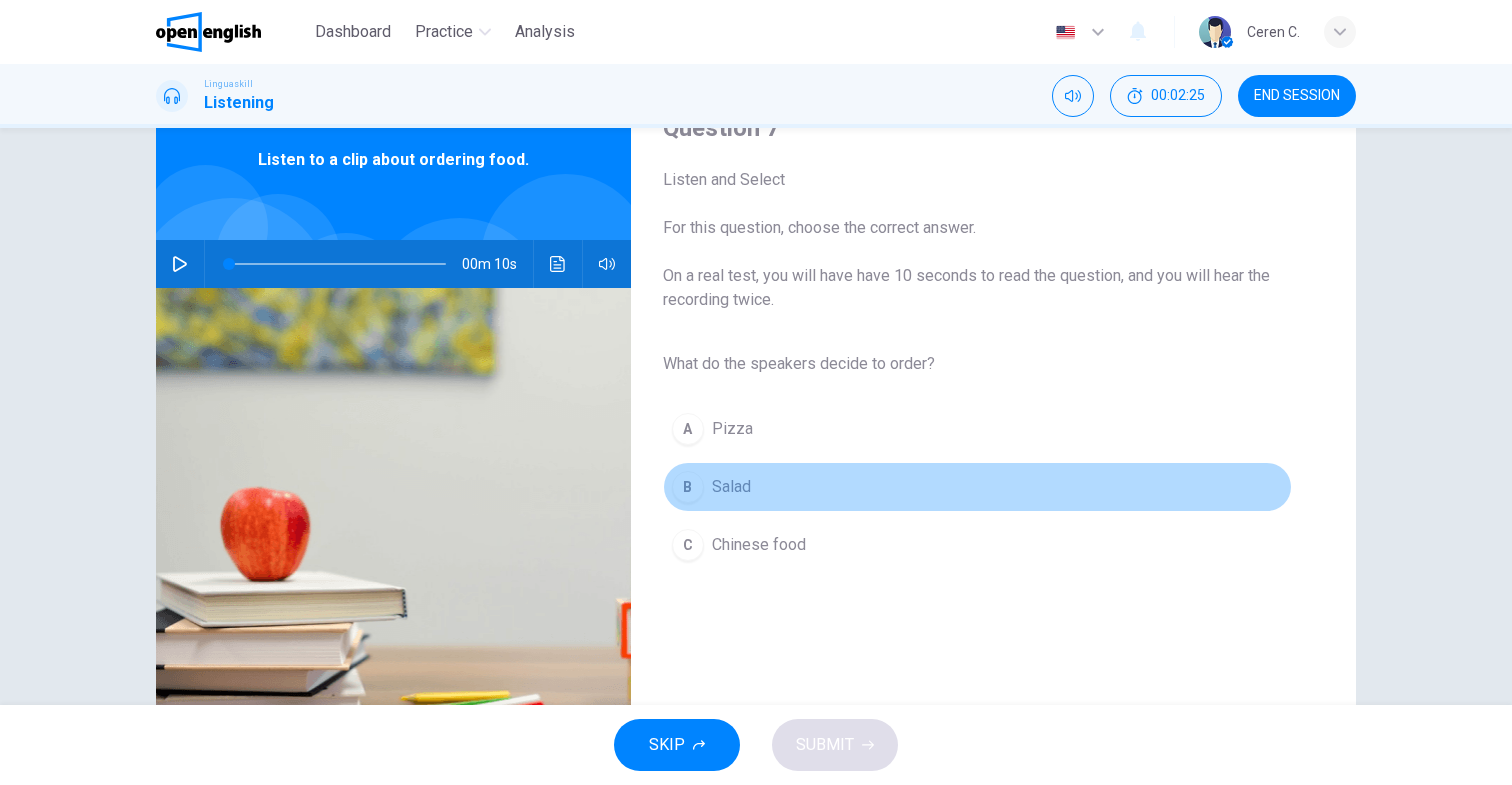 click on "B Salad" at bounding box center (977, 487) 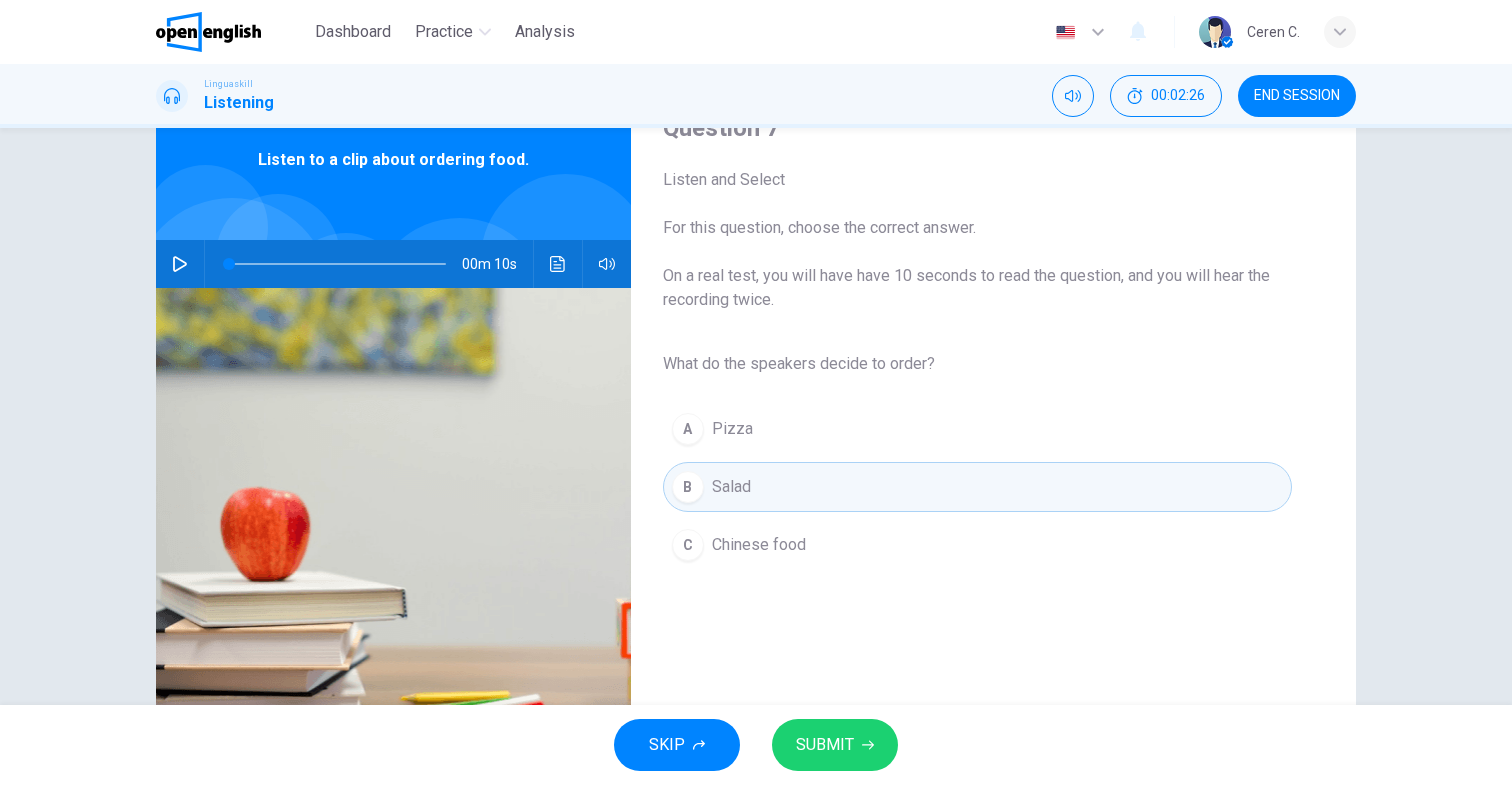 click on "SUBMIT" at bounding box center [825, 745] 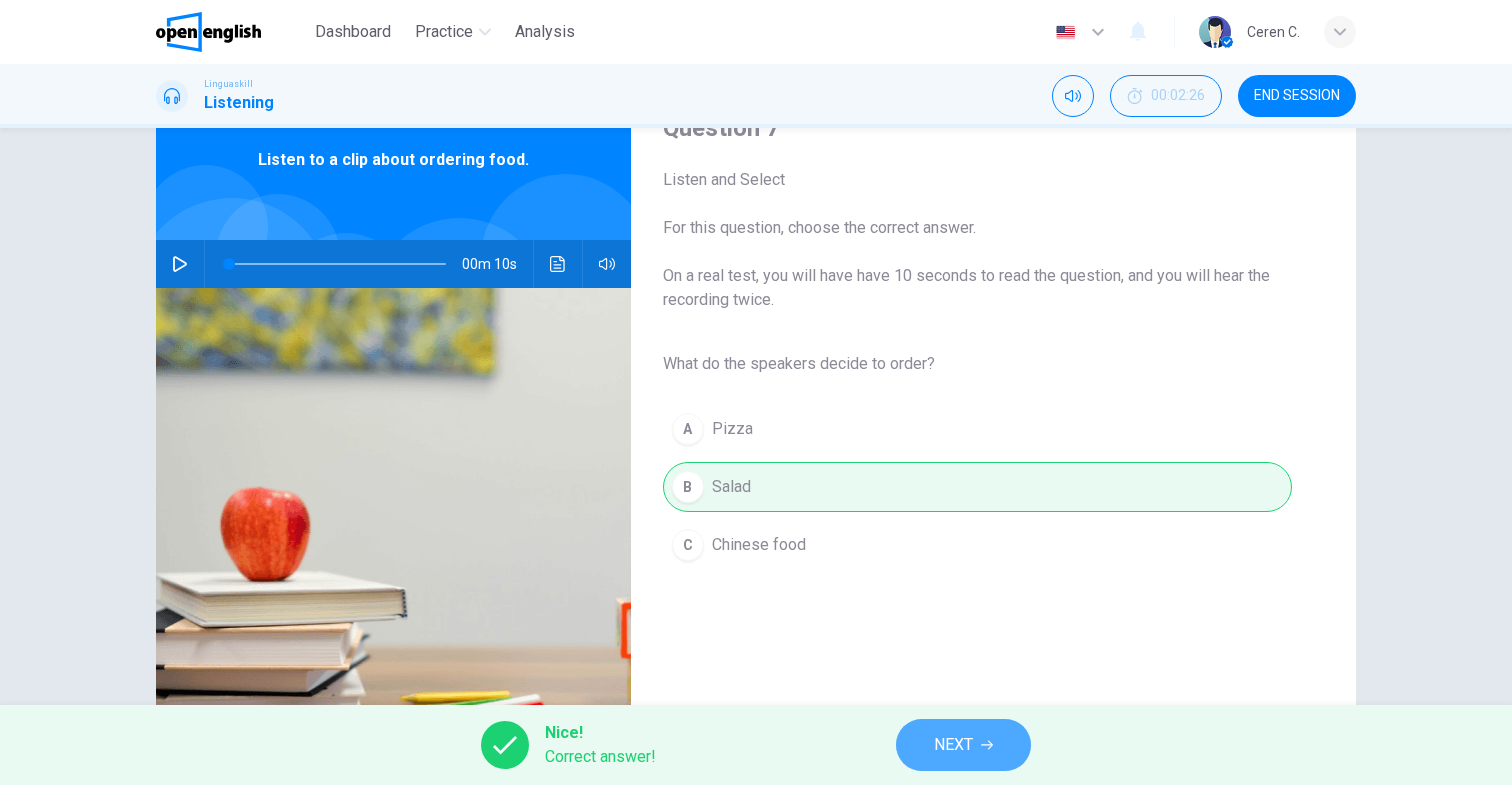 click on "NEXT" at bounding box center [953, 745] 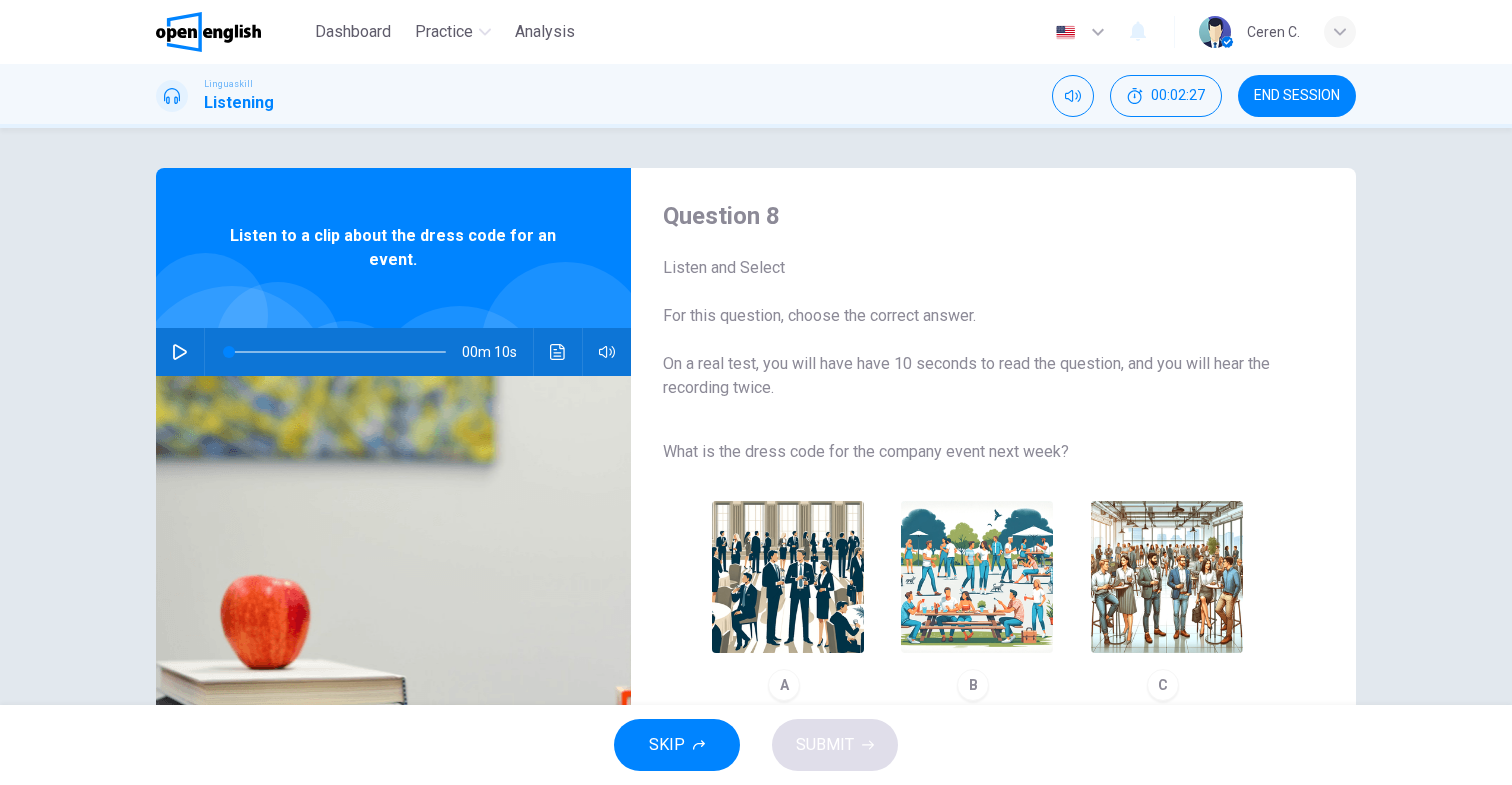 click 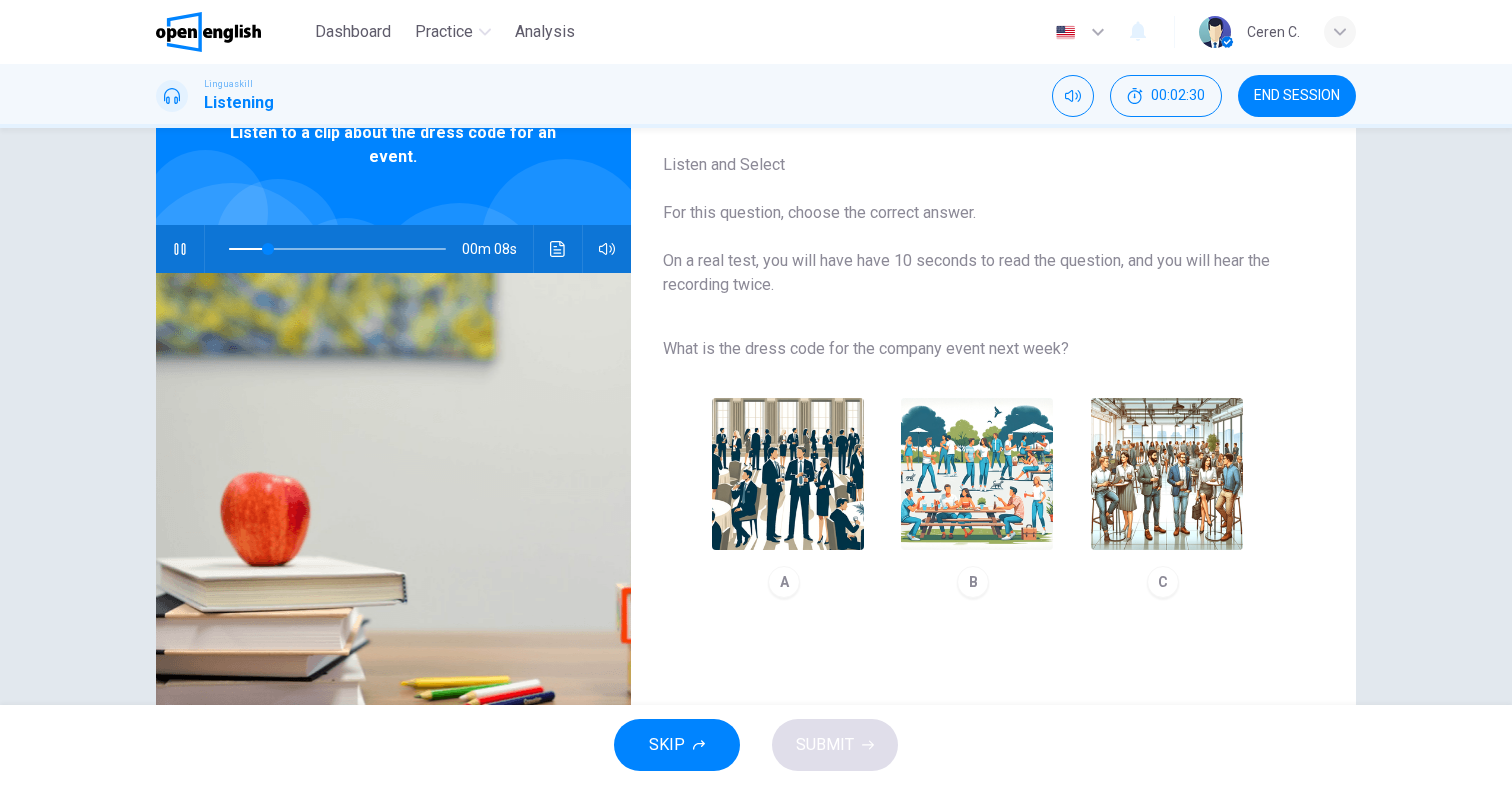 scroll, scrollTop: 101, scrollLeft: 0, axis: vertical 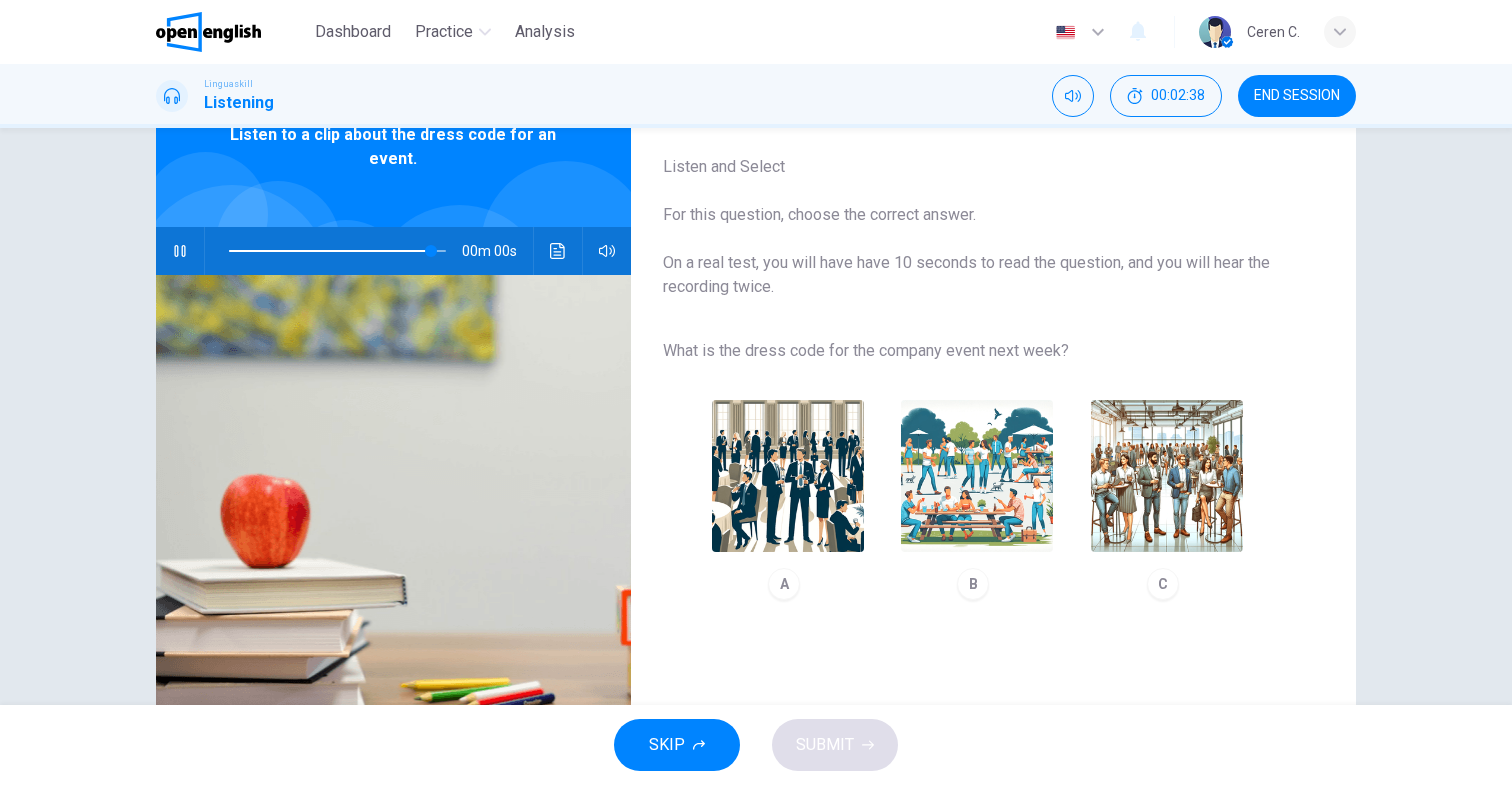 click at bounding box center (788, 476) 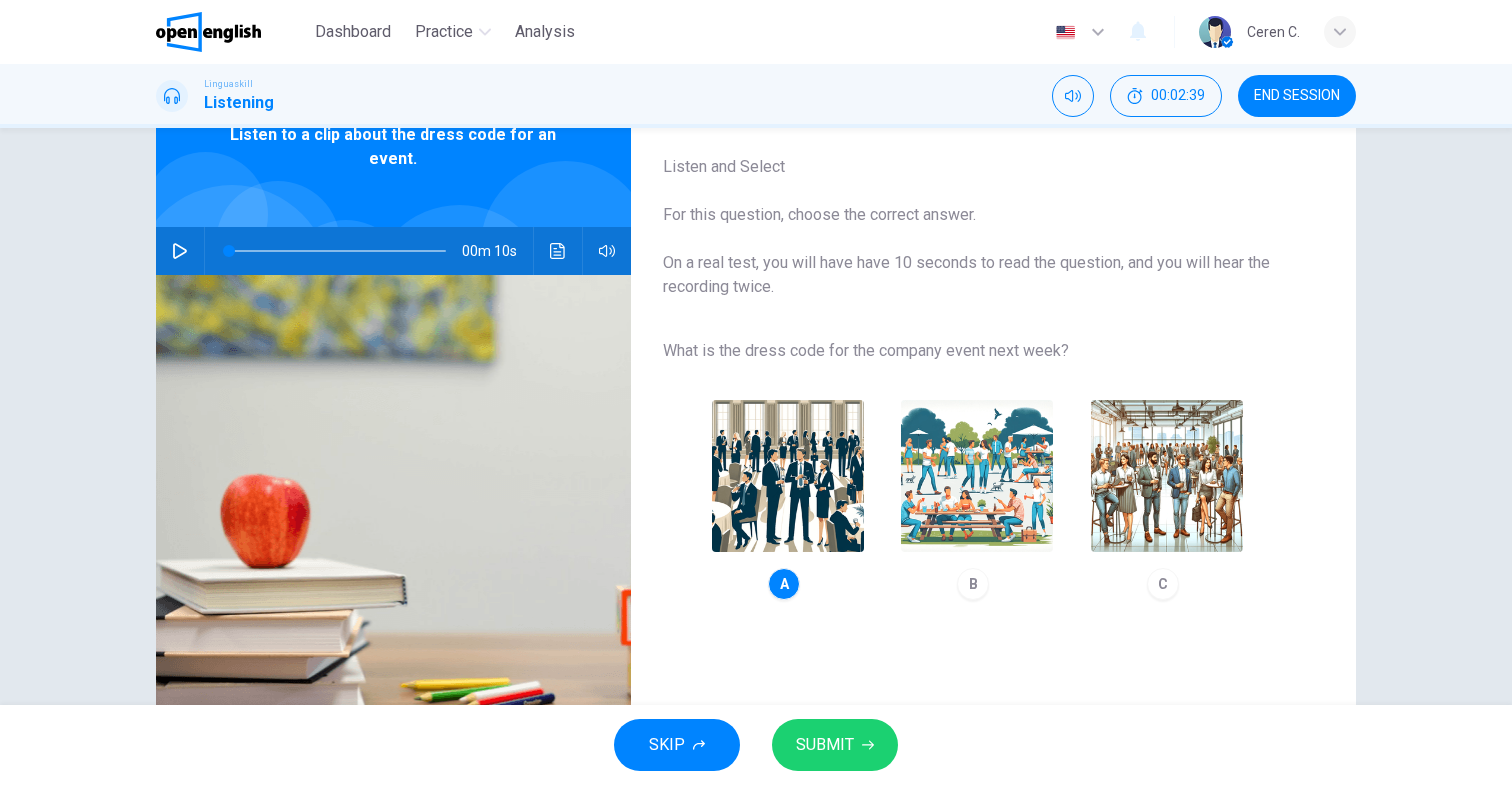 click on "SUBMIT" at bounding box center [835, 745] 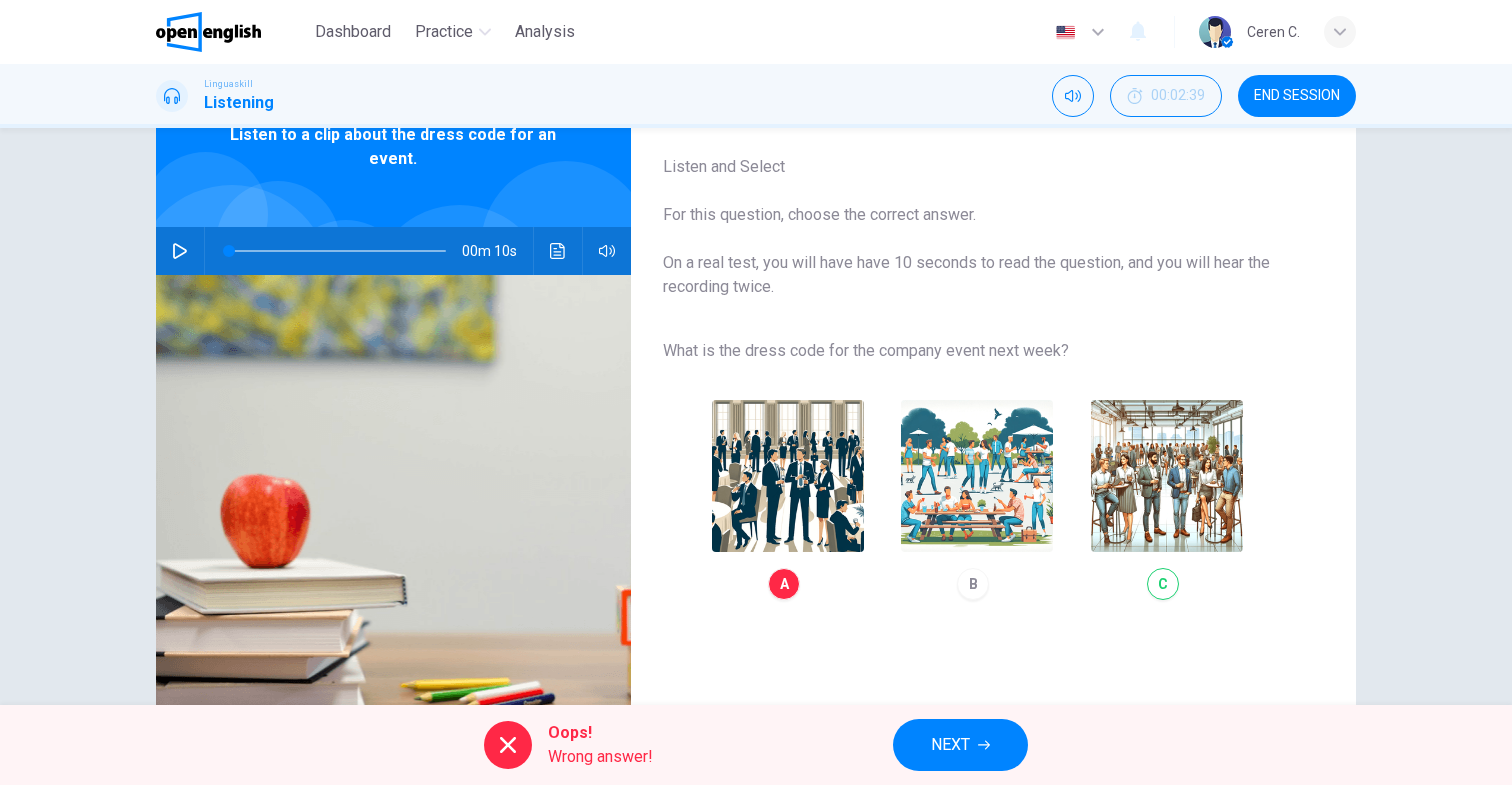 click 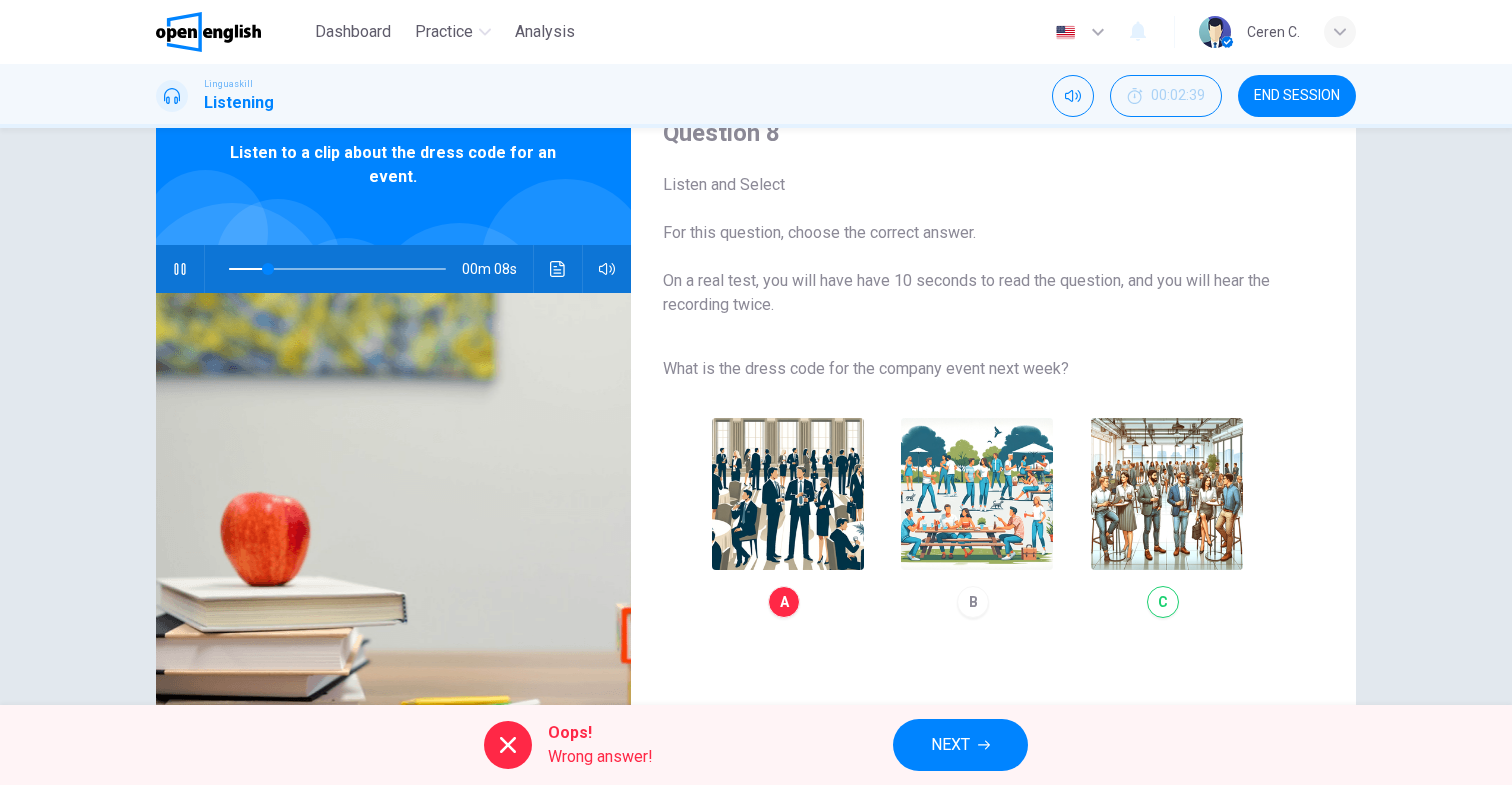 scroll, scrollTop: 63, scrollLeft: 0, axis: vertical 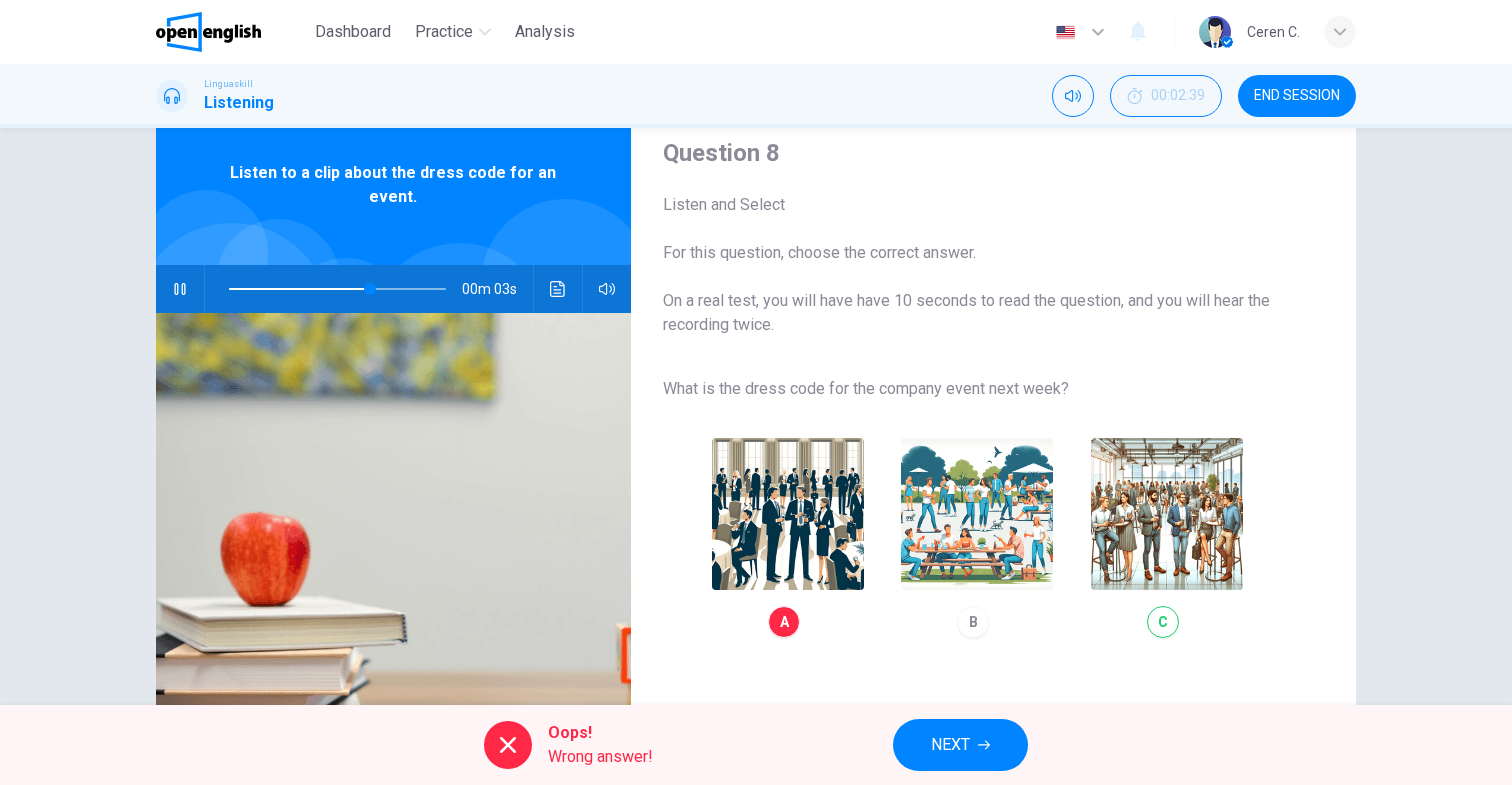 click 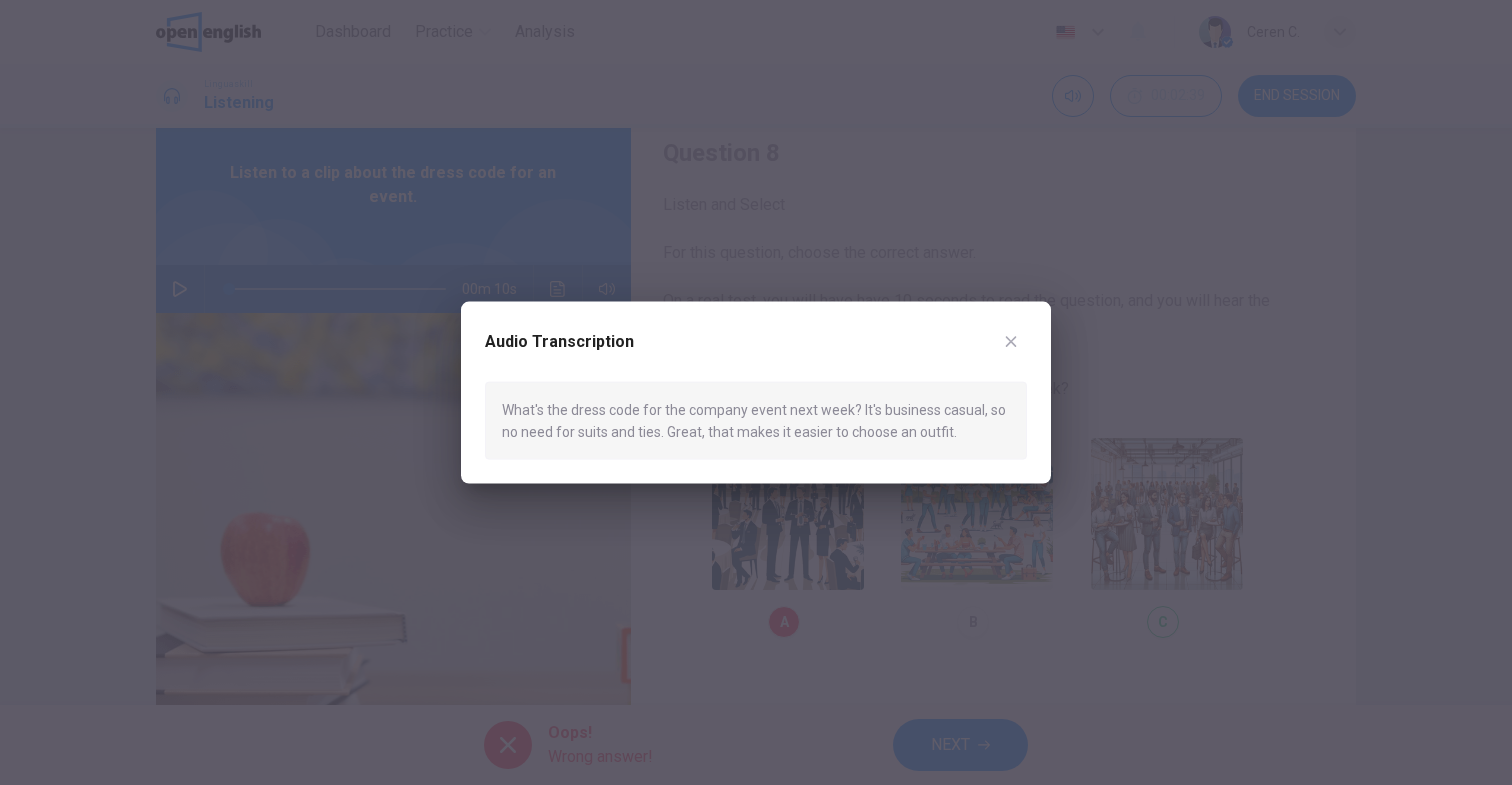 click 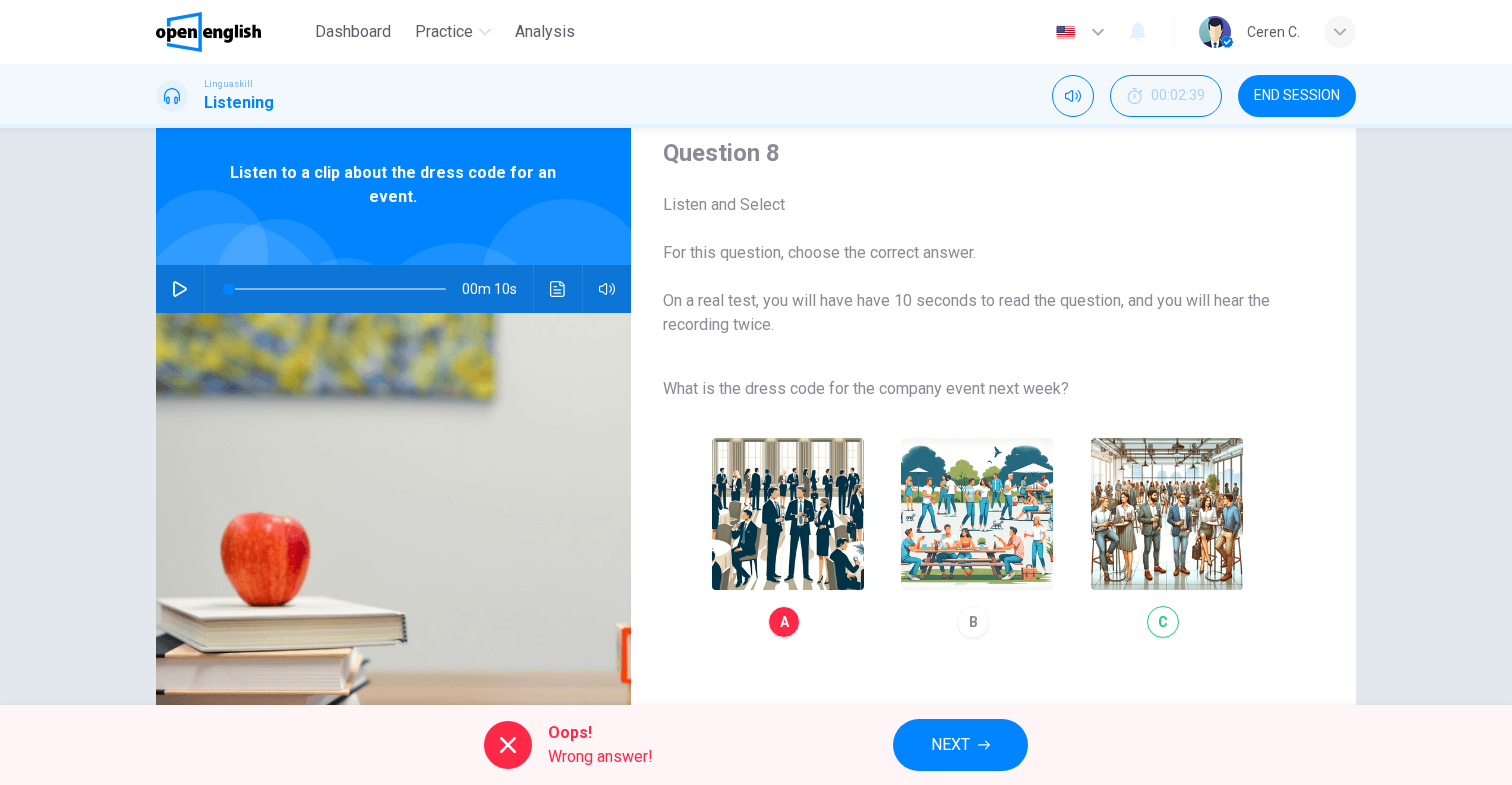 click 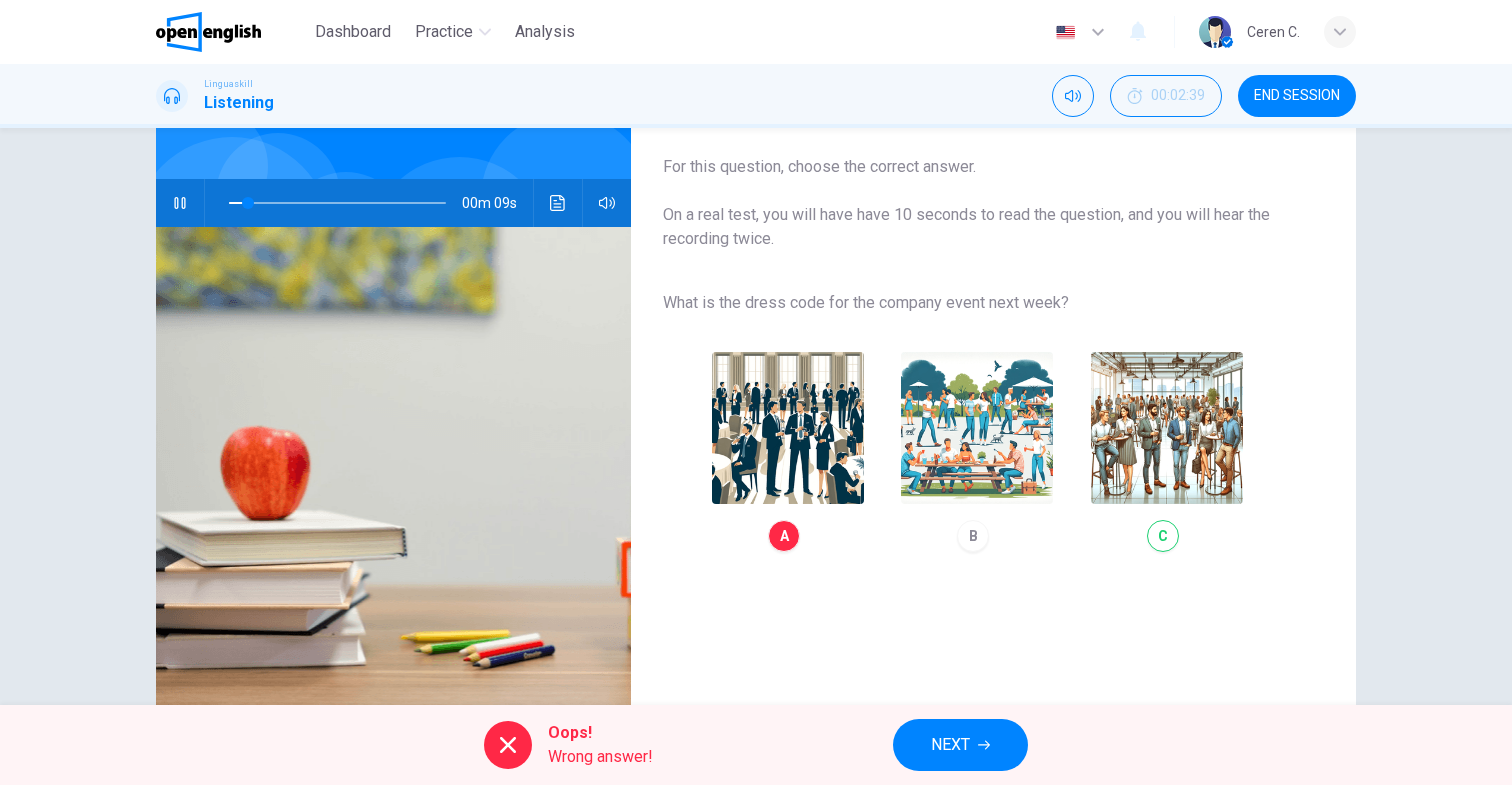scroll, scrollTop: 147, scrollLeft: 0, axis: vertical 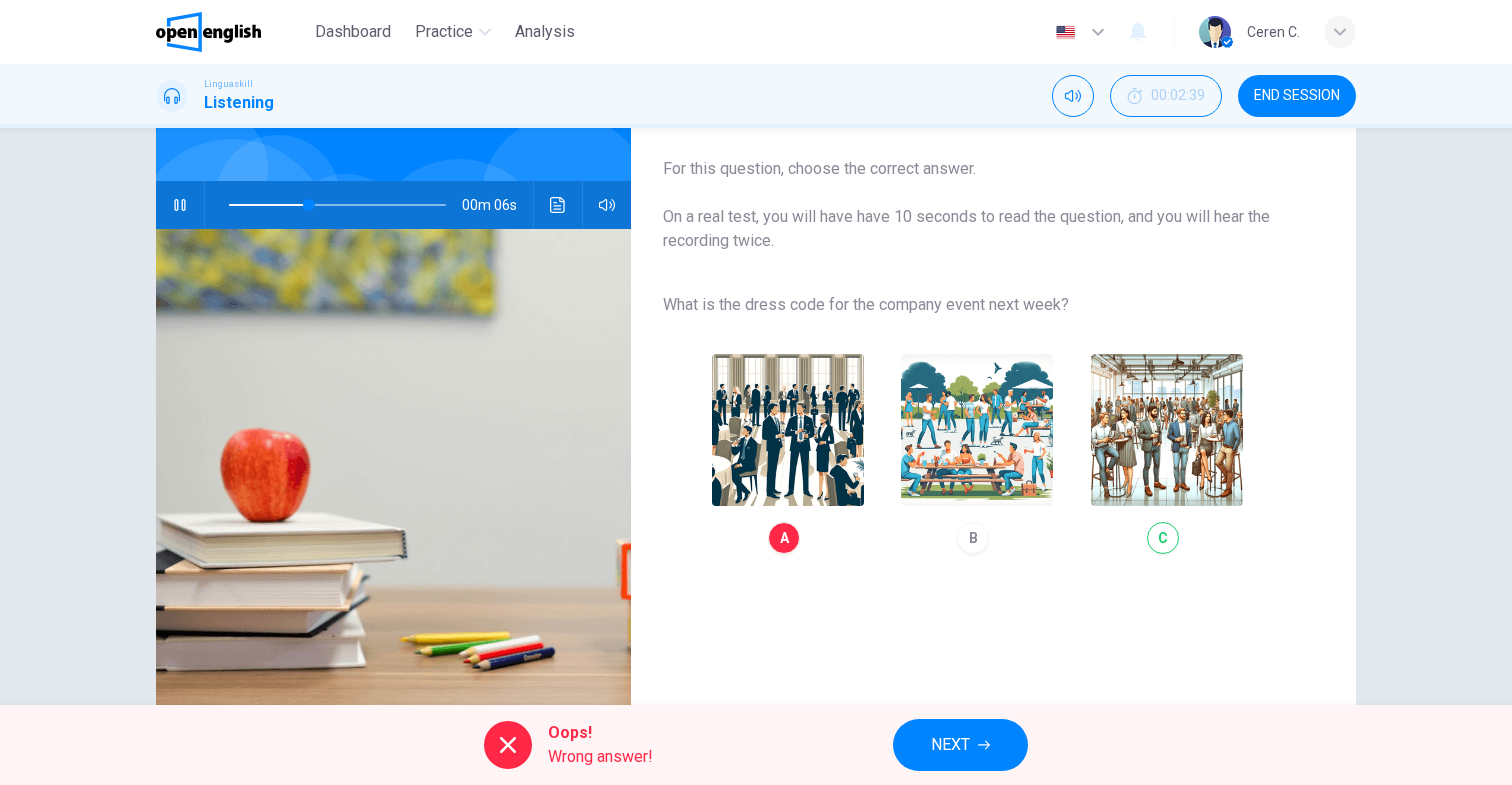 type on "**" 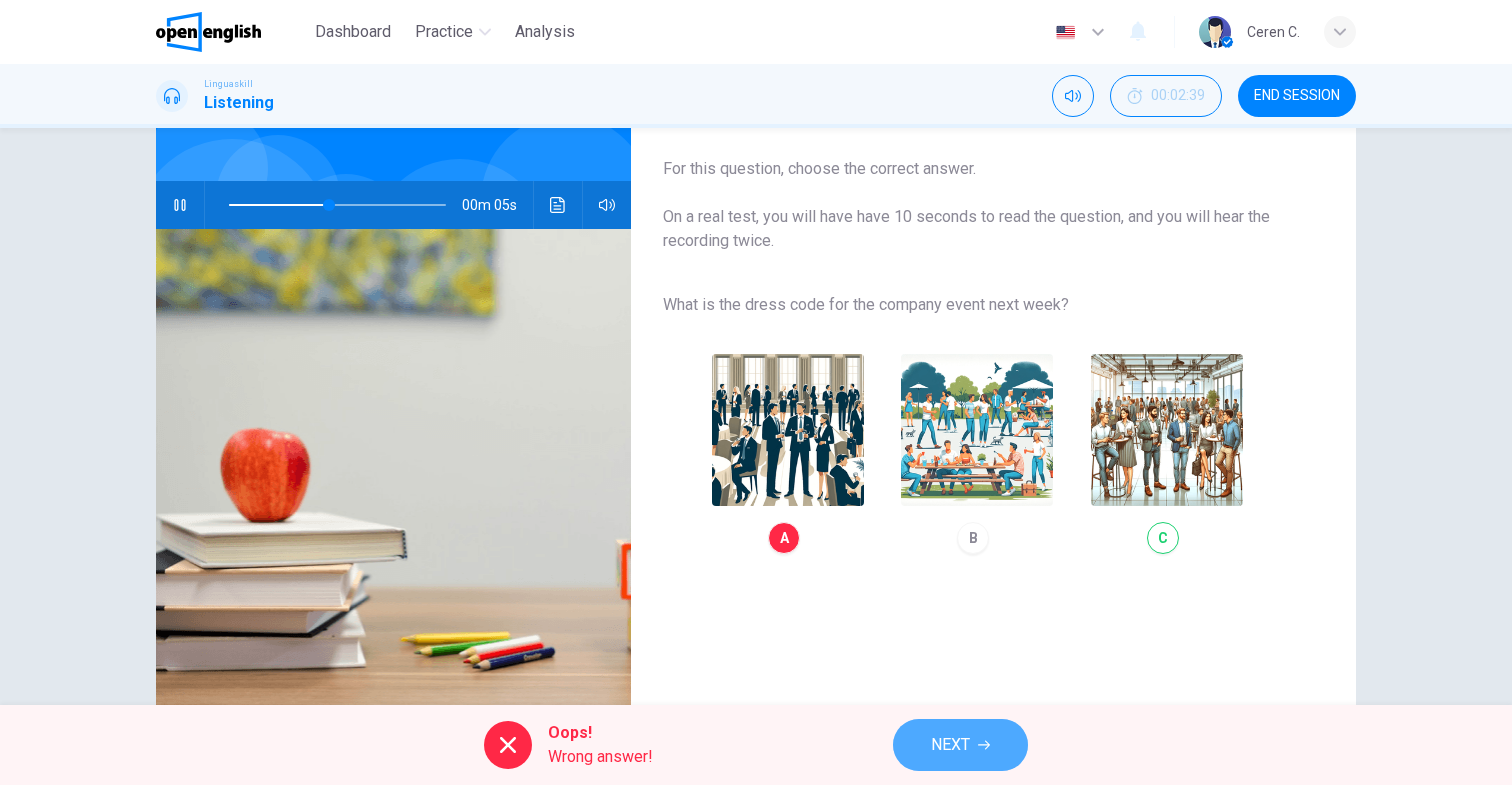 click on "NEXT" at bounding box center (950, 745) 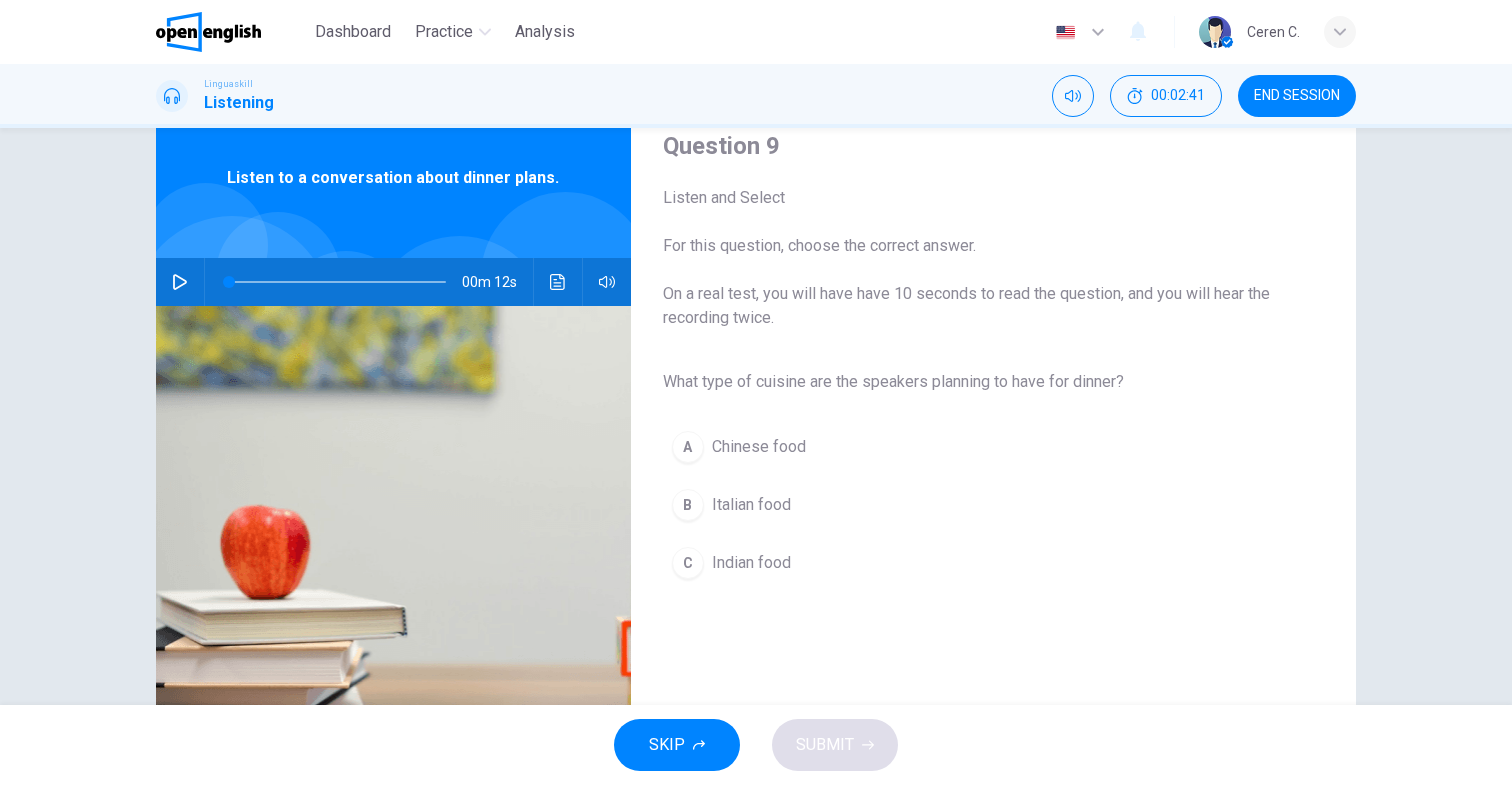 scroll, scrollTop: 49, scrollLeft: 0, axis: vertical 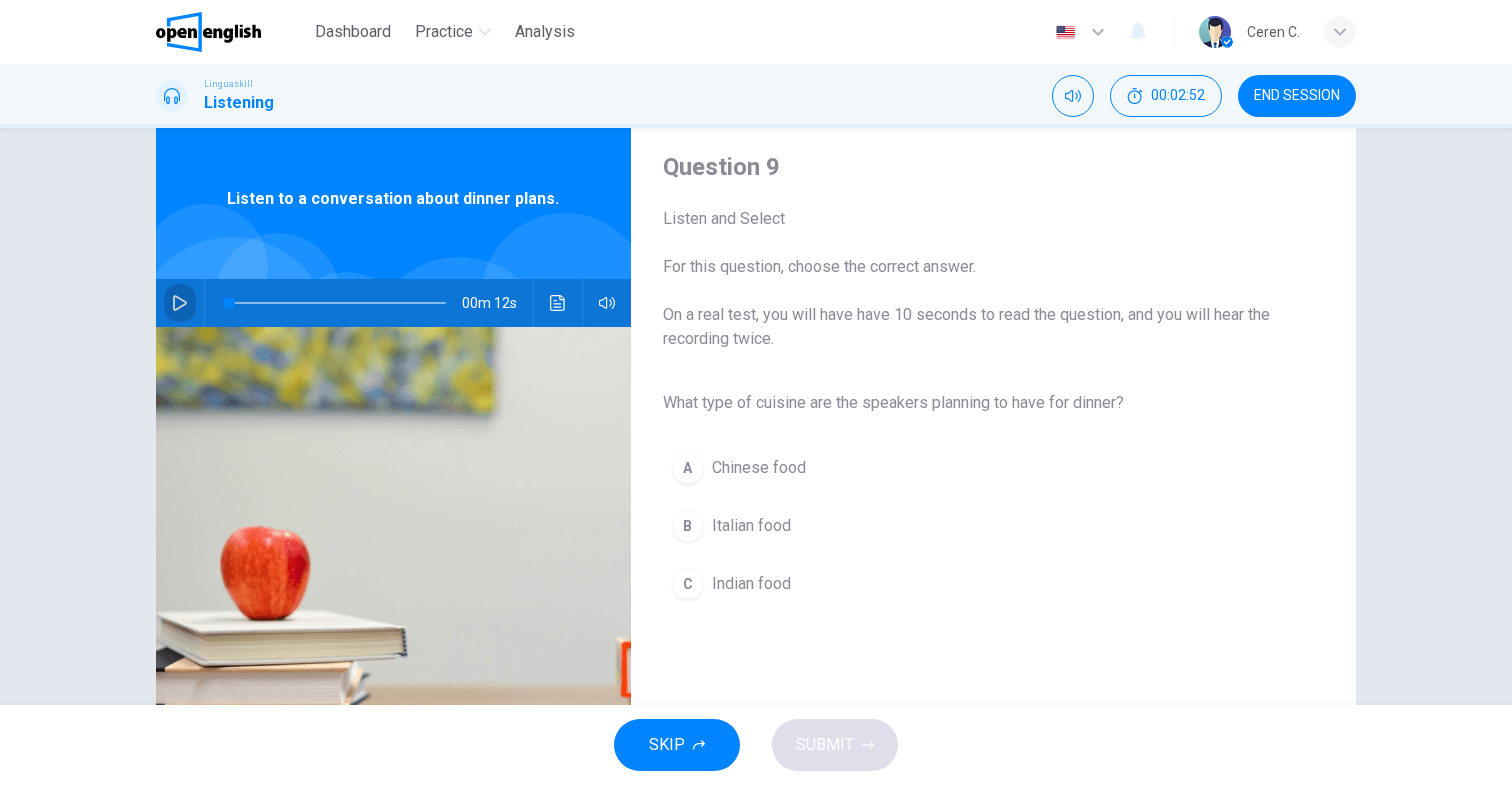 click 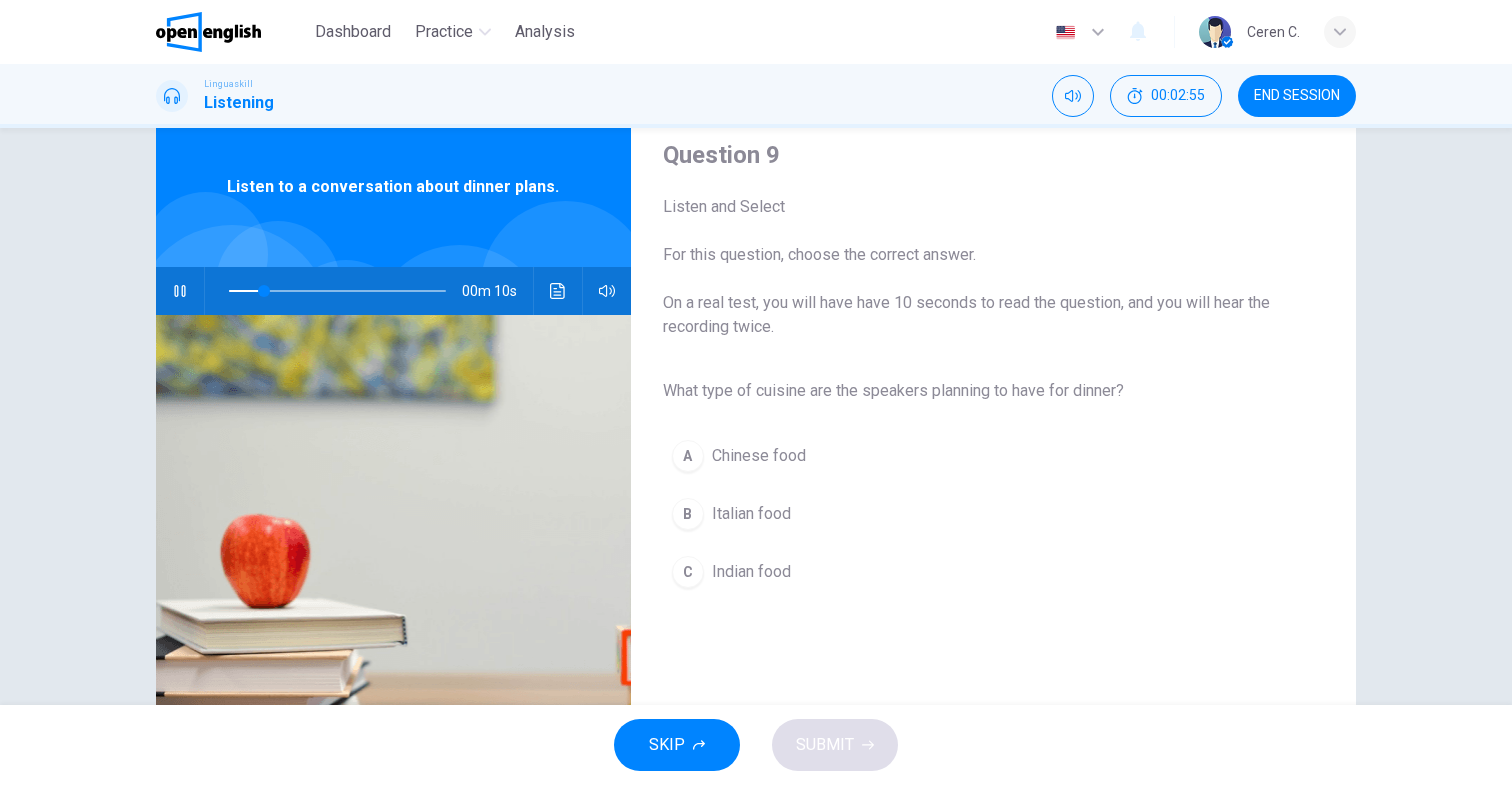 scroll, scrollTop: 49, scrollLeft: 0, axis: vertical 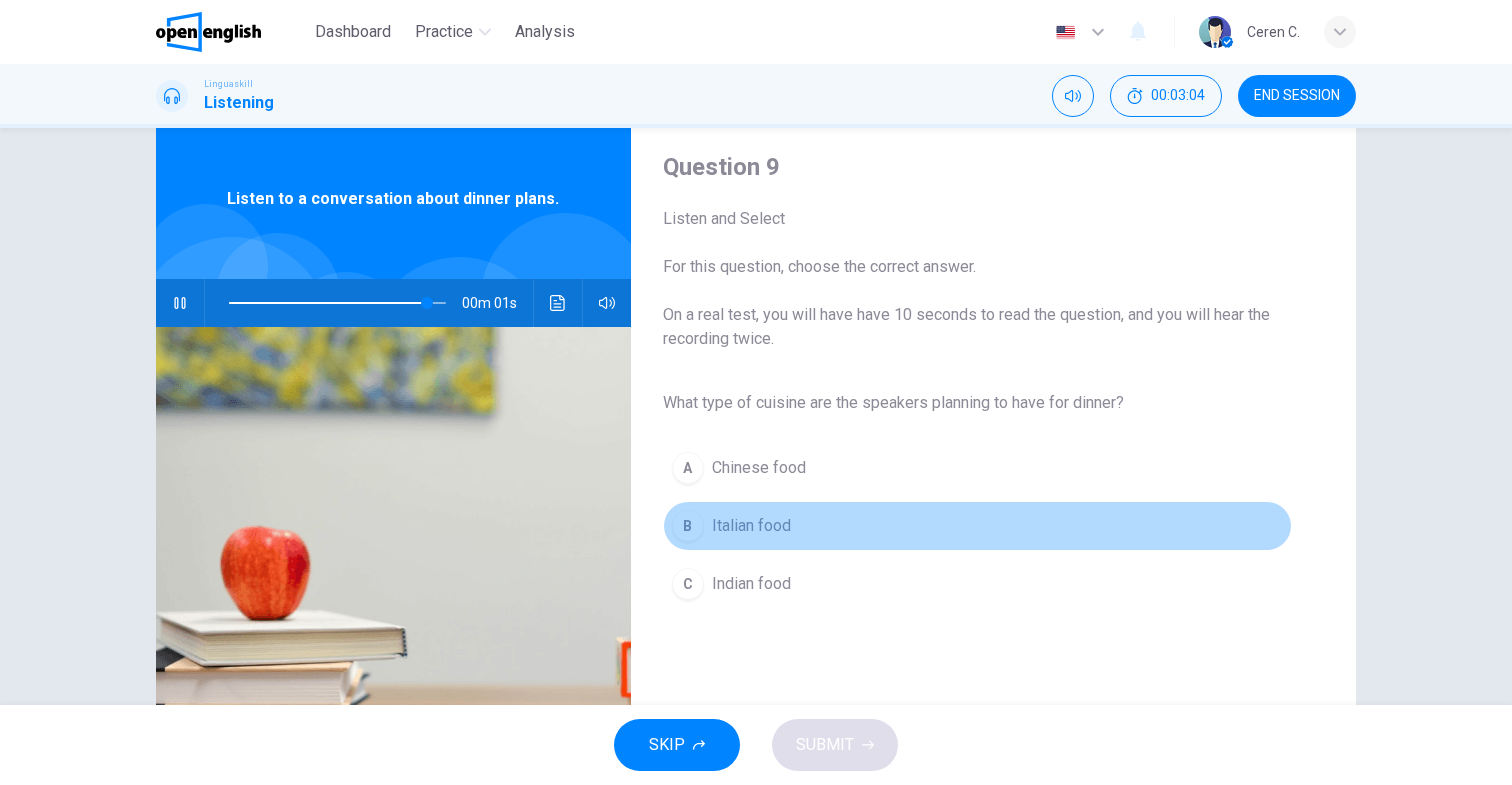 click on "Italian food" at bounding box center (751, 526) 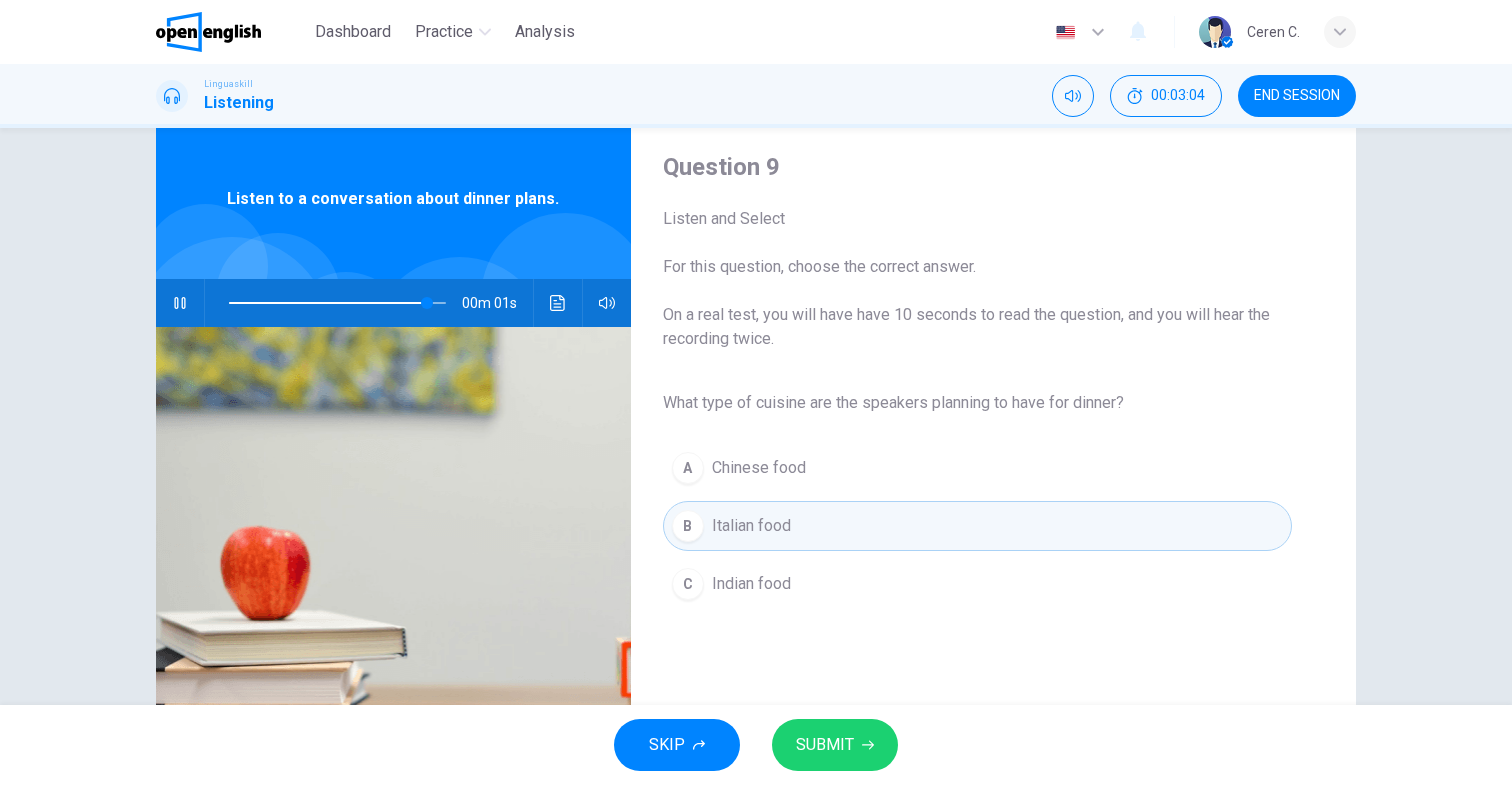 type on "*" 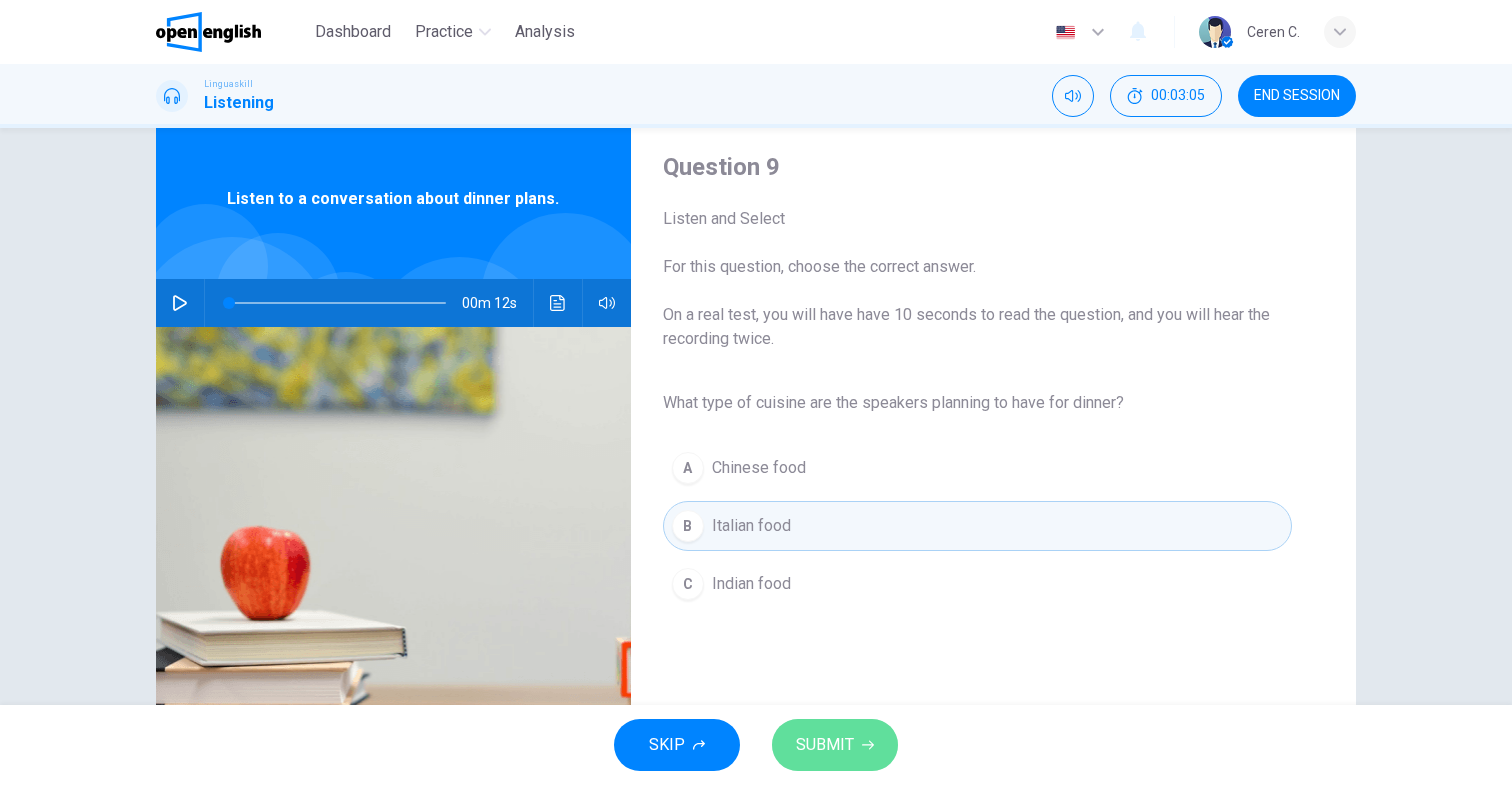 click on "SUBMIT" at bounding box center (835, 745) 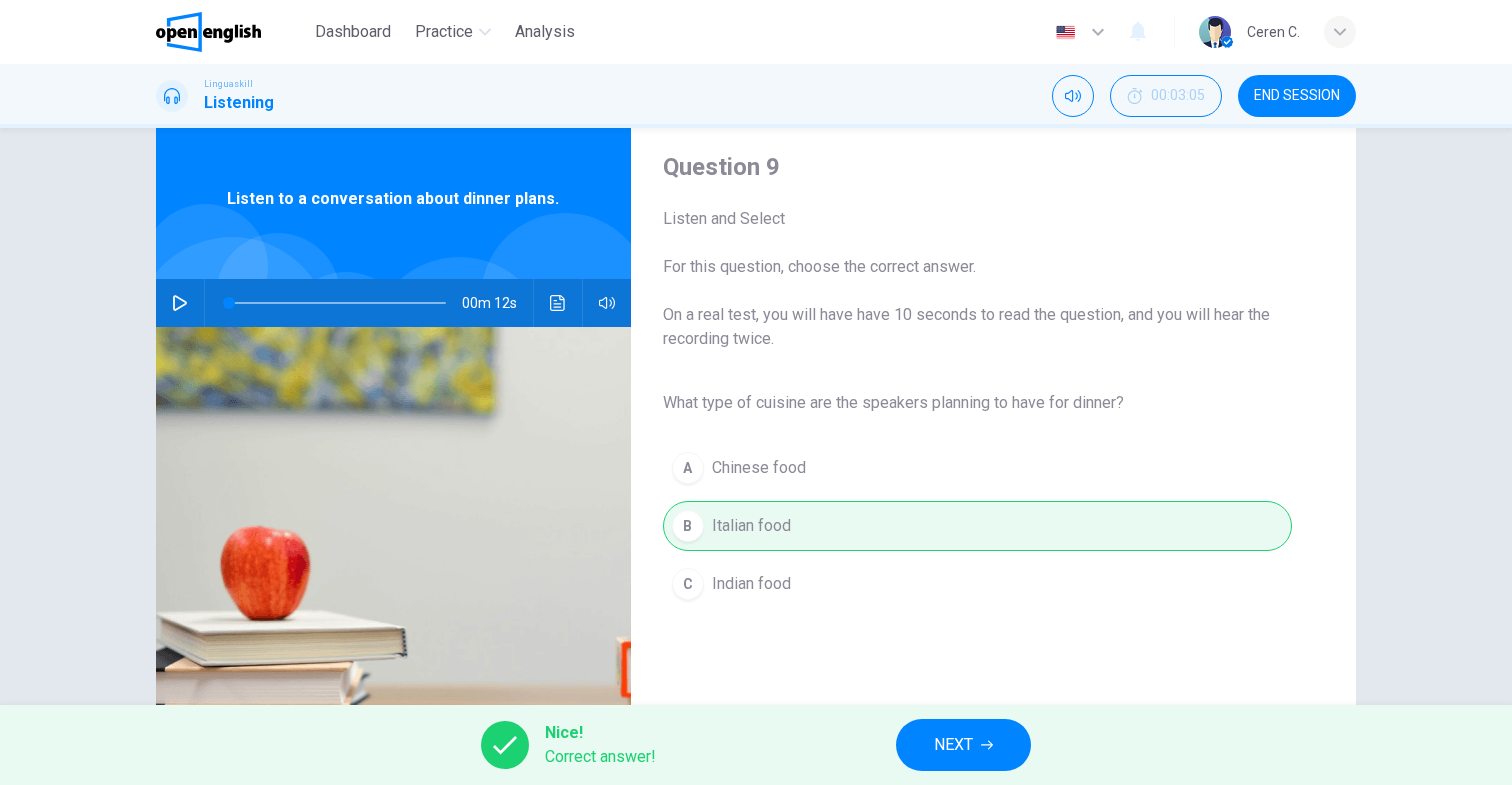 click on "NEXT" at bounding box center [953, 745] 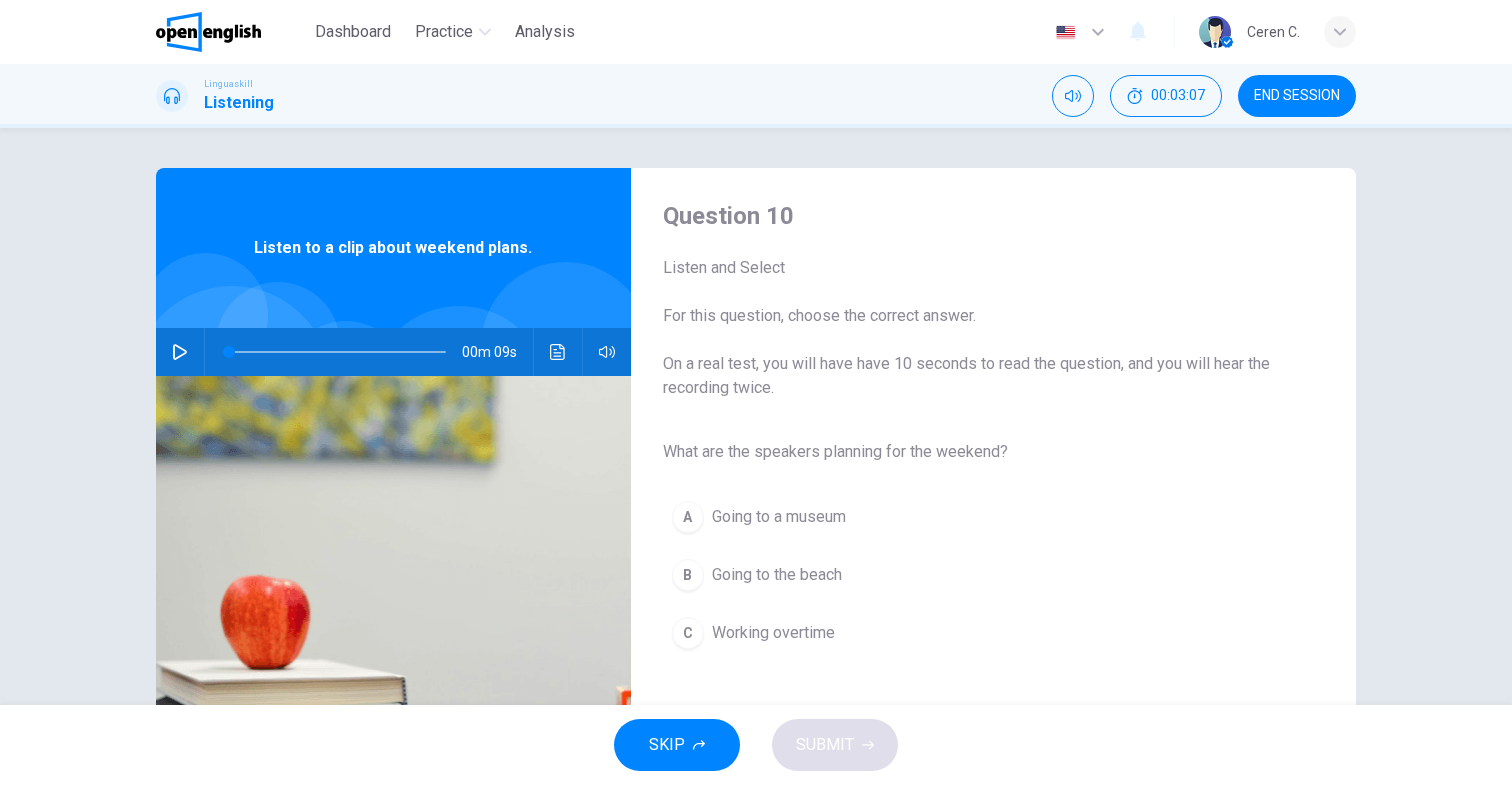 click 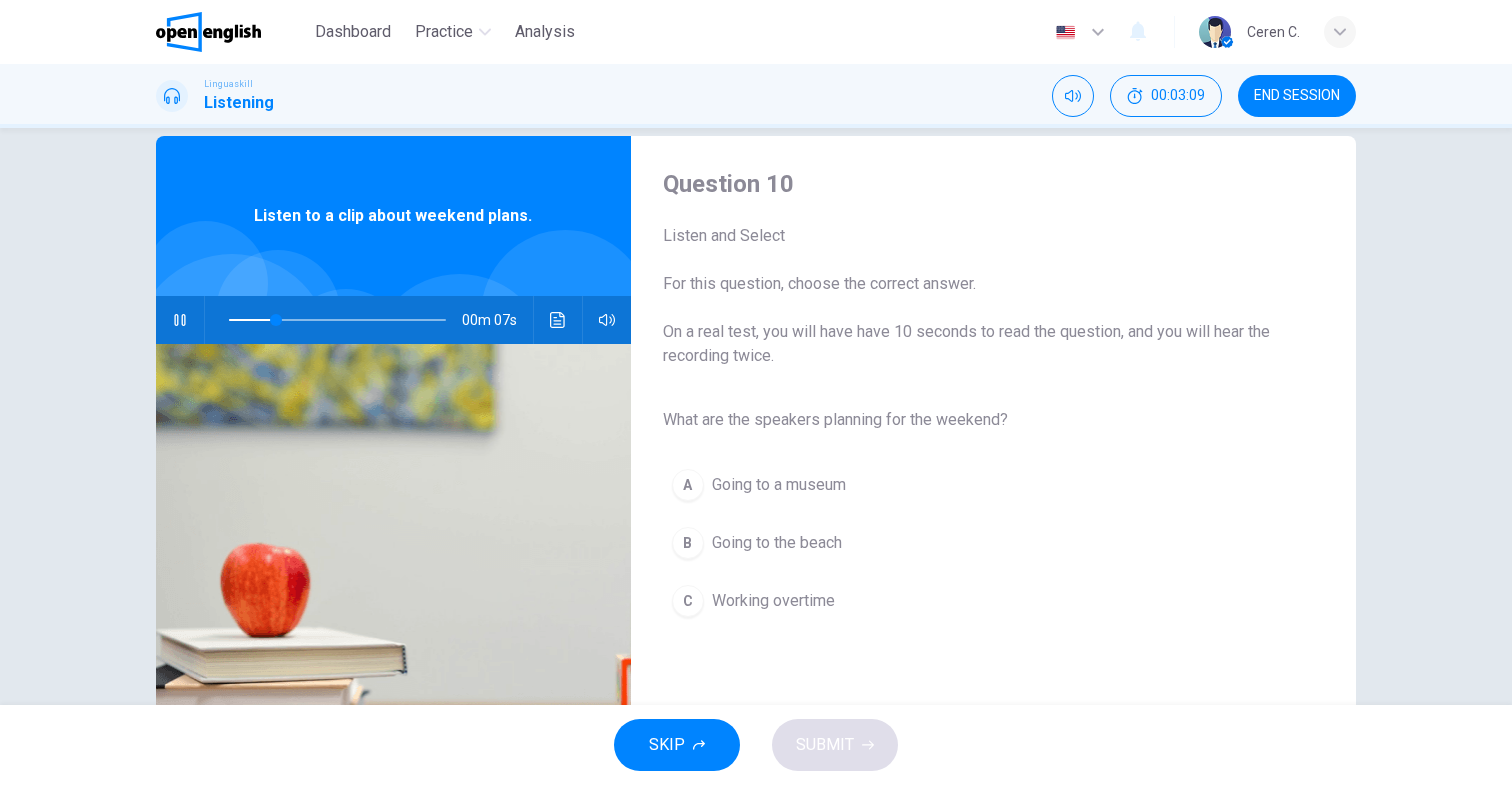 scroll, scrollTop: 30, scrollLeft: 0, axis: vertical 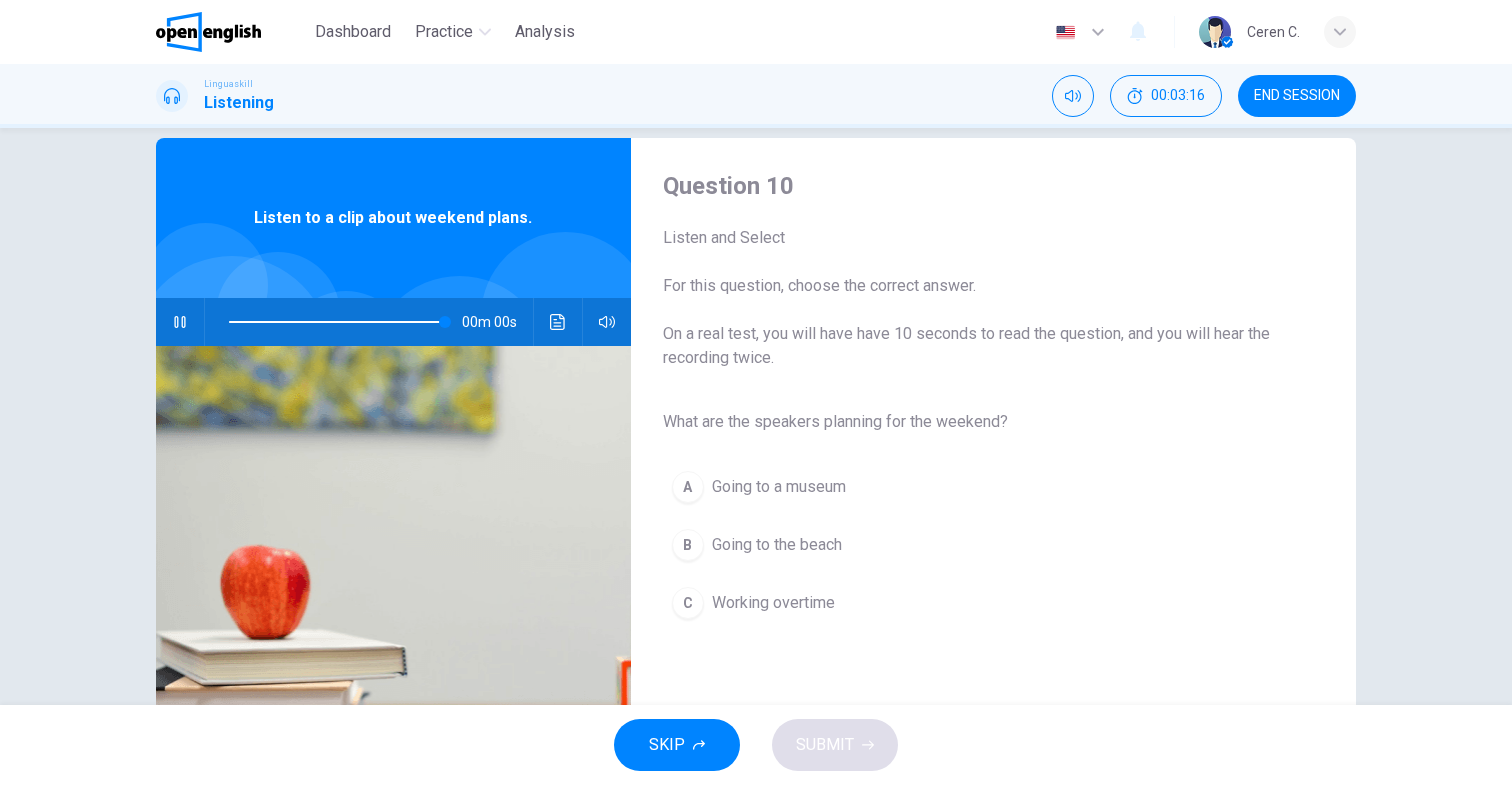 type on "*" 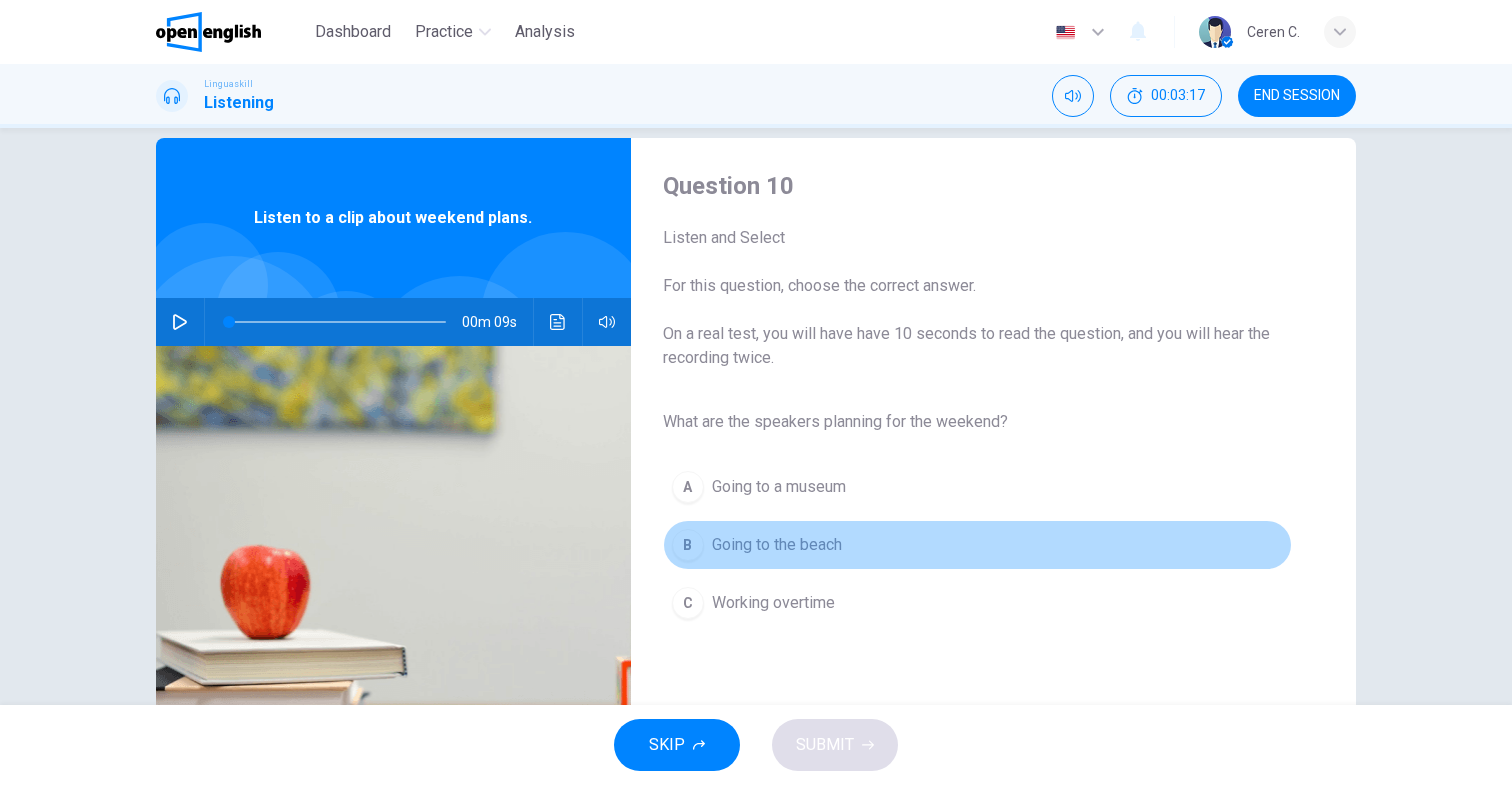 click on "Going to the beach" at bounding box center (777, 545) 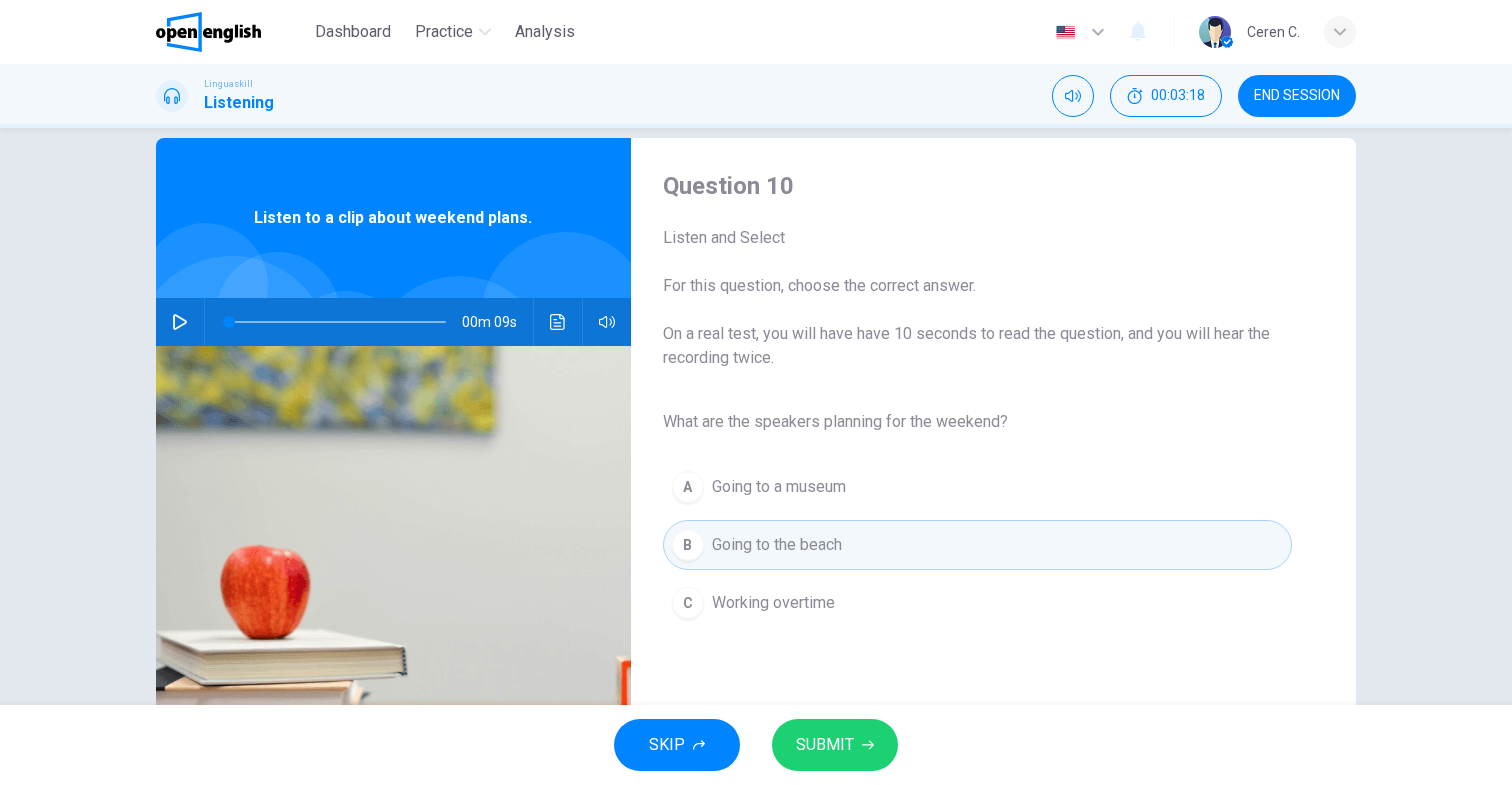 click on "SUBMIT" at bounding box center [825, 745] 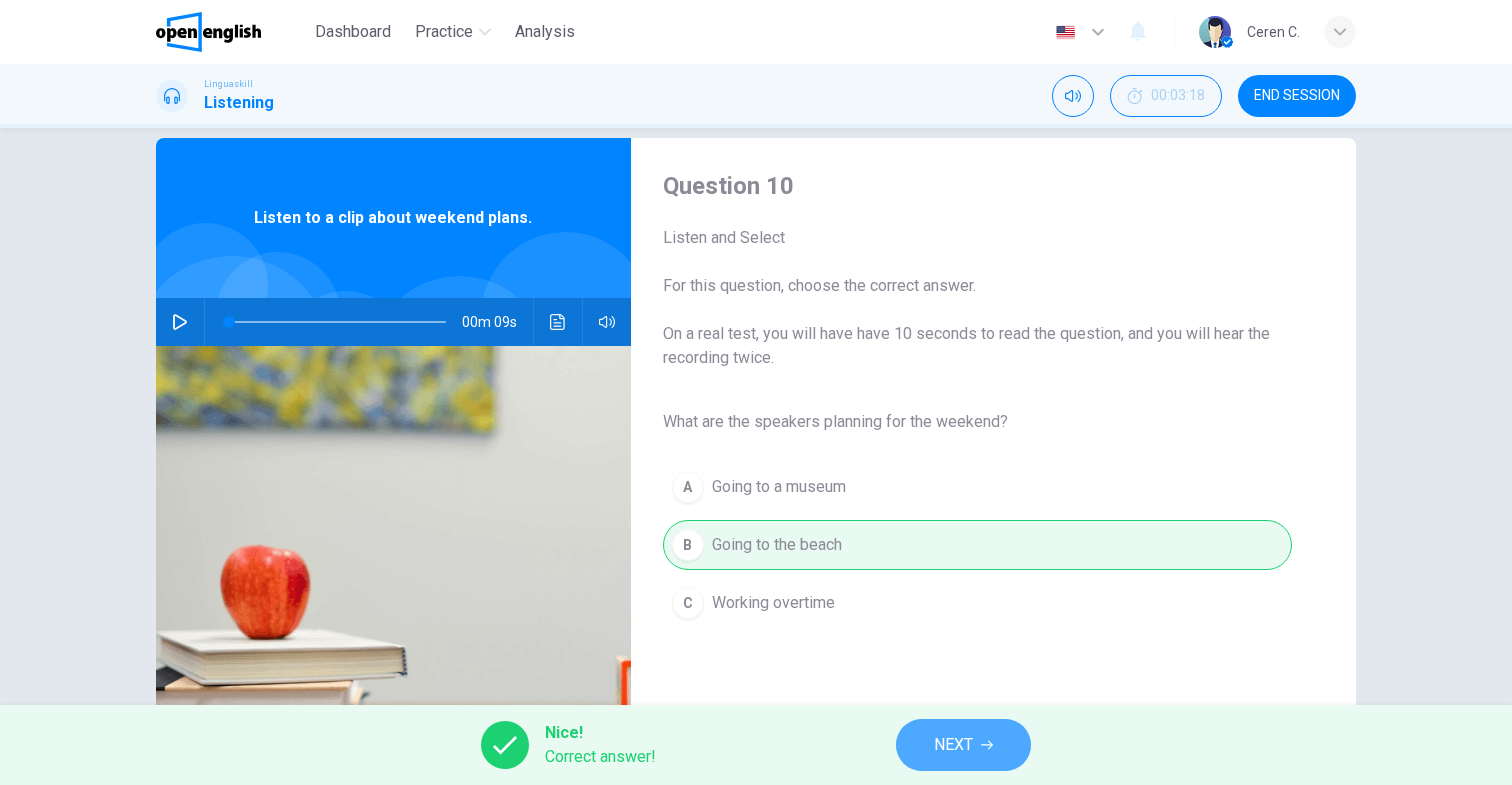 click on "NEXT" at bounding box center (963, 745) 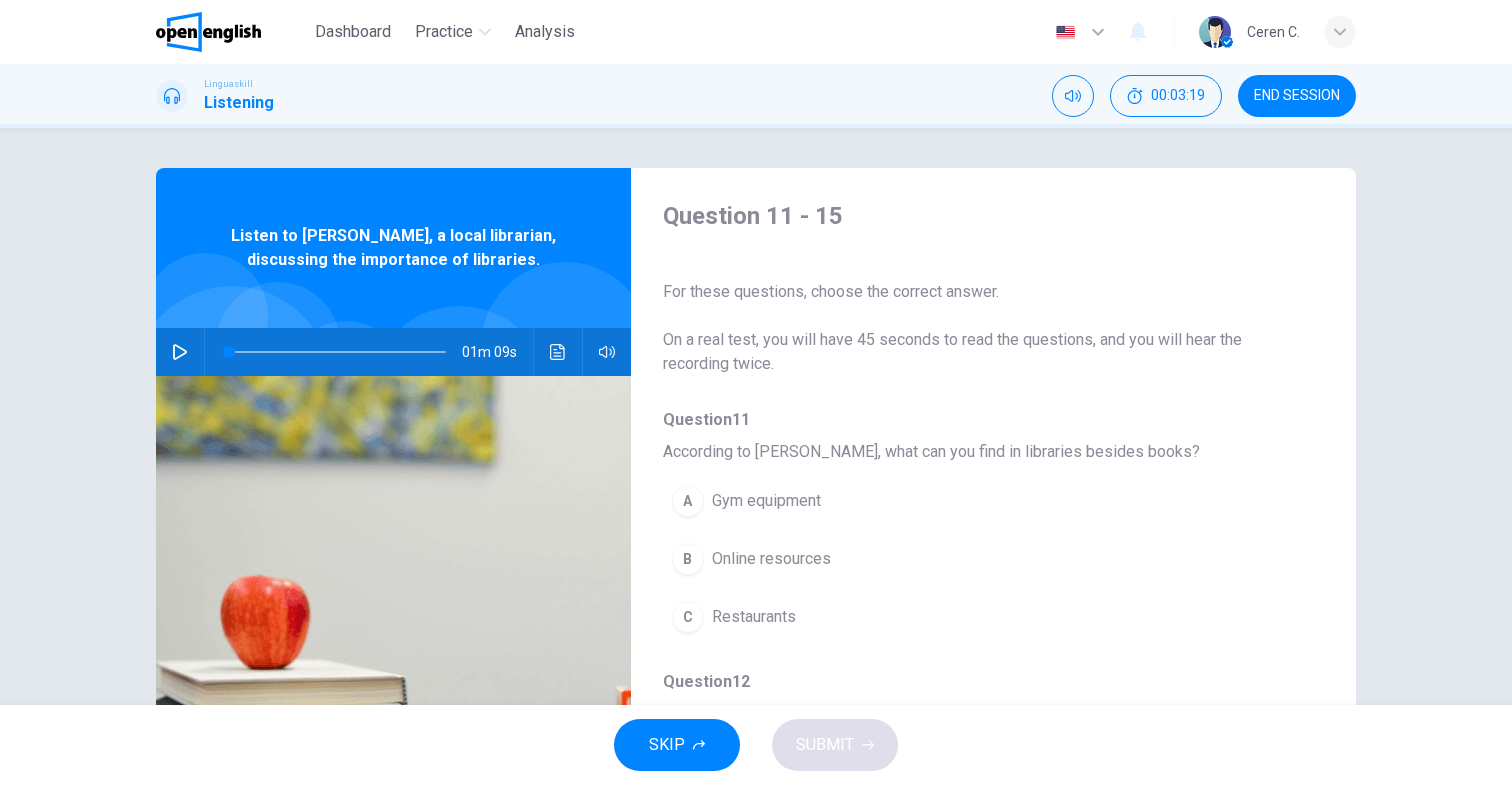 click 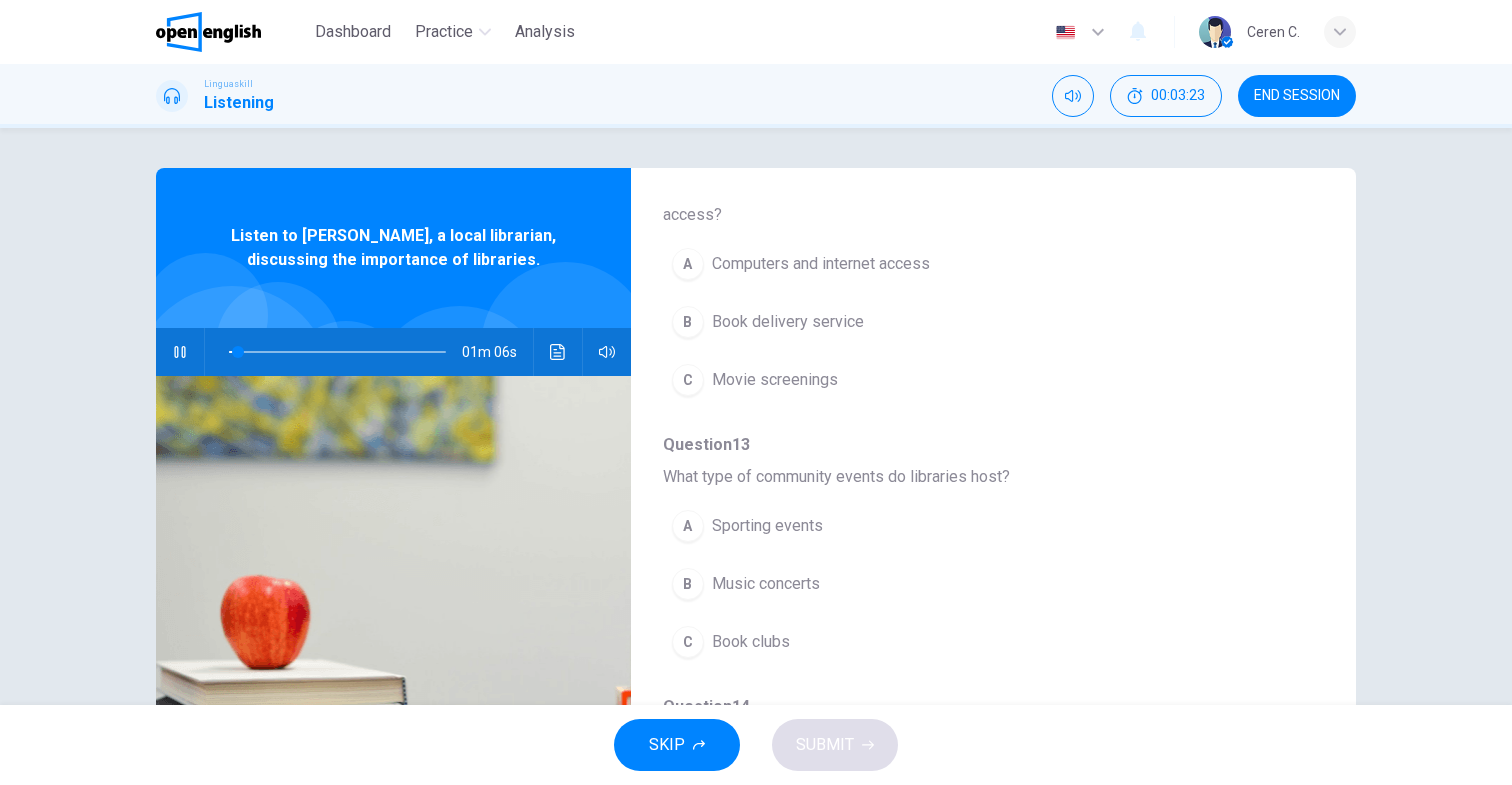 scroll, scrollTop: 0, scrollLeft: 0, axis: both 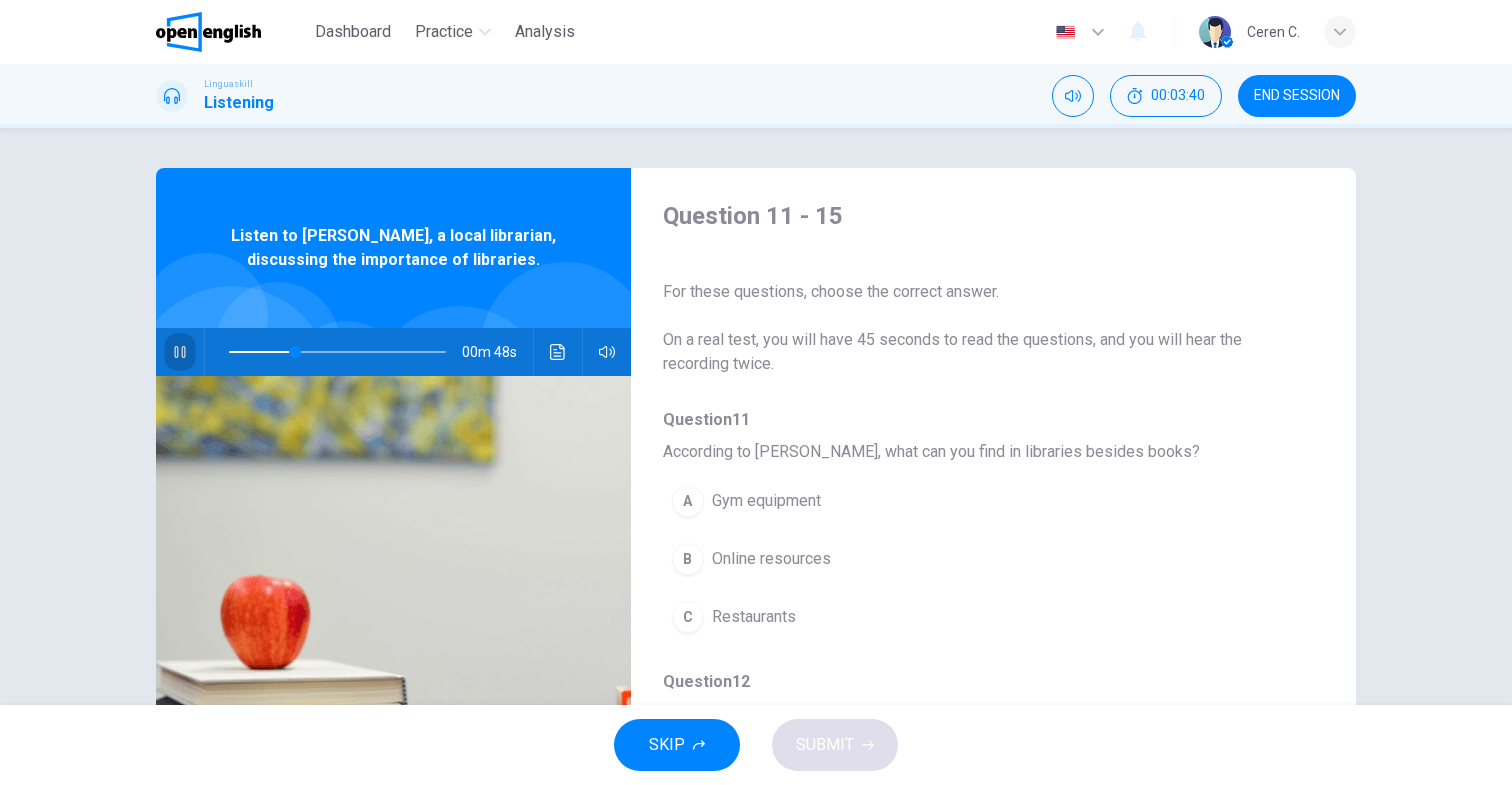 click 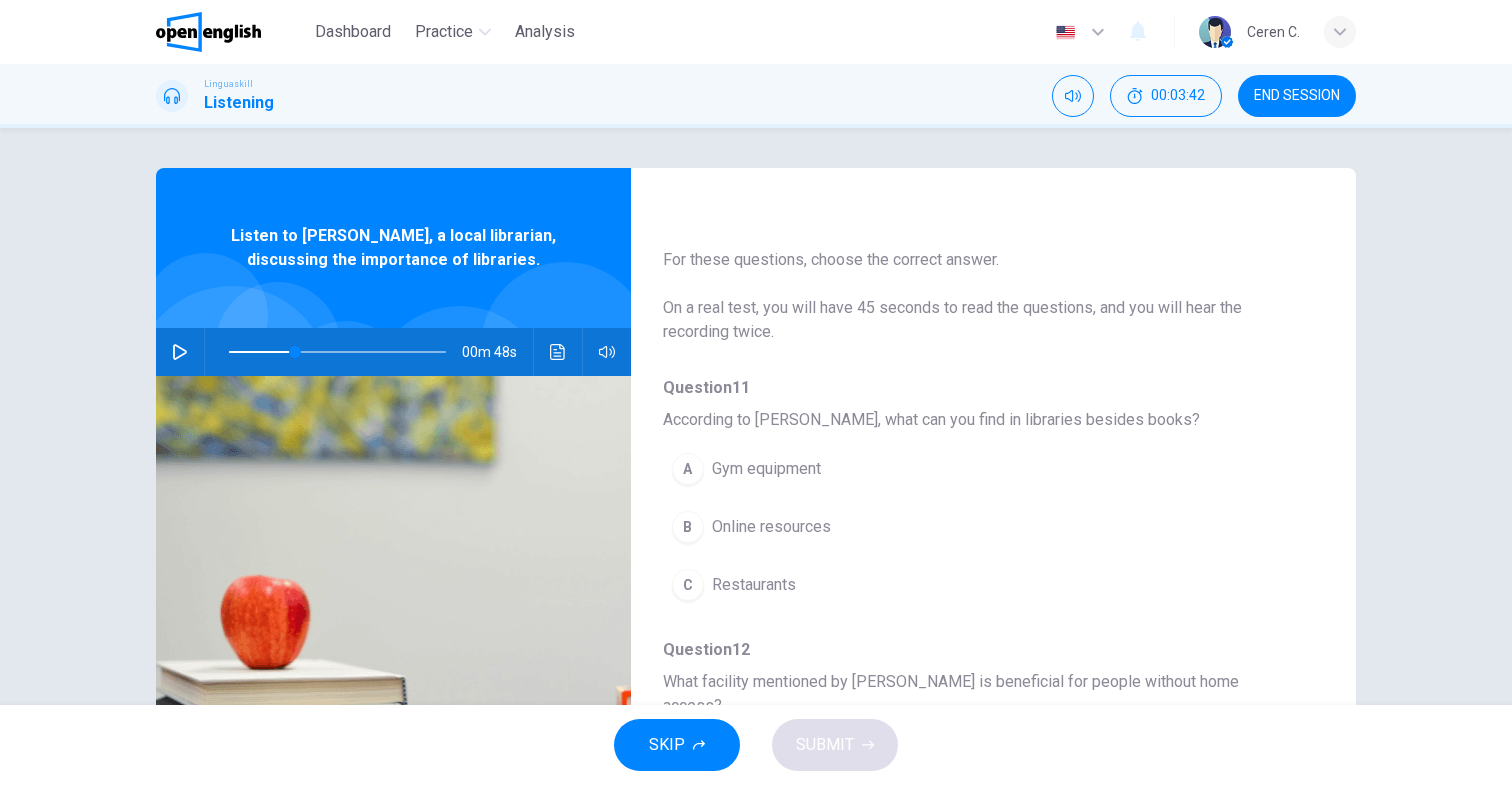 scroll, scrollTop: 39, scrollLeft: 0, axis: vertical 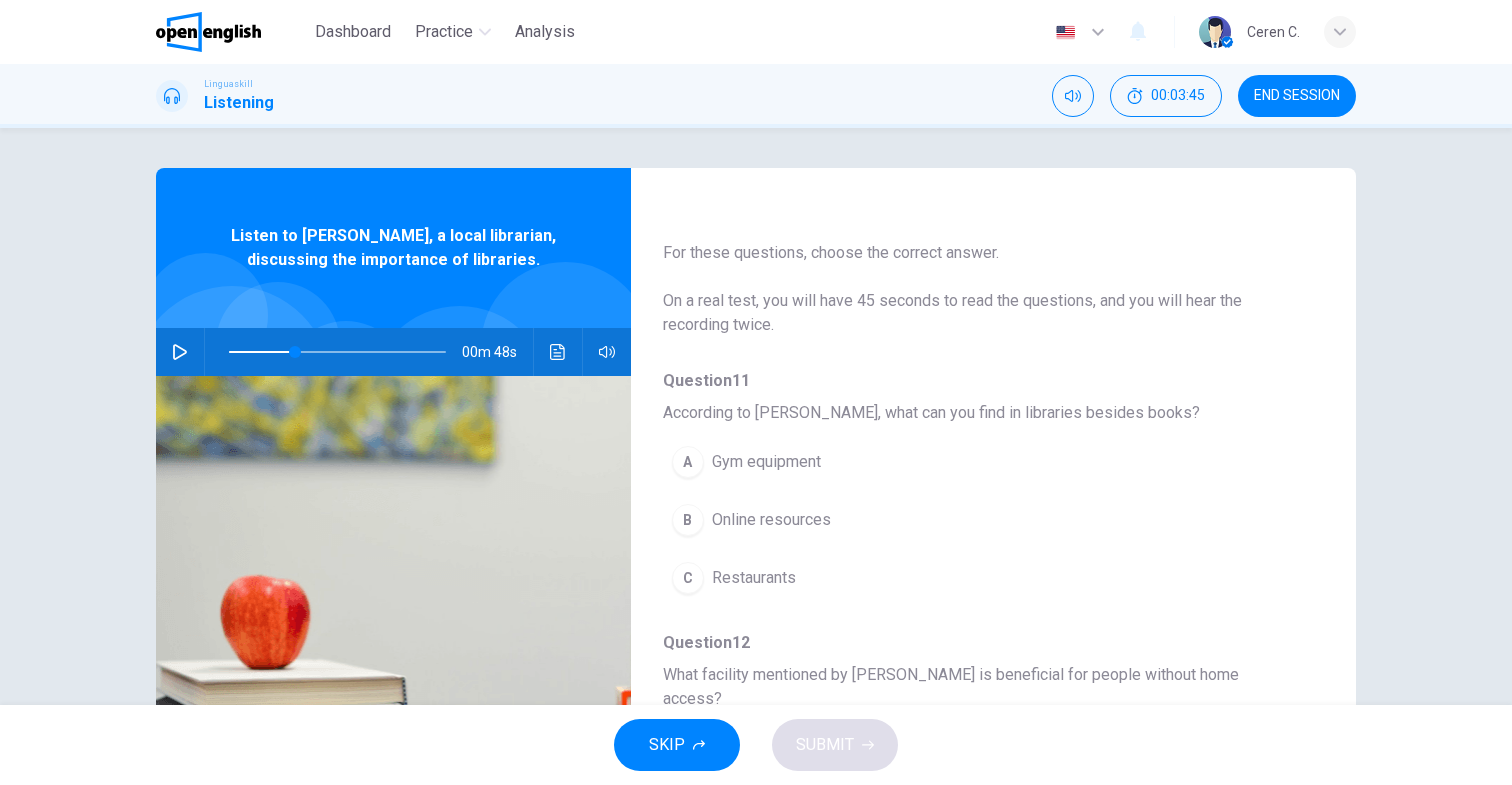 click on "Online resources" at bounding box center [771, 520] 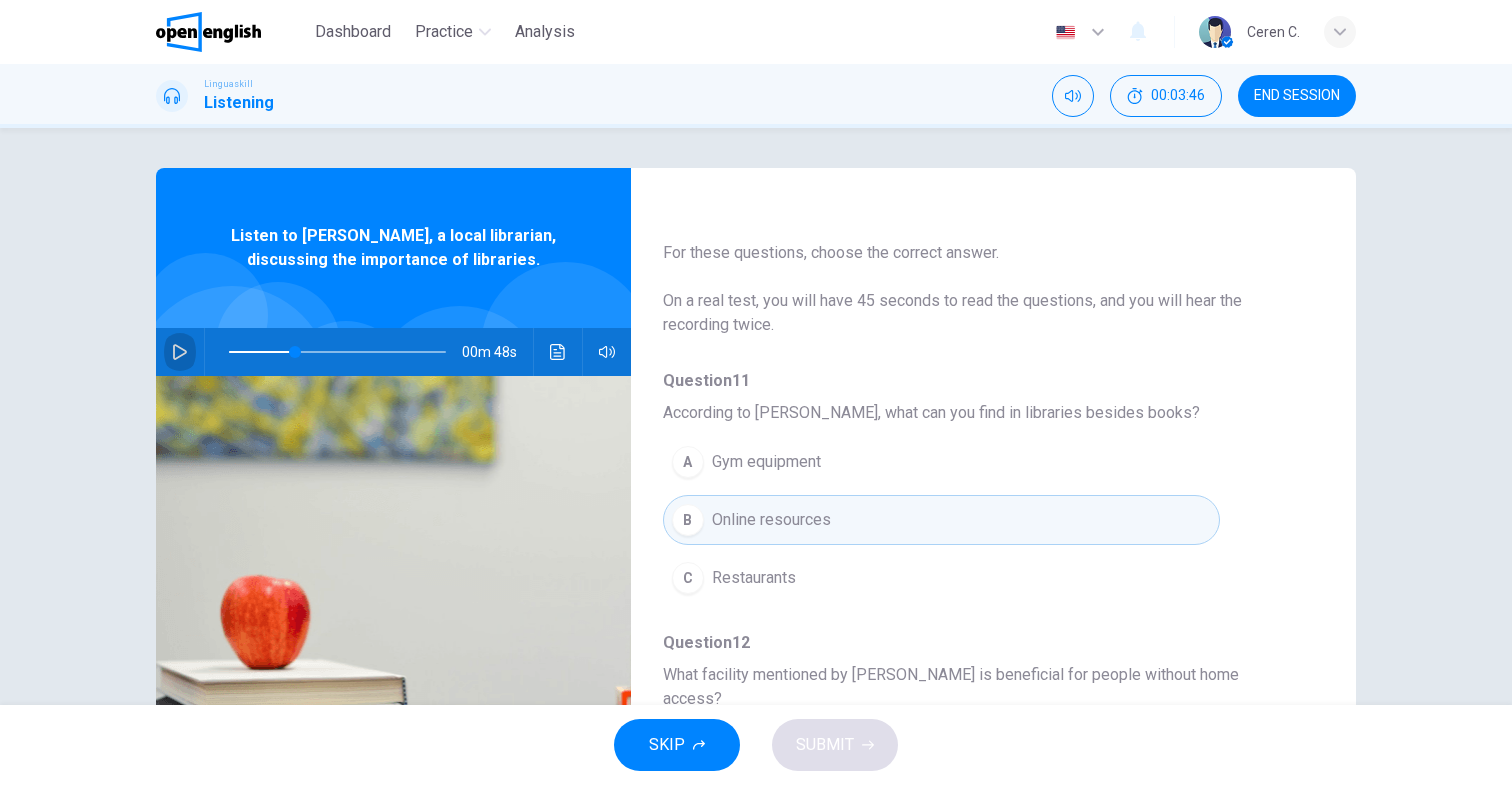 click 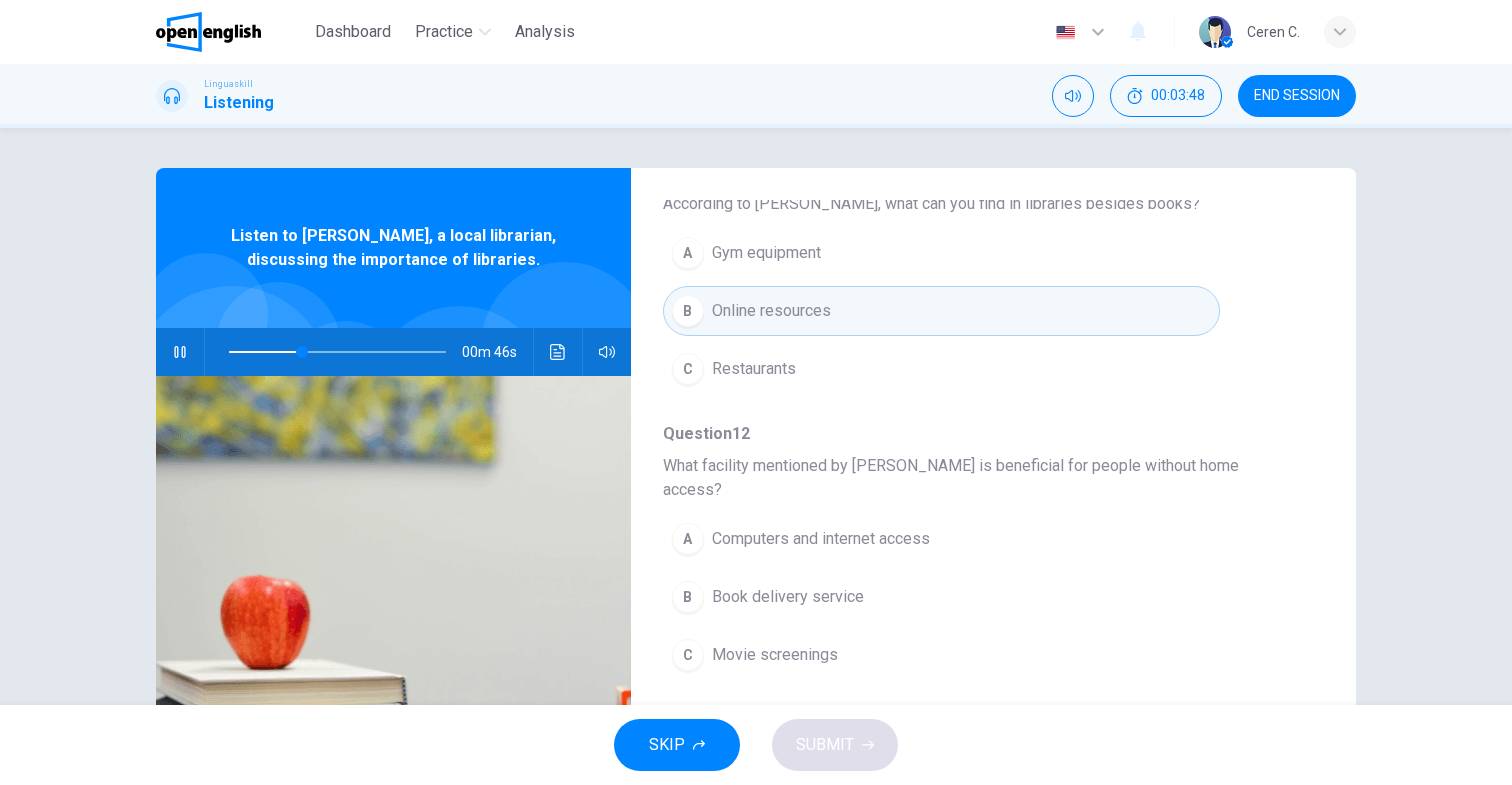 scroll, scrollTop: 289, scrollLeft: 0, axis: vertical 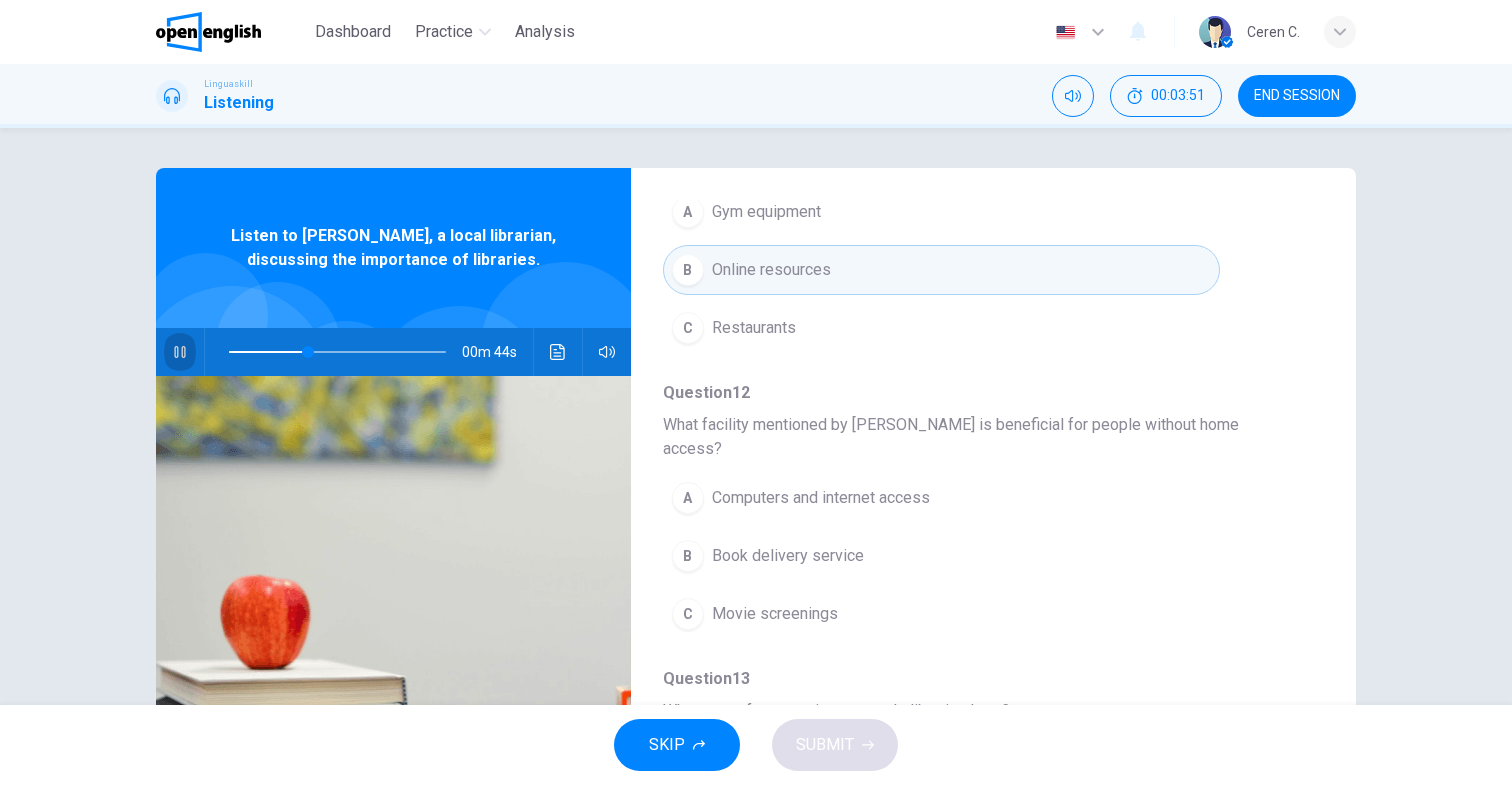 click at bounding box center (180, 352) 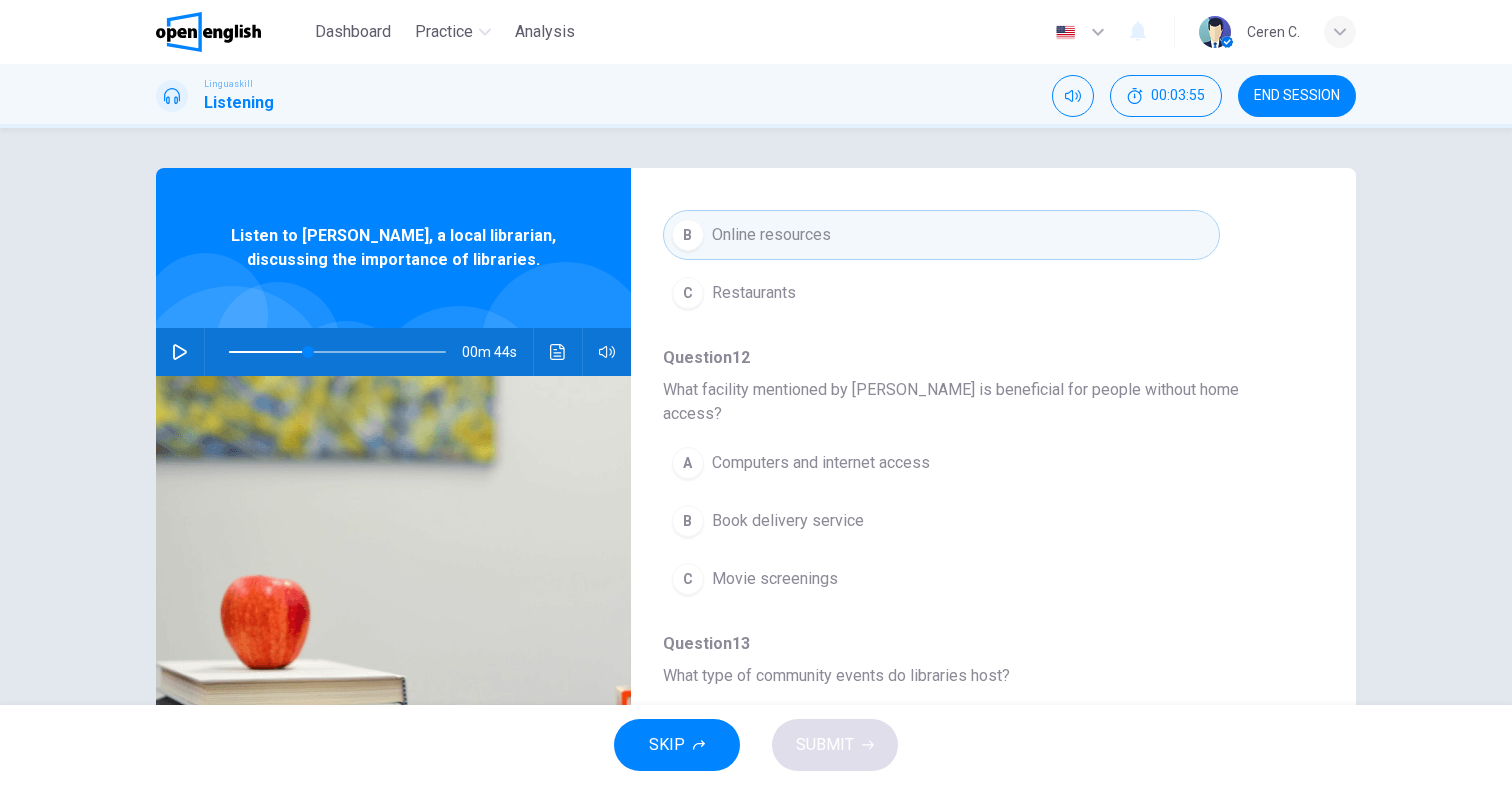 scroll, scrollTop: 338, scrollLeft: 0, axis: vertical 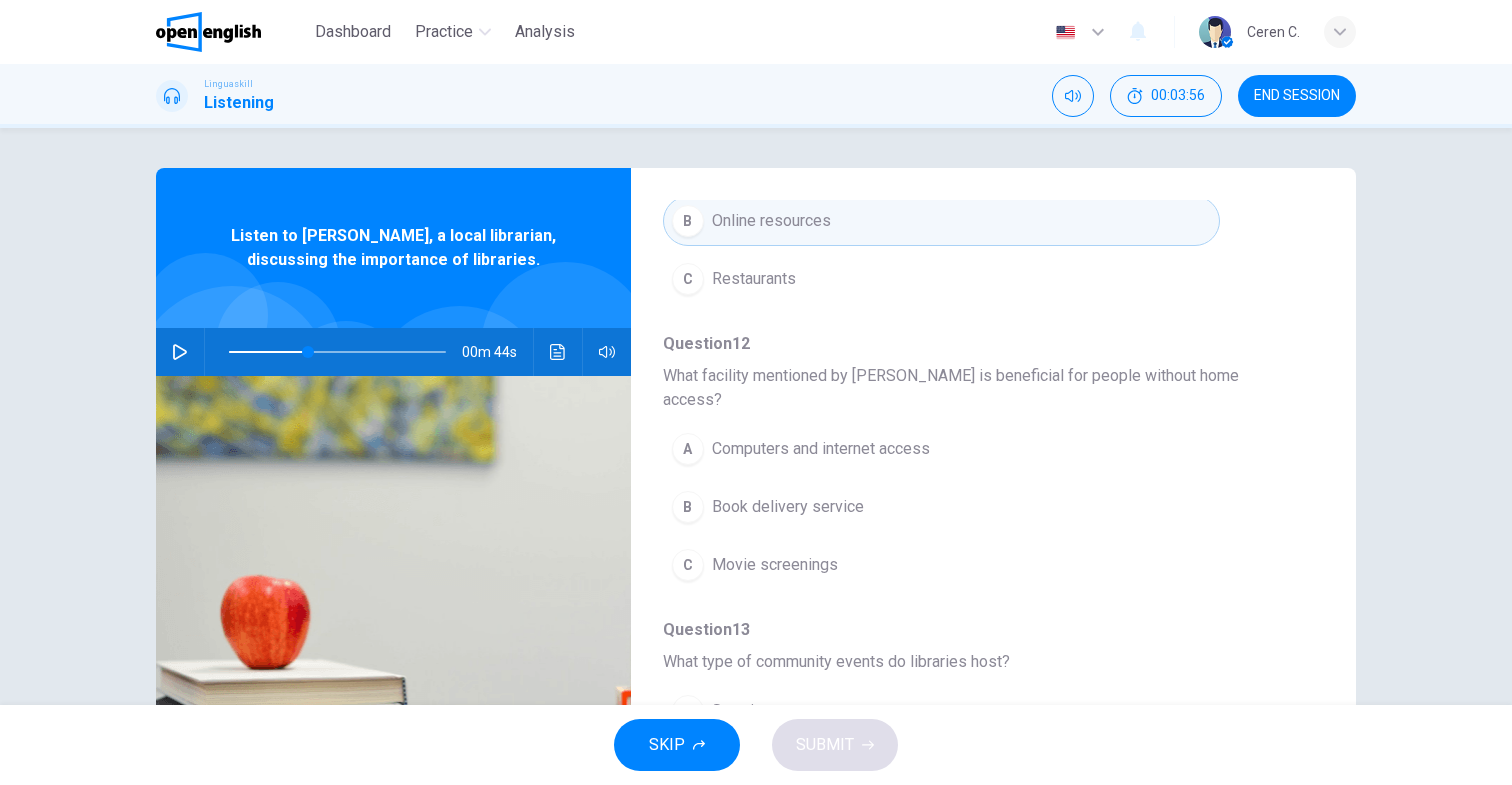 click on "Computers and internet access" at bounding box center (821, 449) 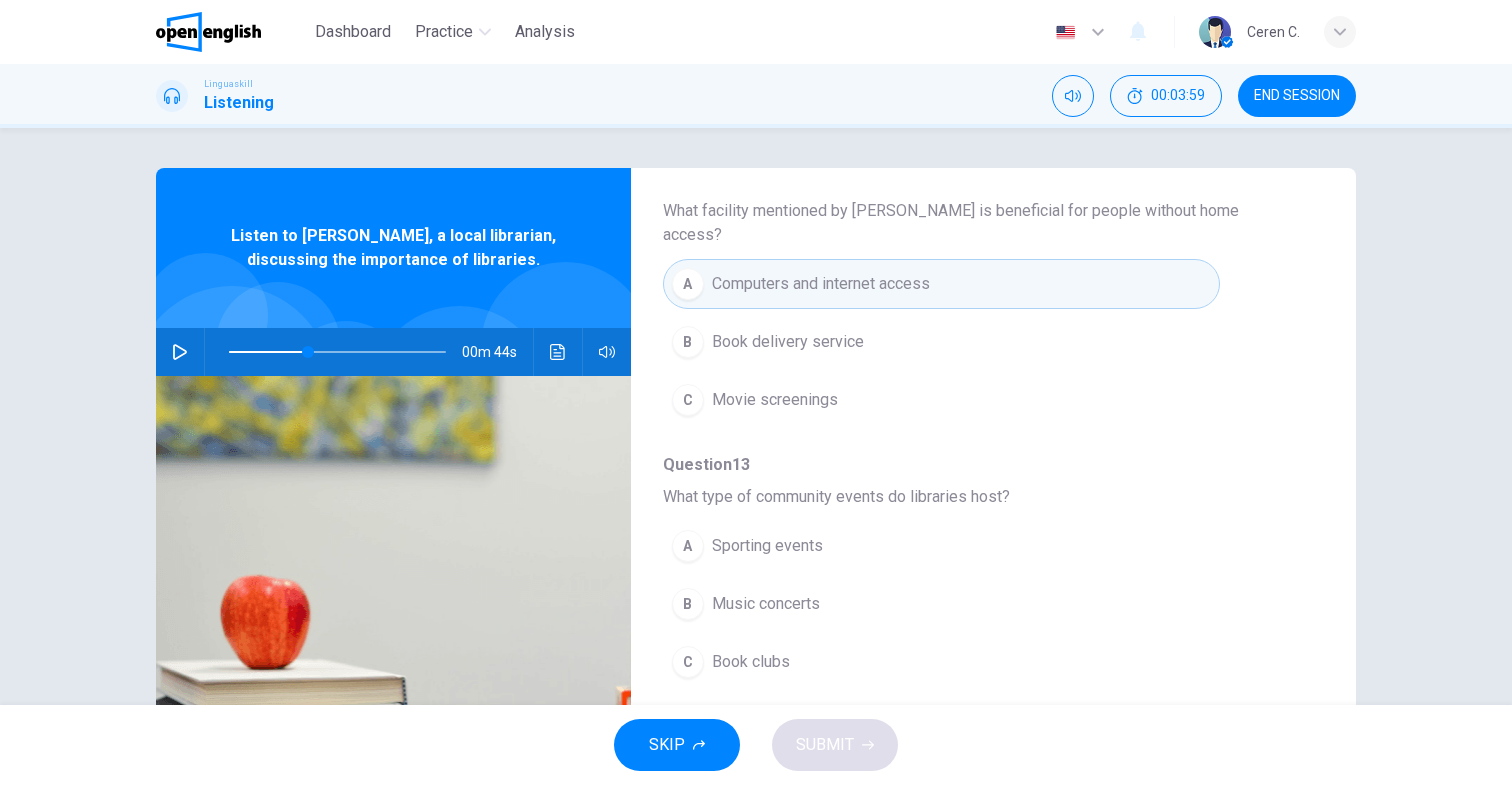 scroll, scrollTop: 571, scrollLeft: 0, axis: vertical 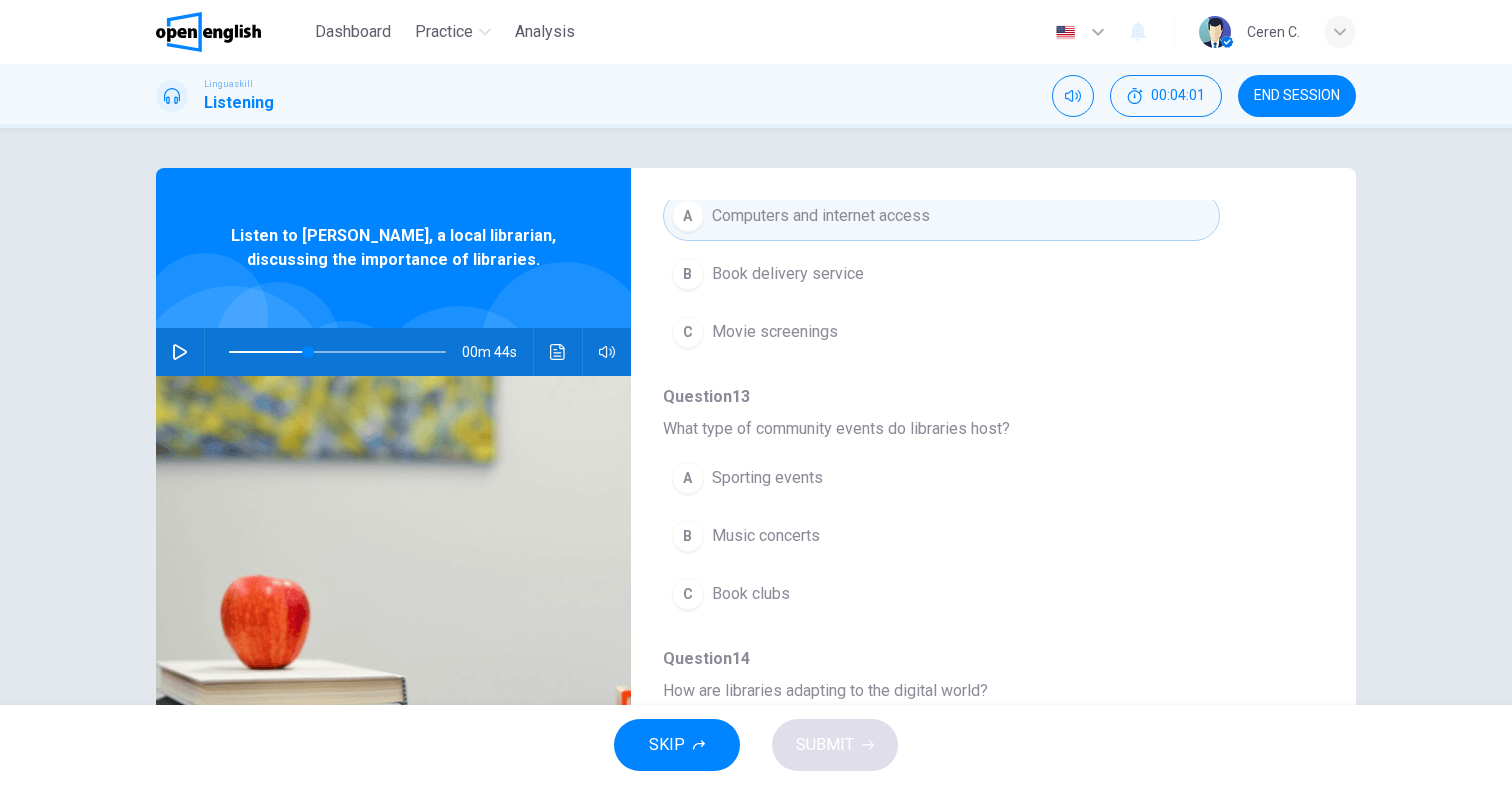 click at bounding box center (180, 352) 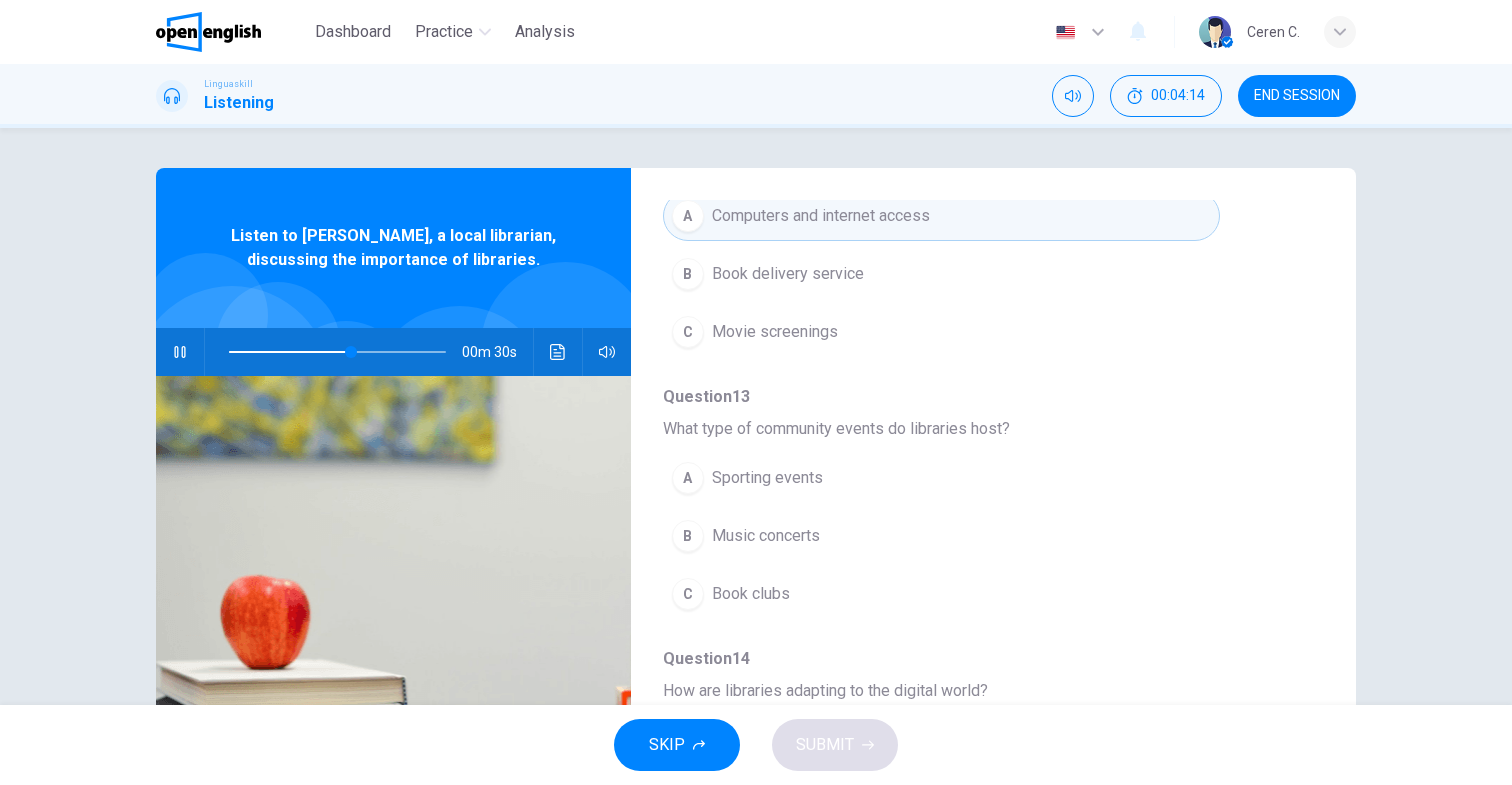 click on "Book clubs" at bounding box center [751, 594] 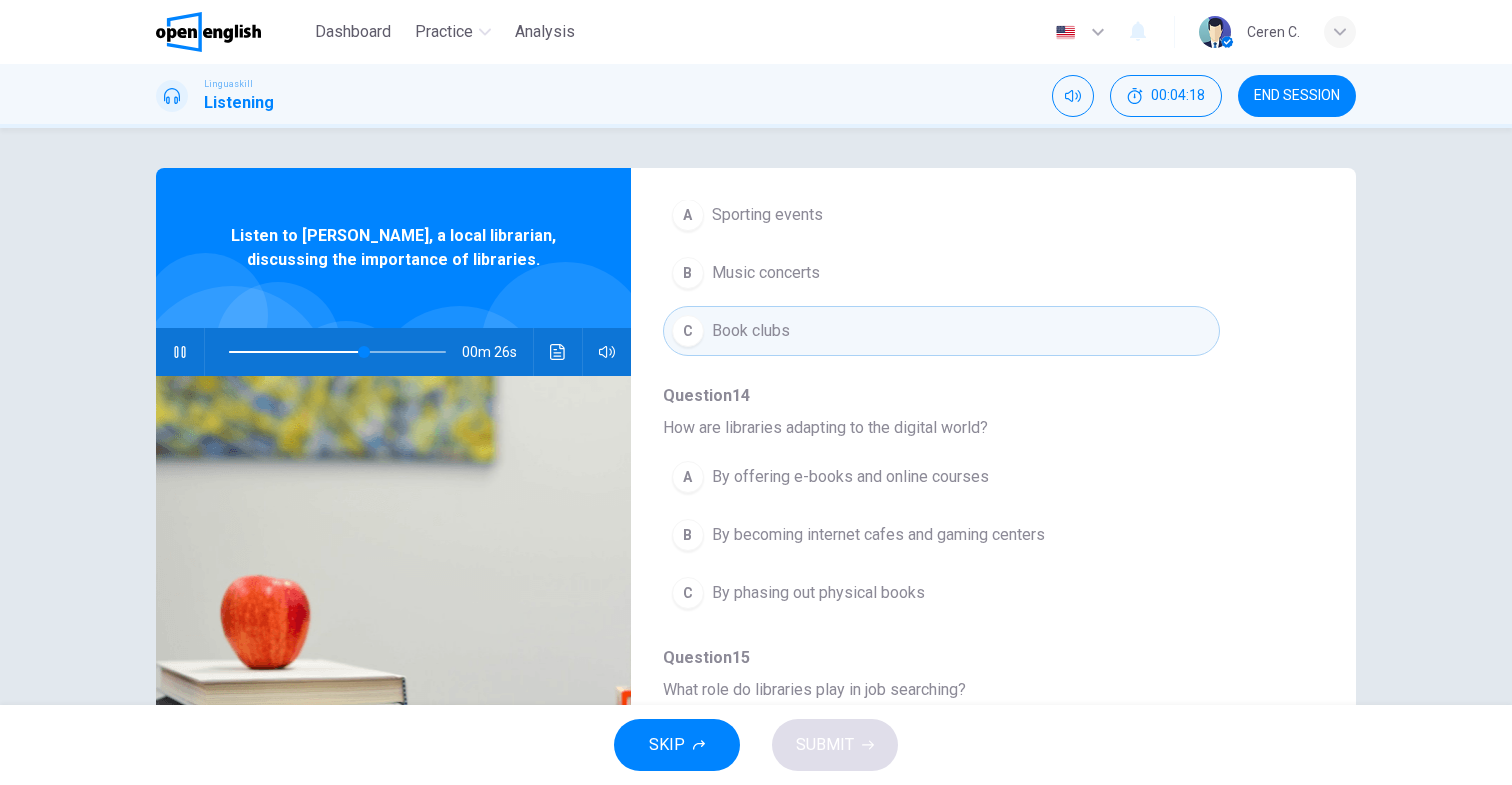 scroll, scrollTop: 847, scrollLeft: 0, axis: vertical 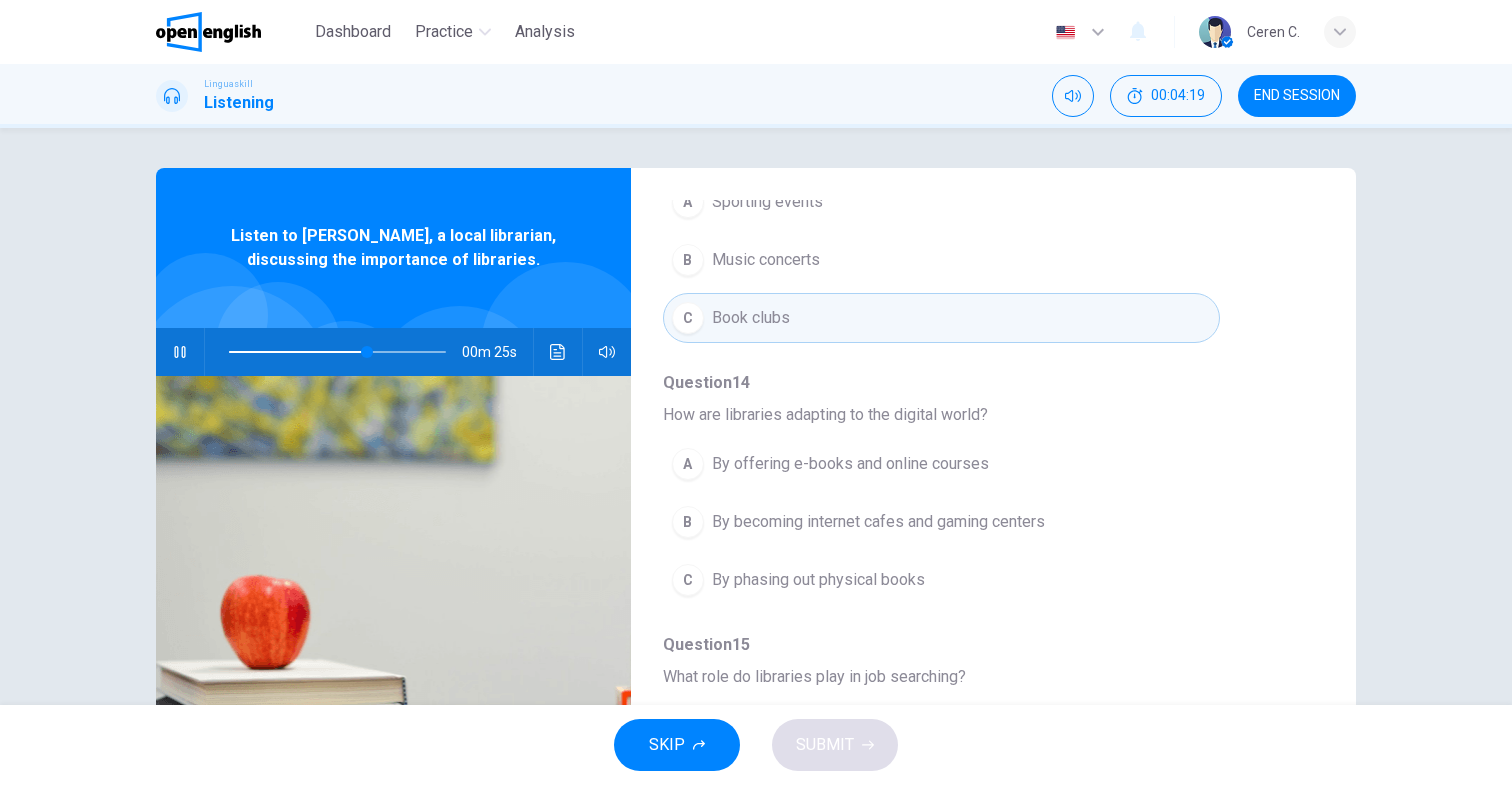 click 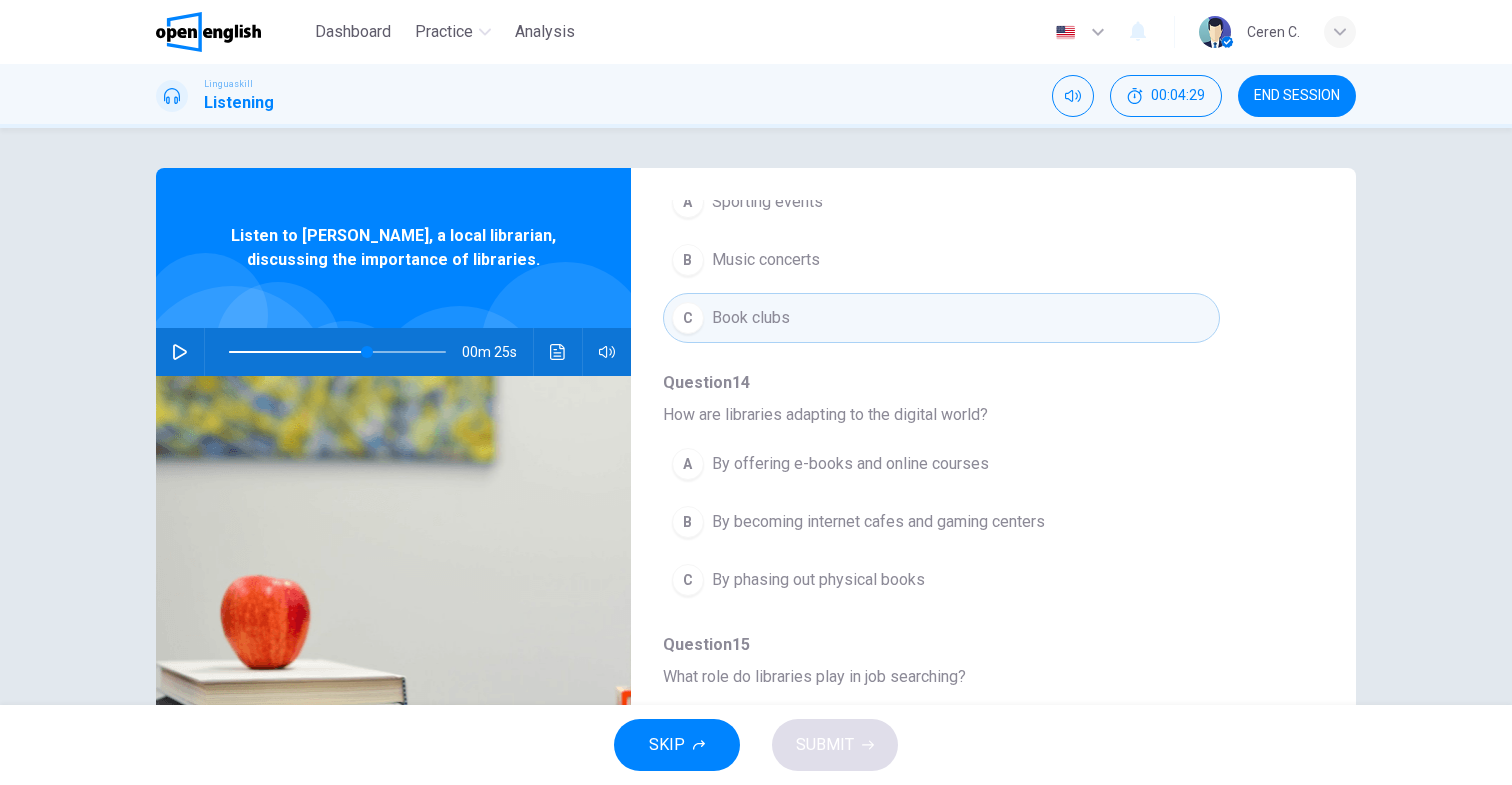 click at bounding box center (180, 352) 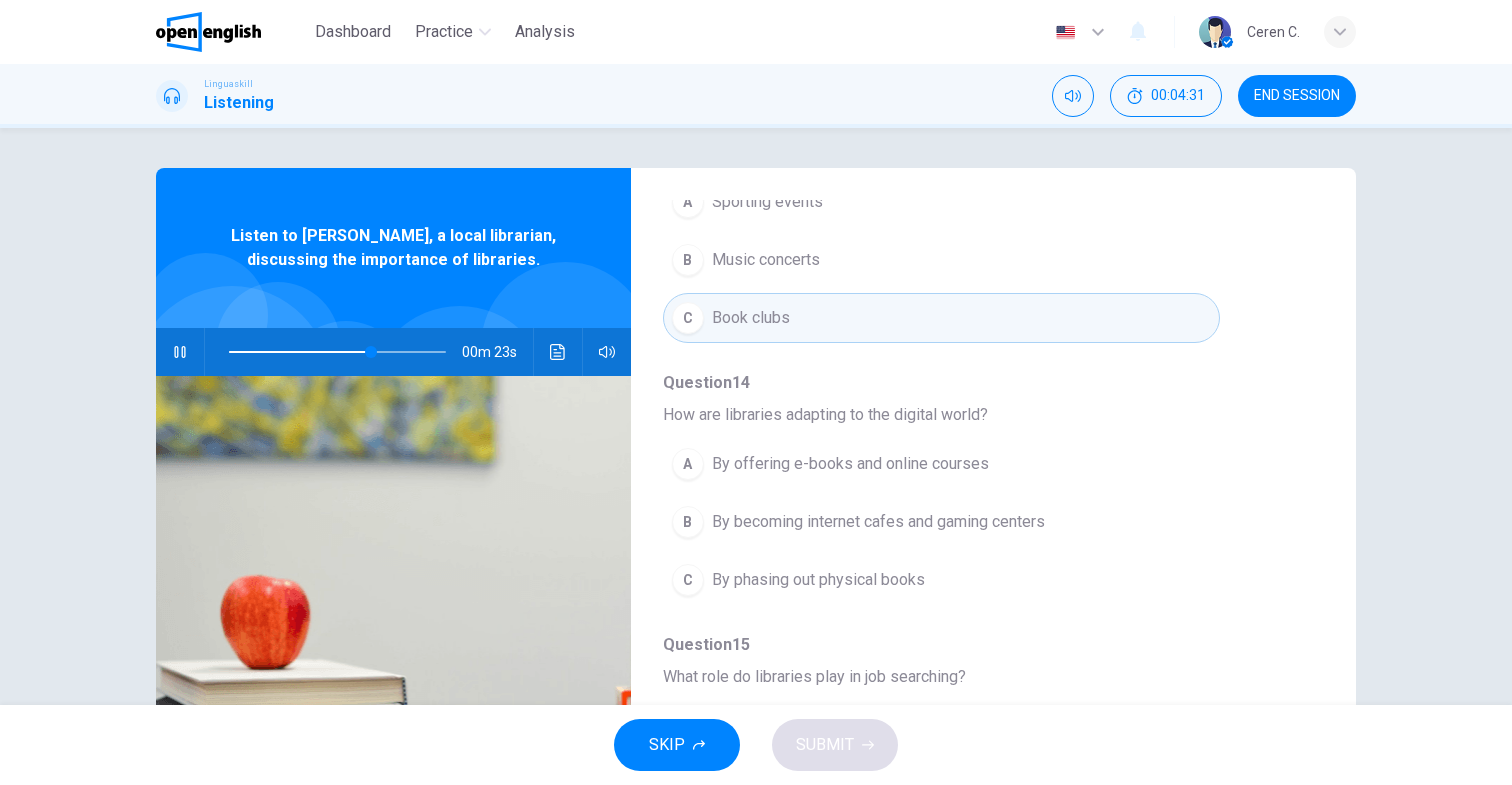scroll, scrollTop: 863, scrollLeft: 0, axis: vertical 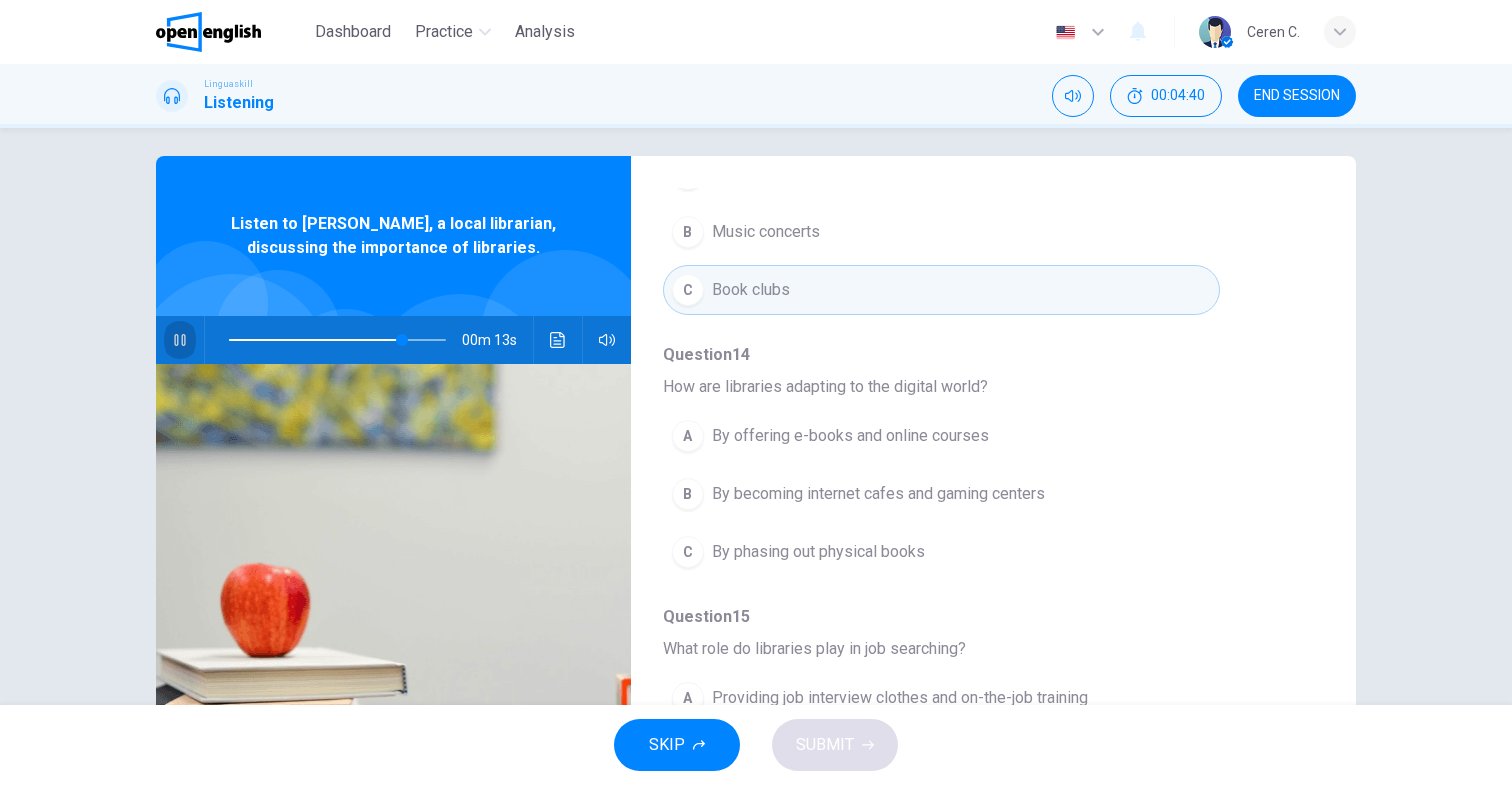 click 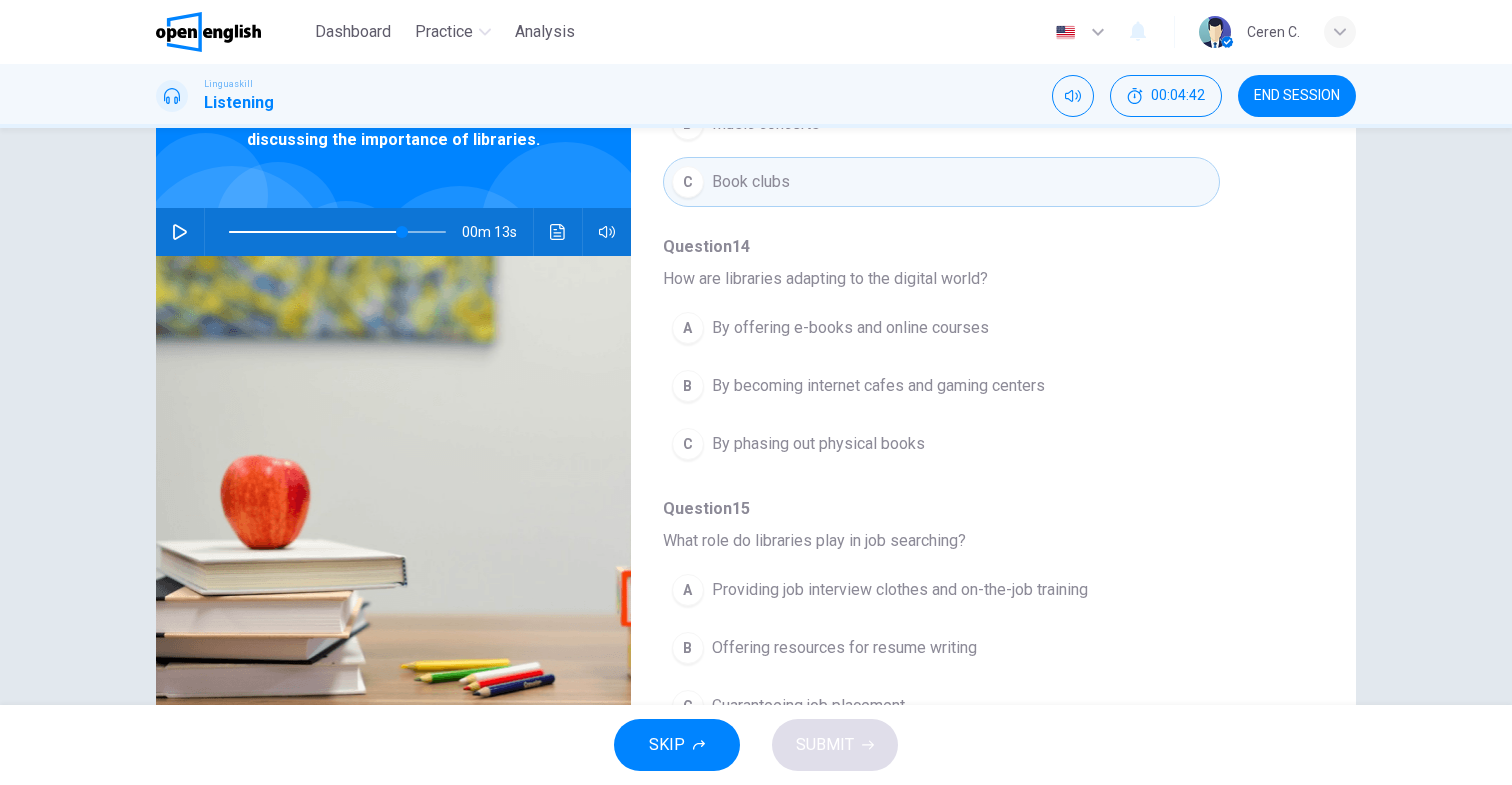 scroll, scrollTop: 154, scrollLeft: 0, axis: vertical 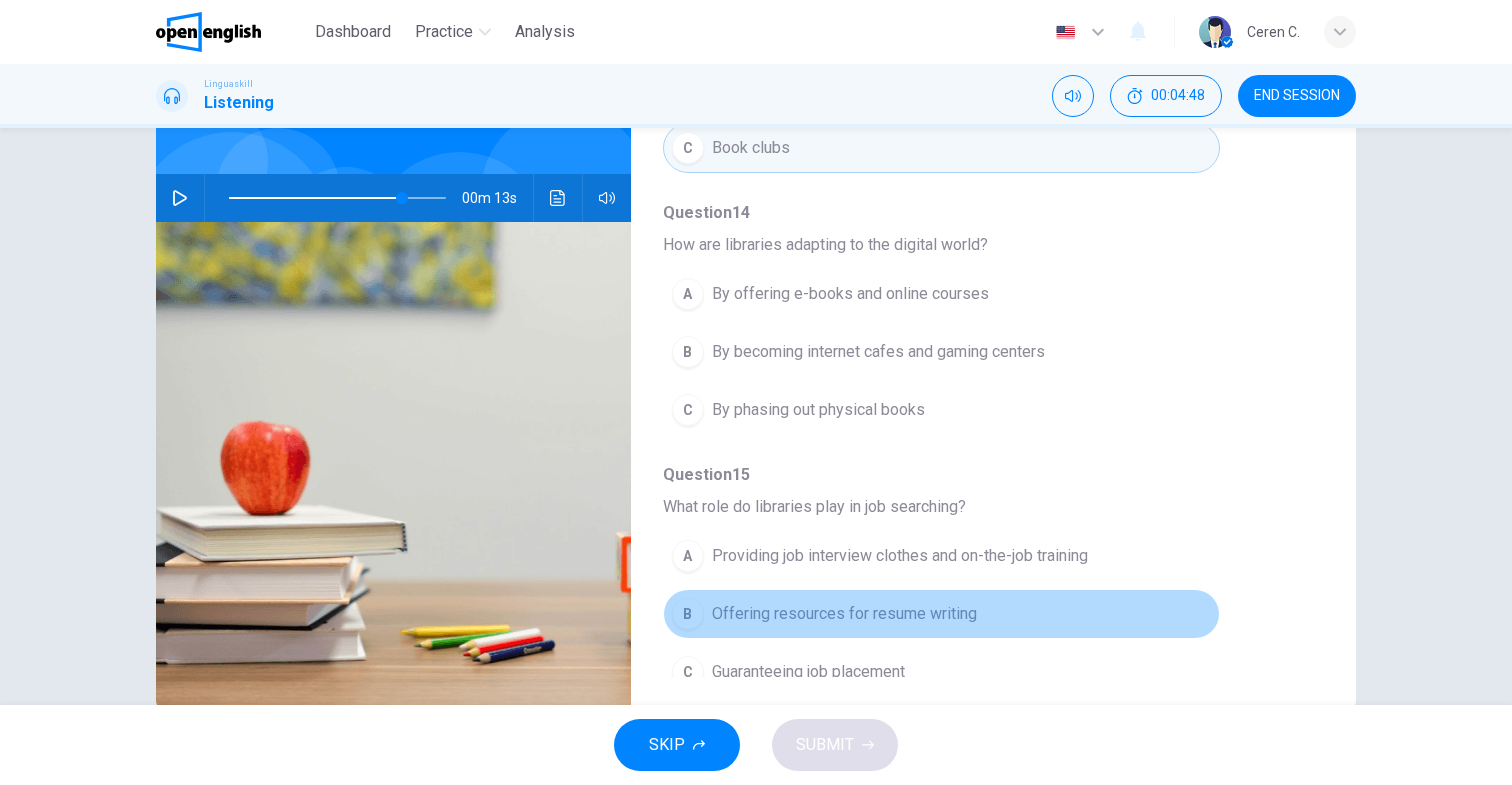 click on "Offering resources for resume writing" at bounding box center (844, 614) 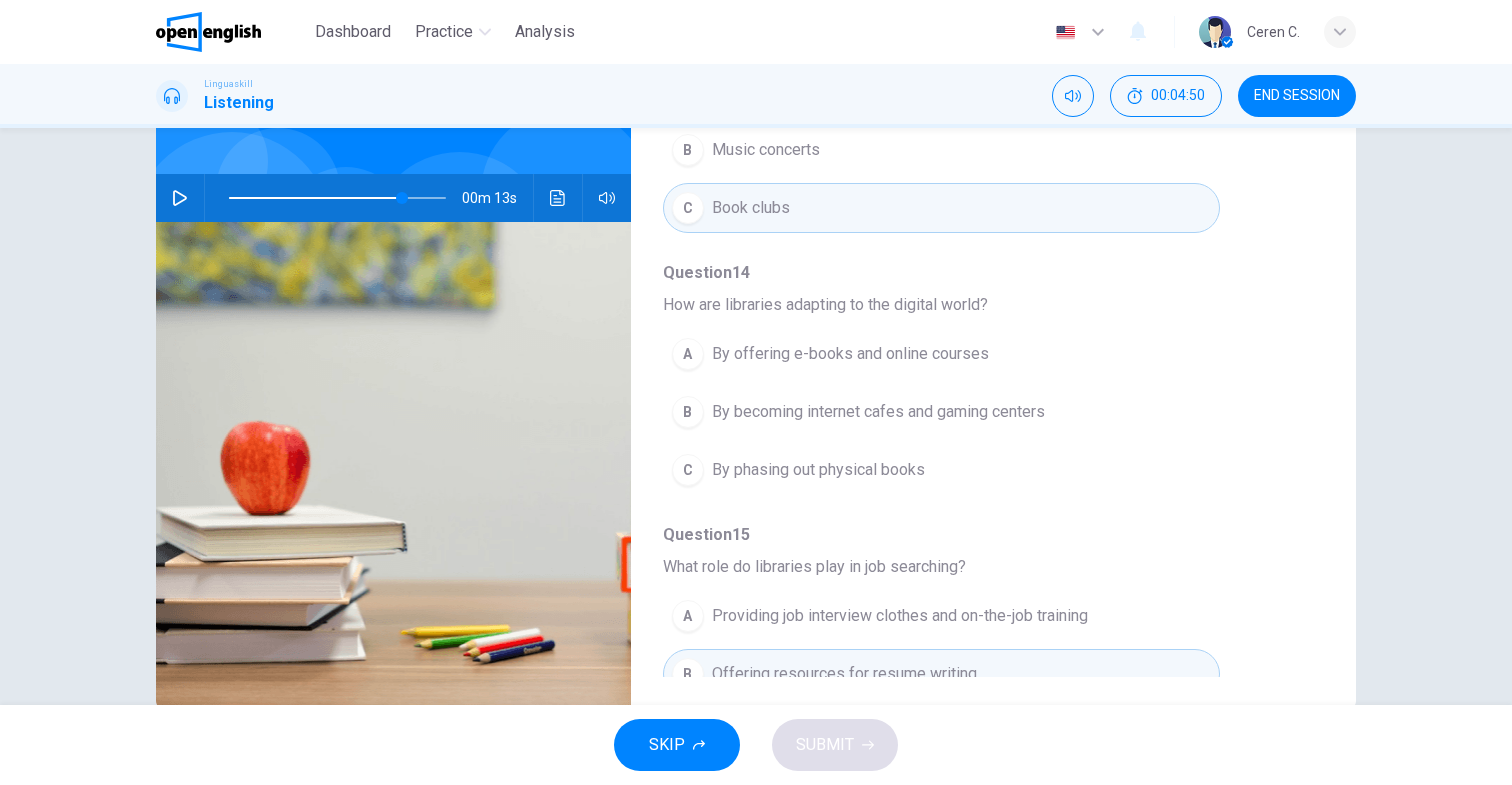 scroll, scrollTop: 793, scrollLeft: 0, axis: vertical 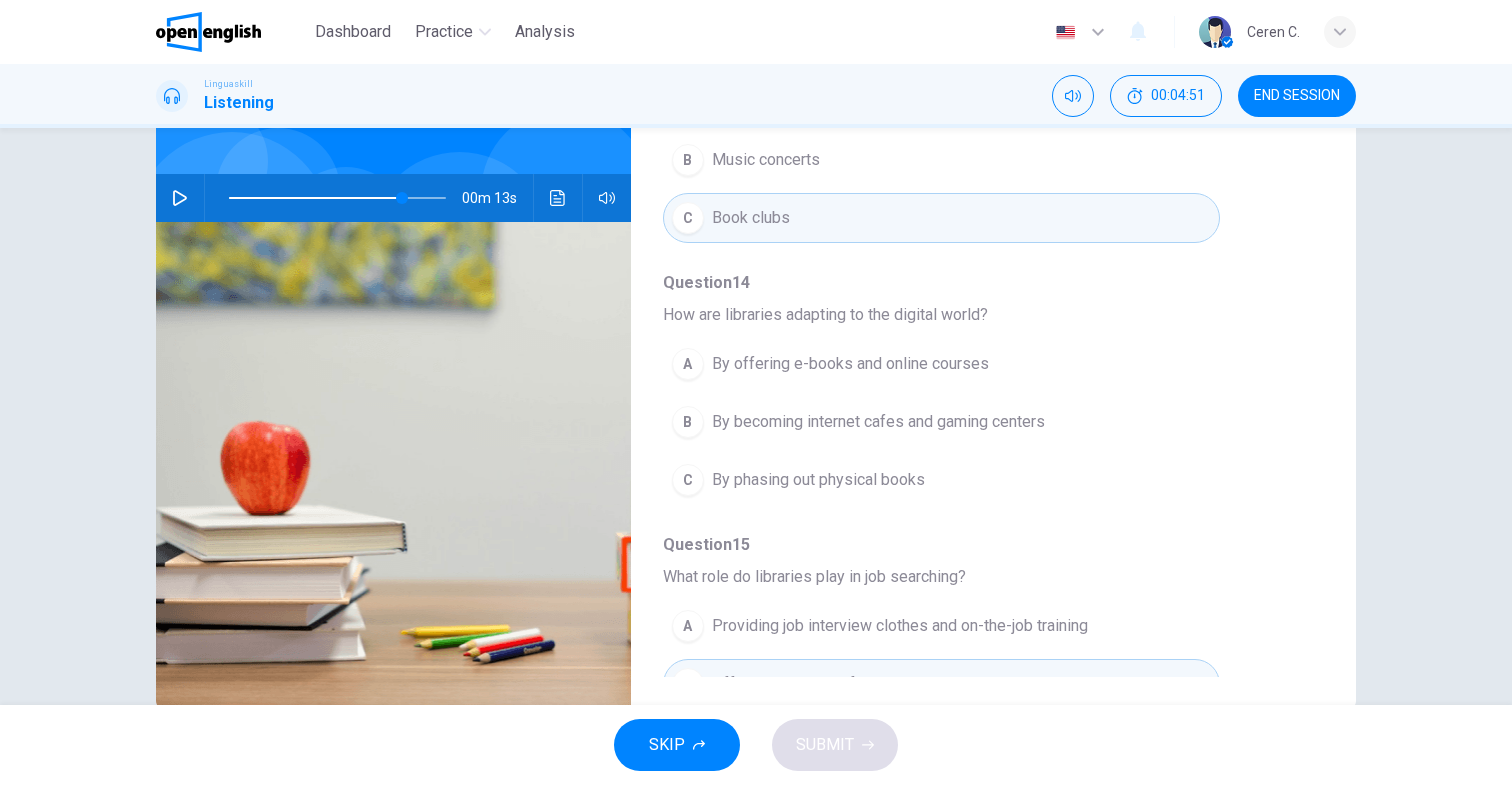 click at bounding box center [180, 198] 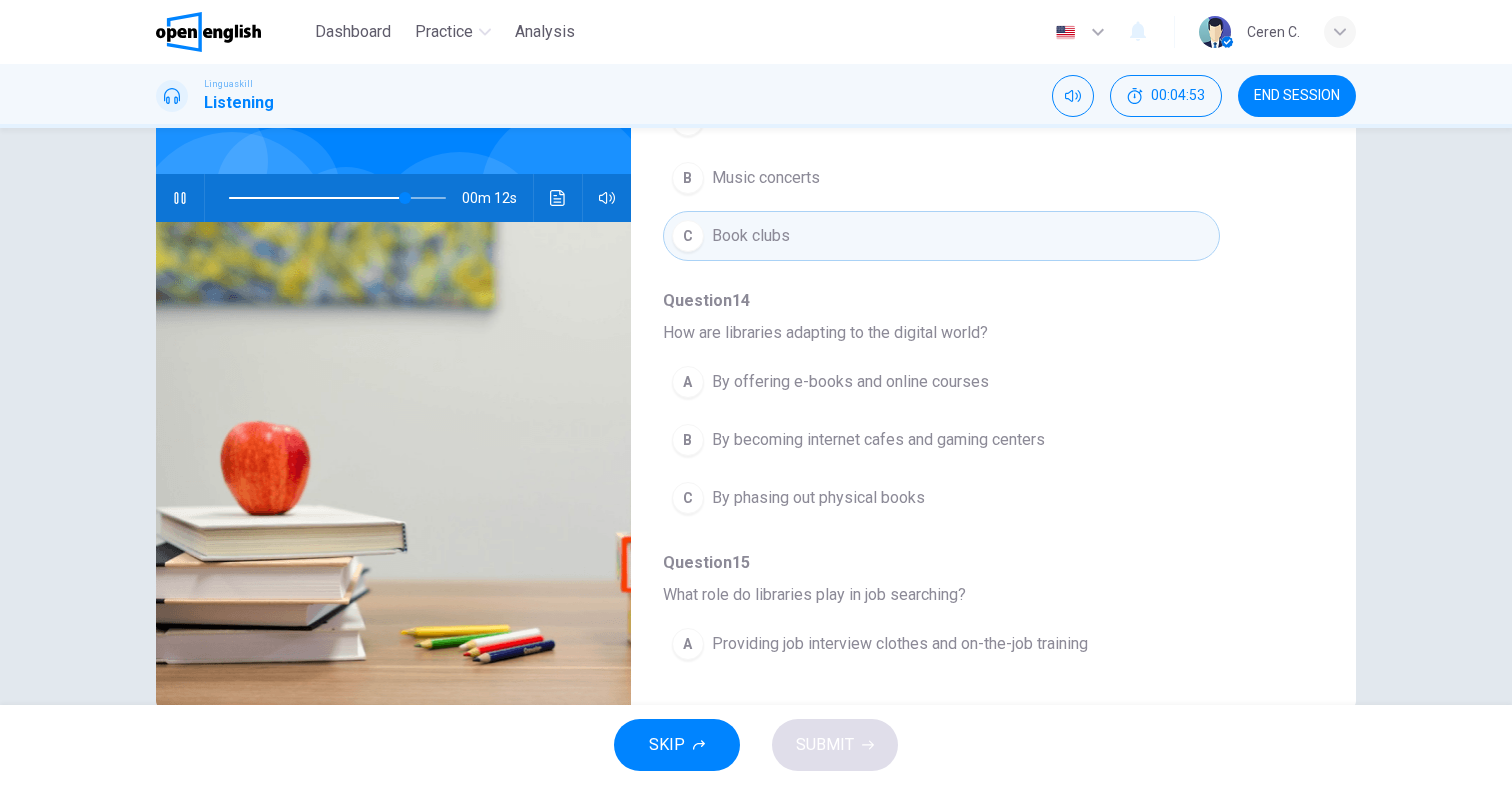 scroll, scrollTop: 762, scrollLeft: 0, axis: vertical 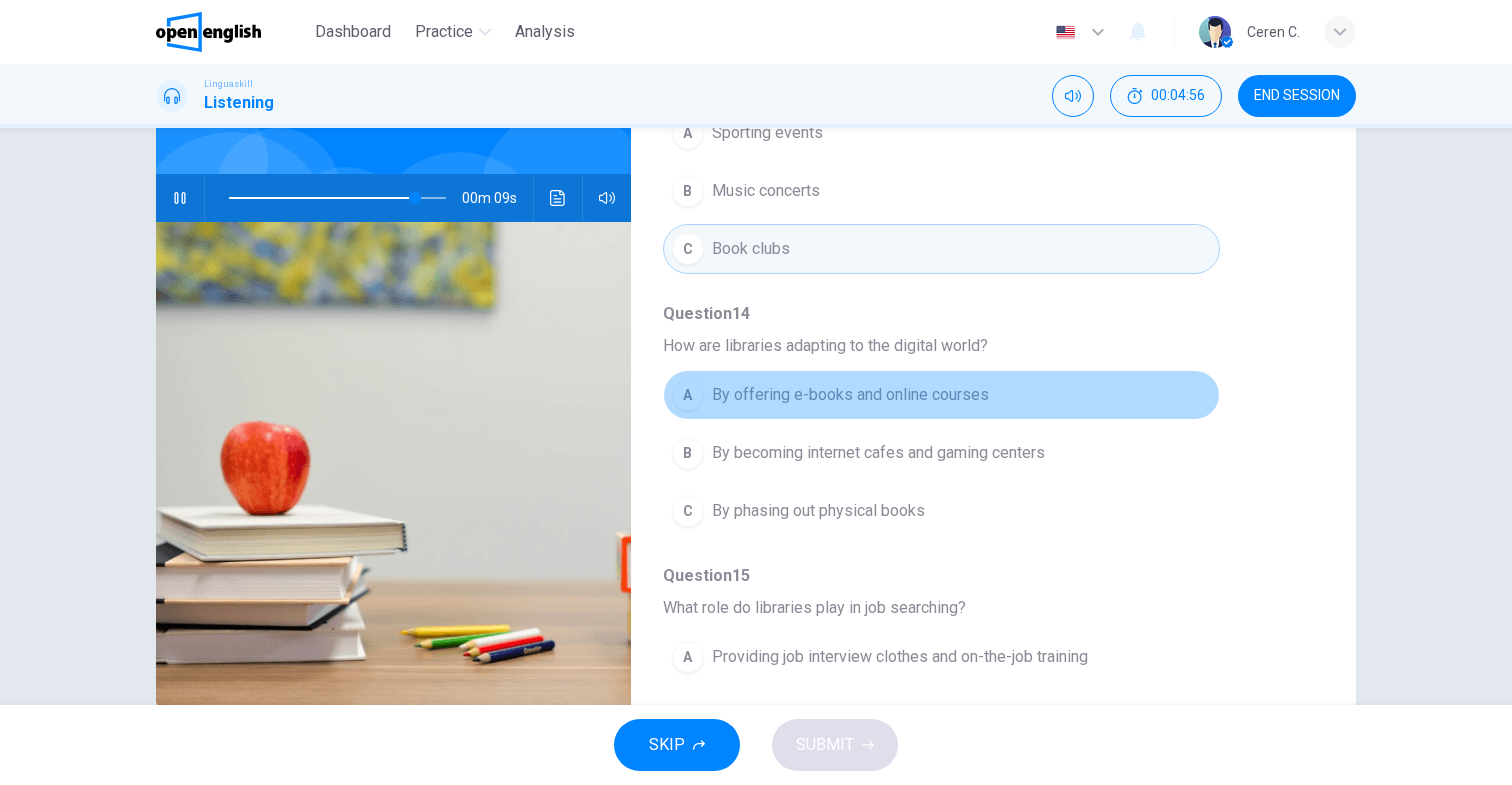 click on "By offering e-books and online courses" at bounding box center (850, 395) 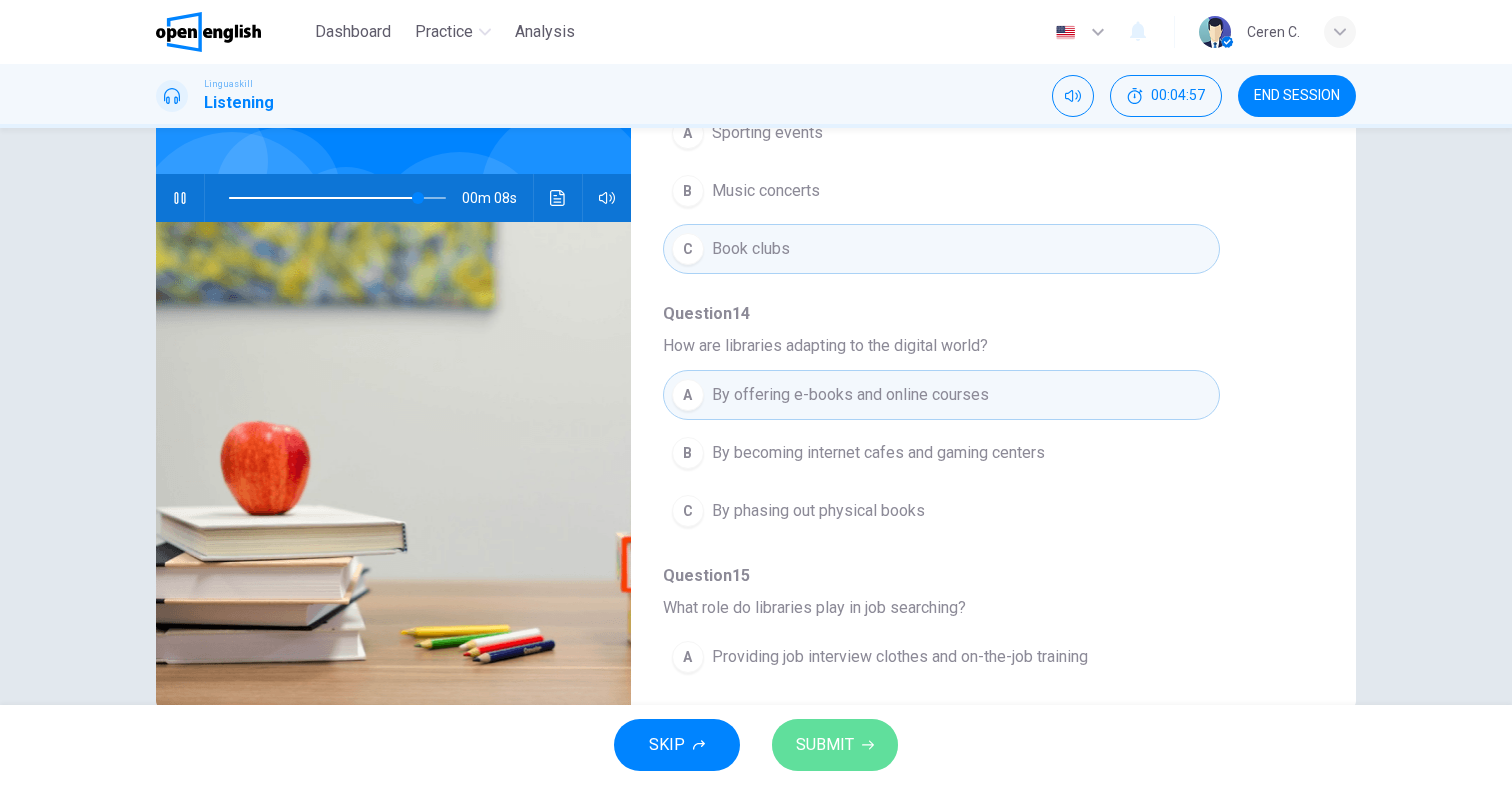 click on "SUBMIT" at bounding box center (825, 745) 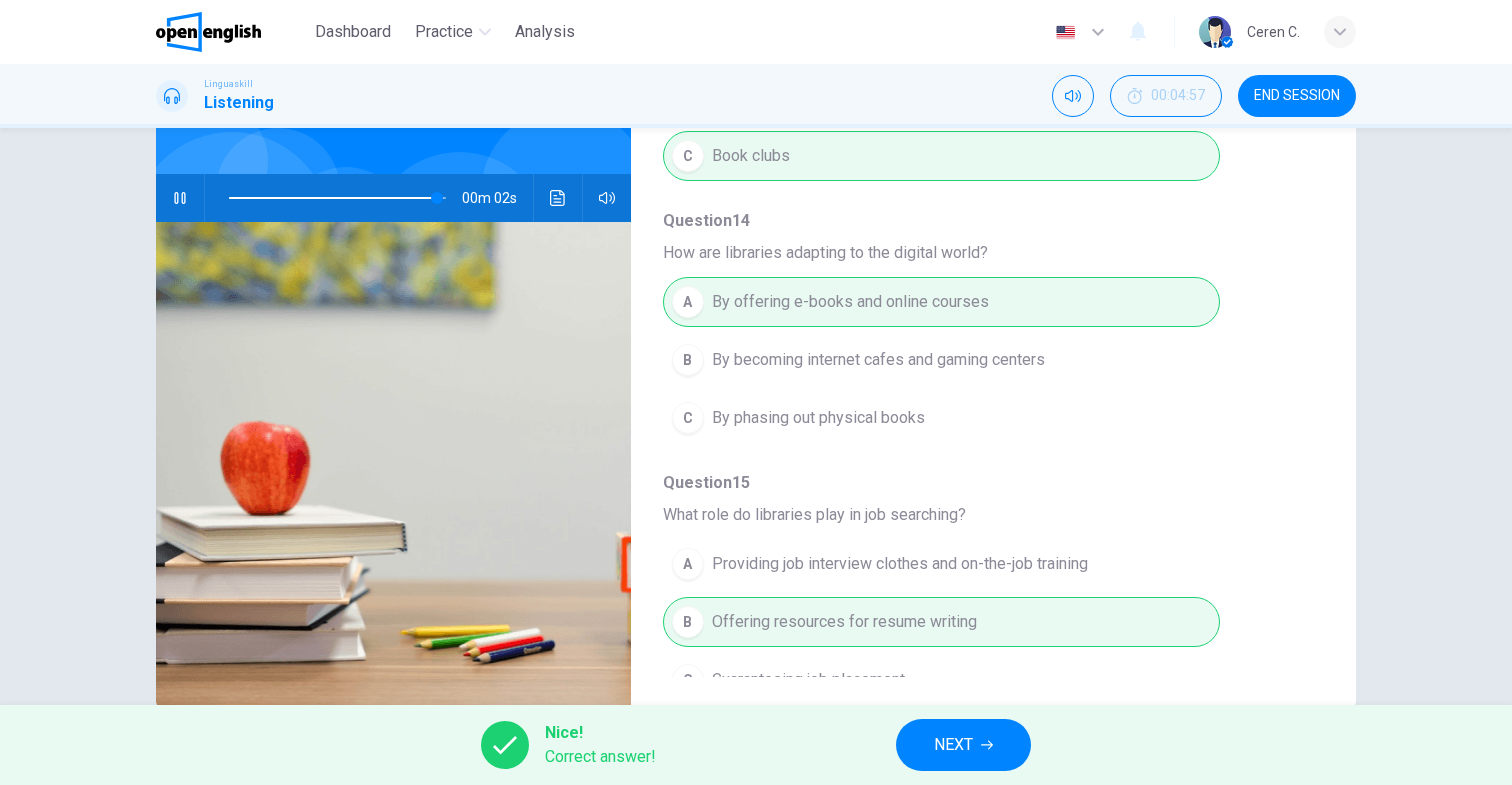 scroll, scrollTop: 863, scrollLeft: 0, axis: vertical 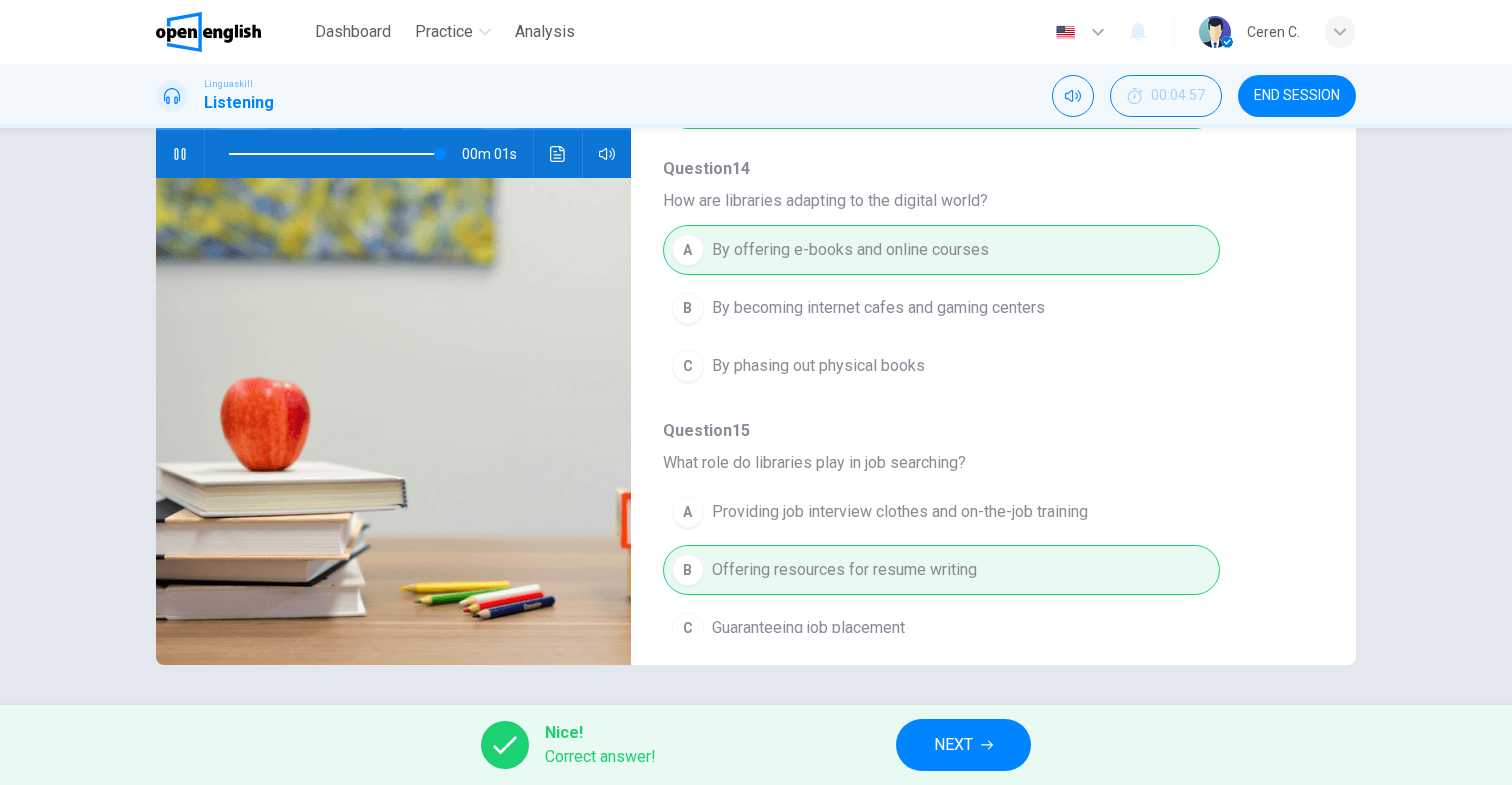 type on "**" 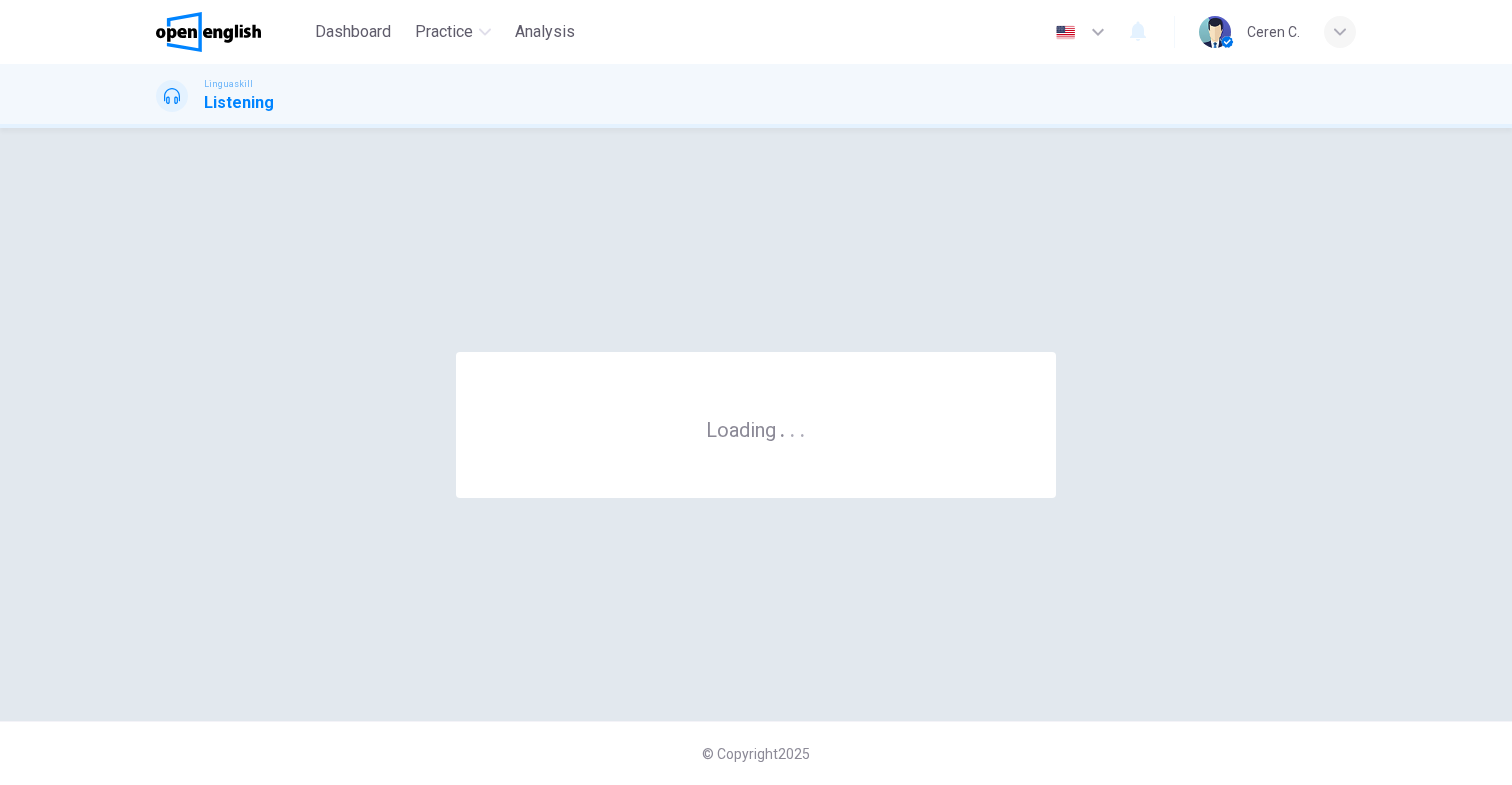 scroll, scrollTop: 0, scrollLeft: 0, axis: both 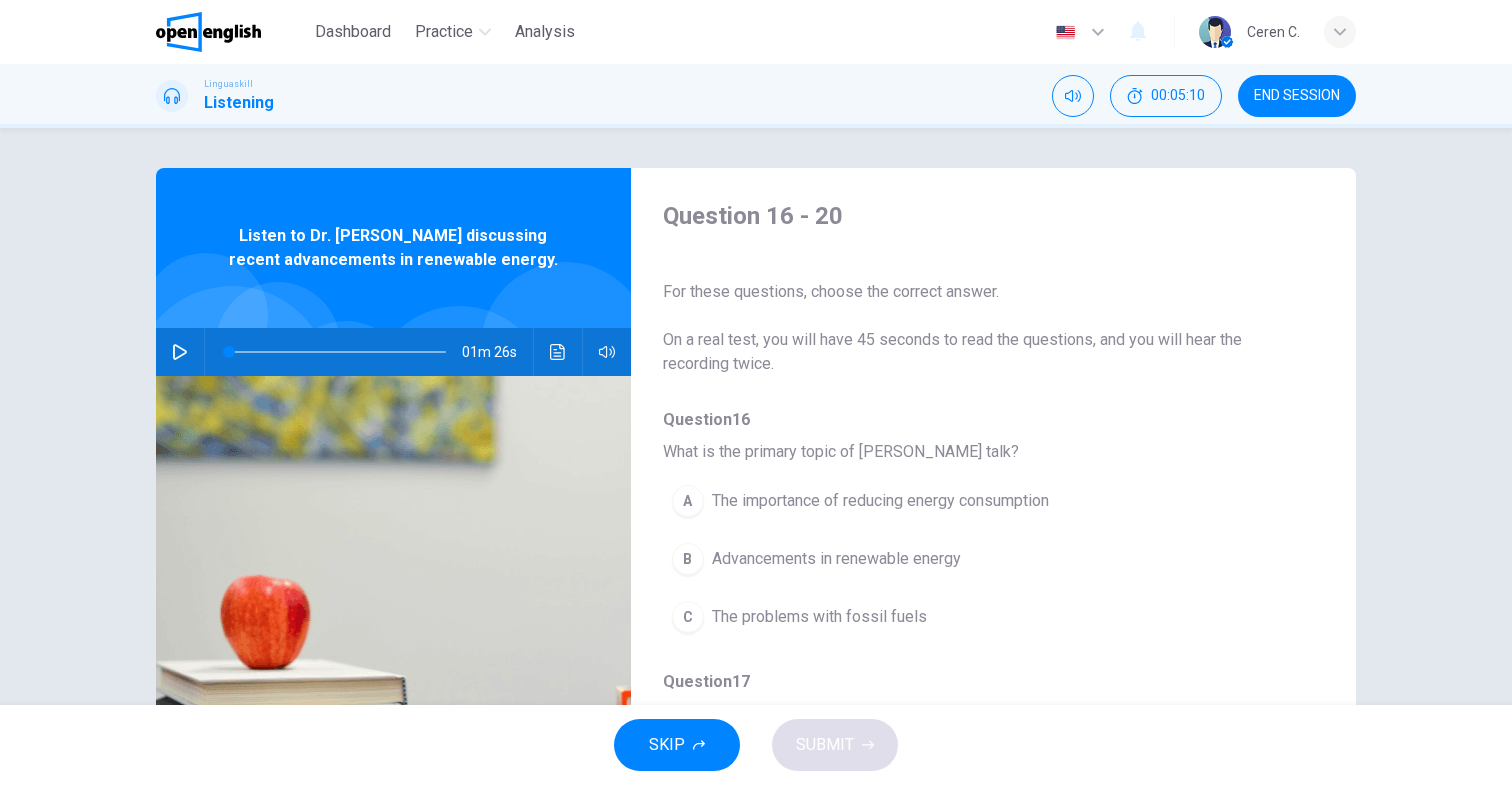 click 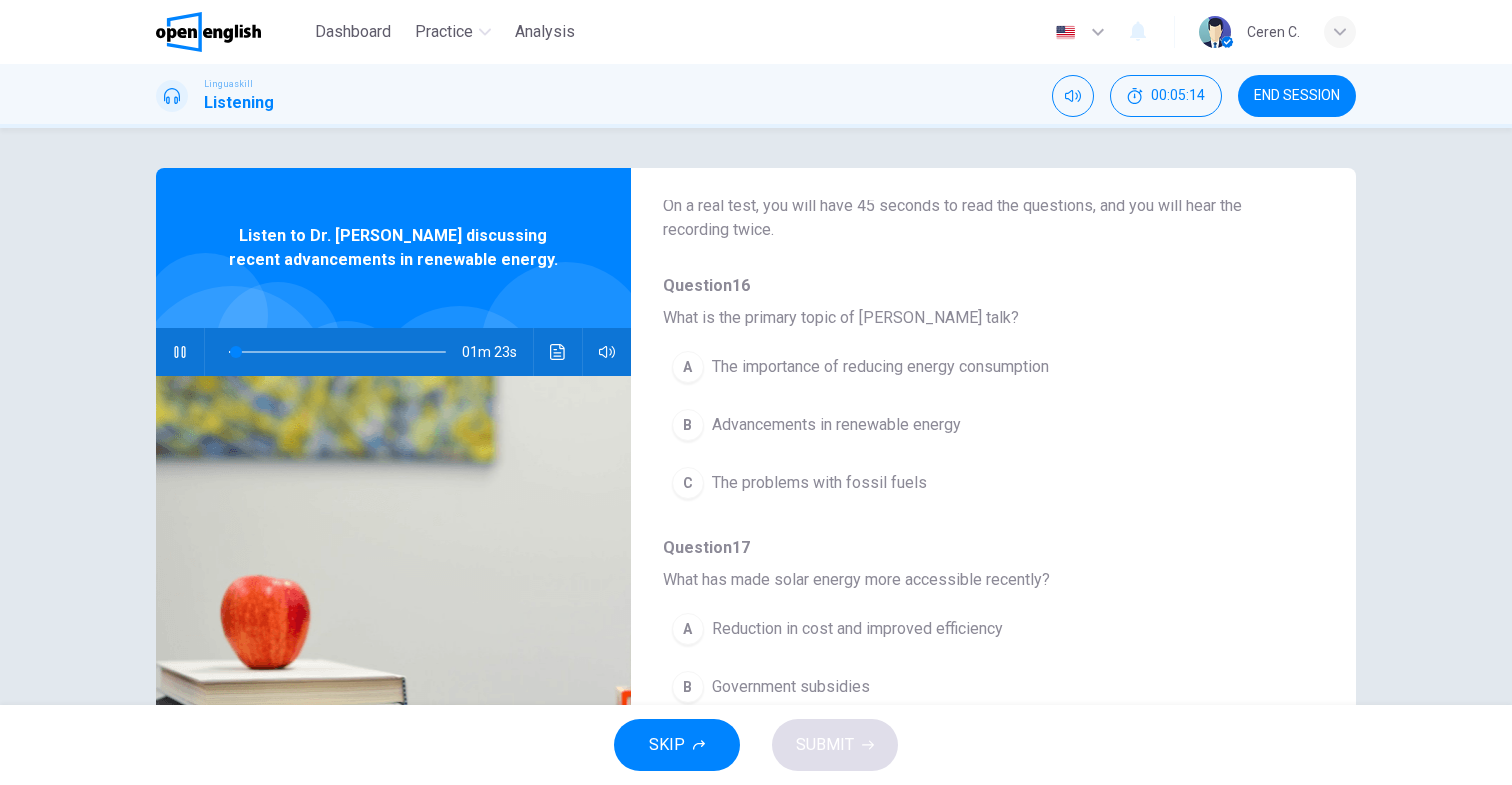 scroll, scrollTop: 153, scrollLeft: 0, axis: vertical 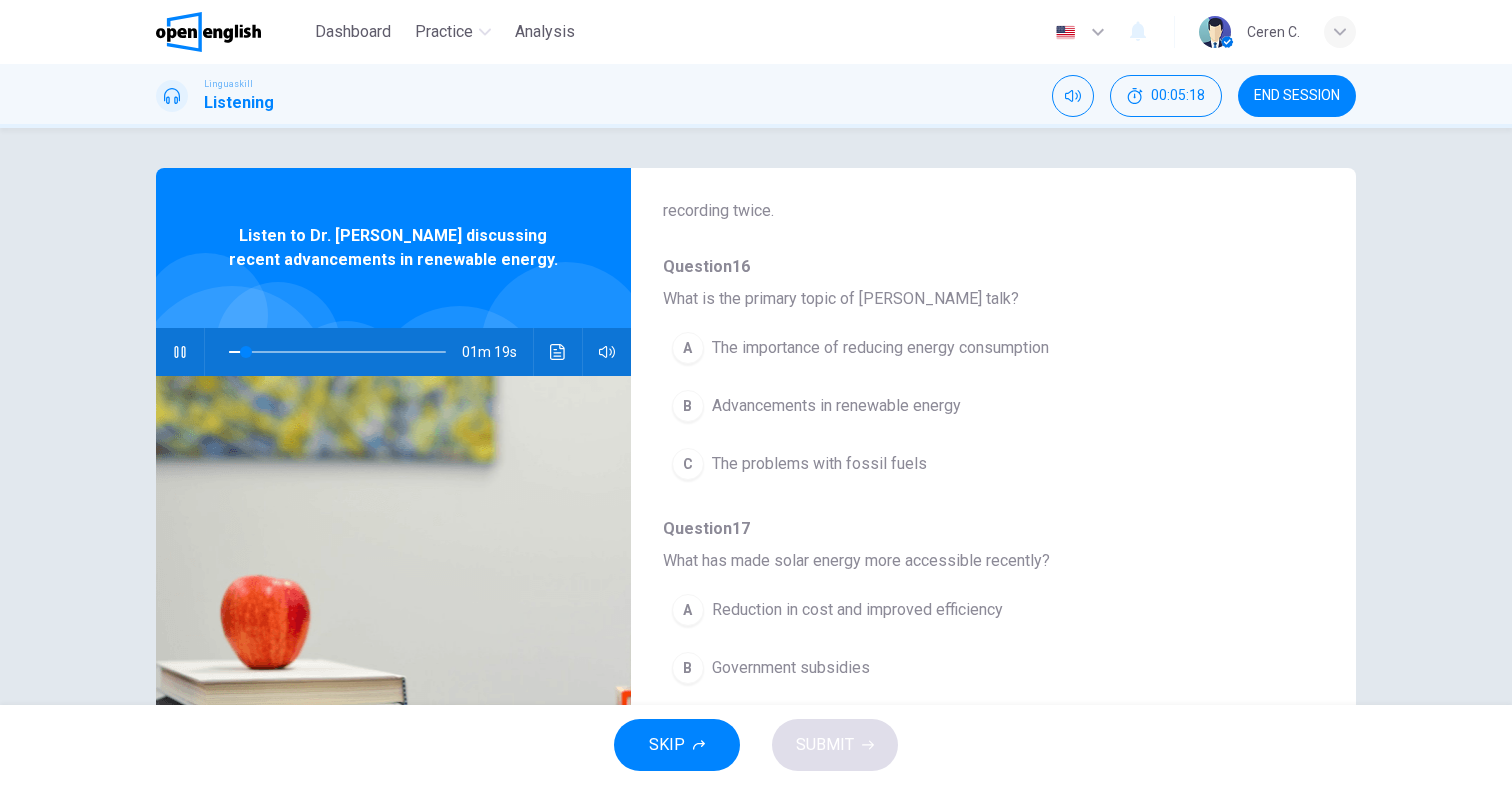 click 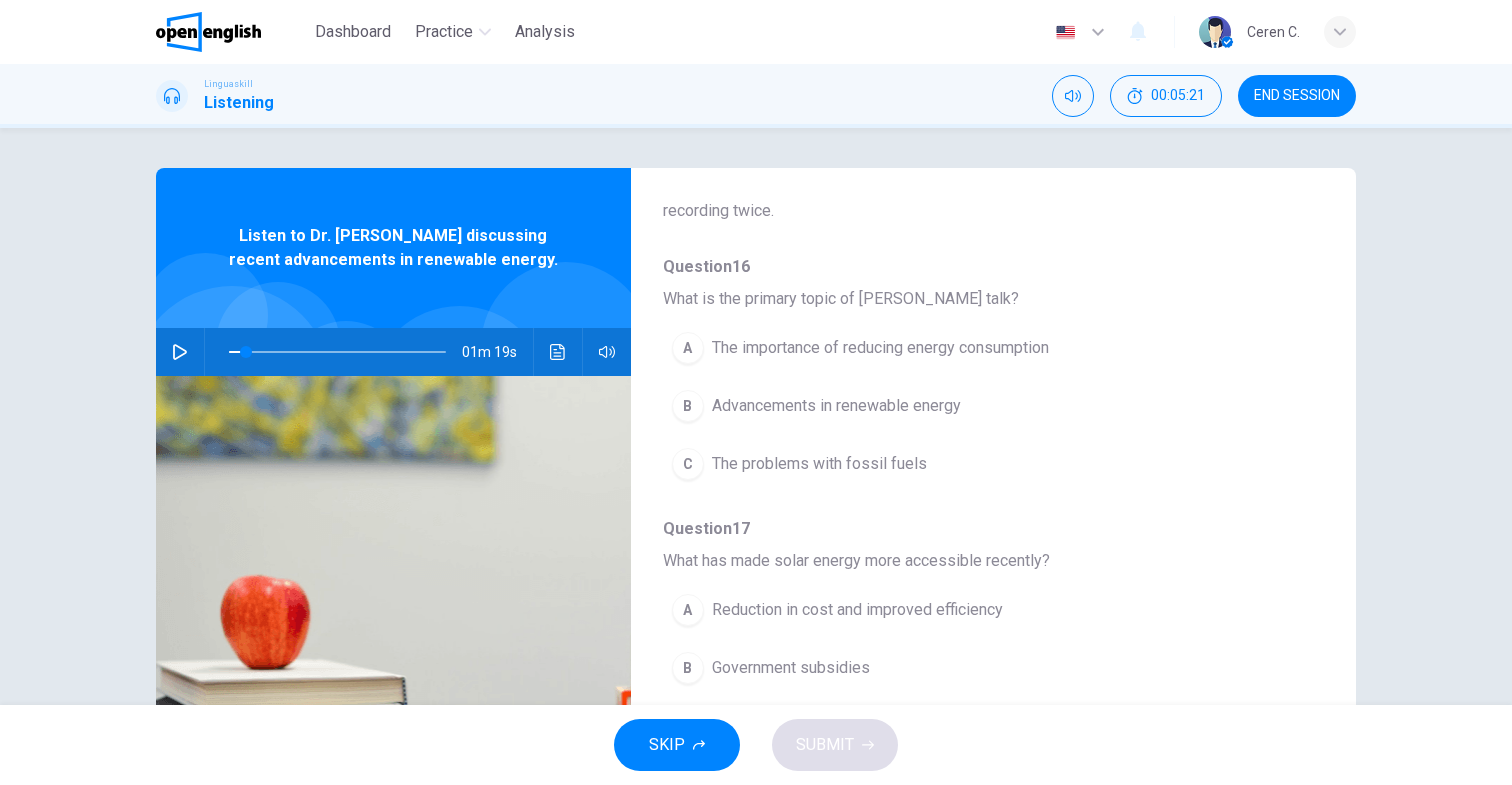 click on "Advancements in renewable energy" at bounding box center (836, 406) 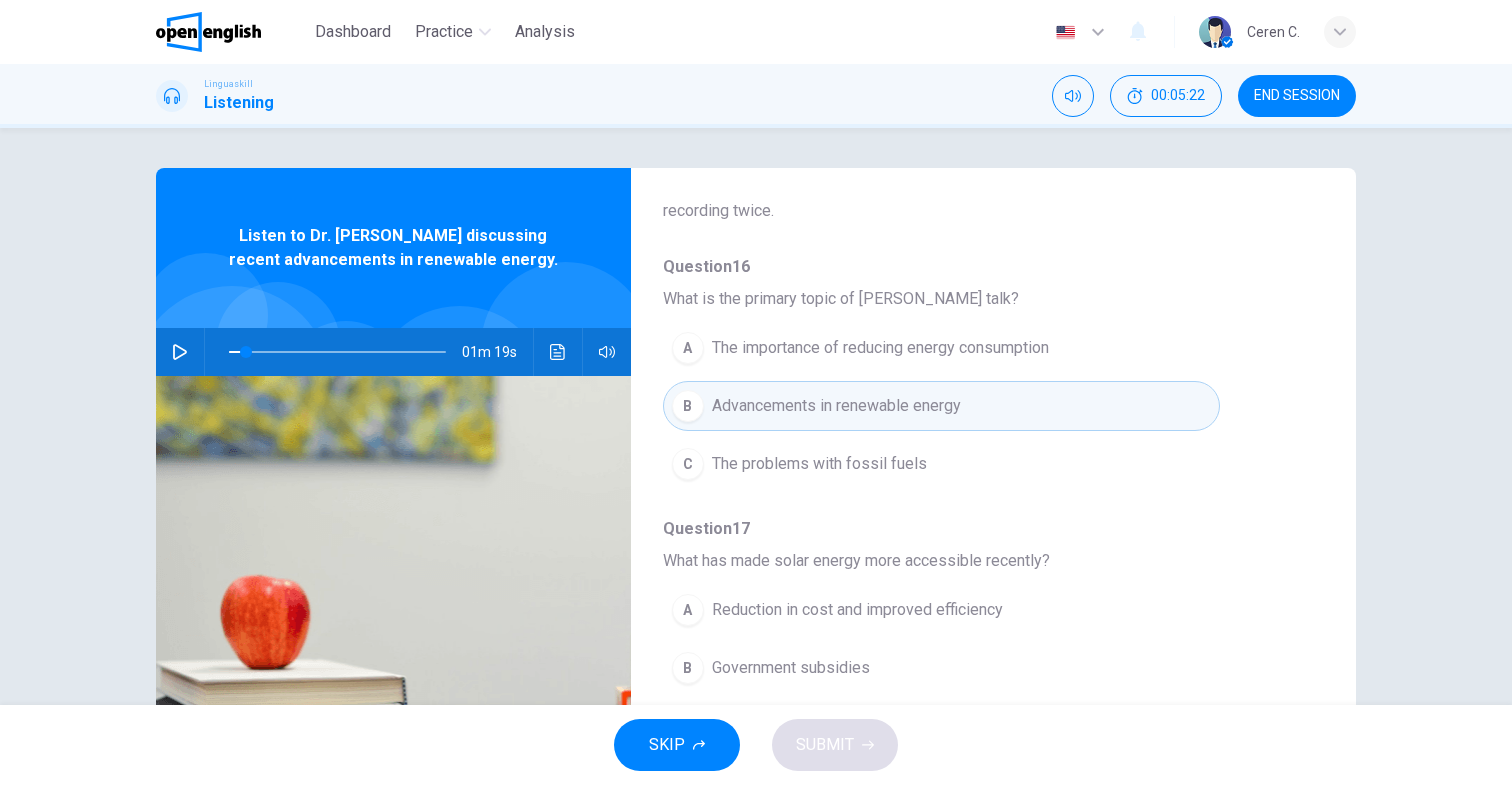 click at bounding box center (180, 352) 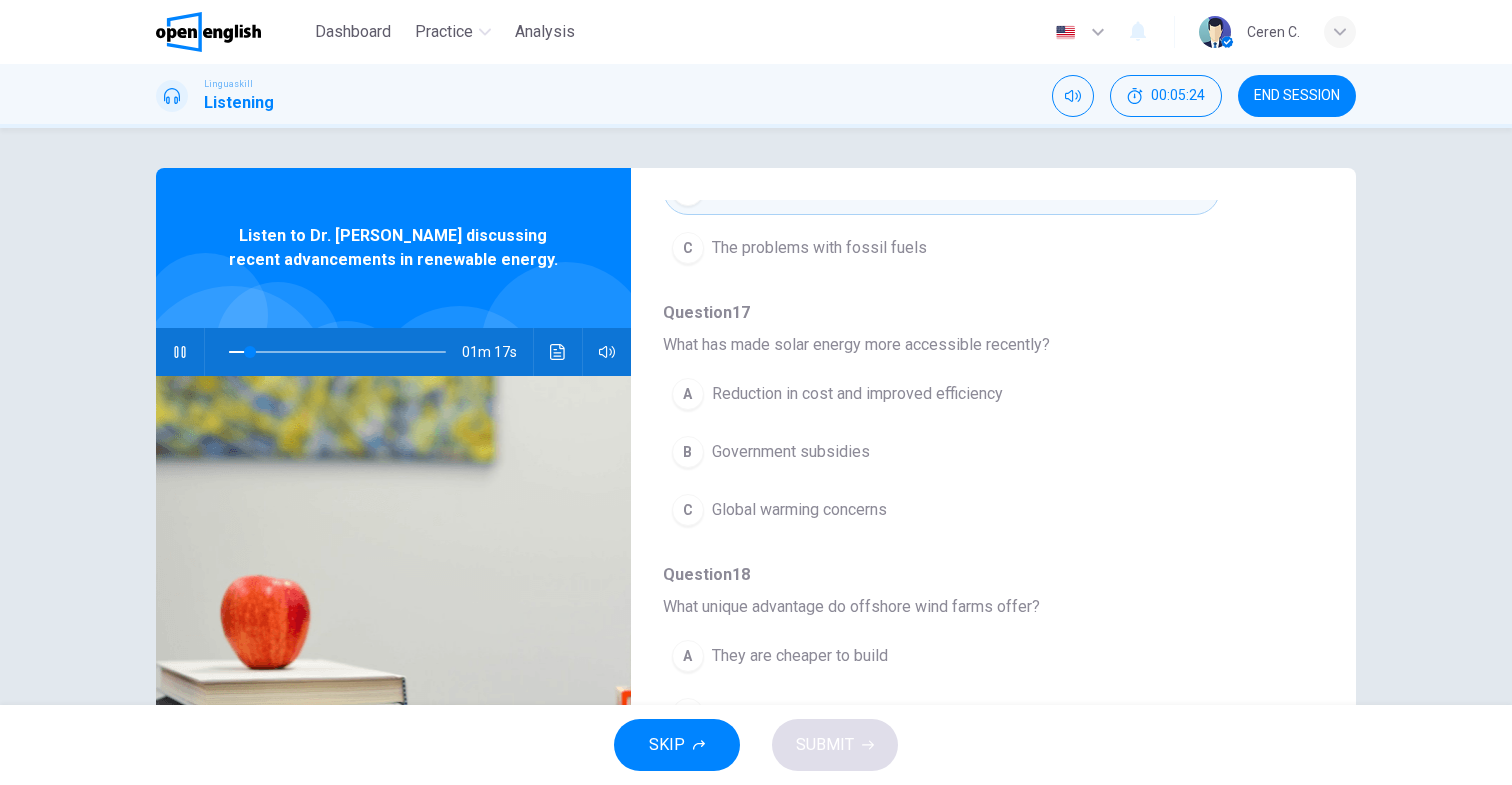 scroll, scrollTop: 372, scrollLeft: 0, axis: vertical 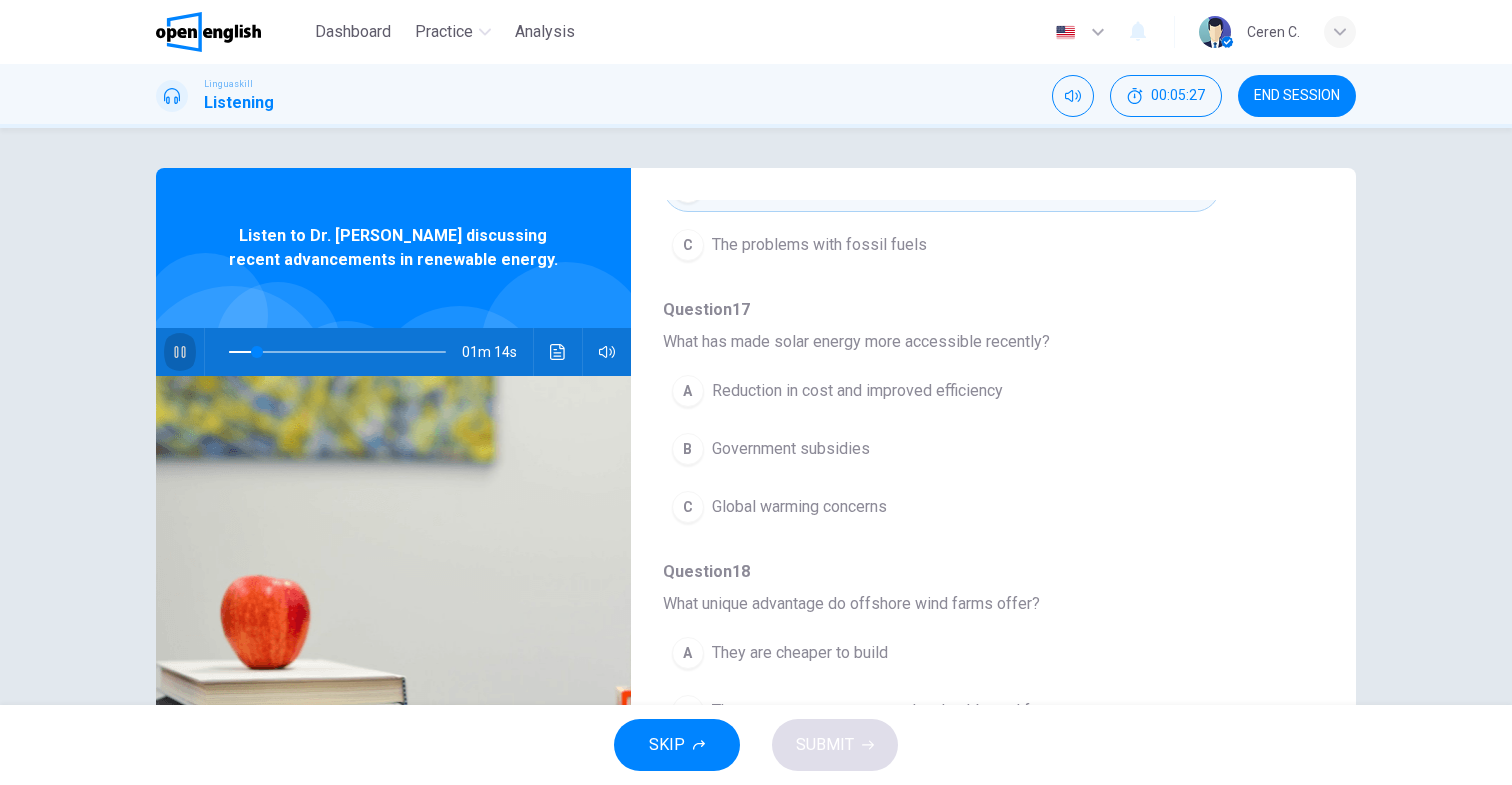 click 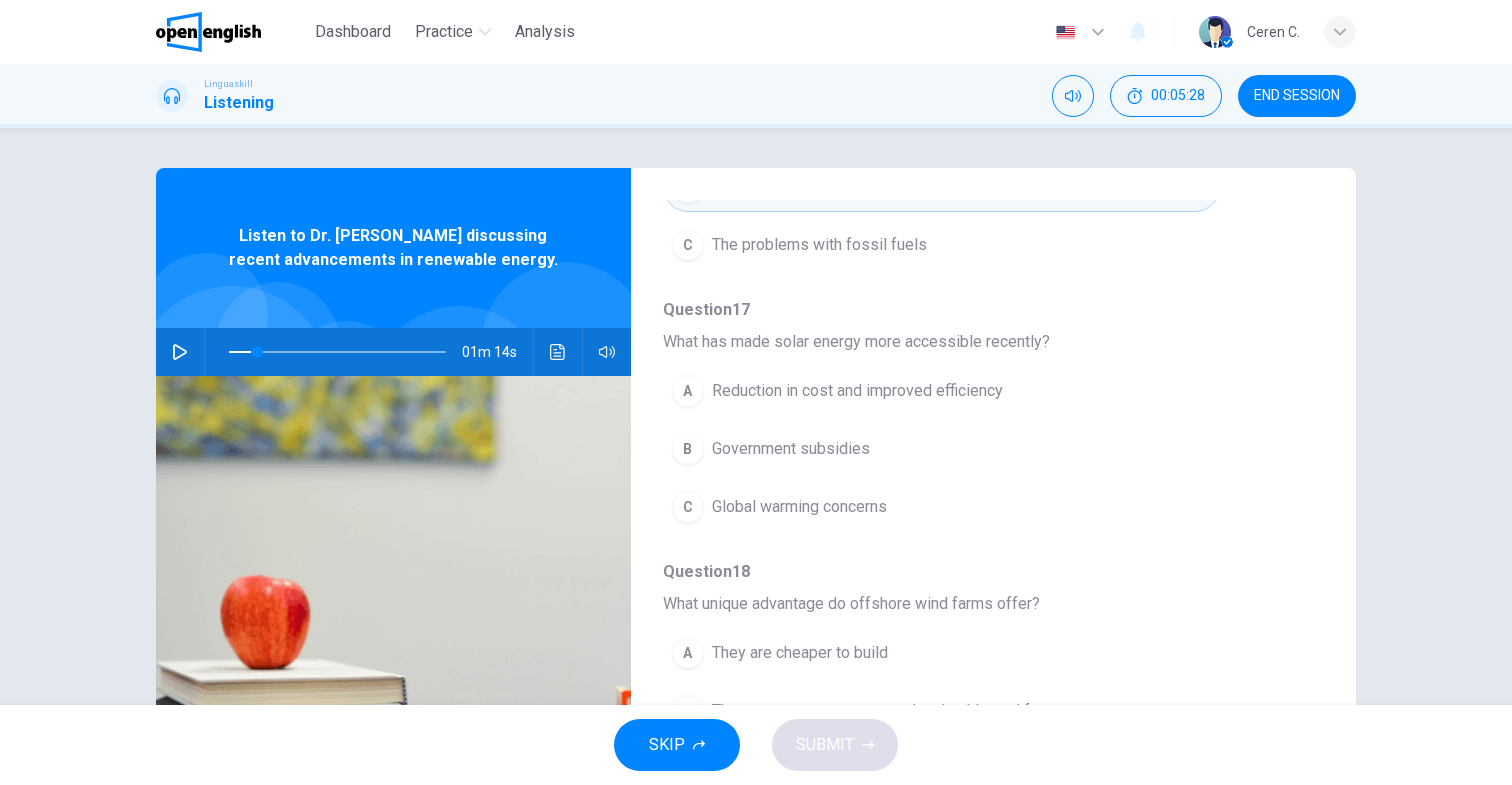 click 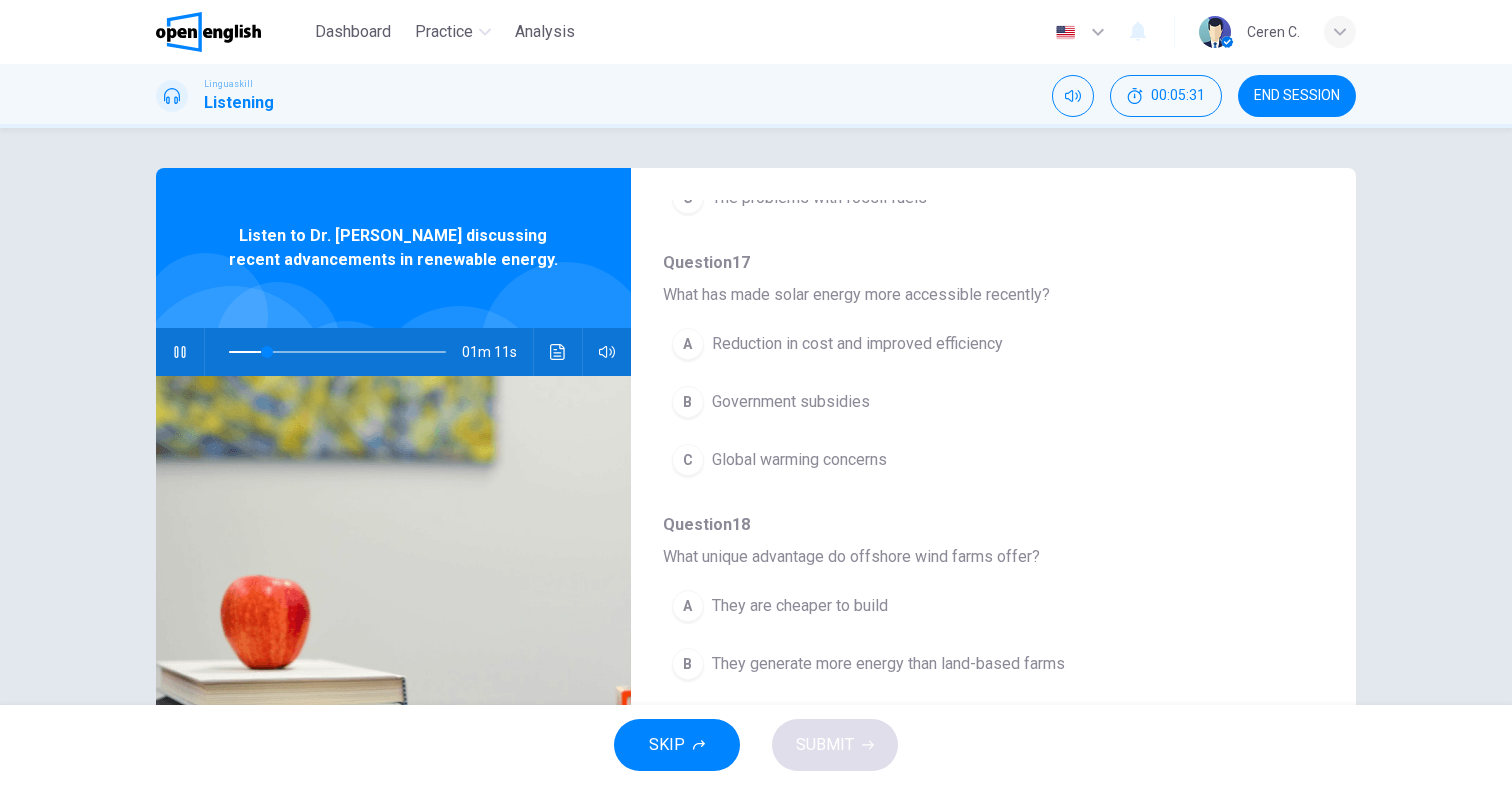 scroll, scrollTop: 442, scrollLeft: 0, axis: vertical 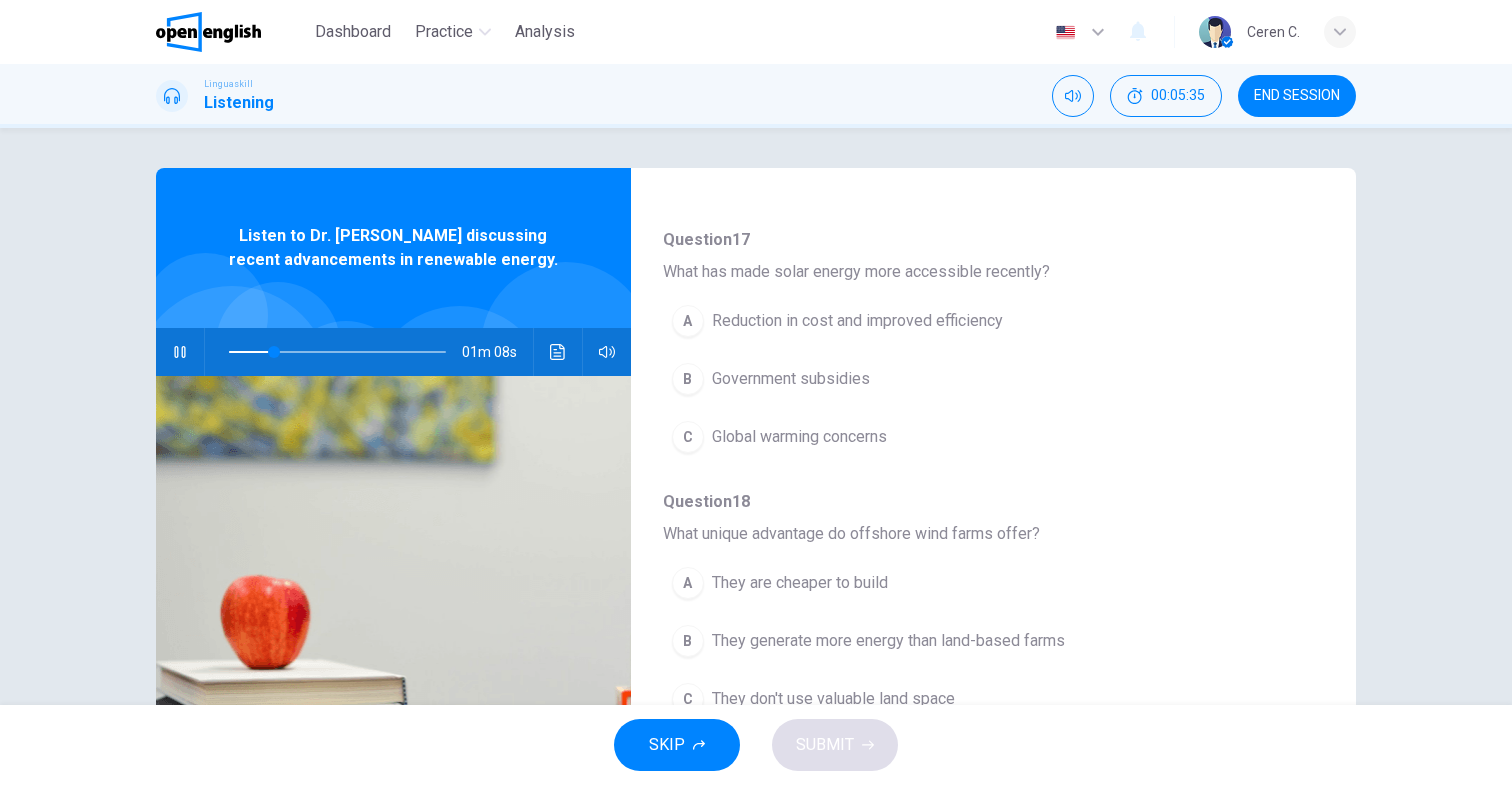 click on "Reduction in cost and improved efficiency" at bounding box center [857, 321] 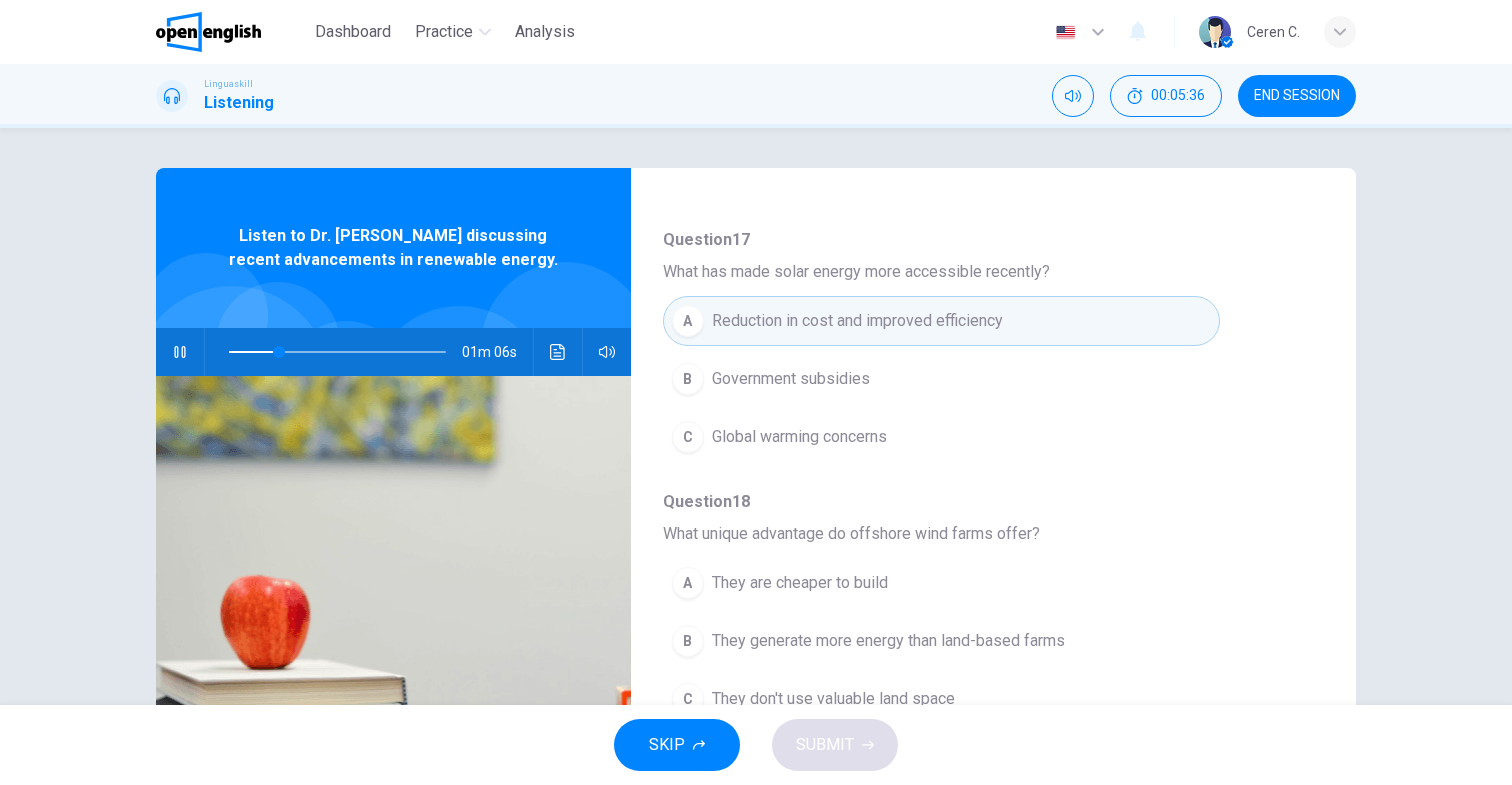 click 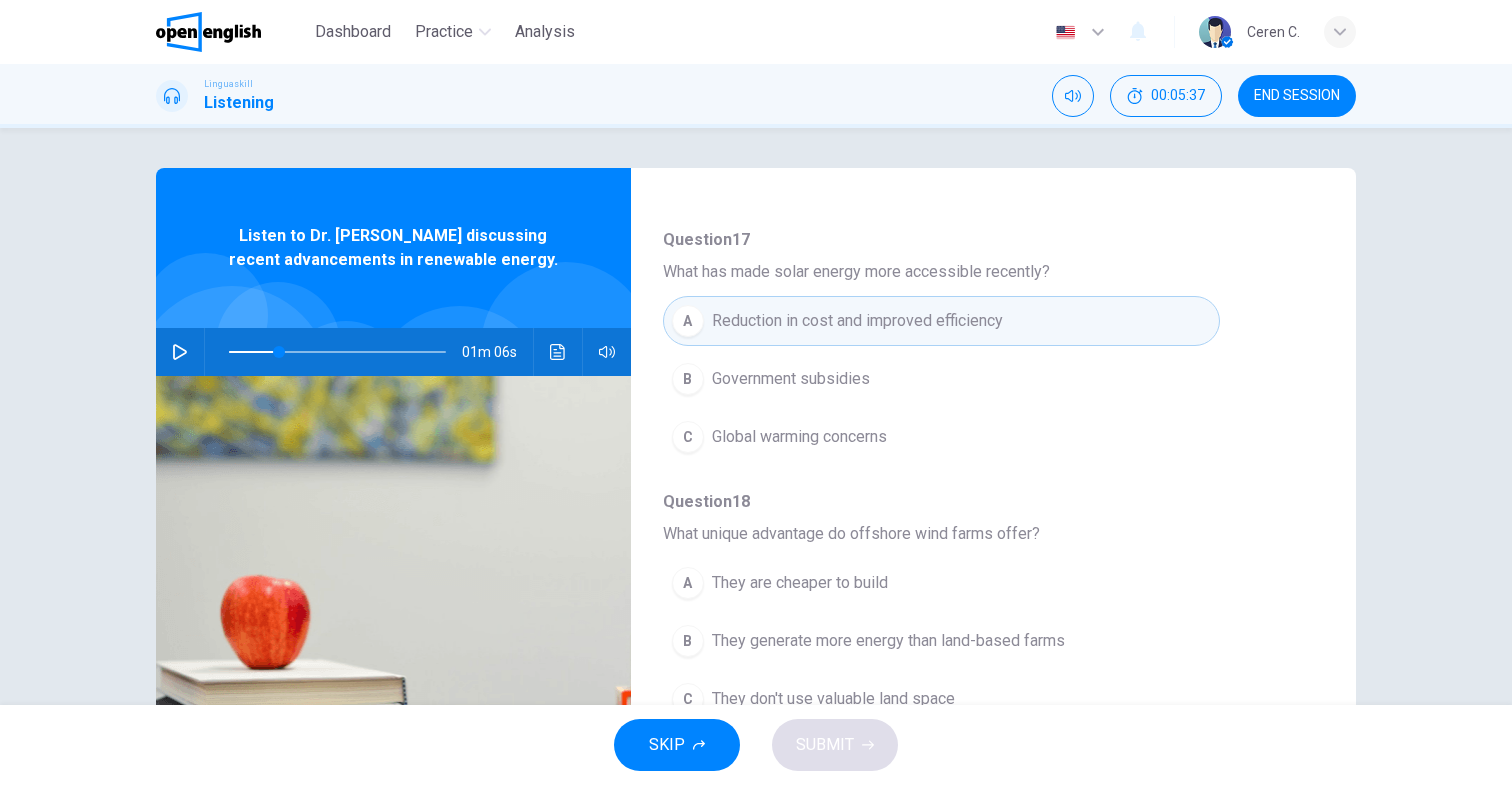 click 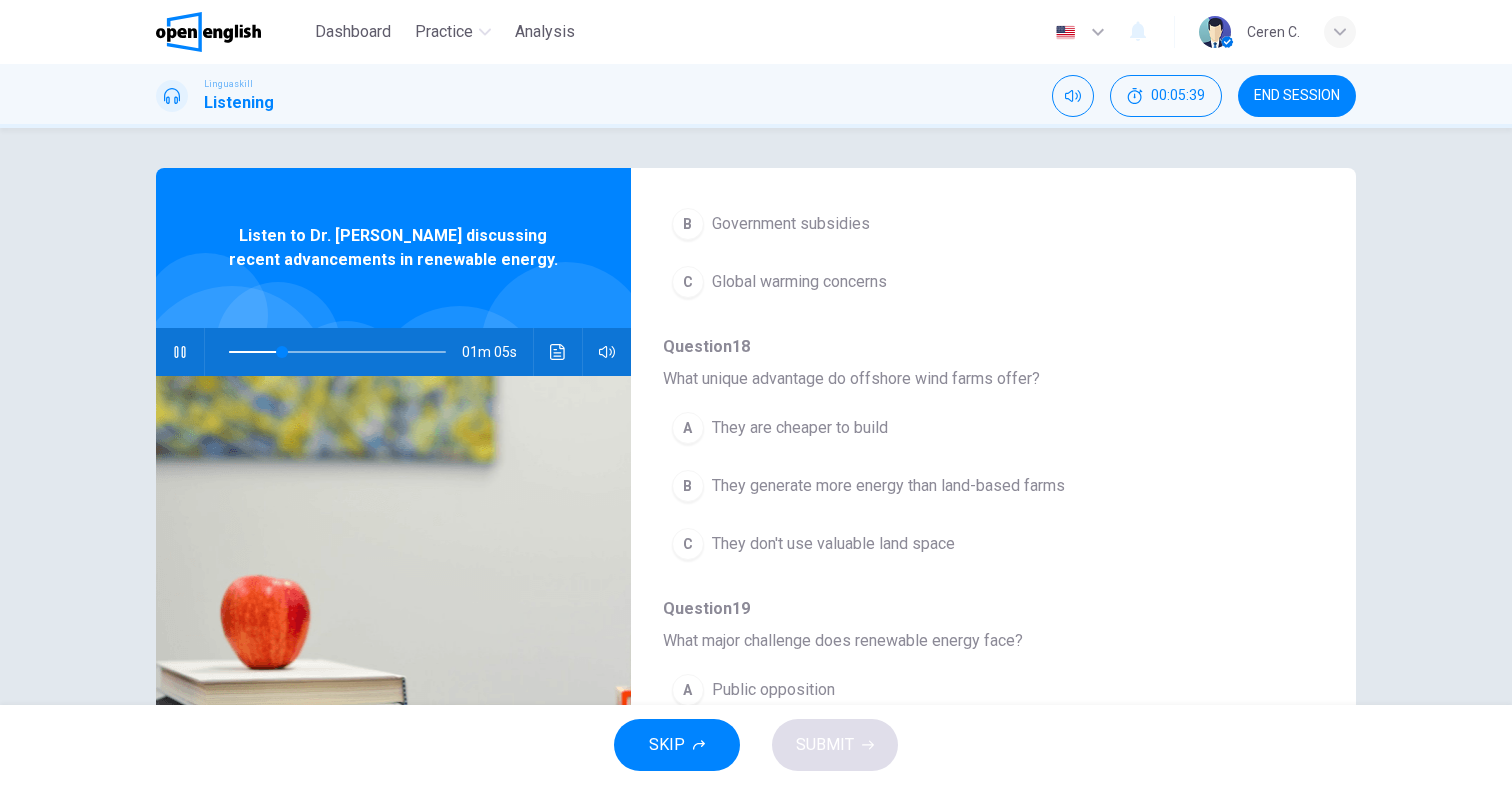 scroll, scrollTop: 609, scrollLeft: 0, axis: vertical 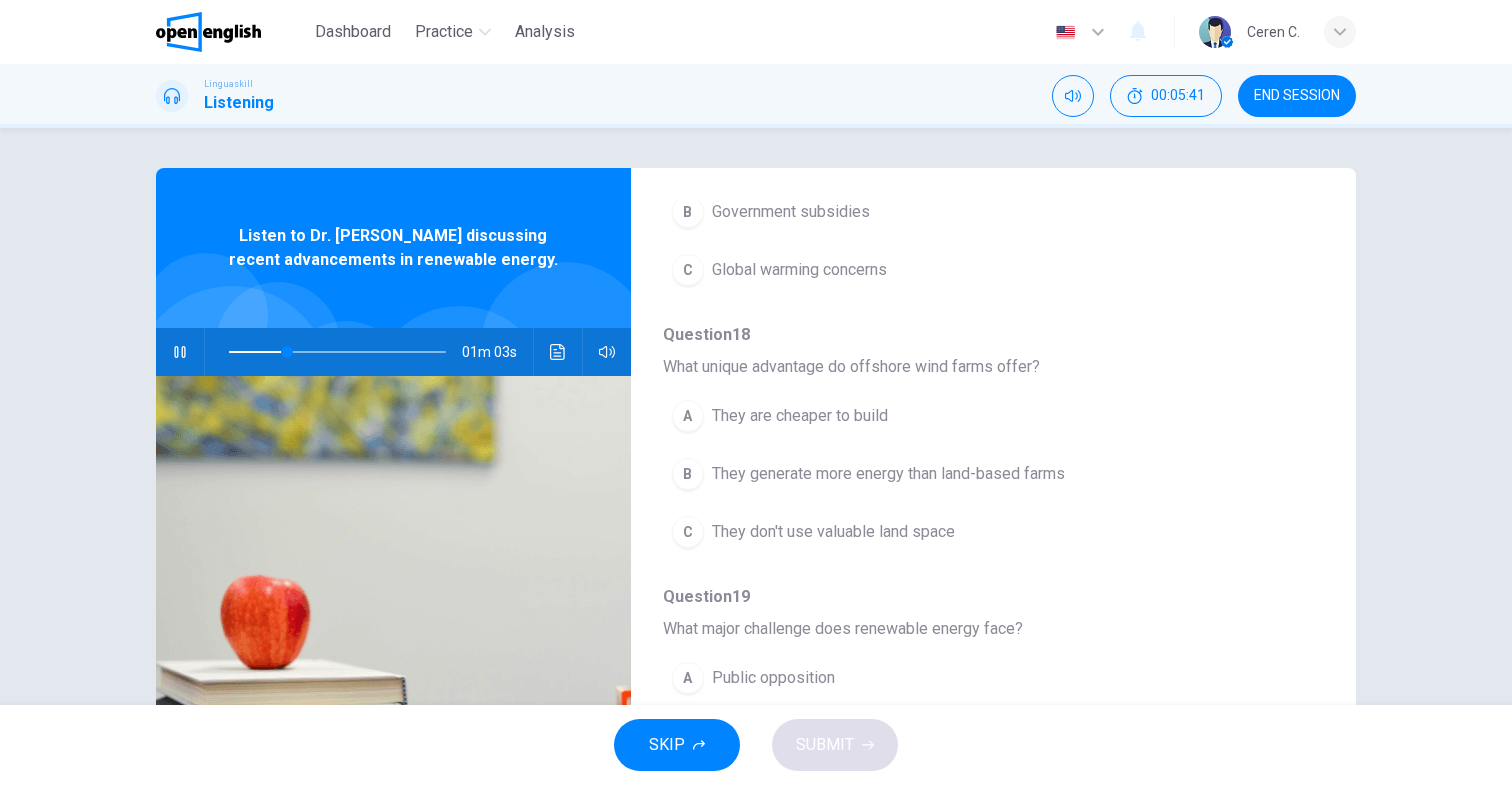 click 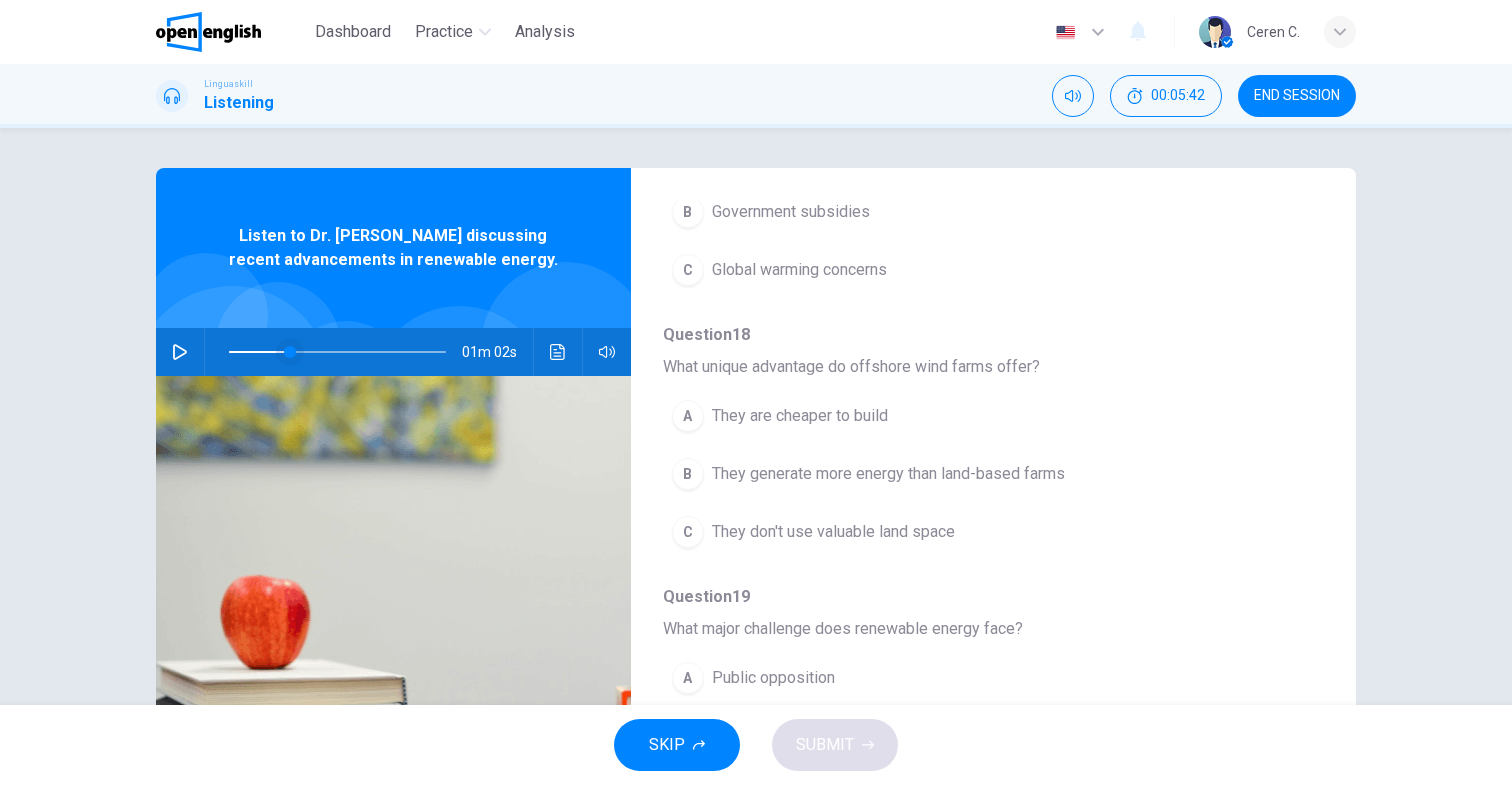 click at bounding box center (290, 352) 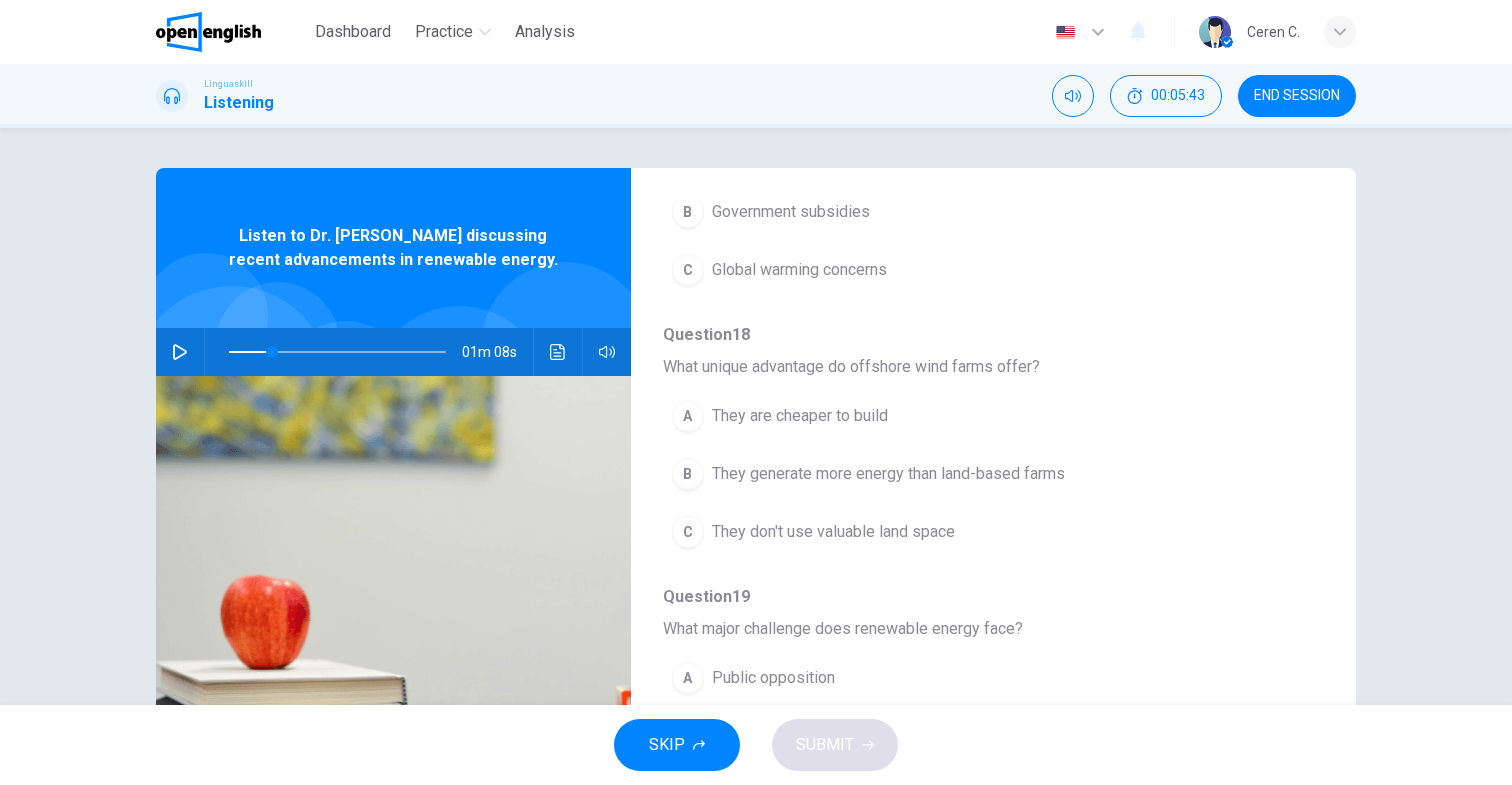click 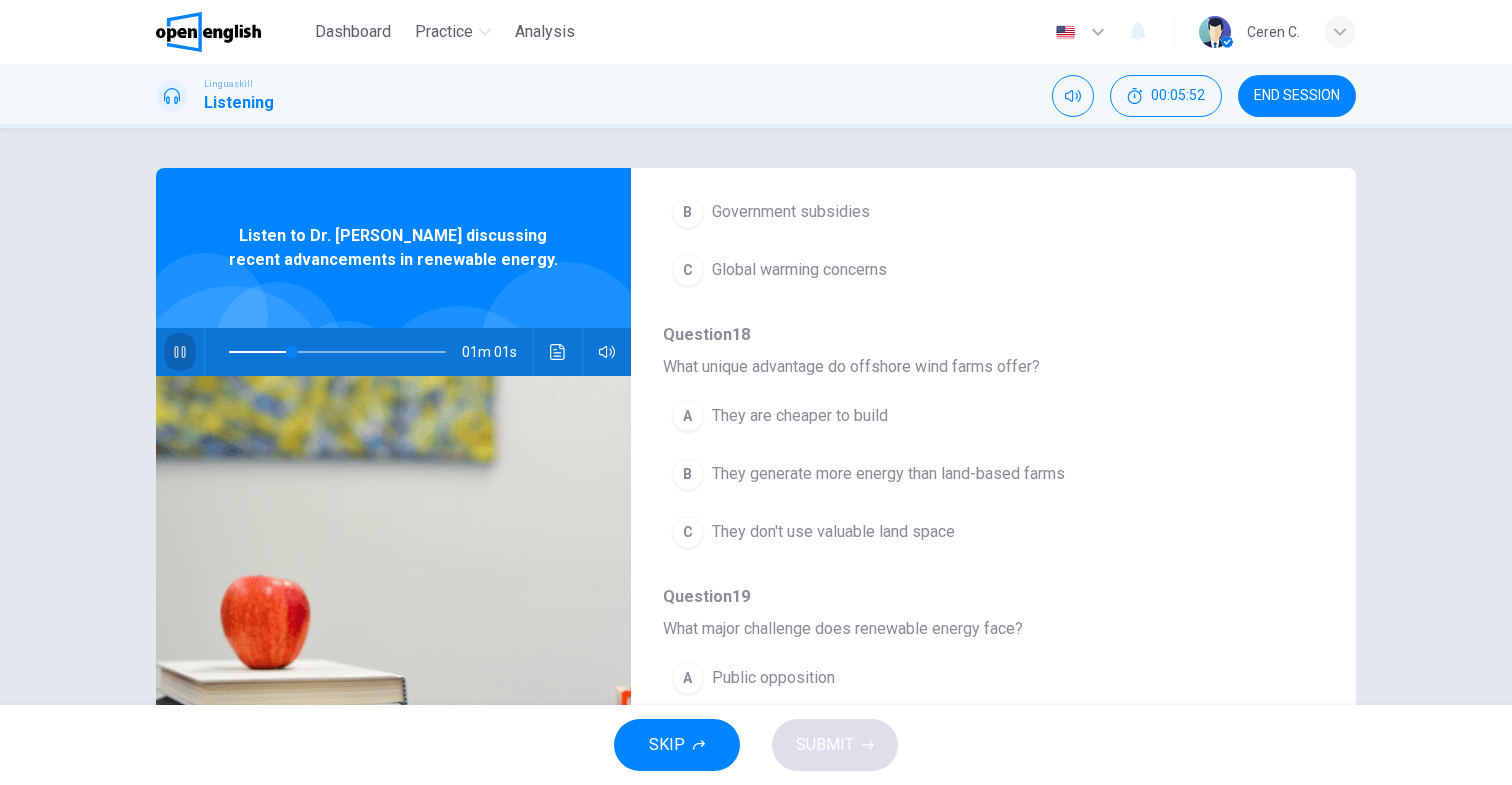 click 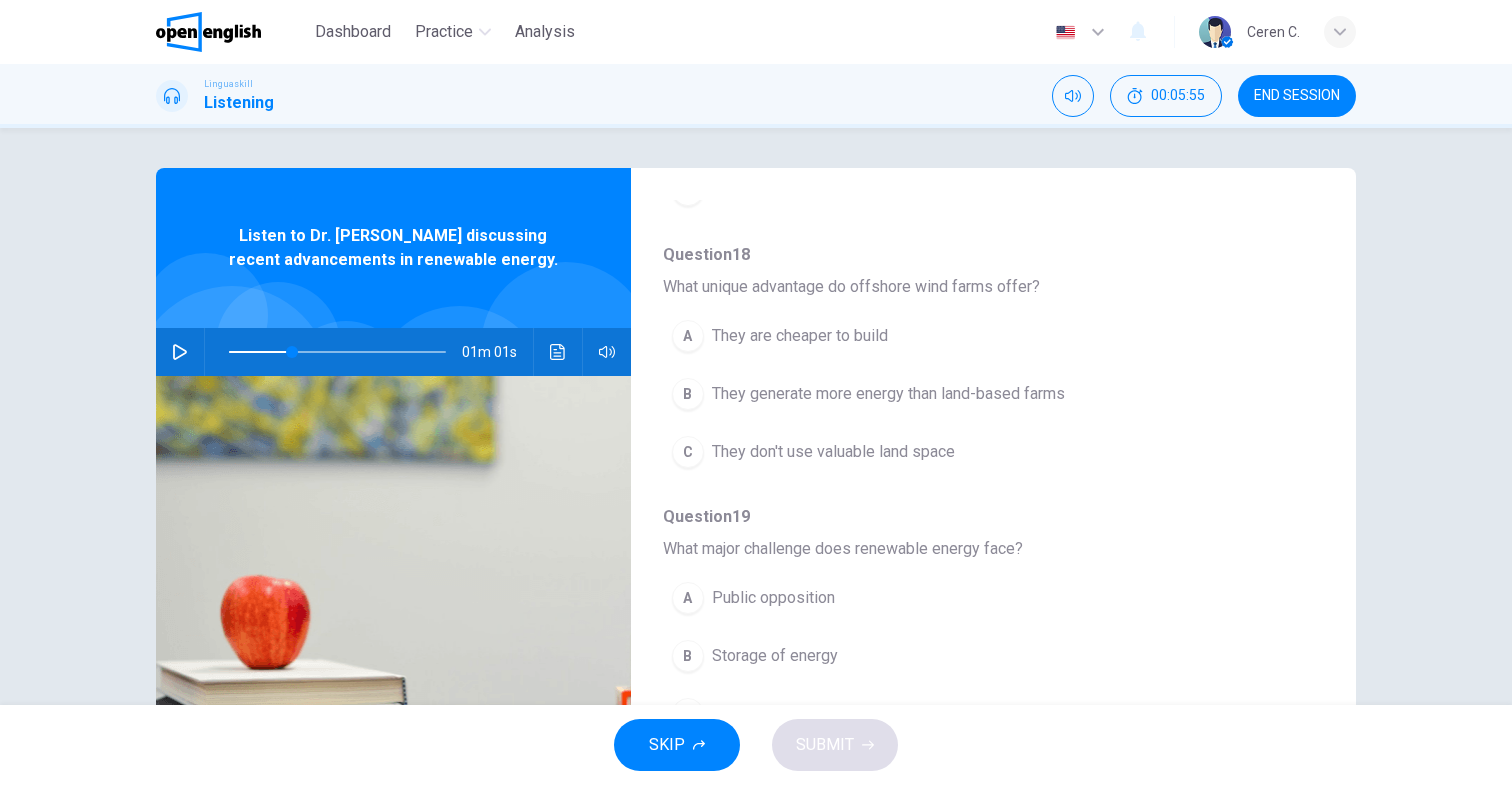 scroll, scrollTop: 708, scrollLeft: 0, axis: vertical 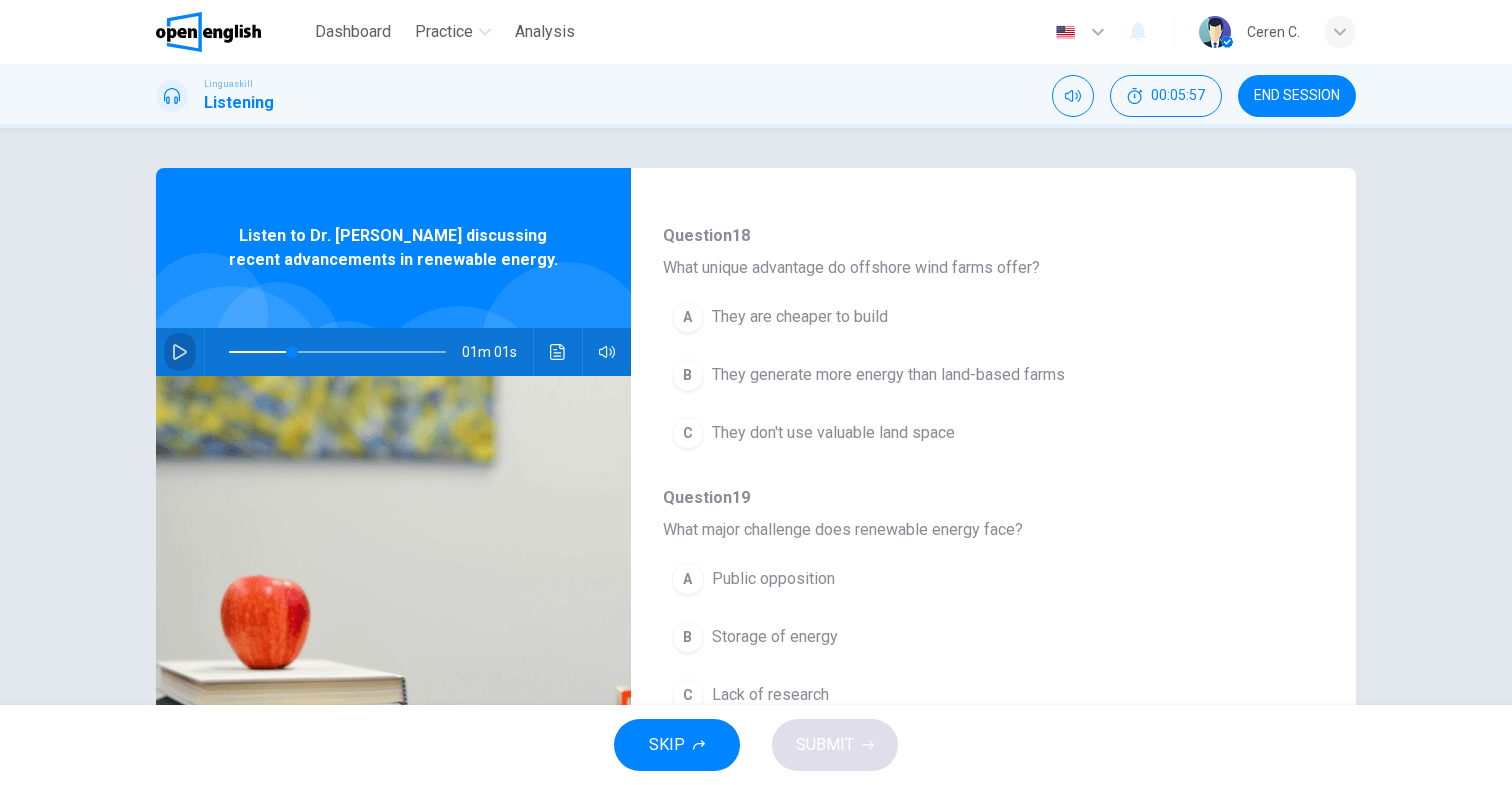 click 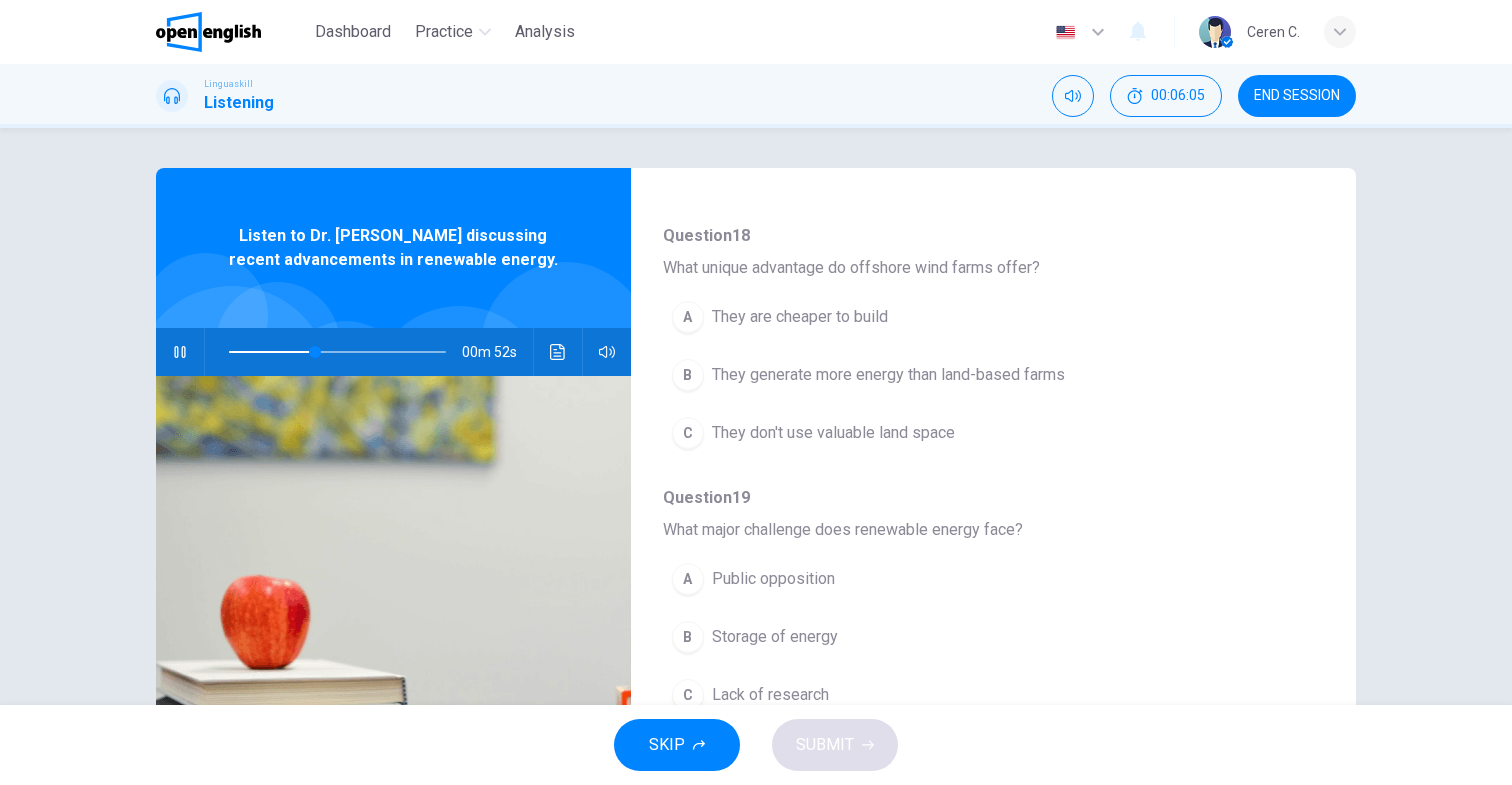 scroll, scrollTop: 684, scrollLeft: 0, axis: vertical 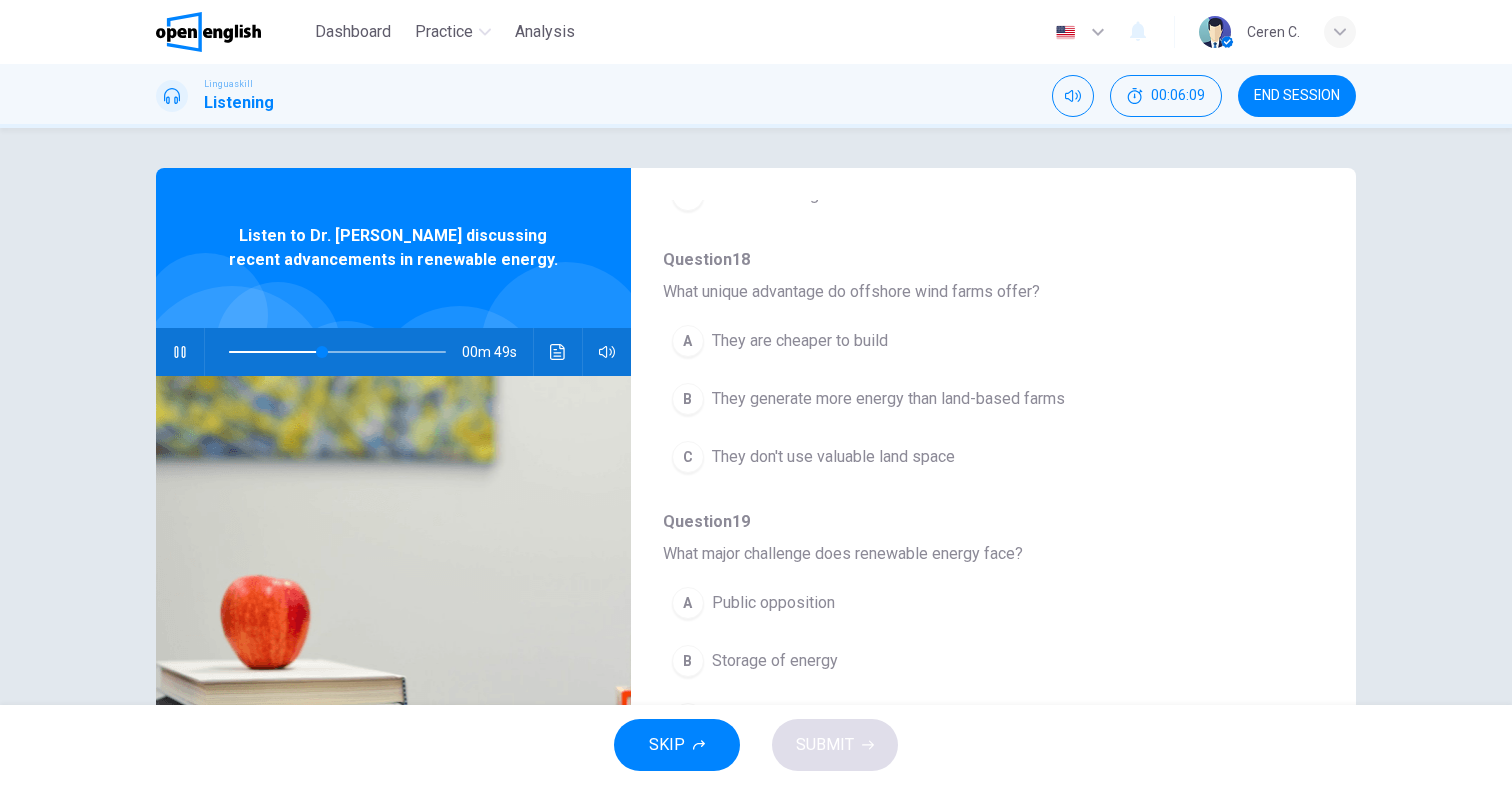 click 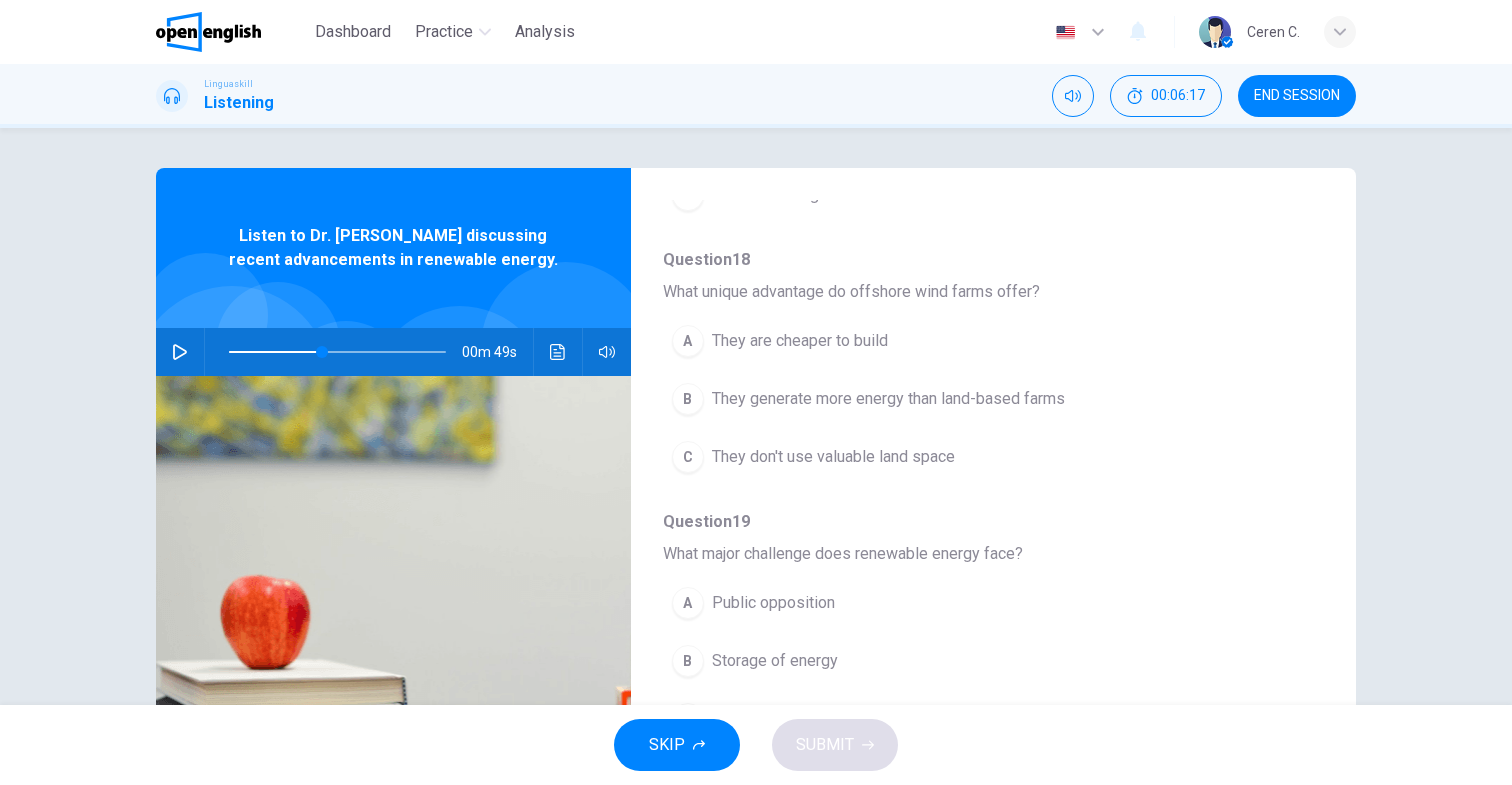 click on "They don't use valuable land space" at bounding box center [833, 457] 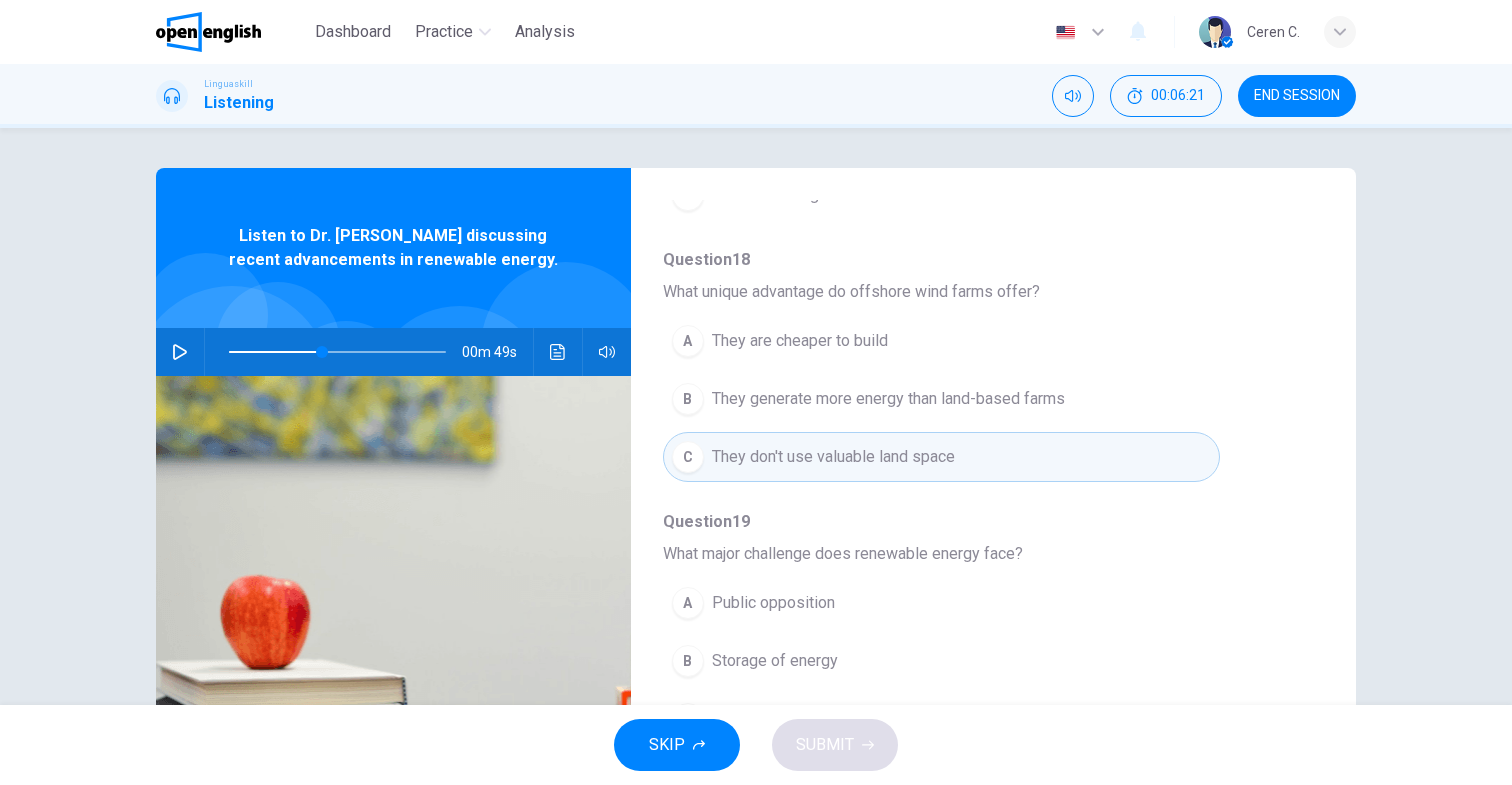 click at bounding box center (337, 352) 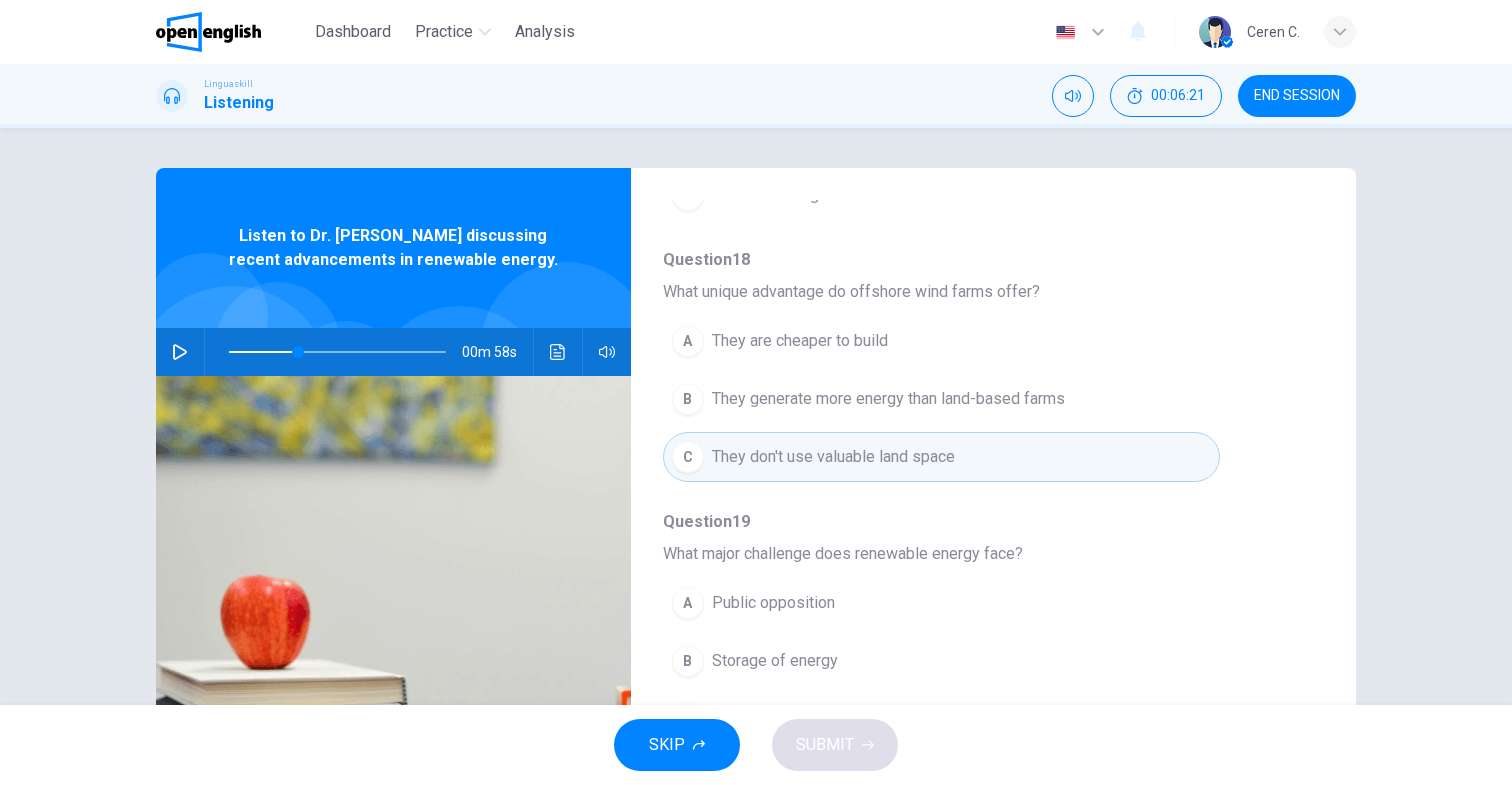 click 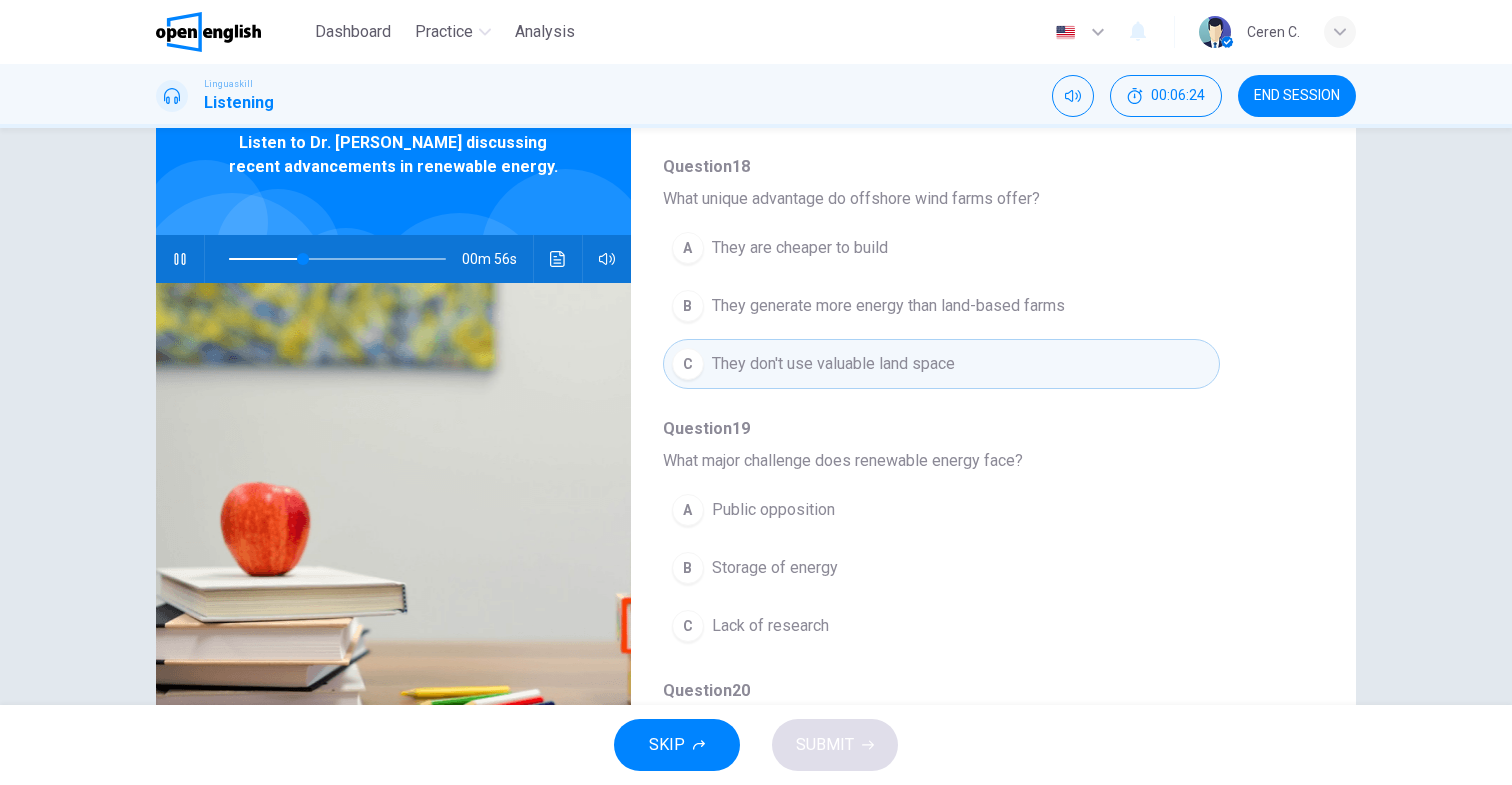 scroll, scrollTop: 109, scrollLeft: 0, axis: vertical 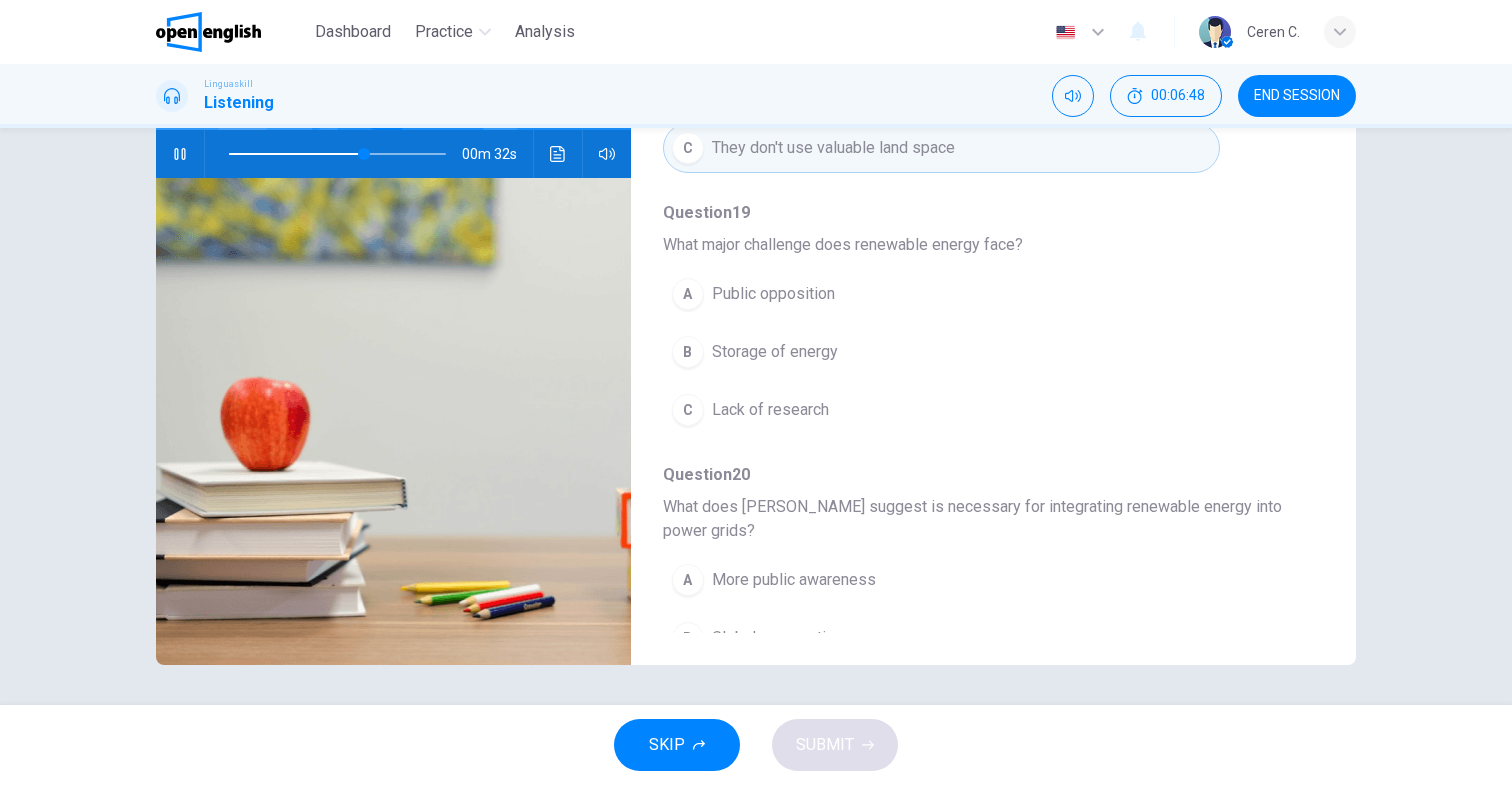 click at bounding box center [337, 154] 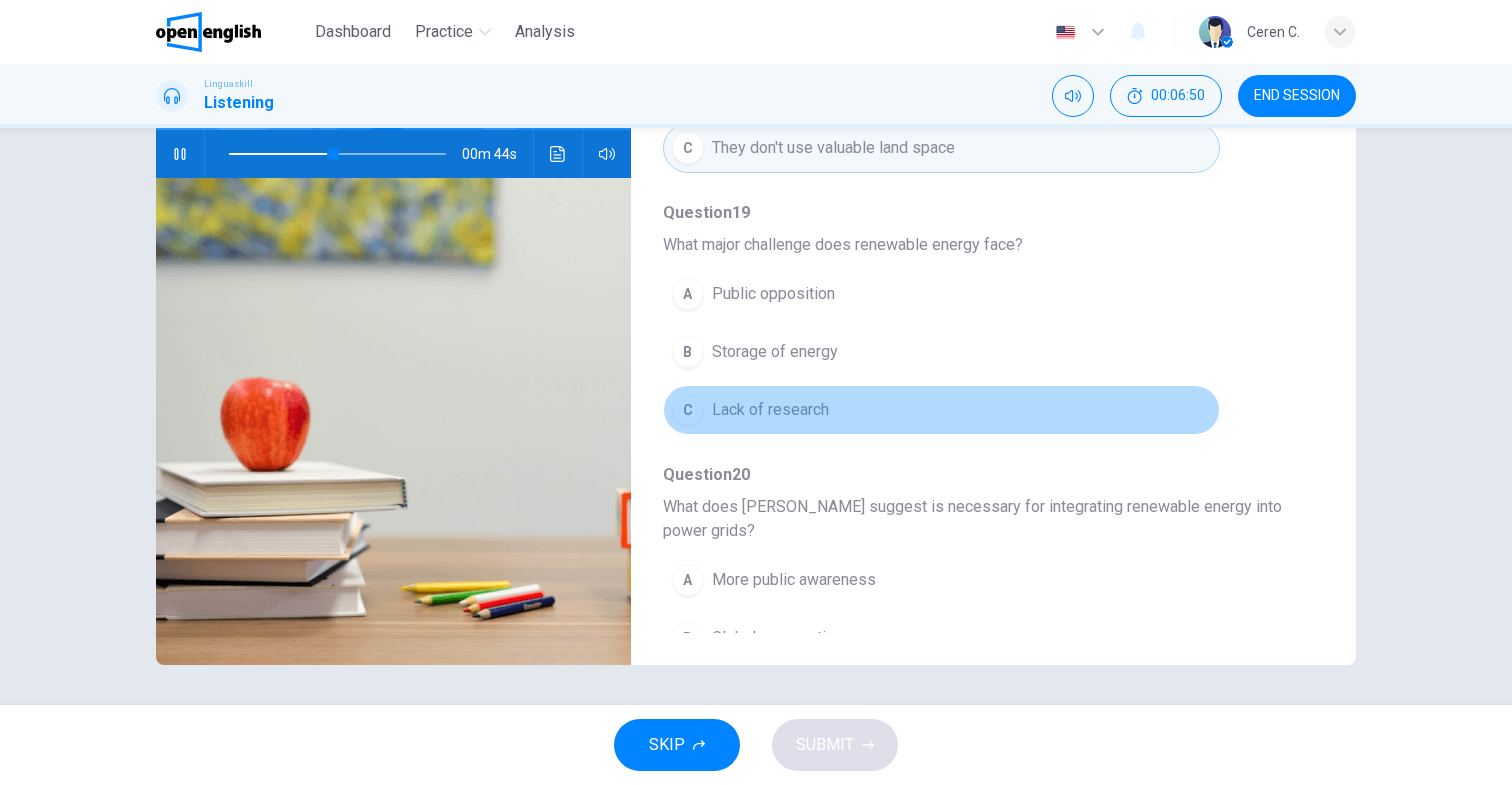 click on "Lack of research" at bounding box center [770, 410] 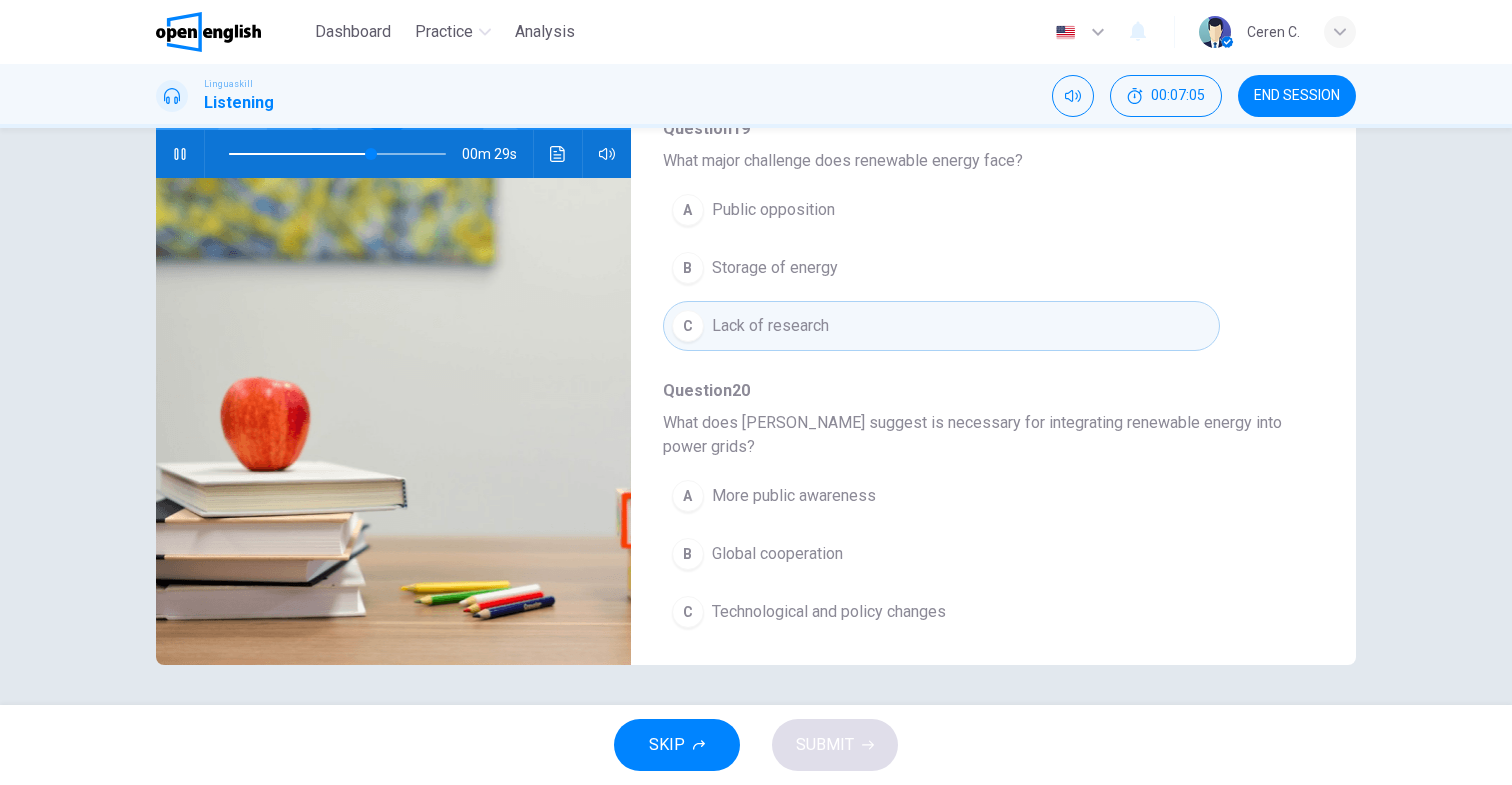 scroll, scrollTop: 887, scrollLeft: 0, axis: vertical 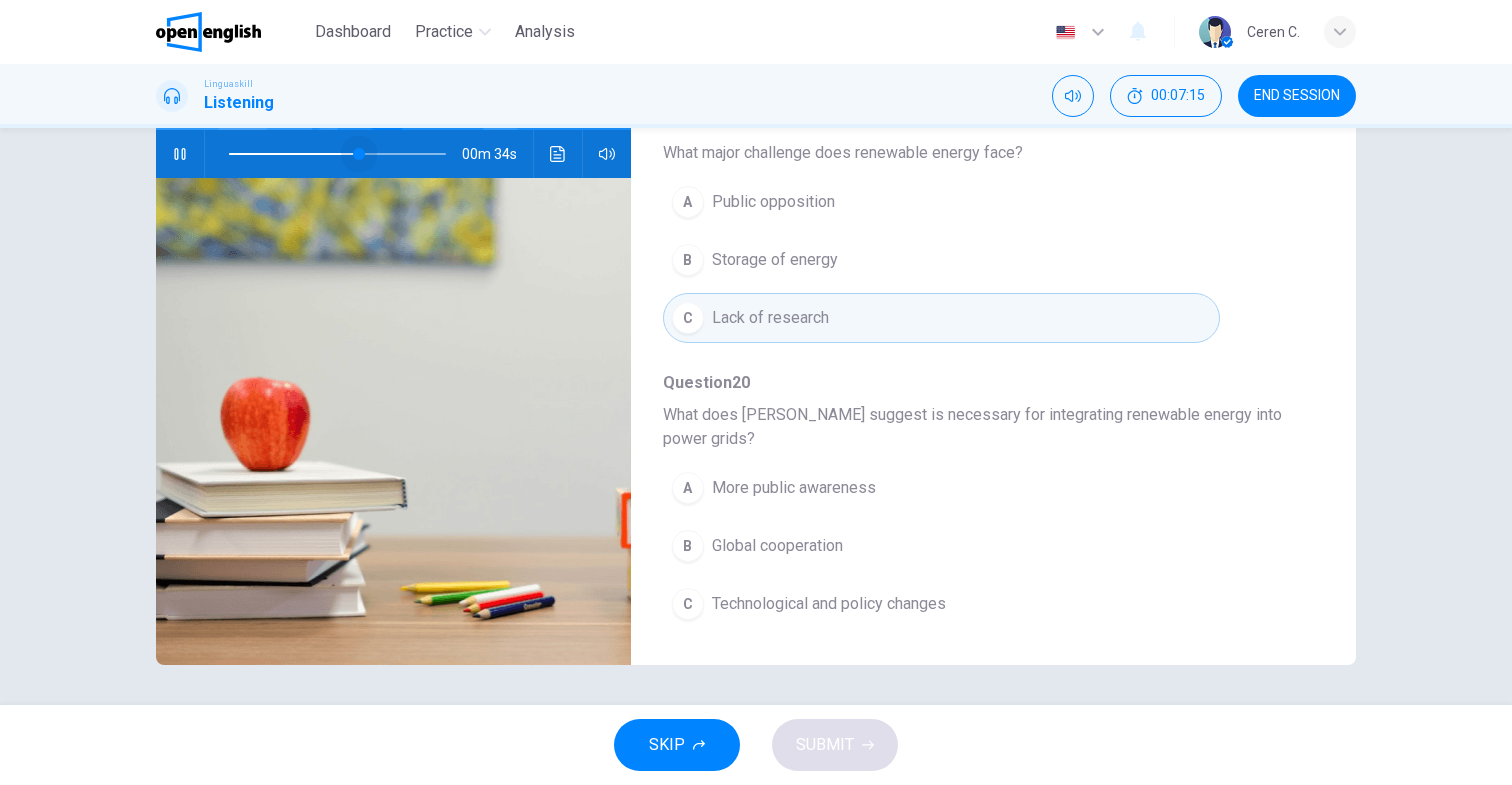 click at bounding box center (337, 154) 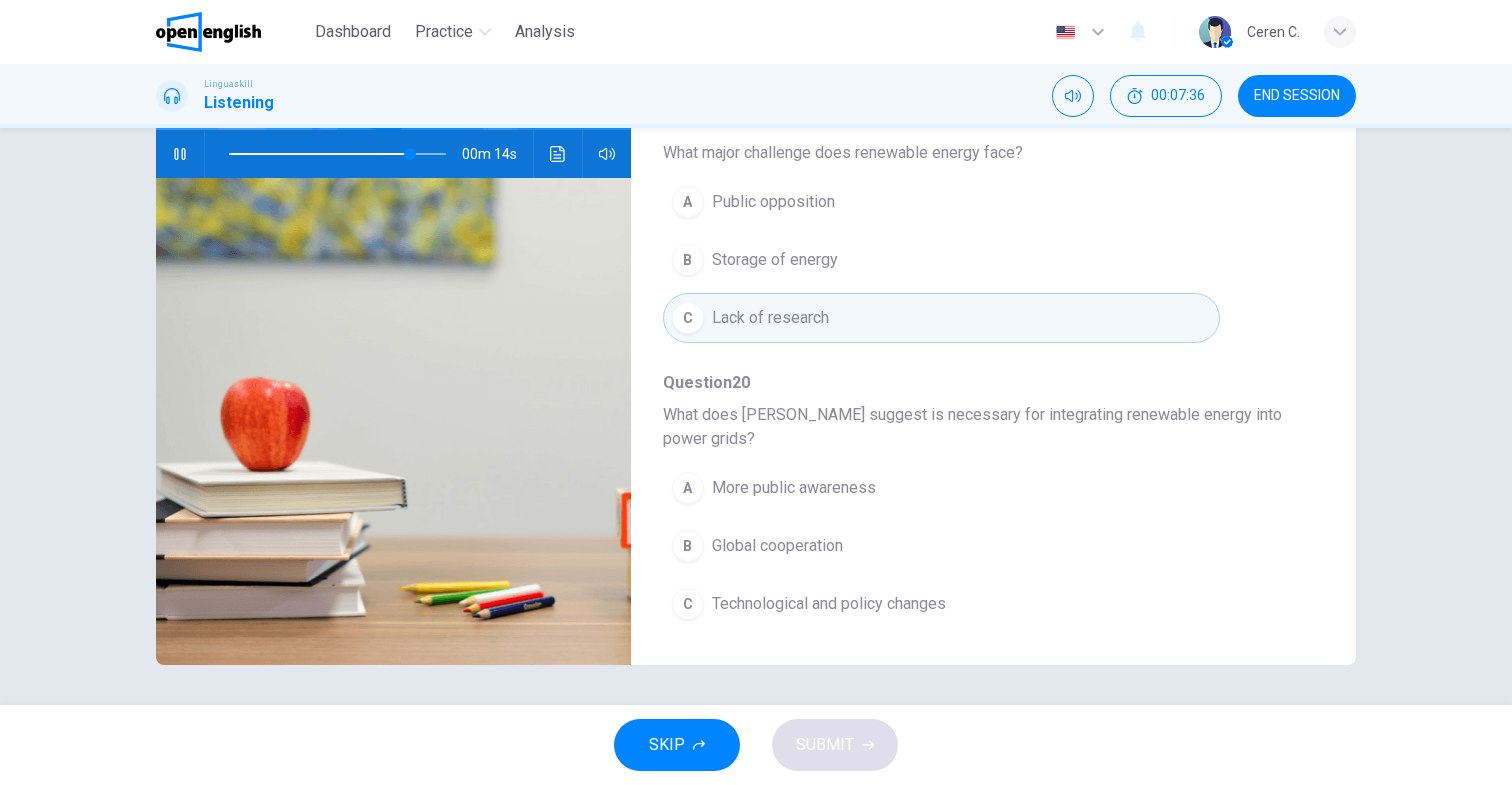 click on "Technological and policy changes" at bounding box center (829, 604) 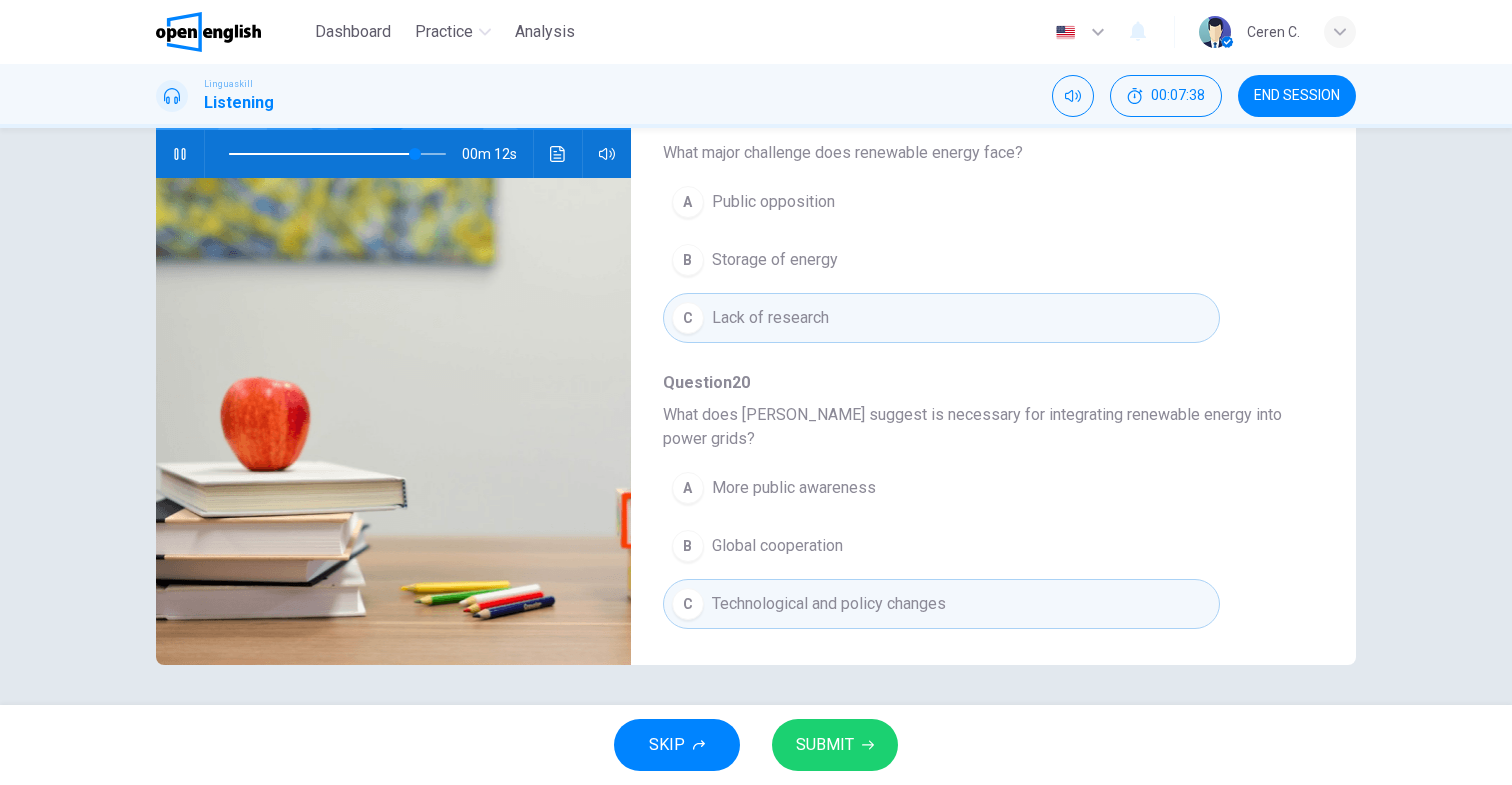 click on "SUBMIT" at bounding box center [825, 745] 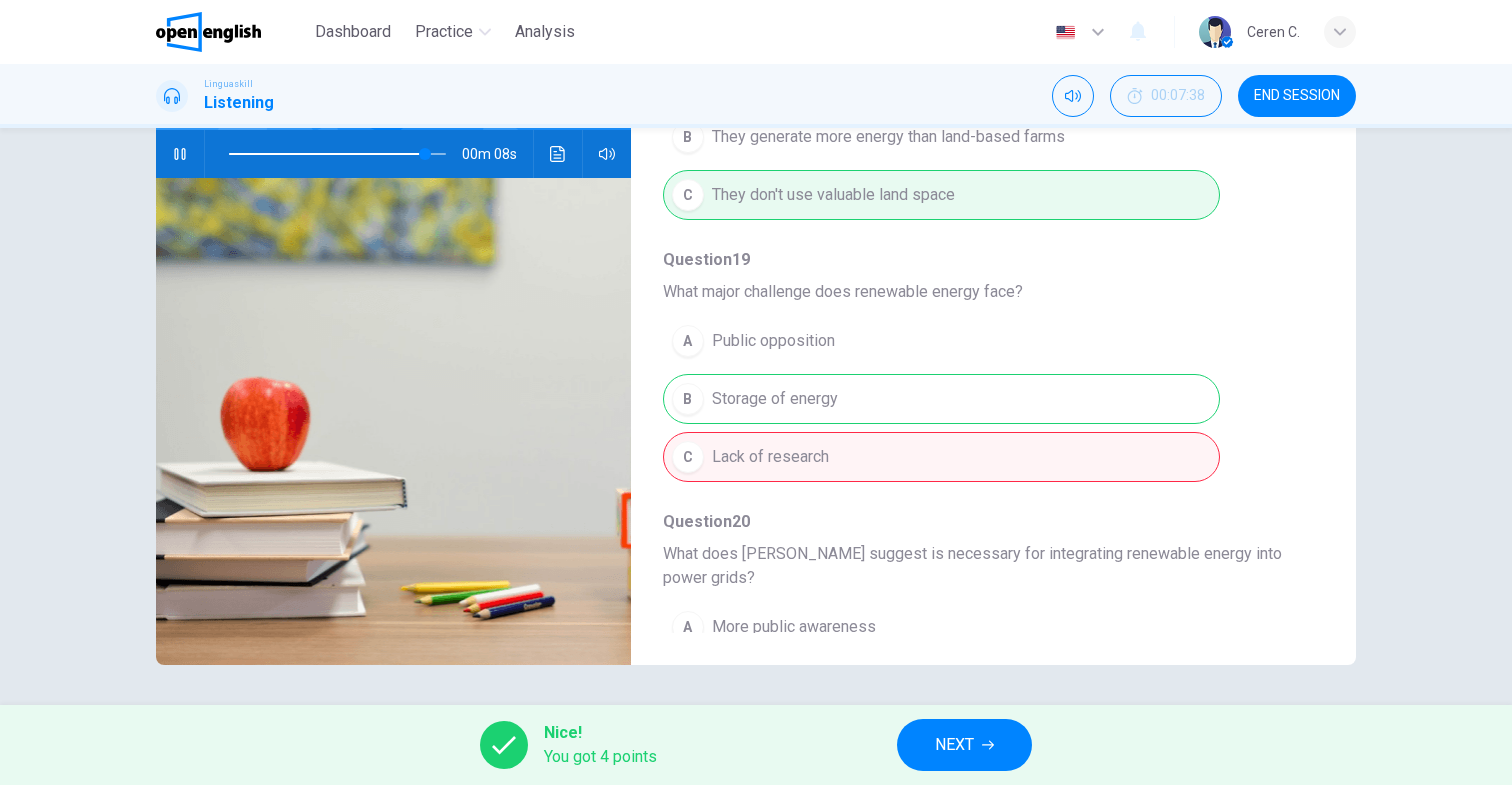 scroll, scrollTop: 731, scrollLeft: 0, axis: vertical 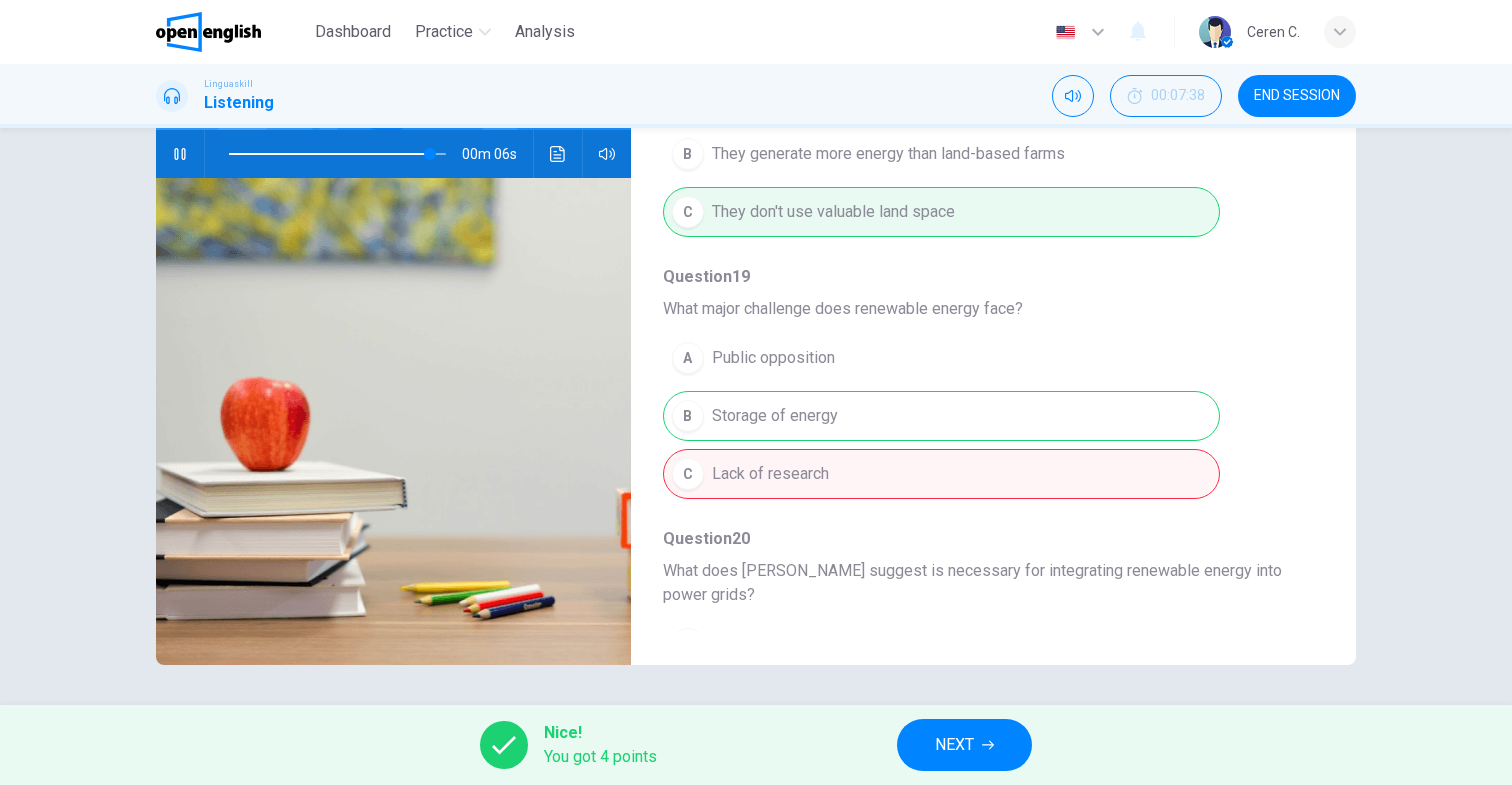click at bounding box center [337, 154] 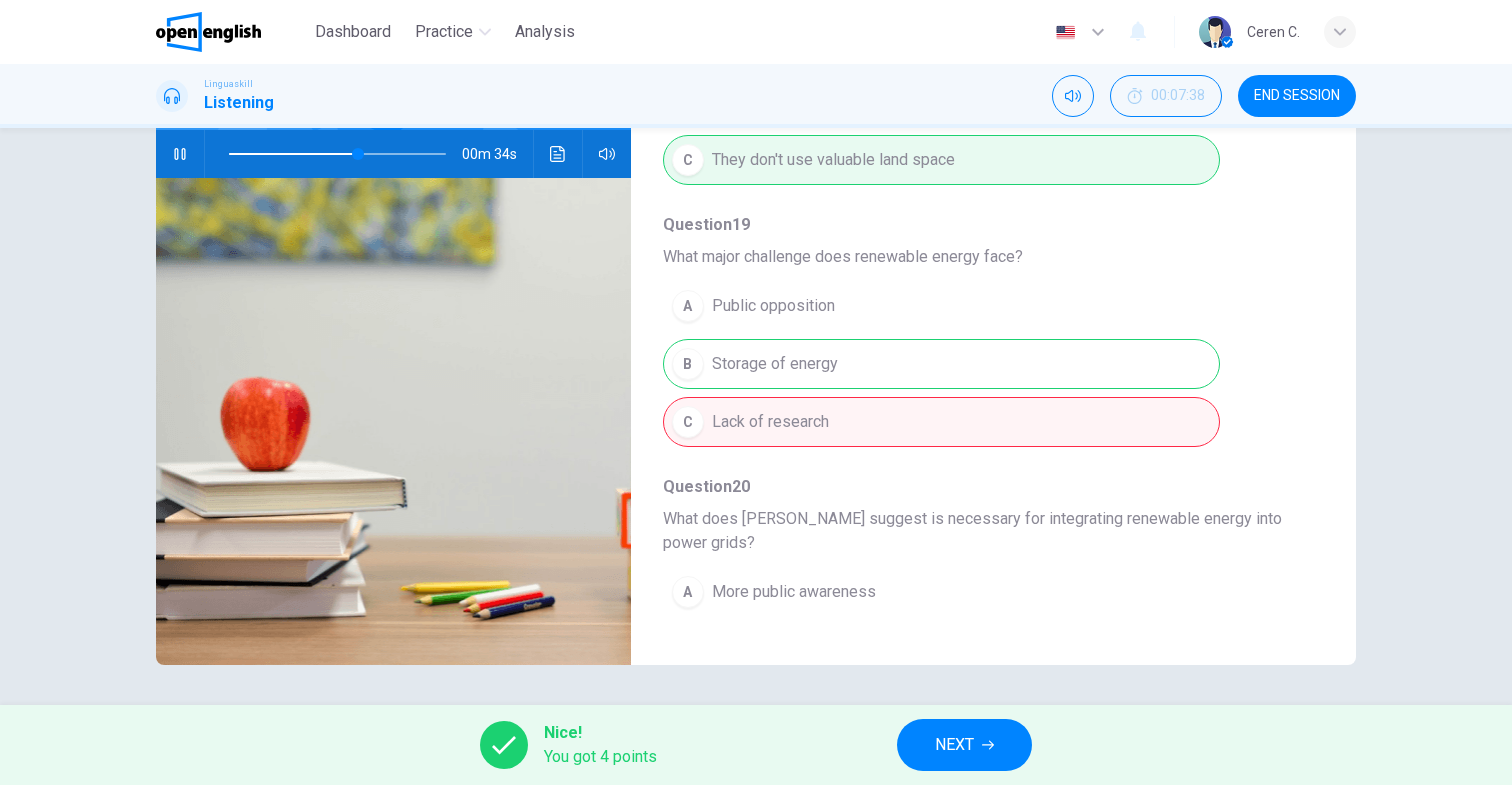 scroll, scrollTop: 795, scrollLeft: 0, axis: vertical 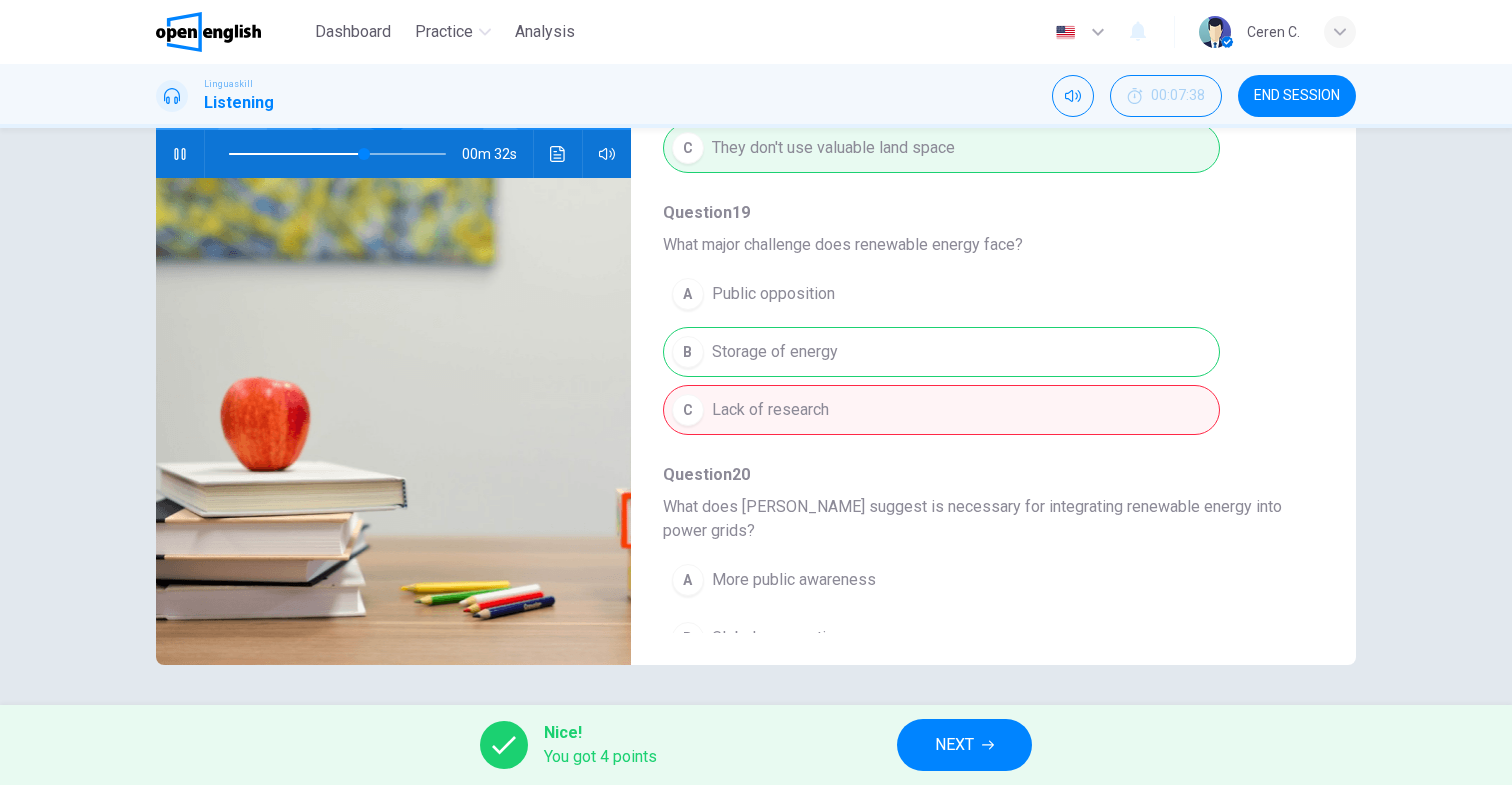 click on "Nice! You got 4
points NEXT" at bounding box center [756, 745] 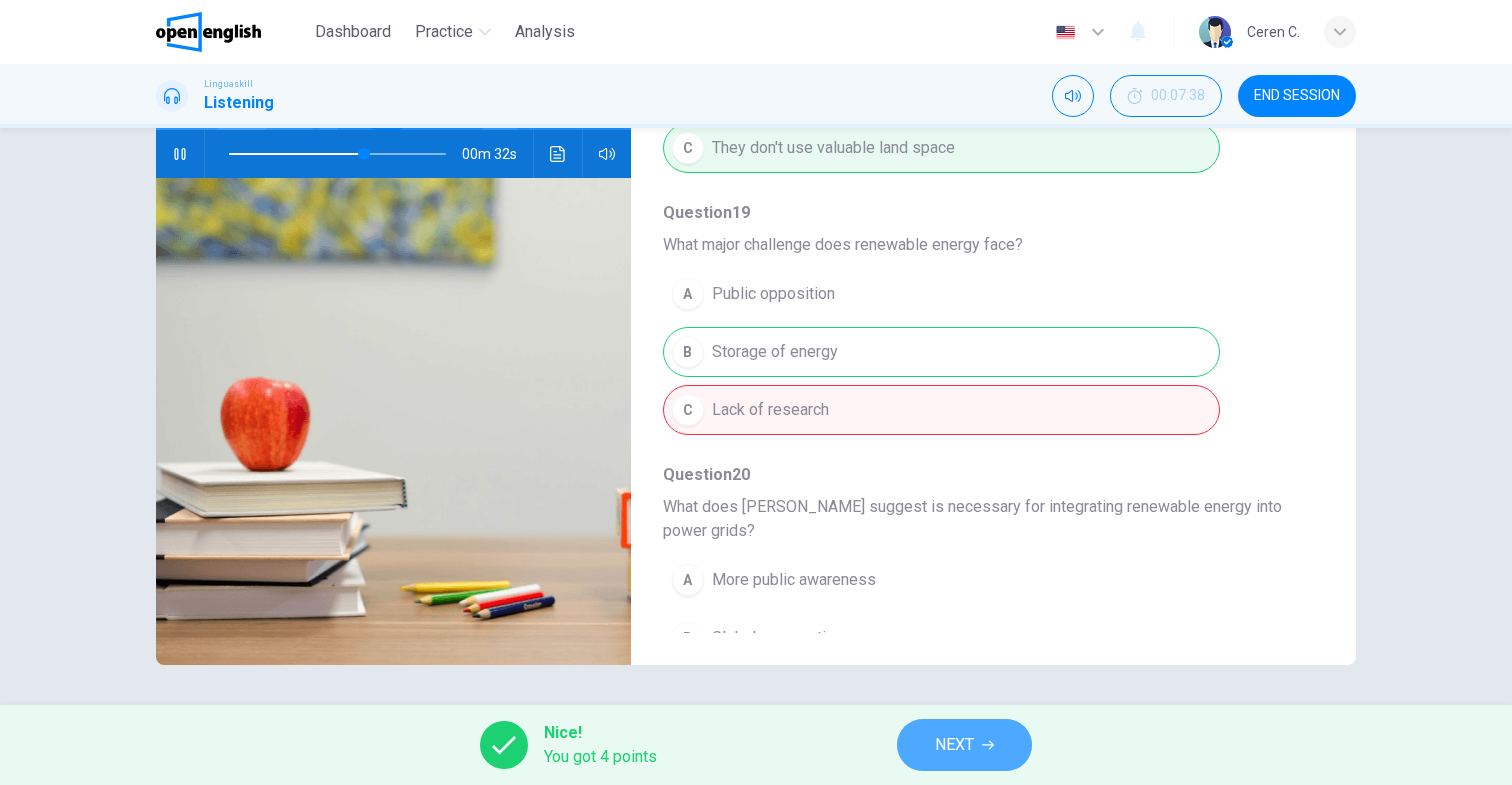 click on "NEXT" at bounding box center (954, 745) 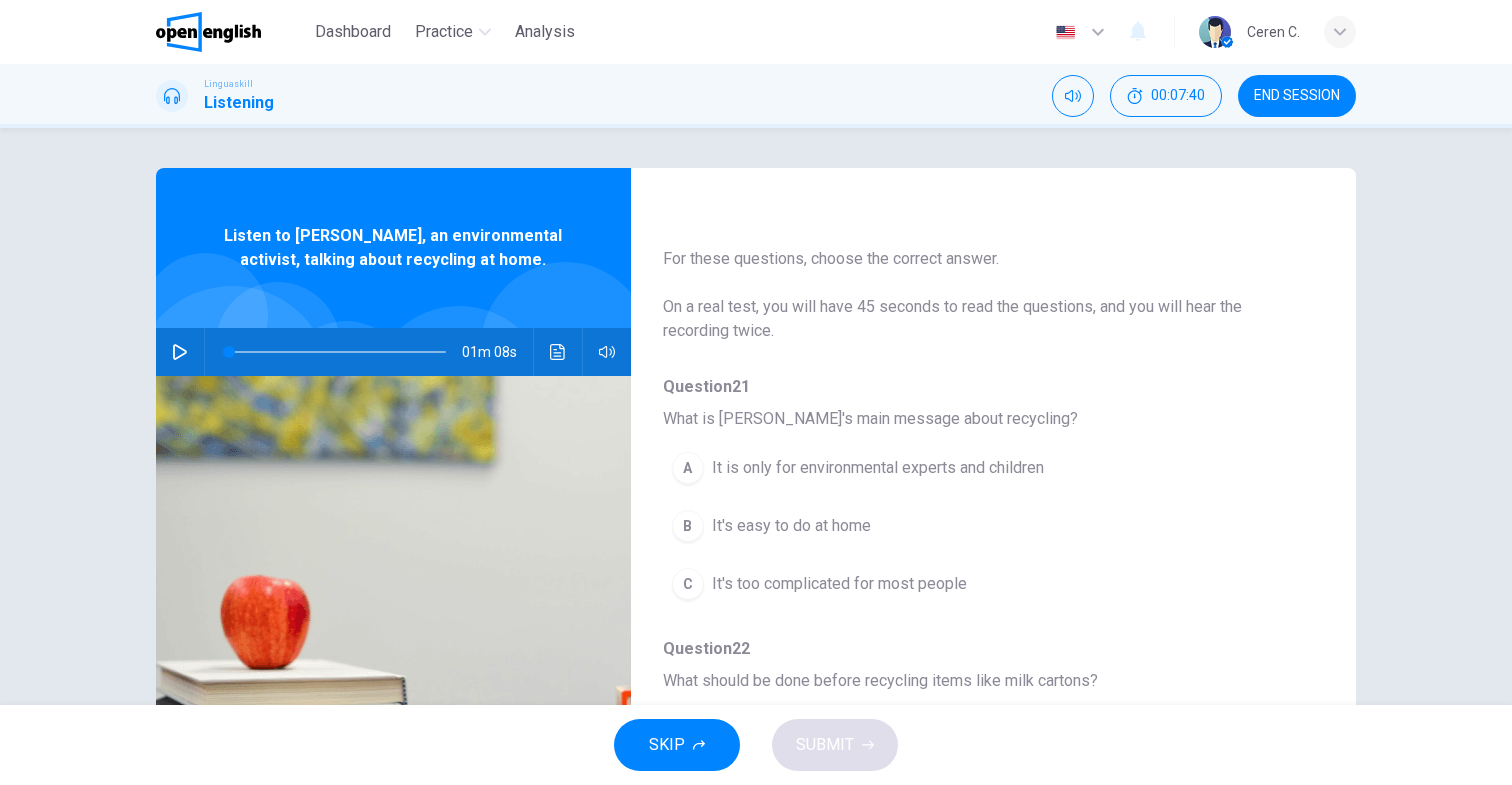 scroll, scrollTop: 0, scrollLeft: 0, axis: both 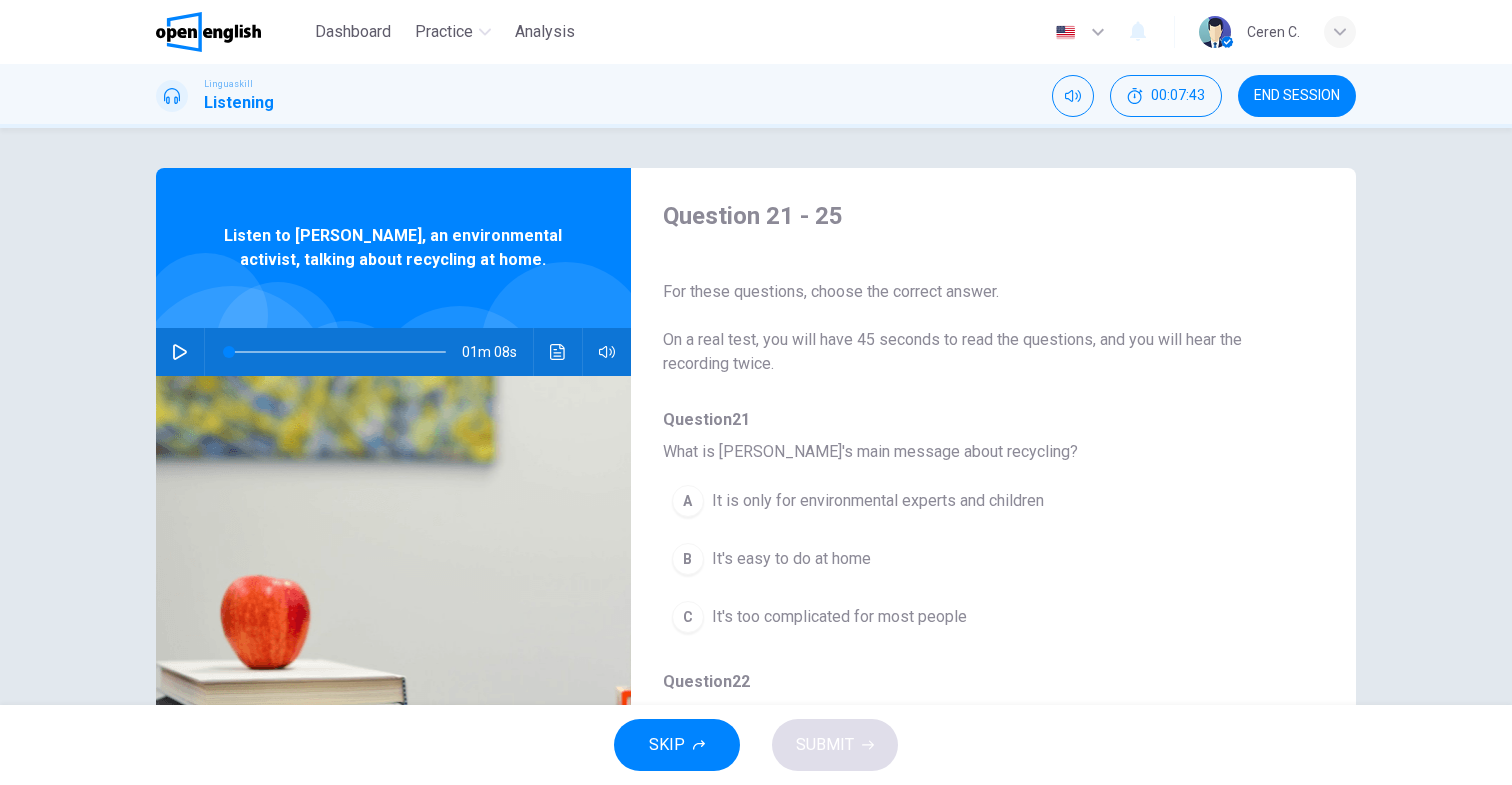 click 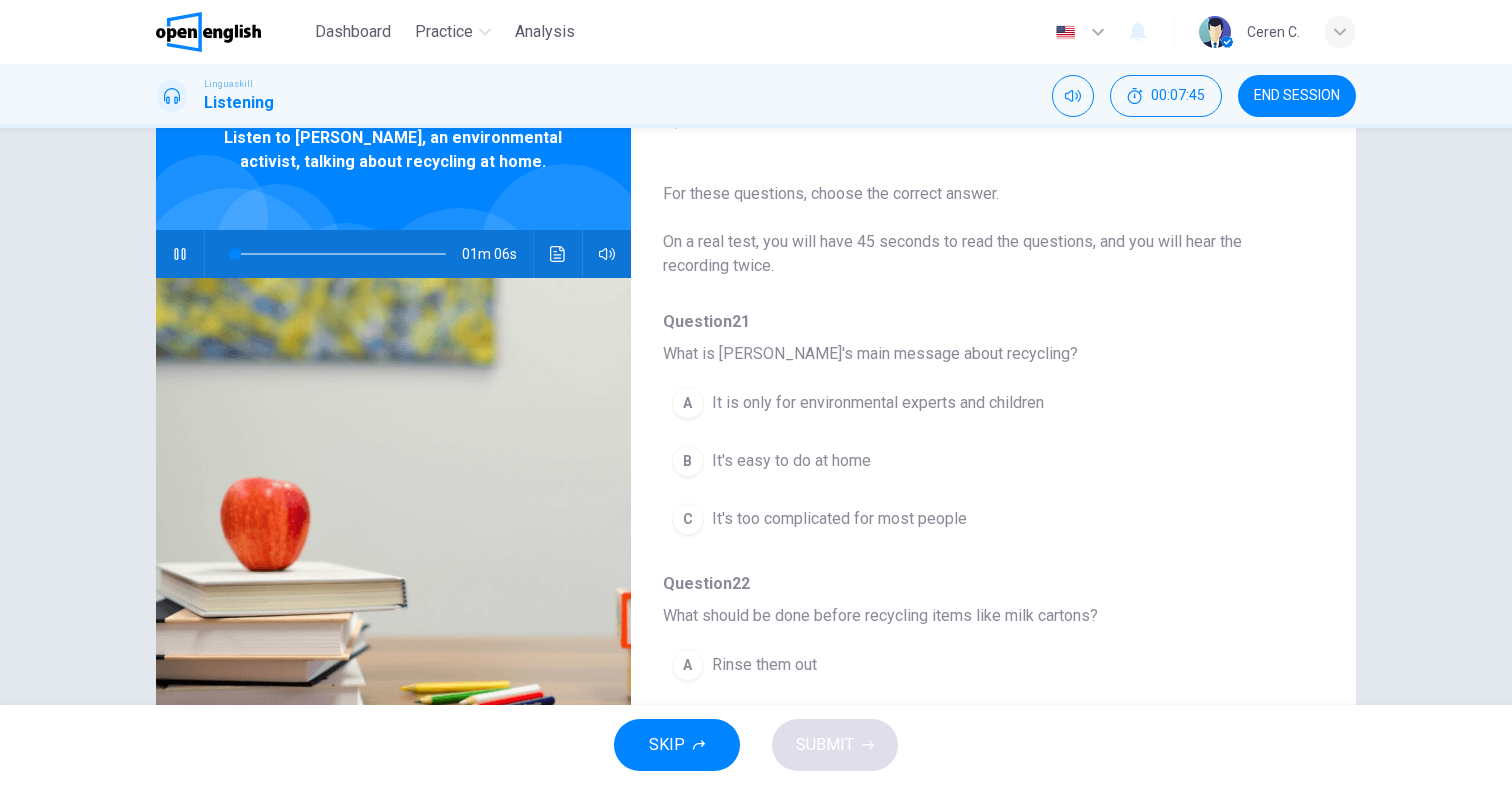 scroll, scrollTop: 107, scrollLeft: 0, axis: vertical 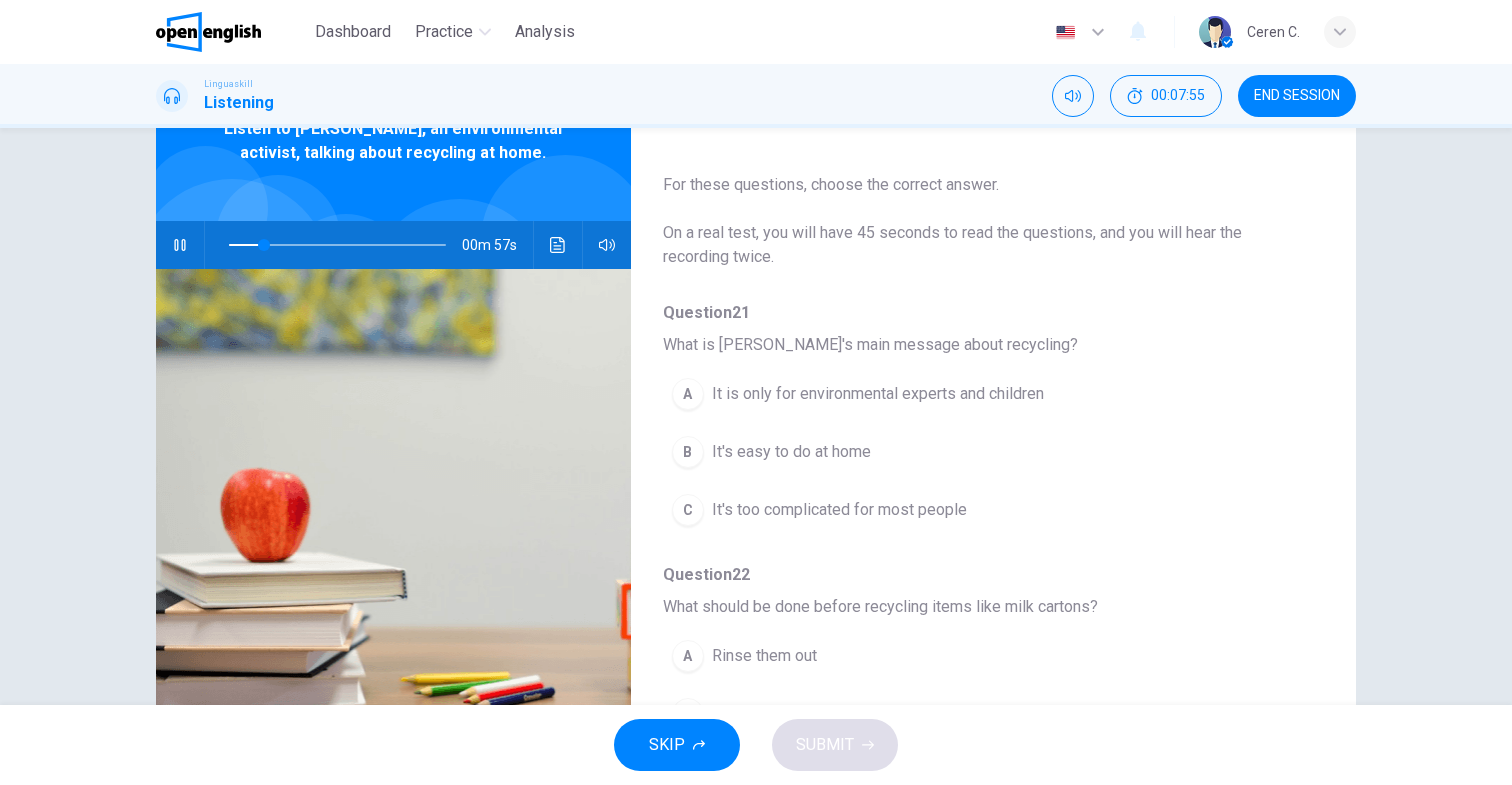 click at bounding box center [180, 245] 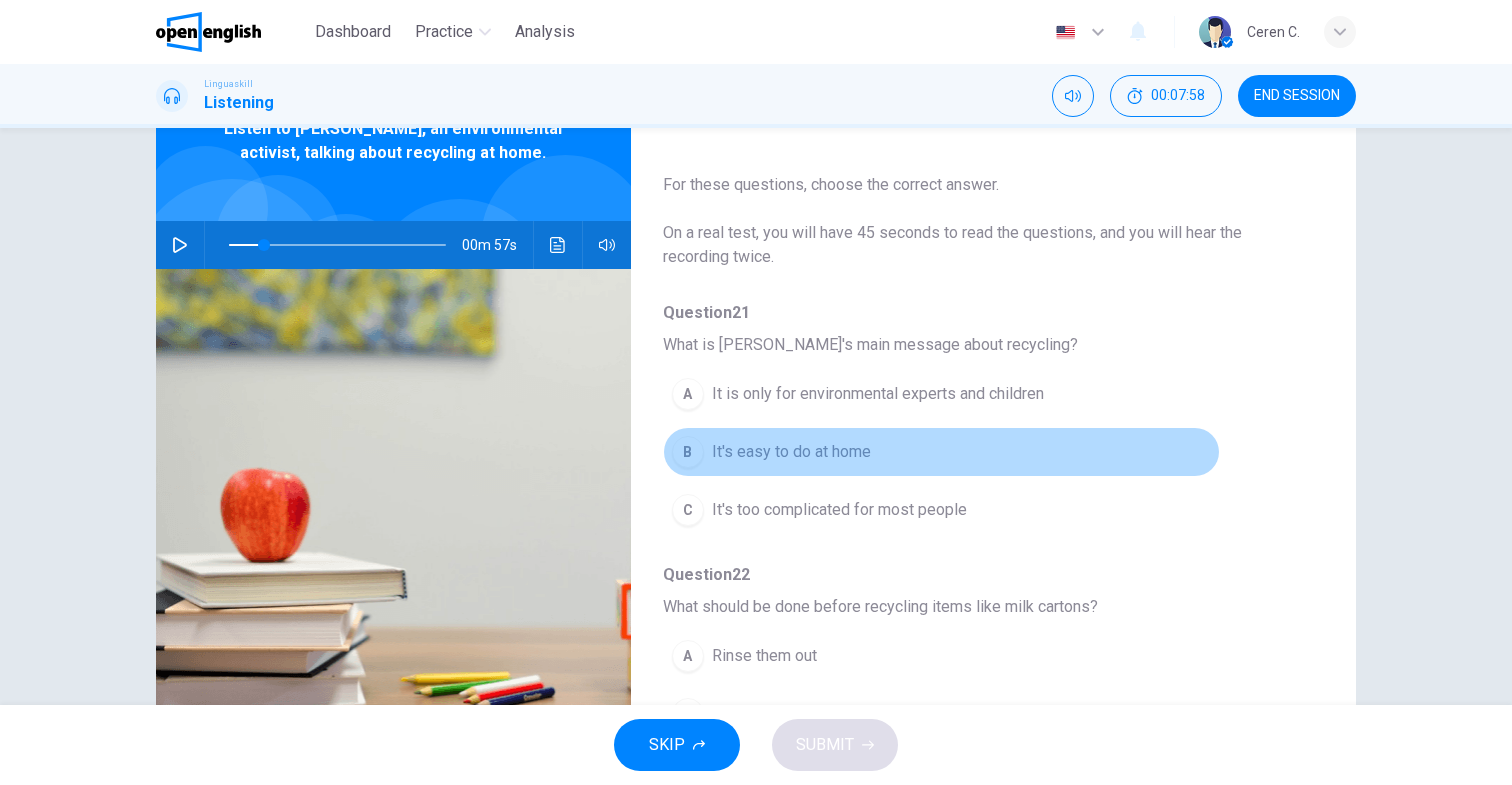 click on "It's easy to do at home" at bounding box center [791, 452] 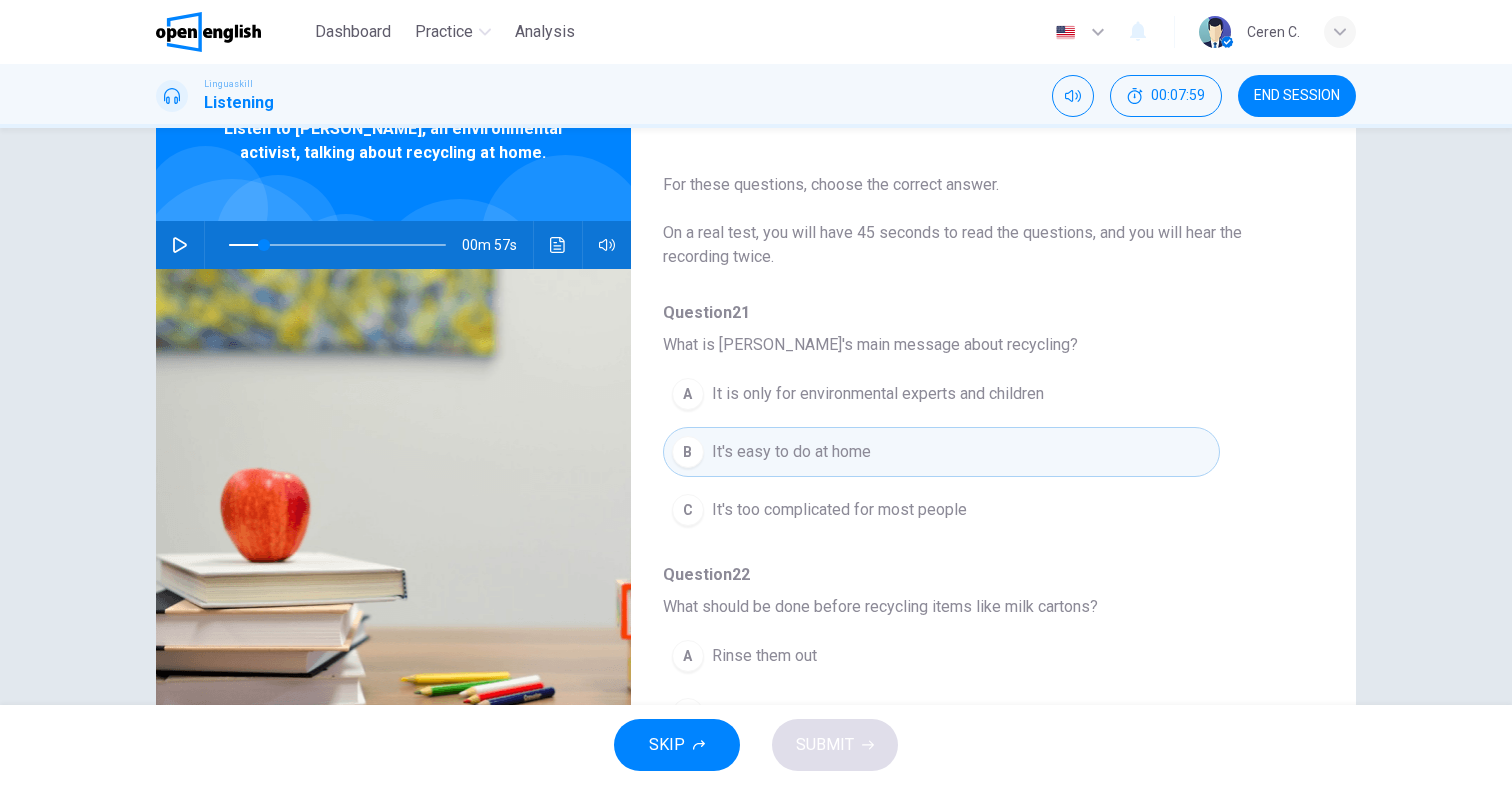 click at bounding box center [180, 245] 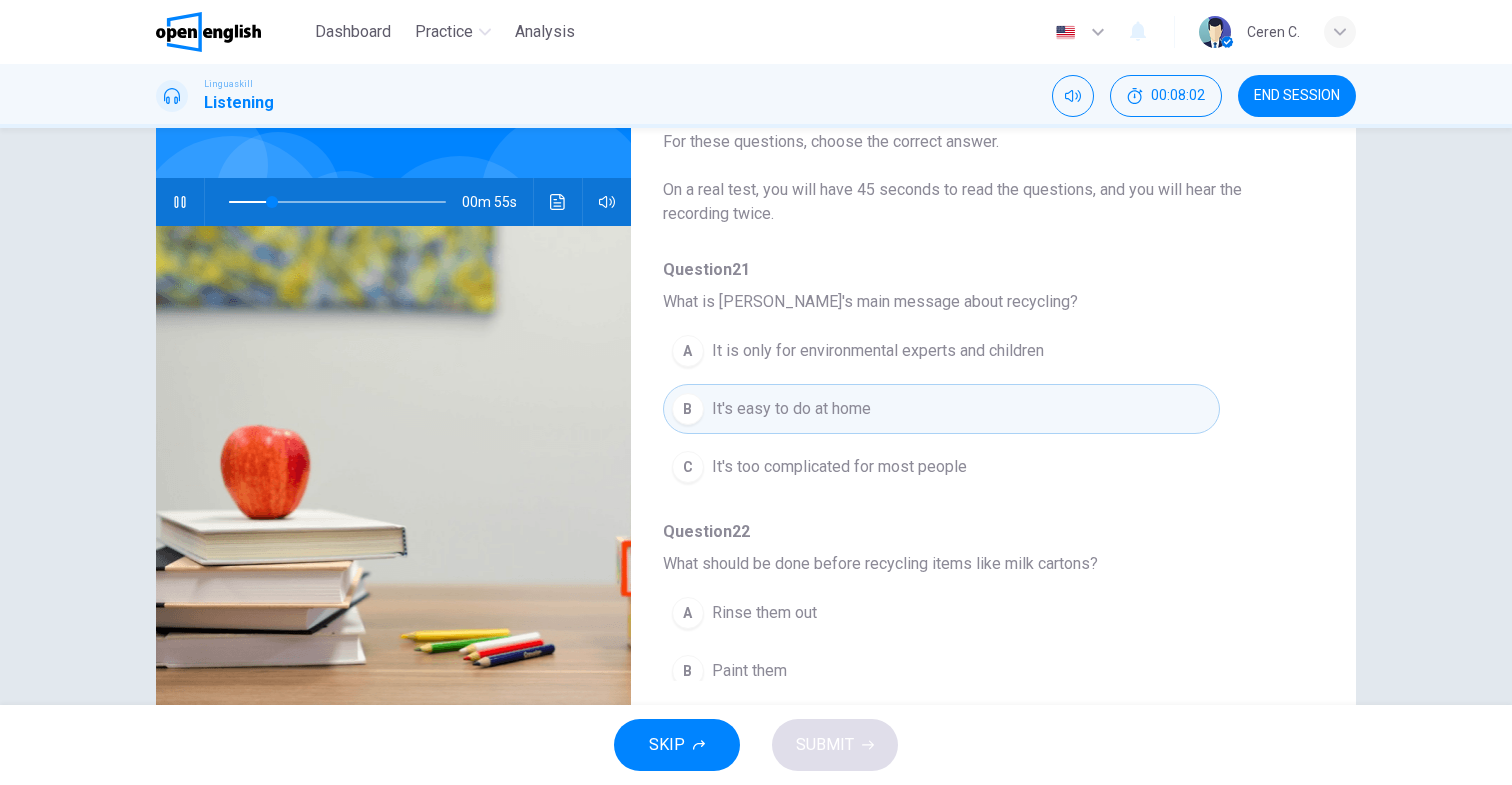 scroll, scrollTop: 102, scrollLeft: 0, axis: vertical 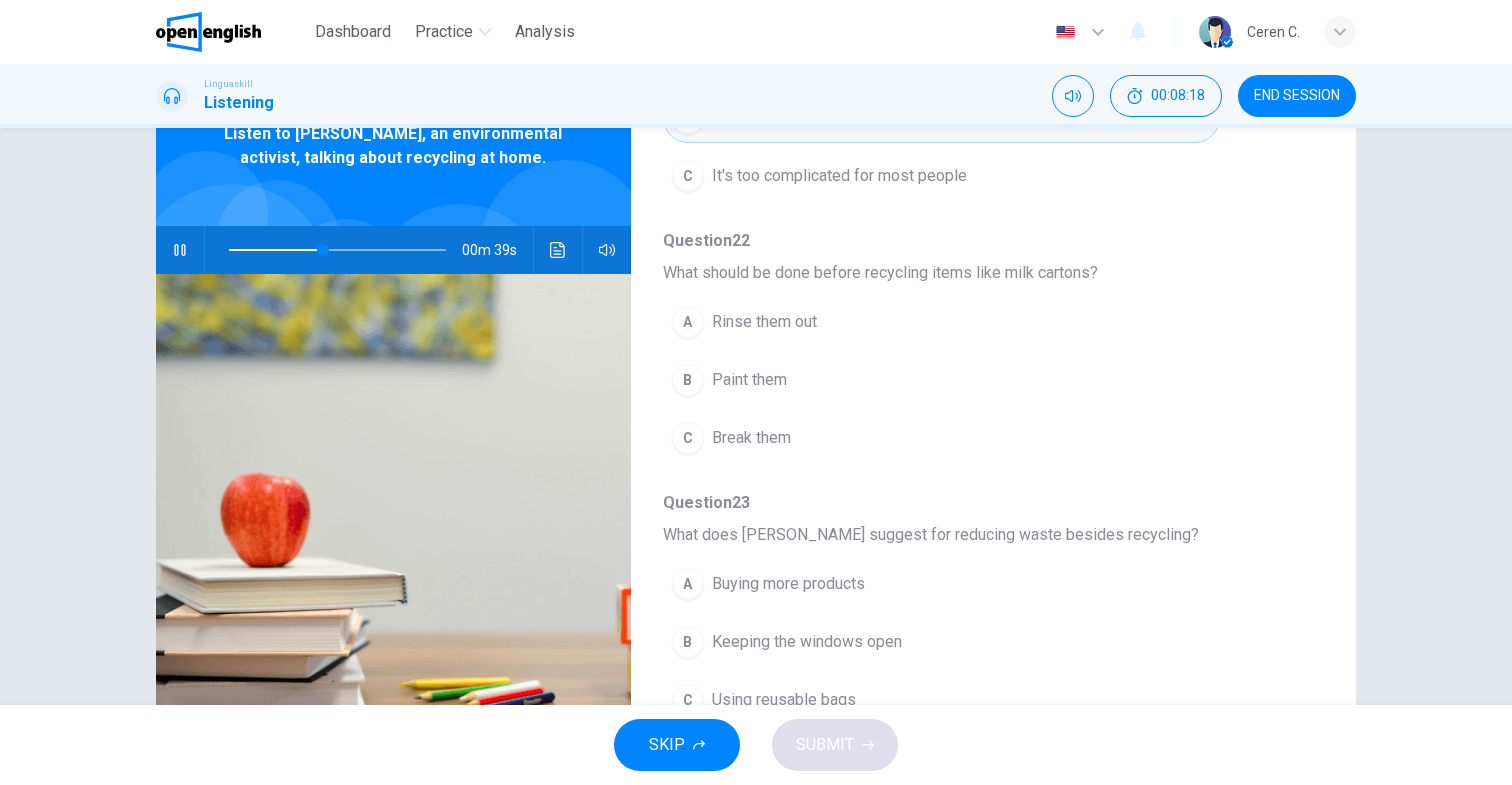 click 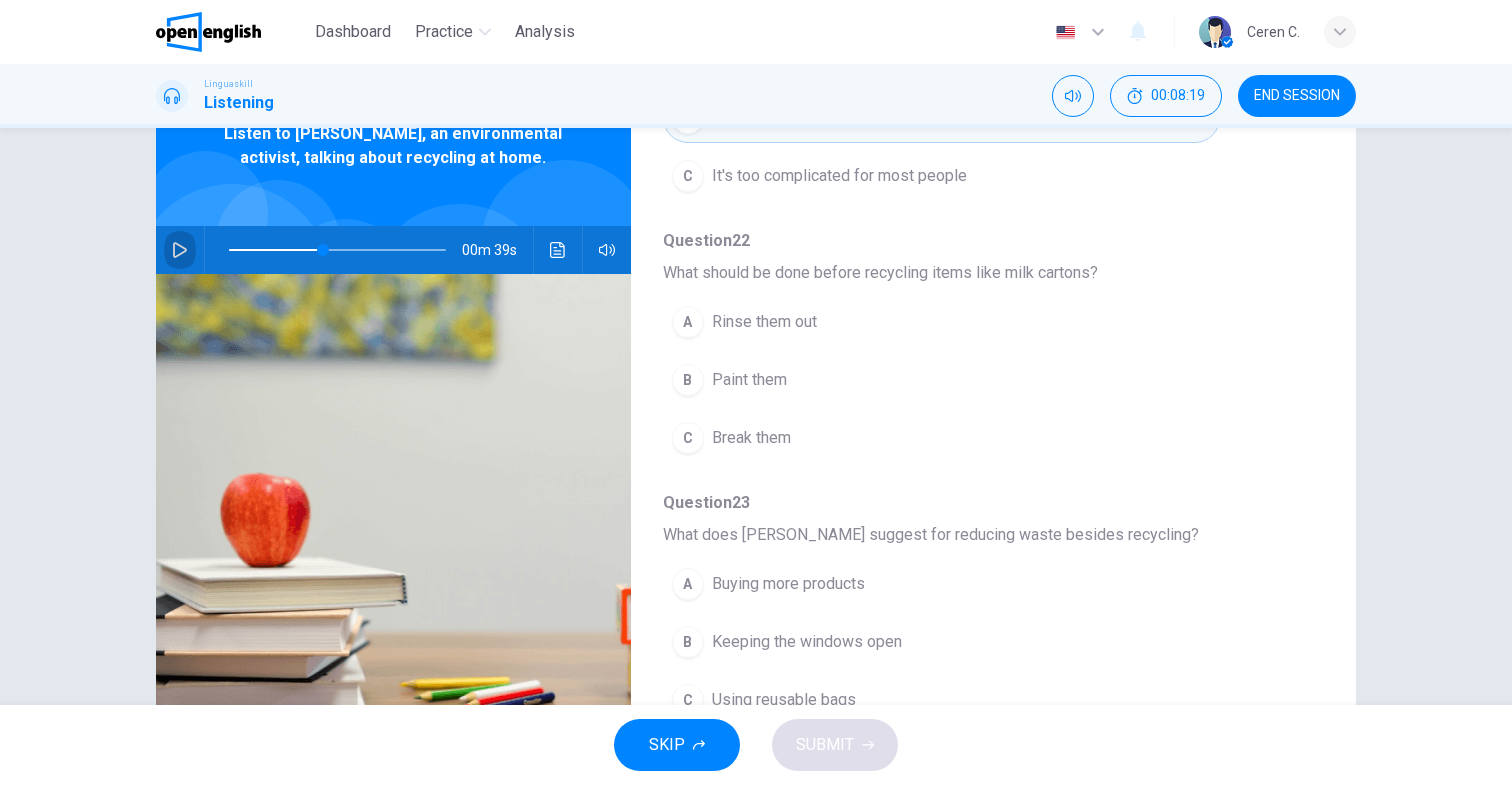 click 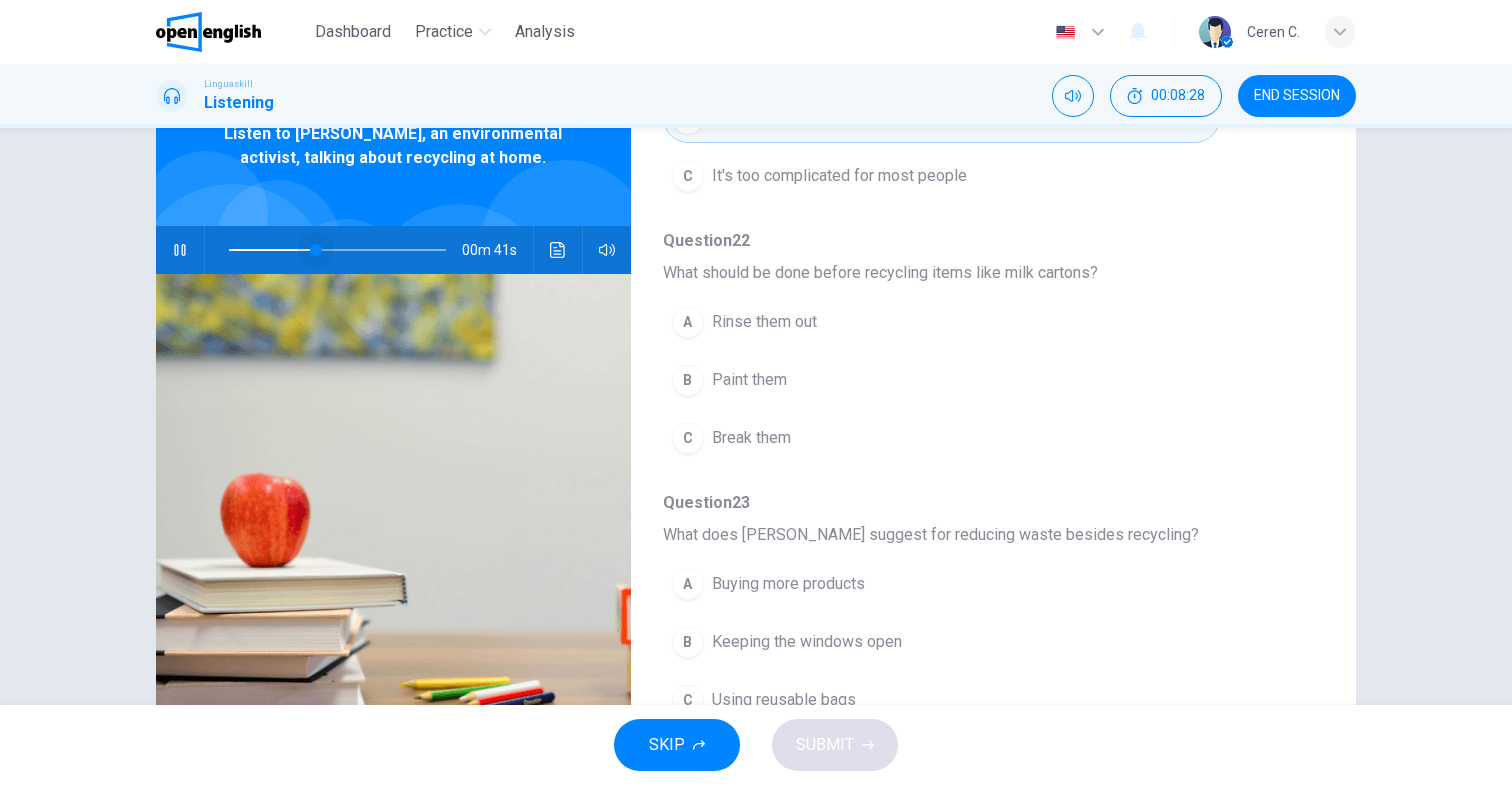 click at bounding box center (337, 250) 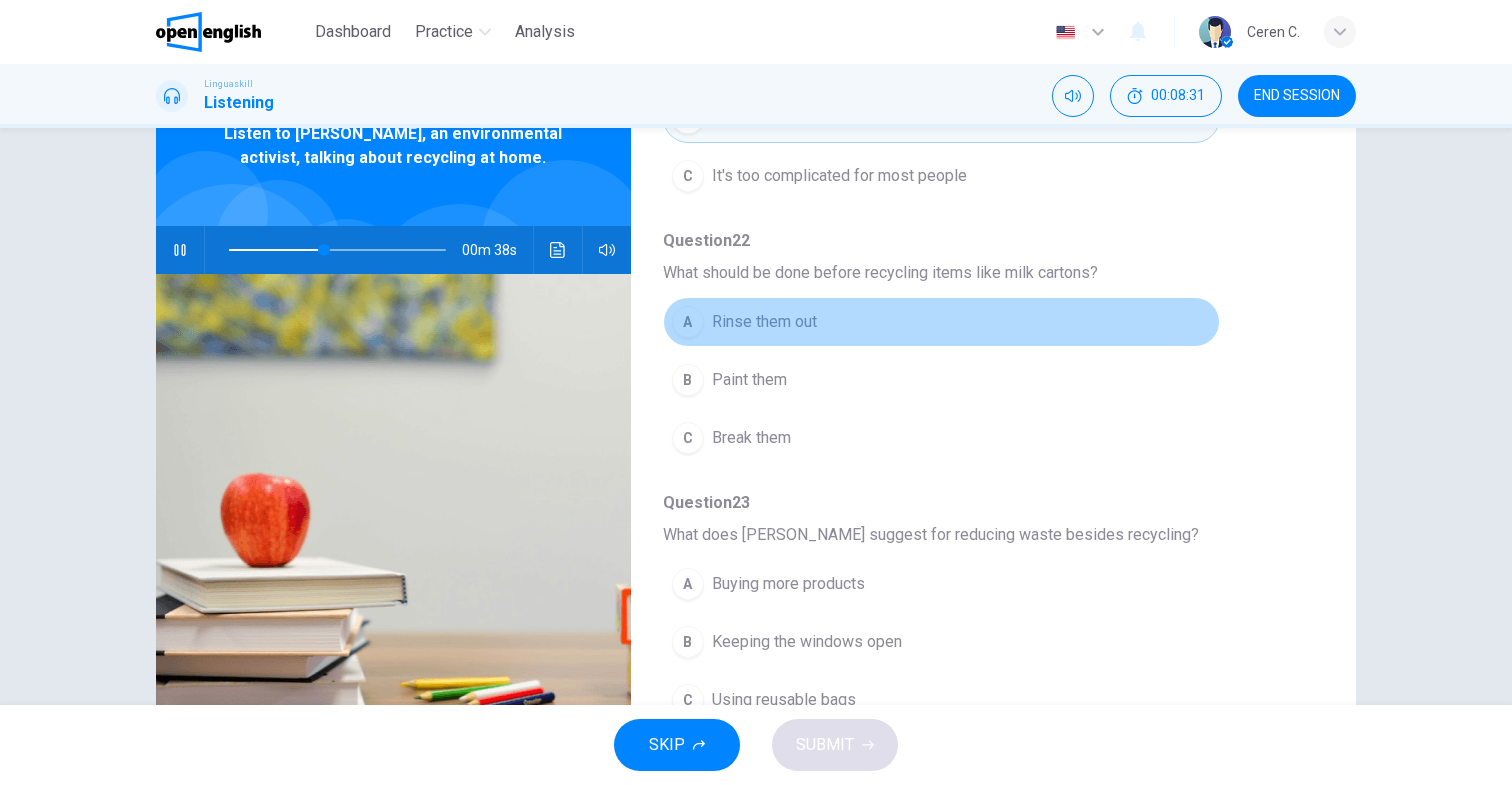click on "Rinse them out" at bounding box center (764, 322) 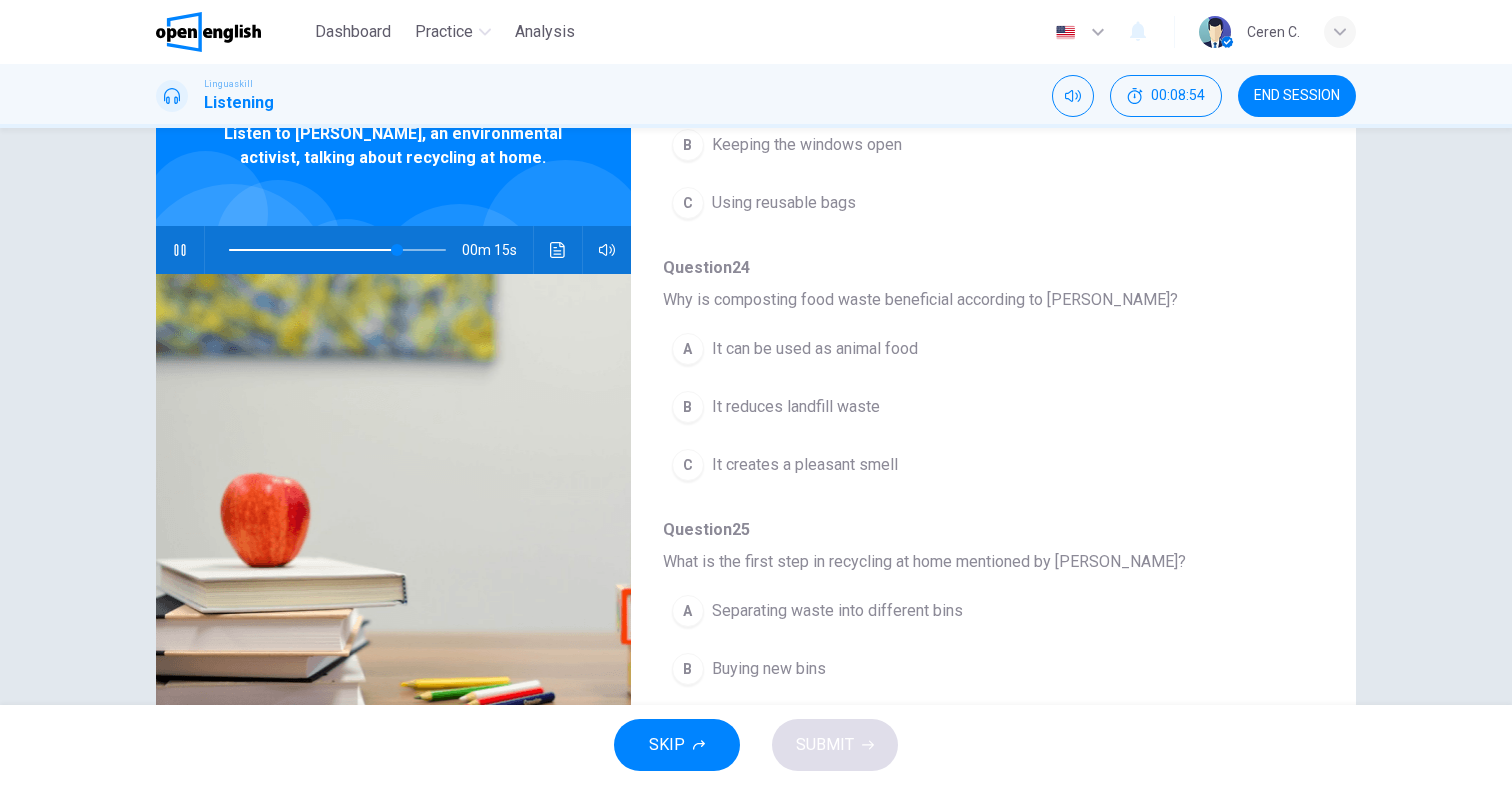 scroll, scrollTop: 838, scrollLeft: 0, axis: vertical 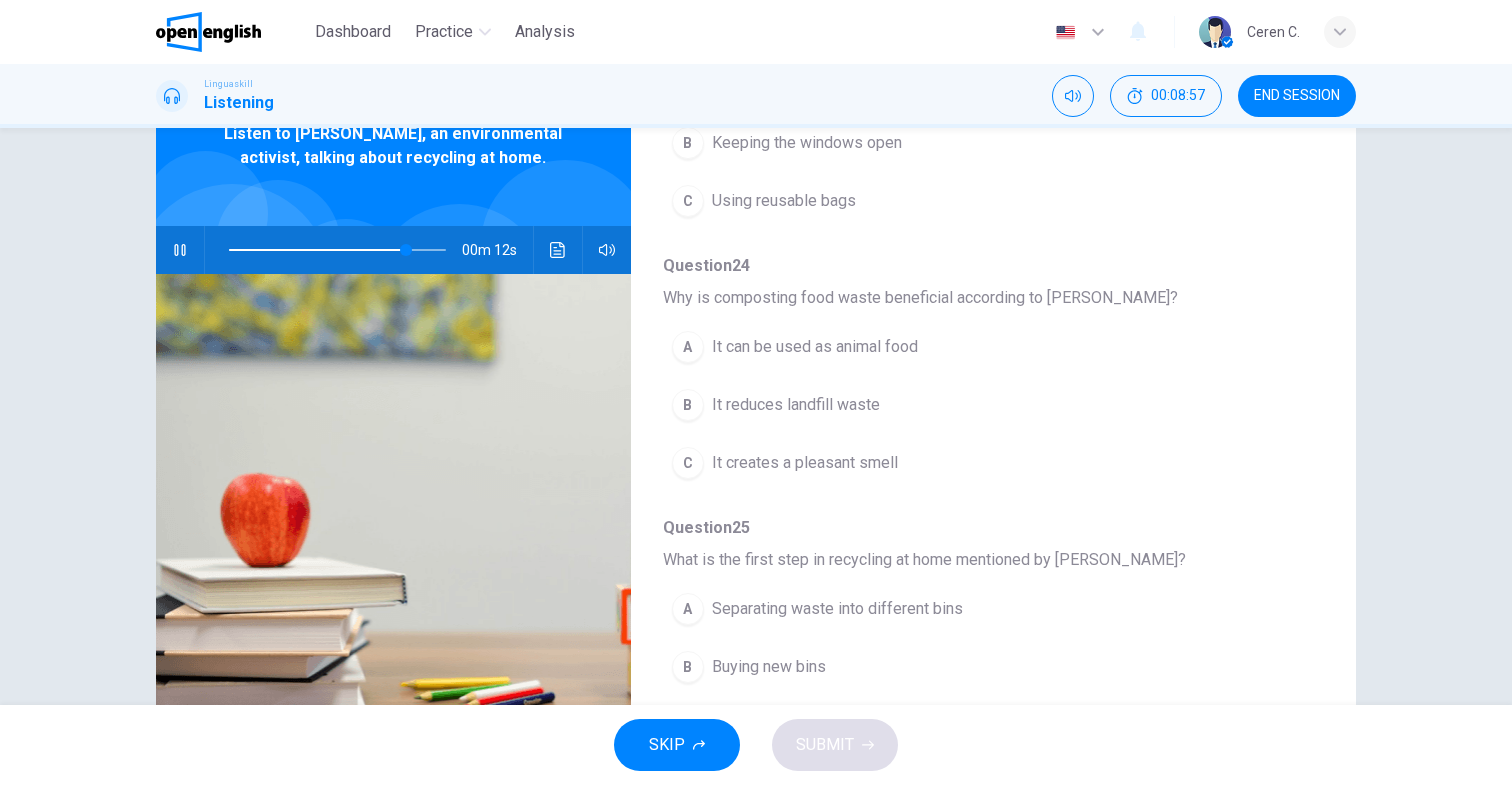 click on "It reduces landfill waste" at bounding box center [796, 405] 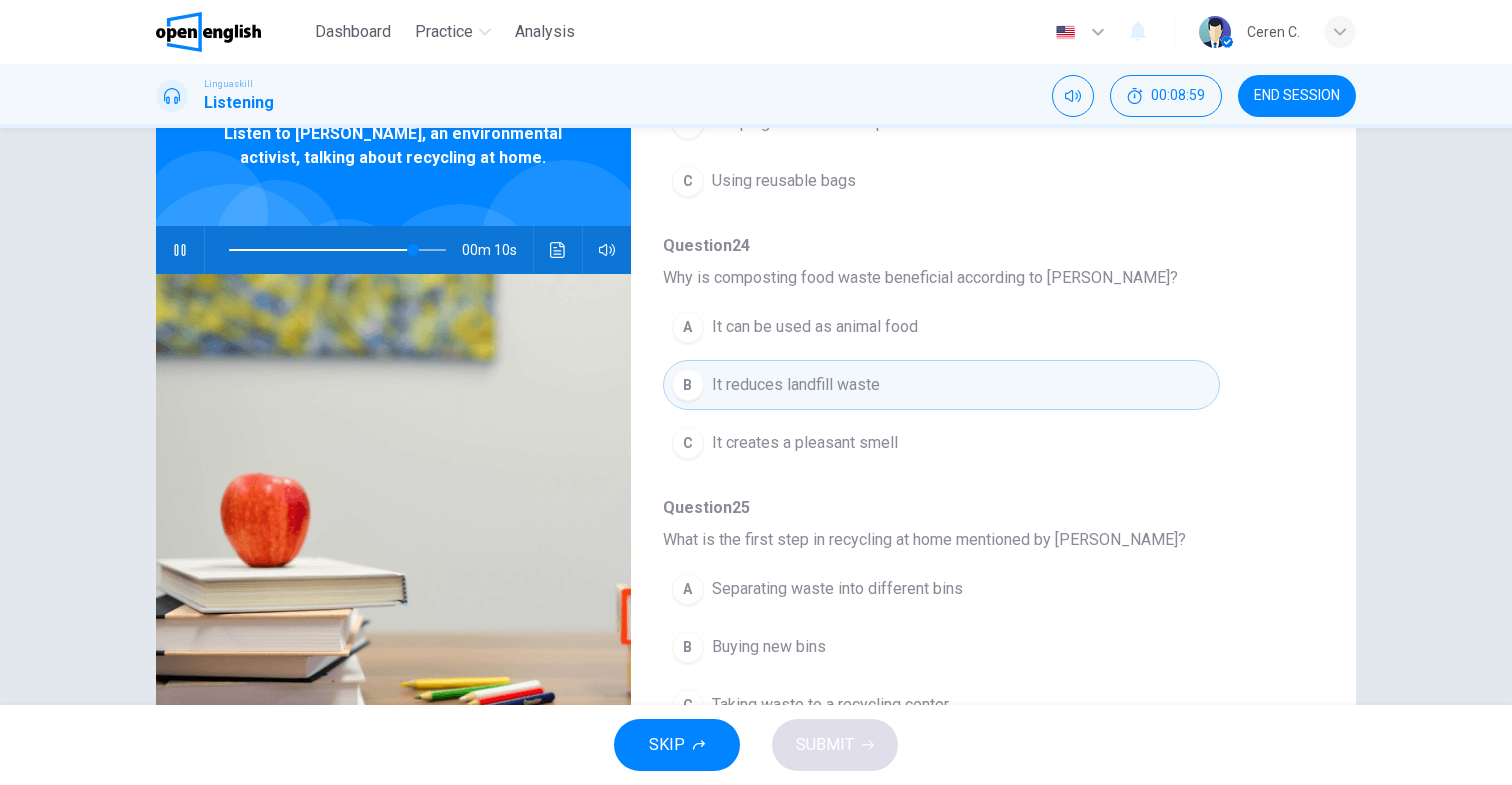 scroll, scrollTop: 863, scrollLeft: 0, axis: vertical 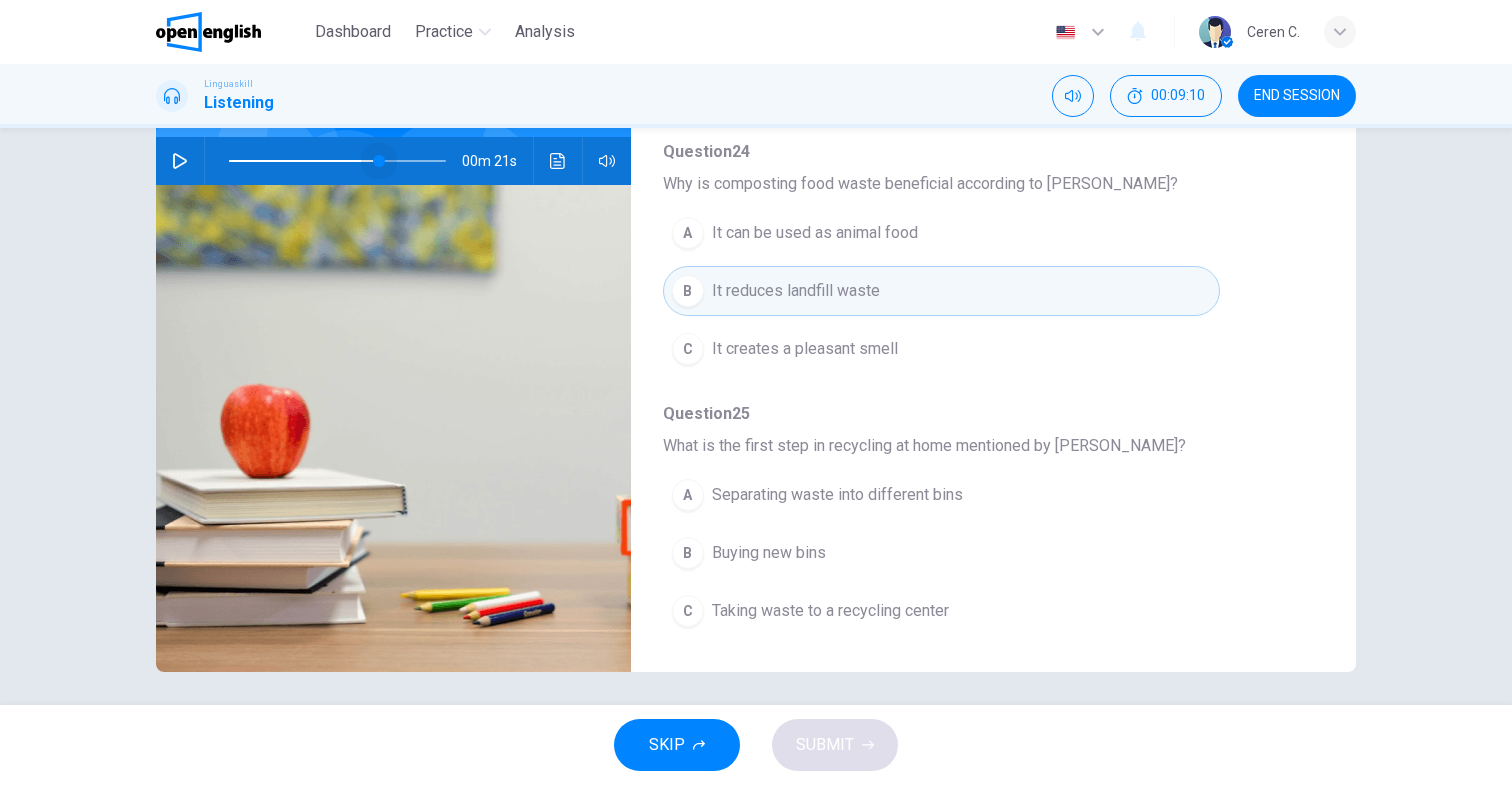 click at bounding box center [337, 161] 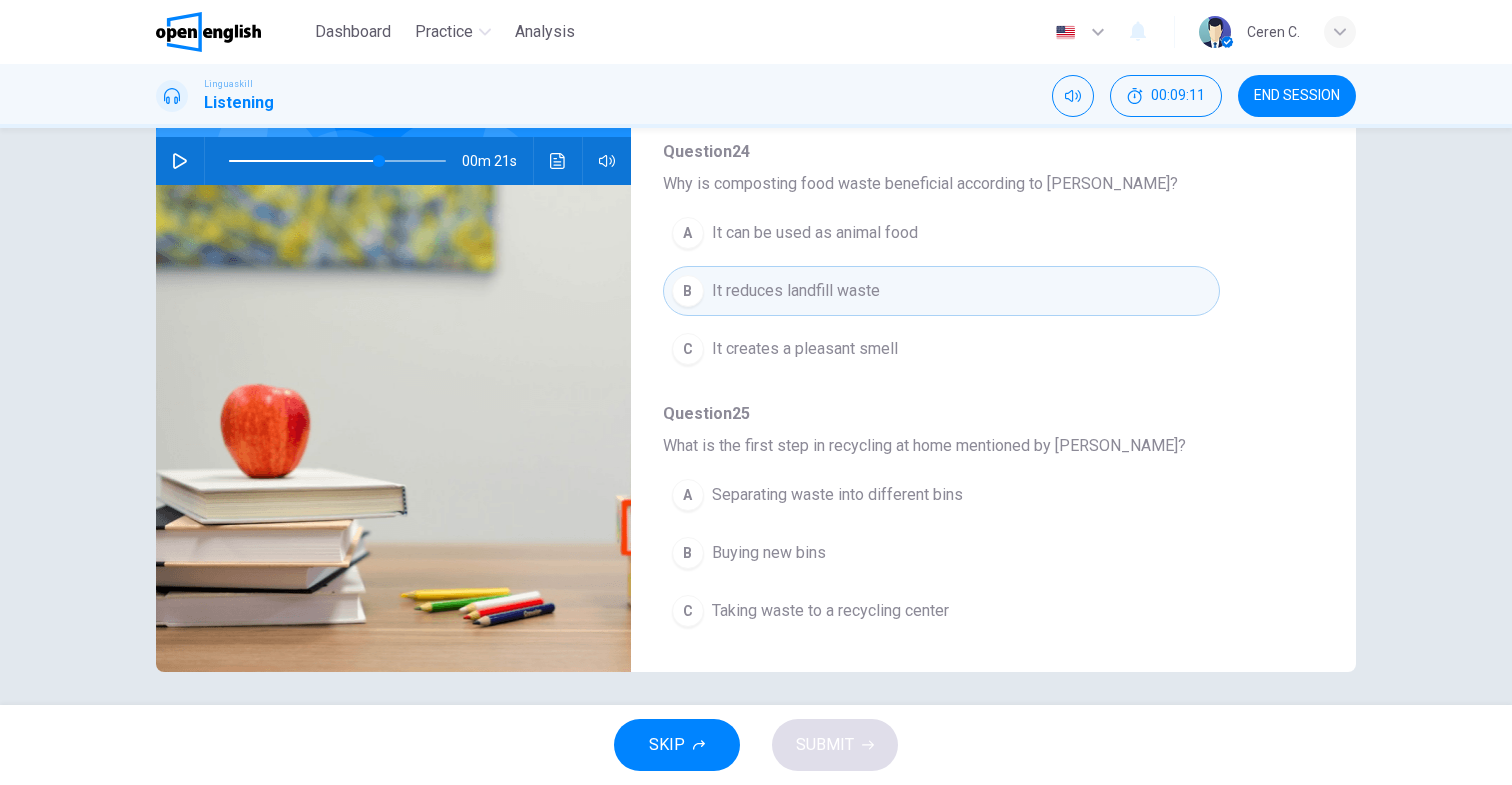click at bounding box center [180, 161] 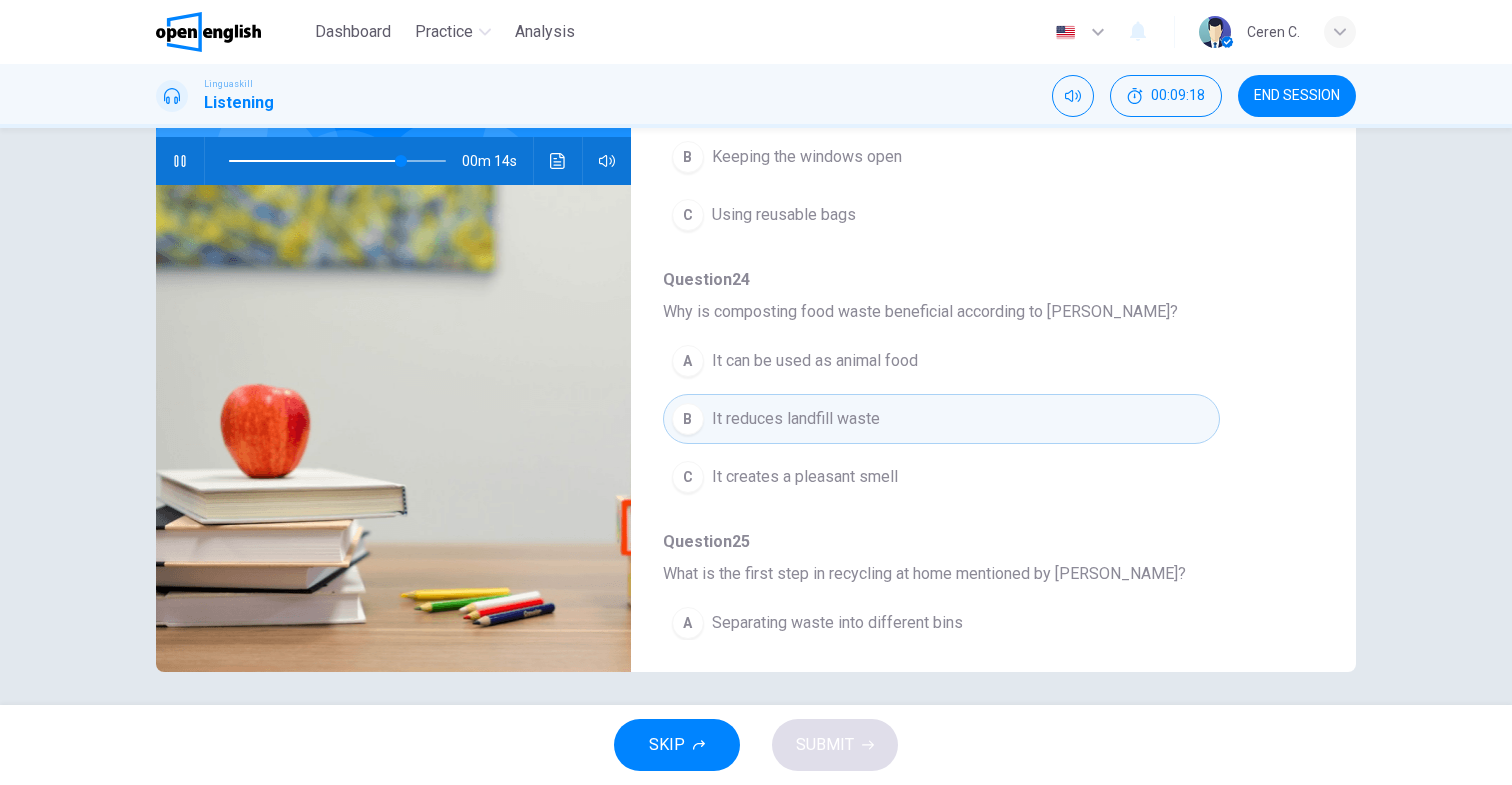 scroll, scrollTop: 863, scrollLeft: 0, axis: vertical 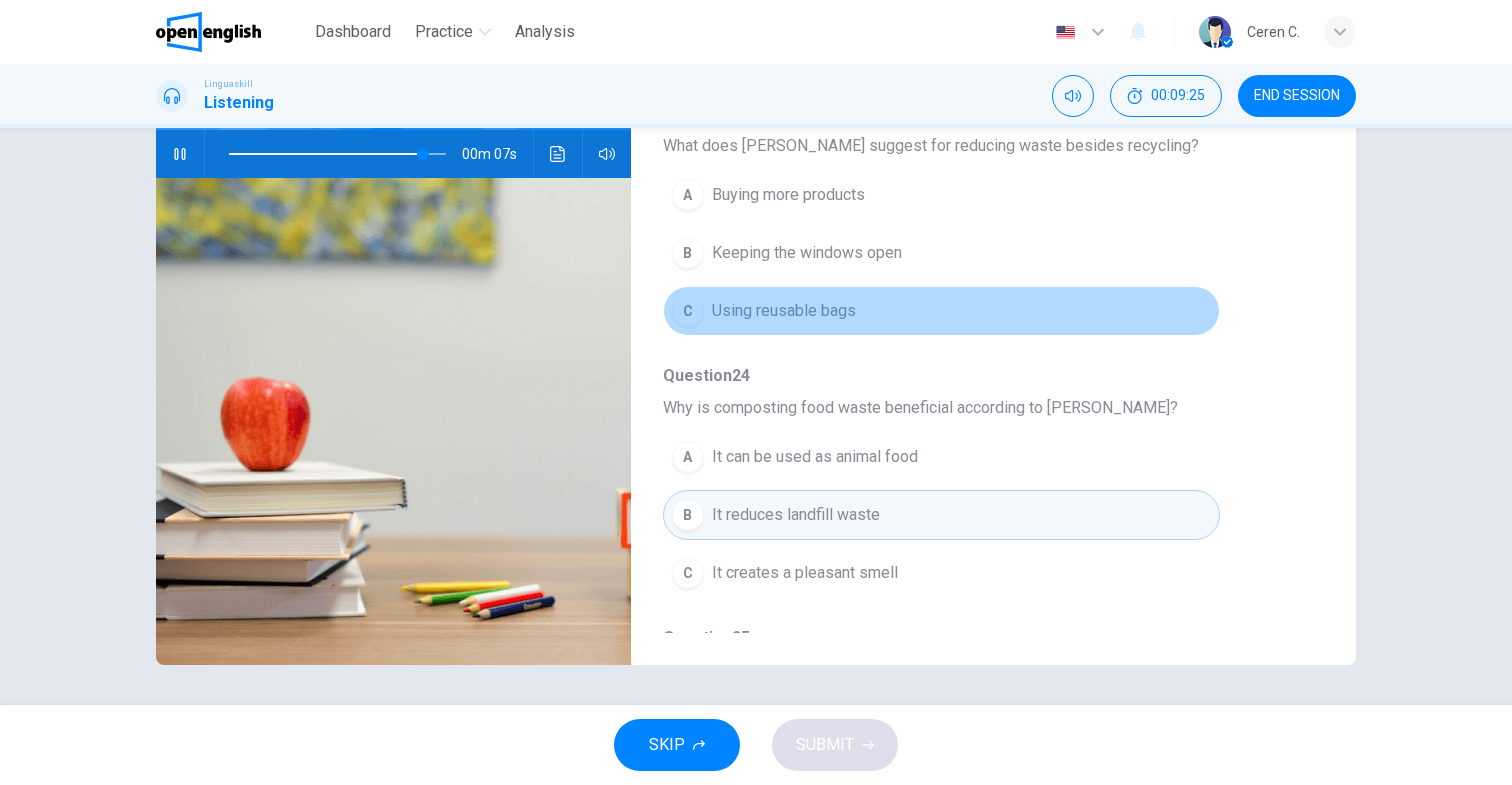 click on "Using reusable bags" at bounding box center (784, 311) 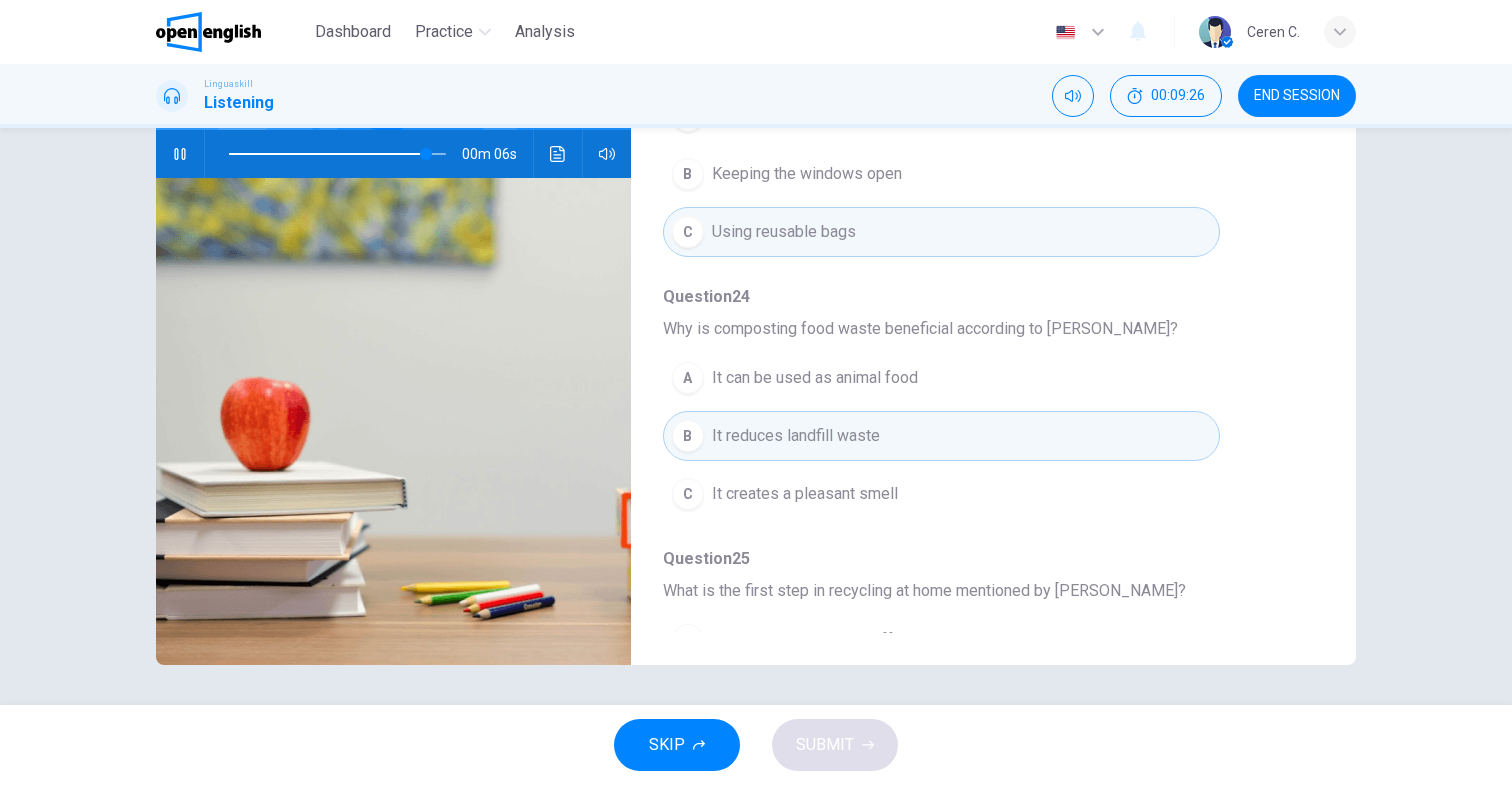scroll, scrollTop: 863, scrollLeft: 0, axis: vertical 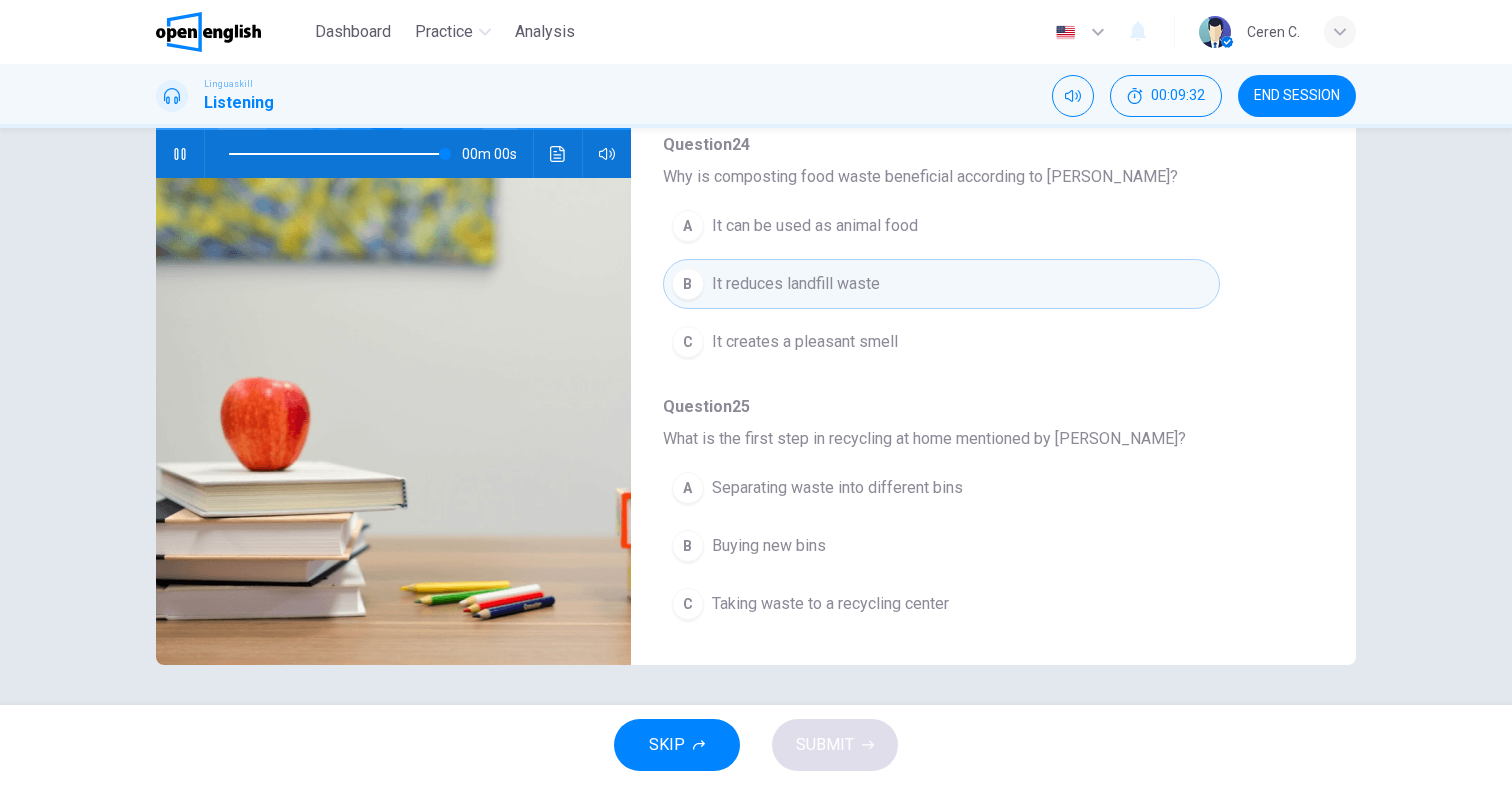 type on "*" 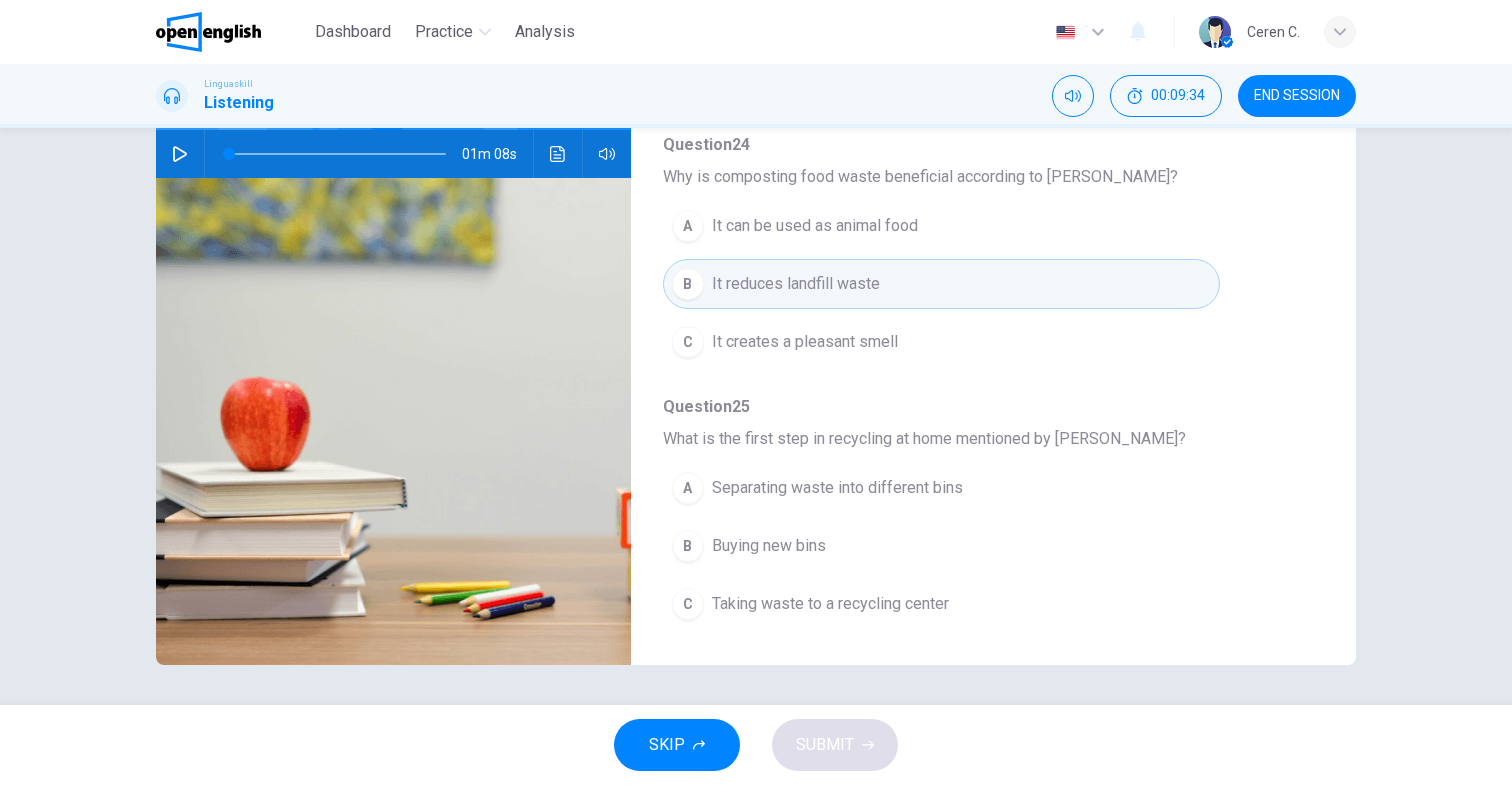 click on "Separating waste into different bins" at bounding box center [837, 488] 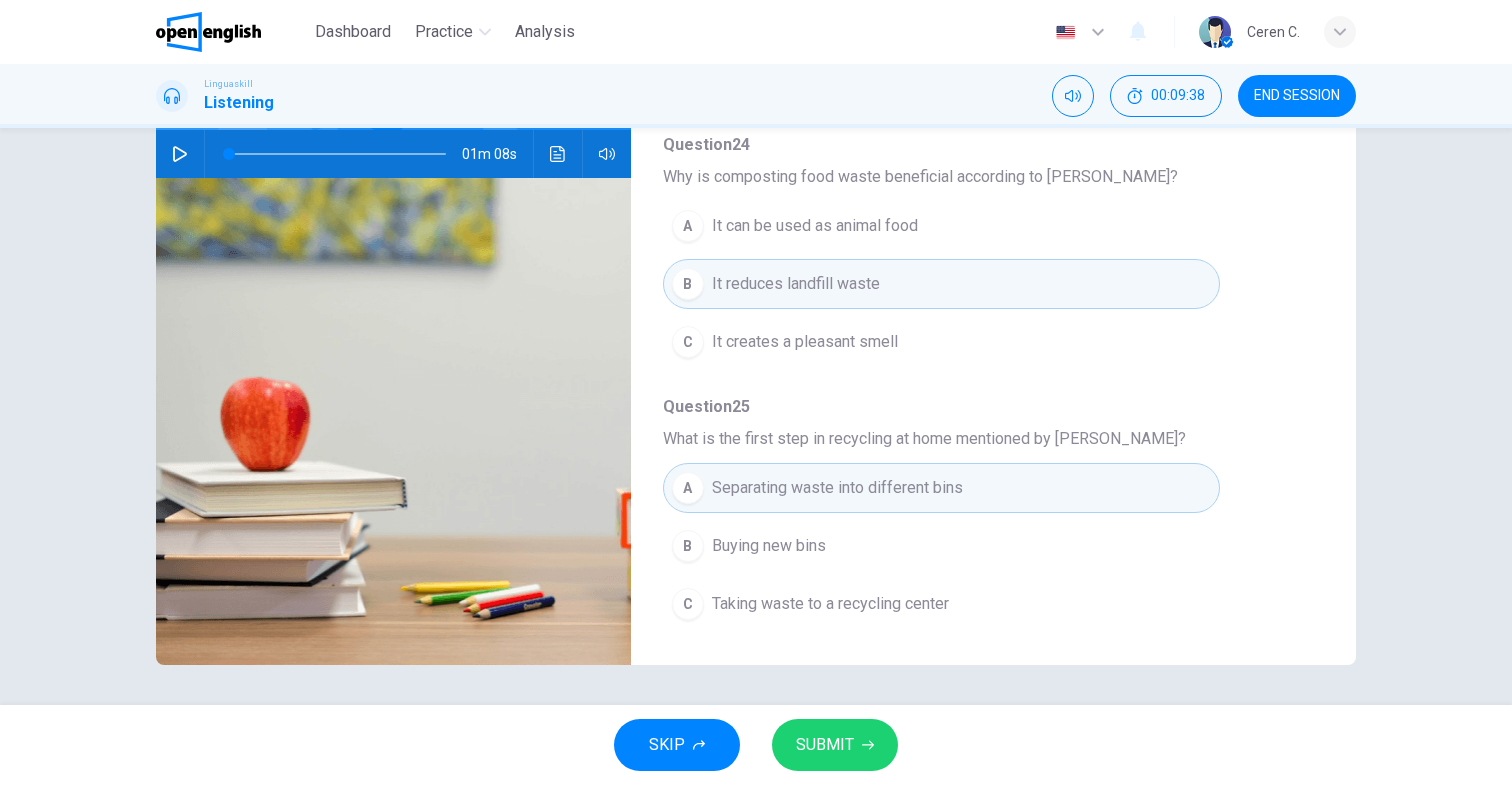 click on "SUBMIT" at bounding box center [825, 745] 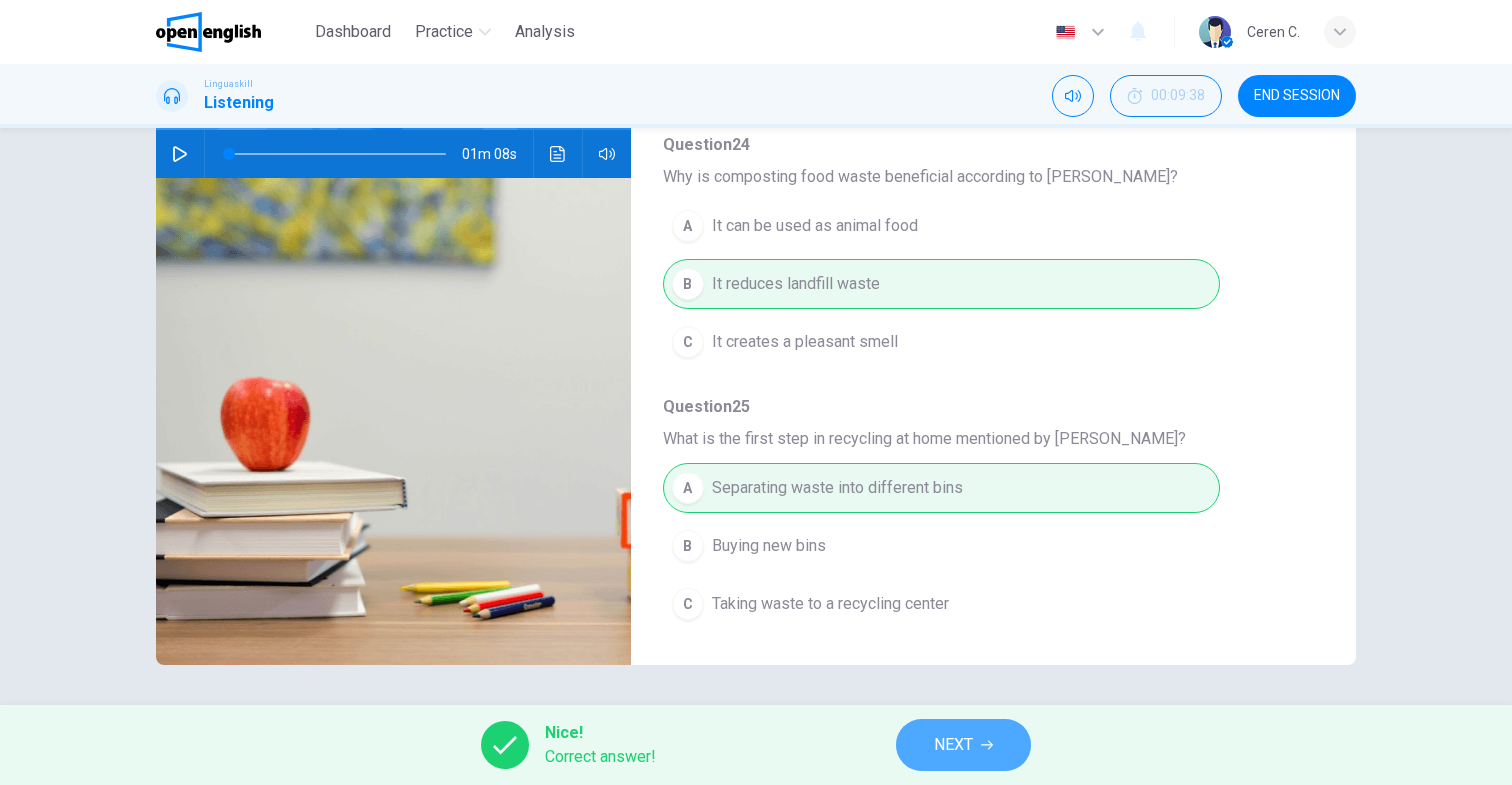 click 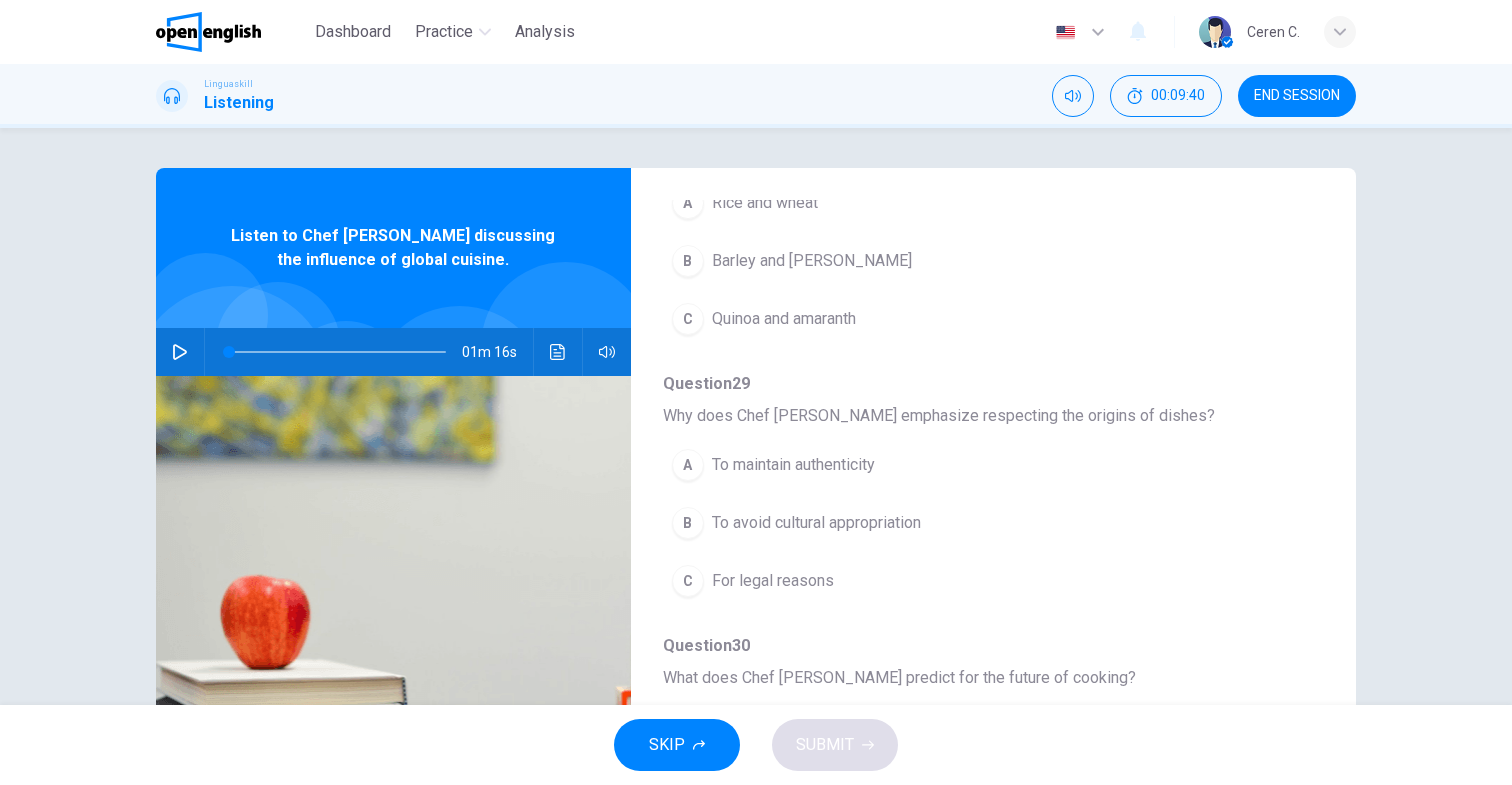 scroll, scrollTop: 863, scrollLeft: 0, axis: vertical 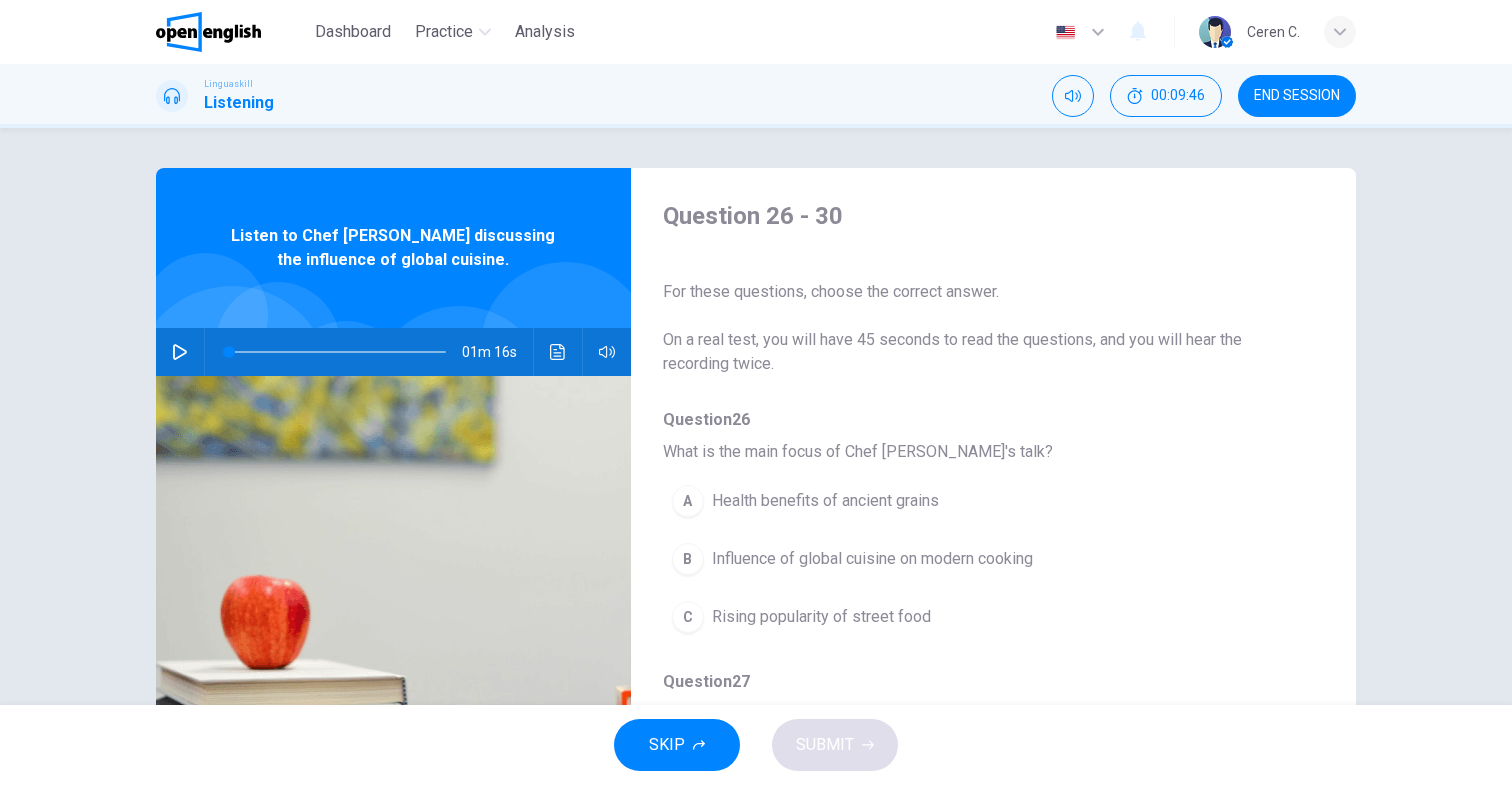 click 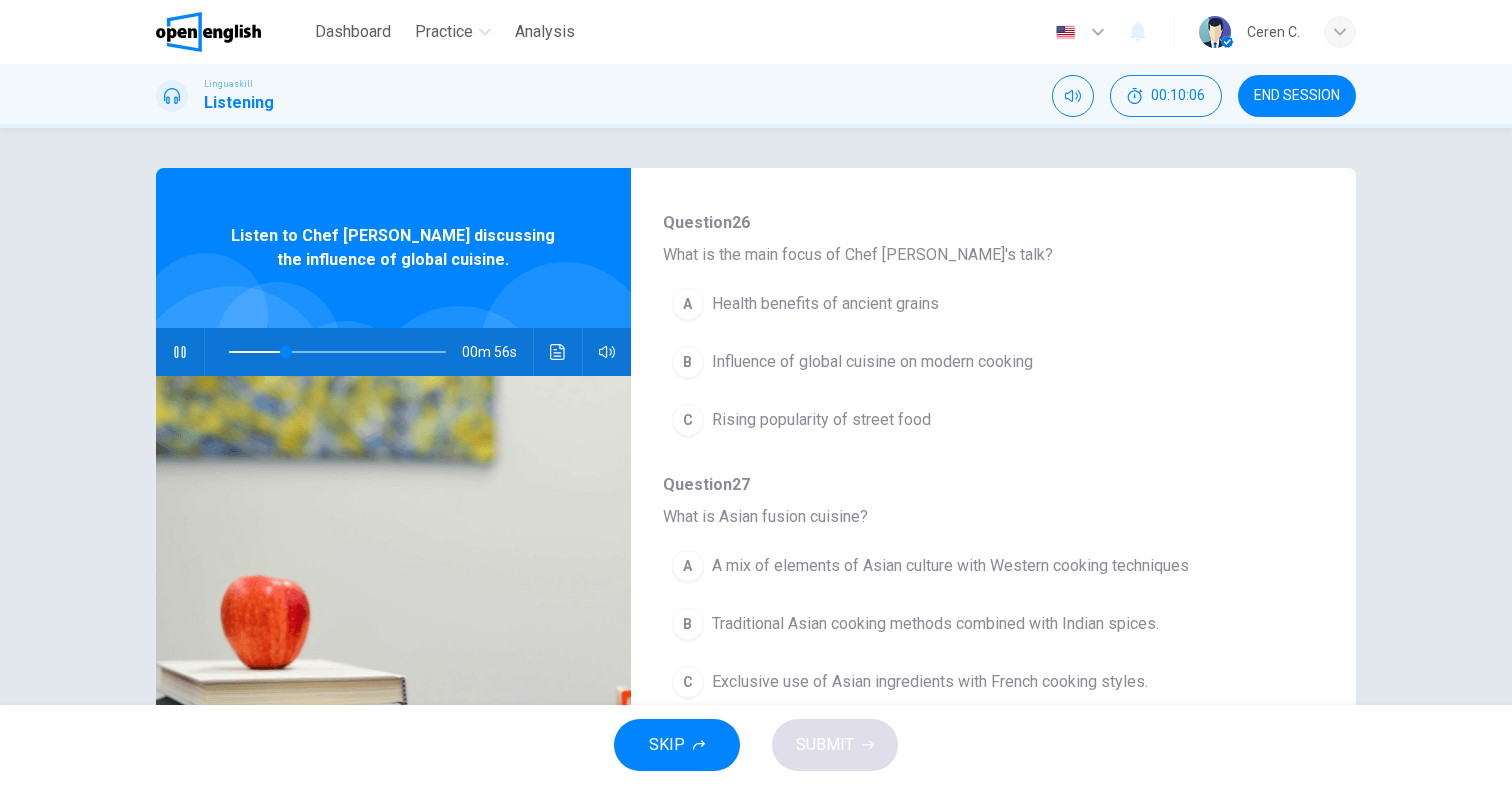 scroll, scrollTop: 192, scrollLeft: 0, axis: vertical 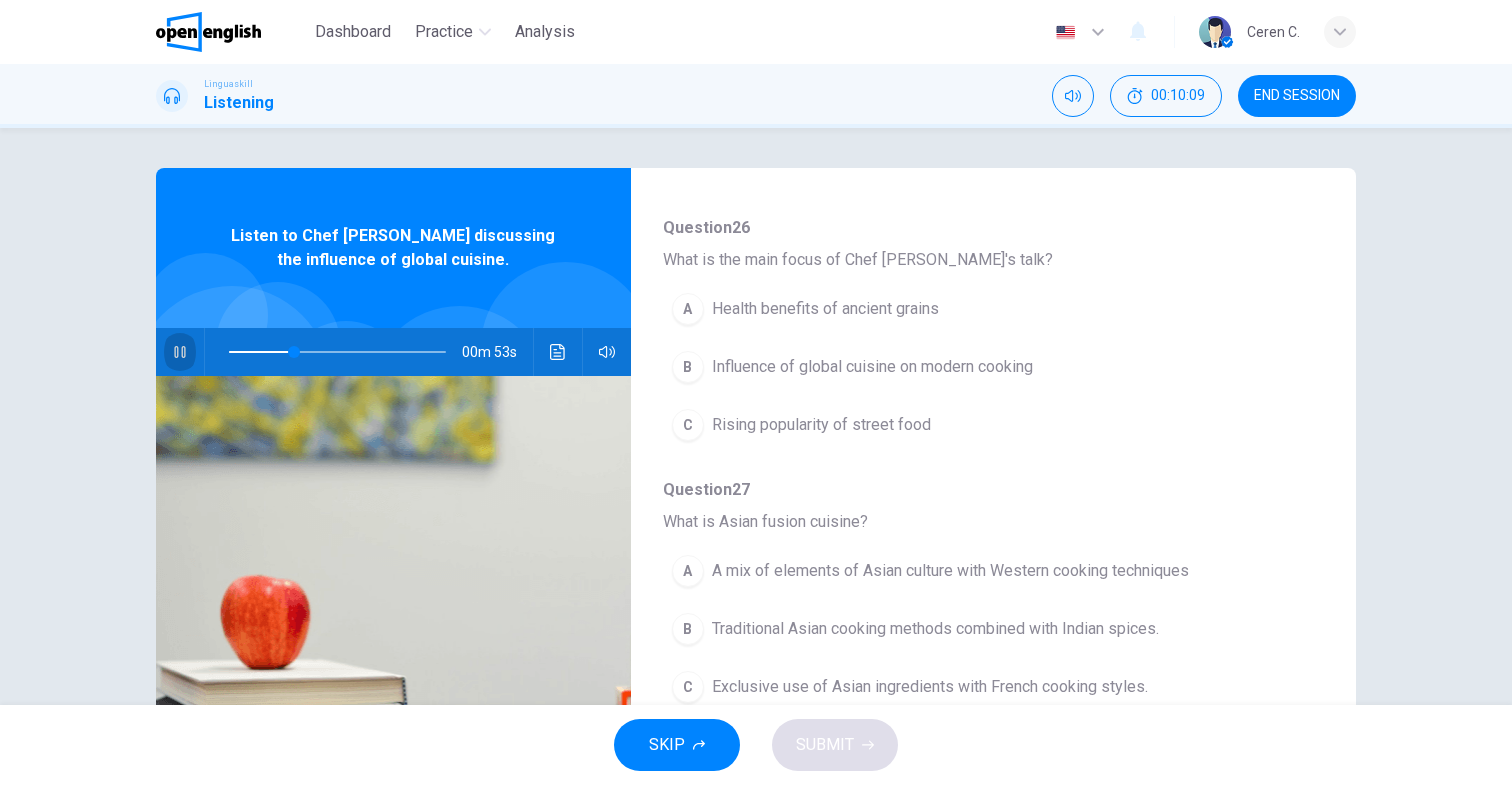 click at bounding box center (180, 352) 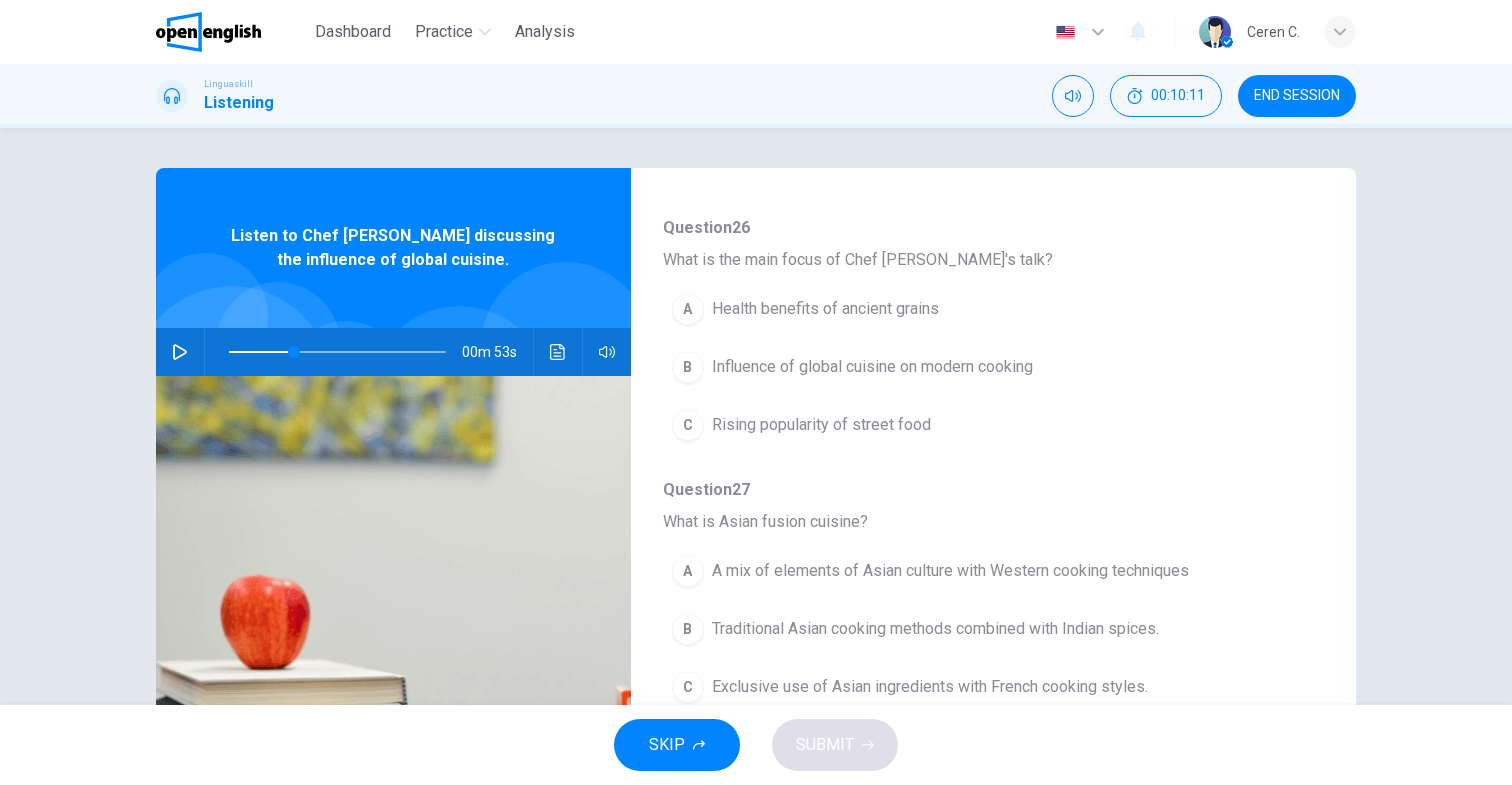 click on "Influence of global cuisine on modern cooking" at bounding box center [872, 367] 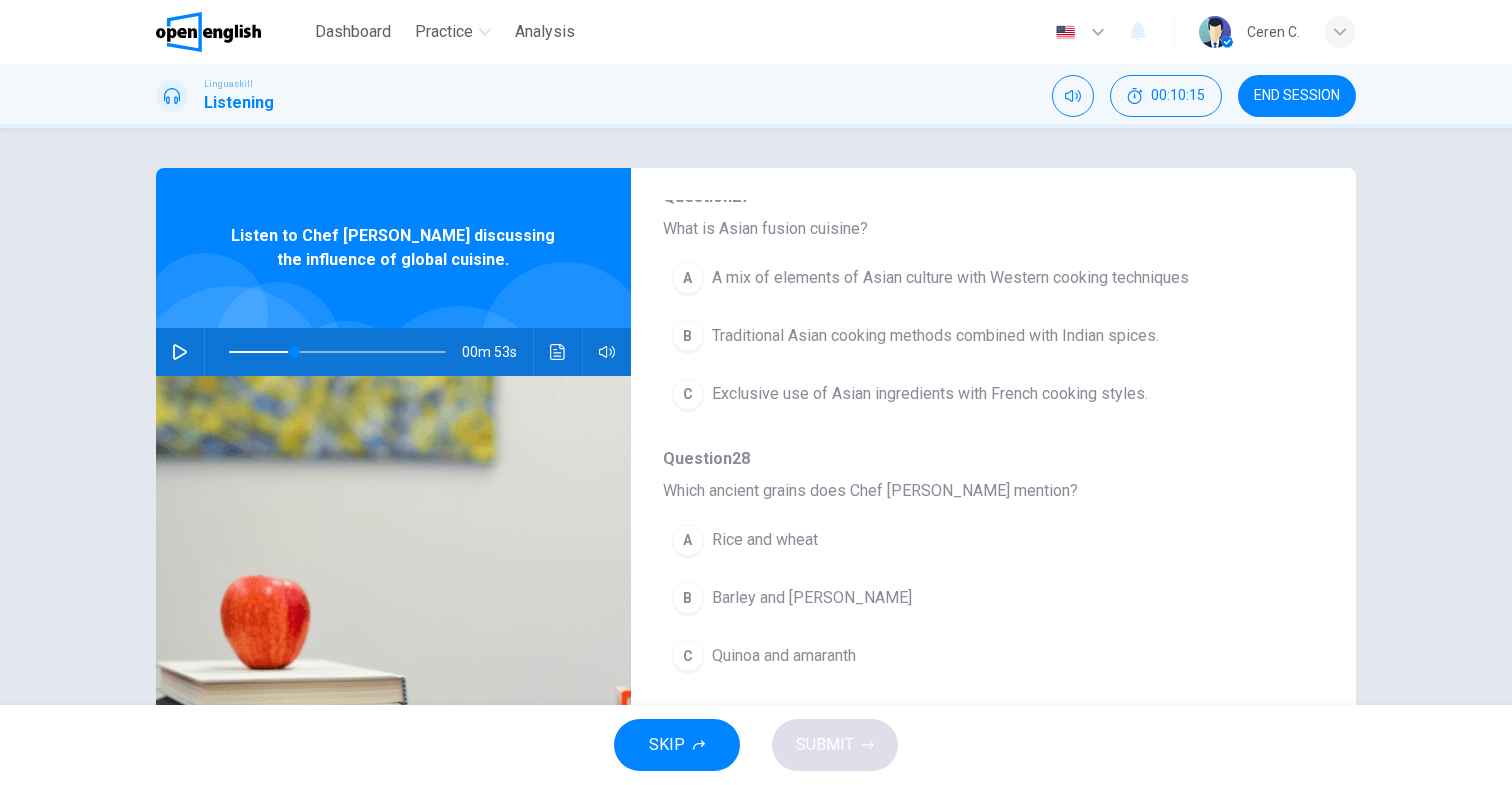 scroll, scrollTop: 487, scrollLeft: 0, axis: vertical 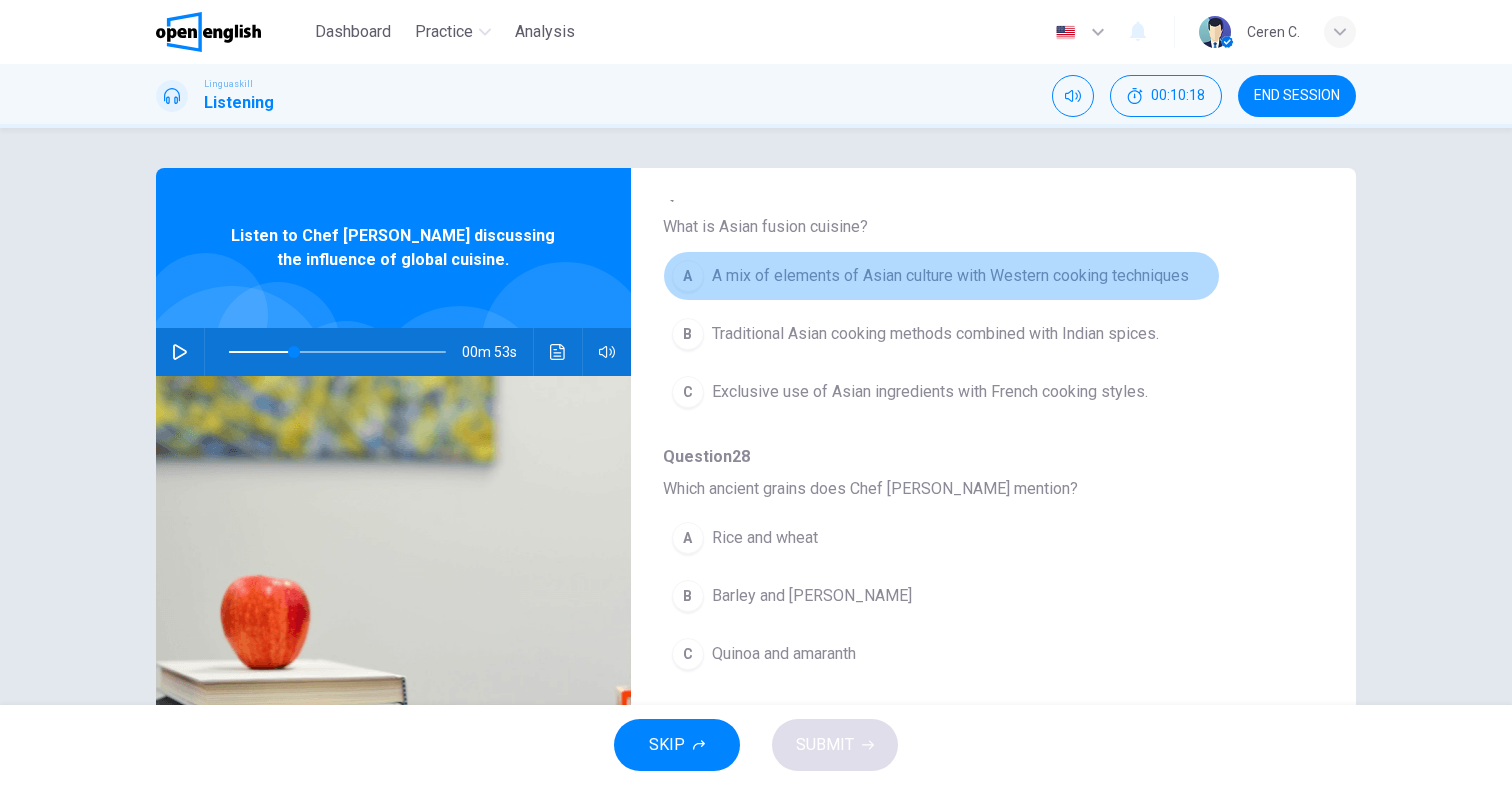 click on "A mix of elements of Asian culture with Western cooking techniques" at bounding box center [950, 276] 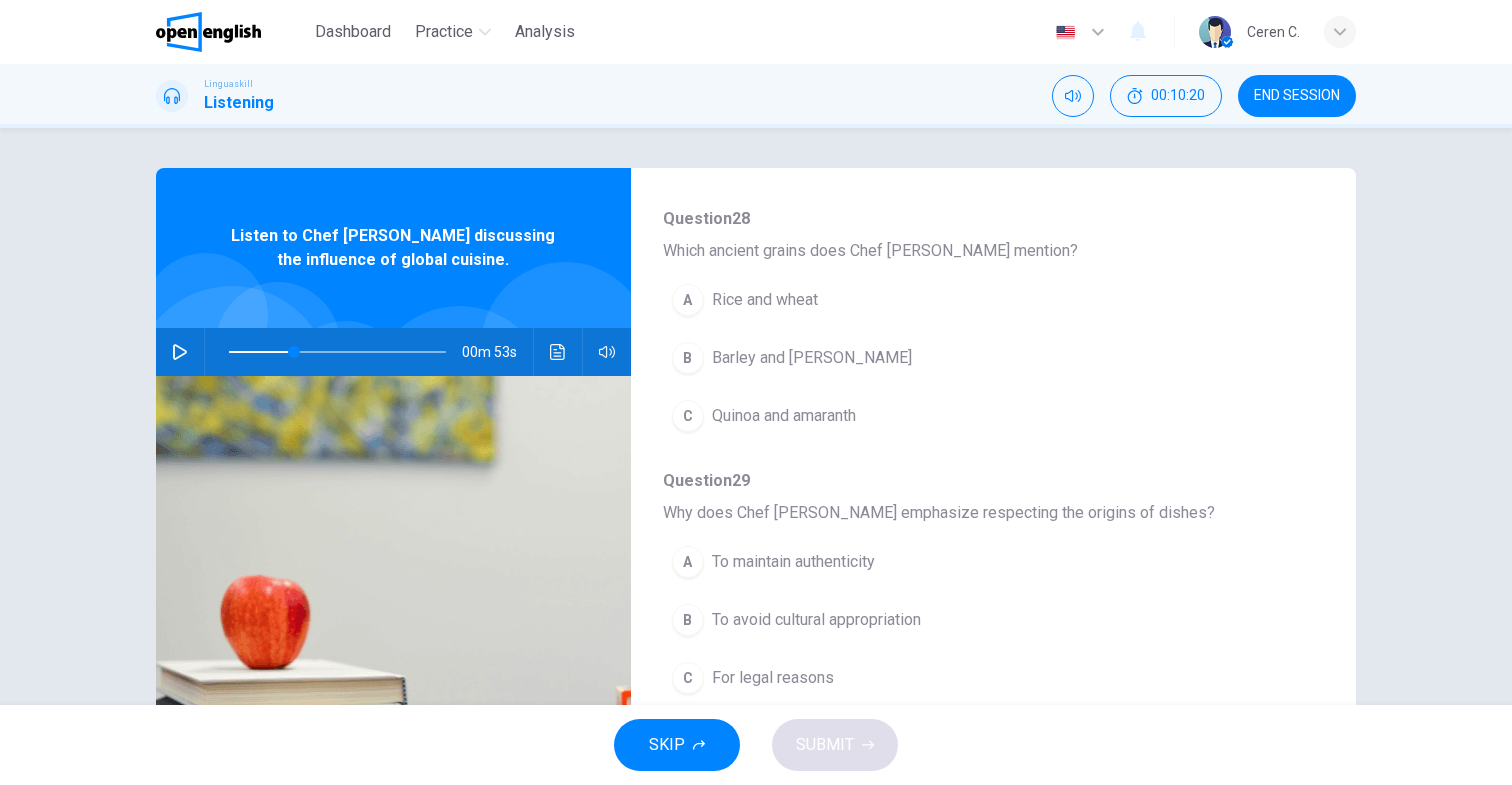 scroll, scrollTop: 727, scrollLeft: 0, axis: vertical 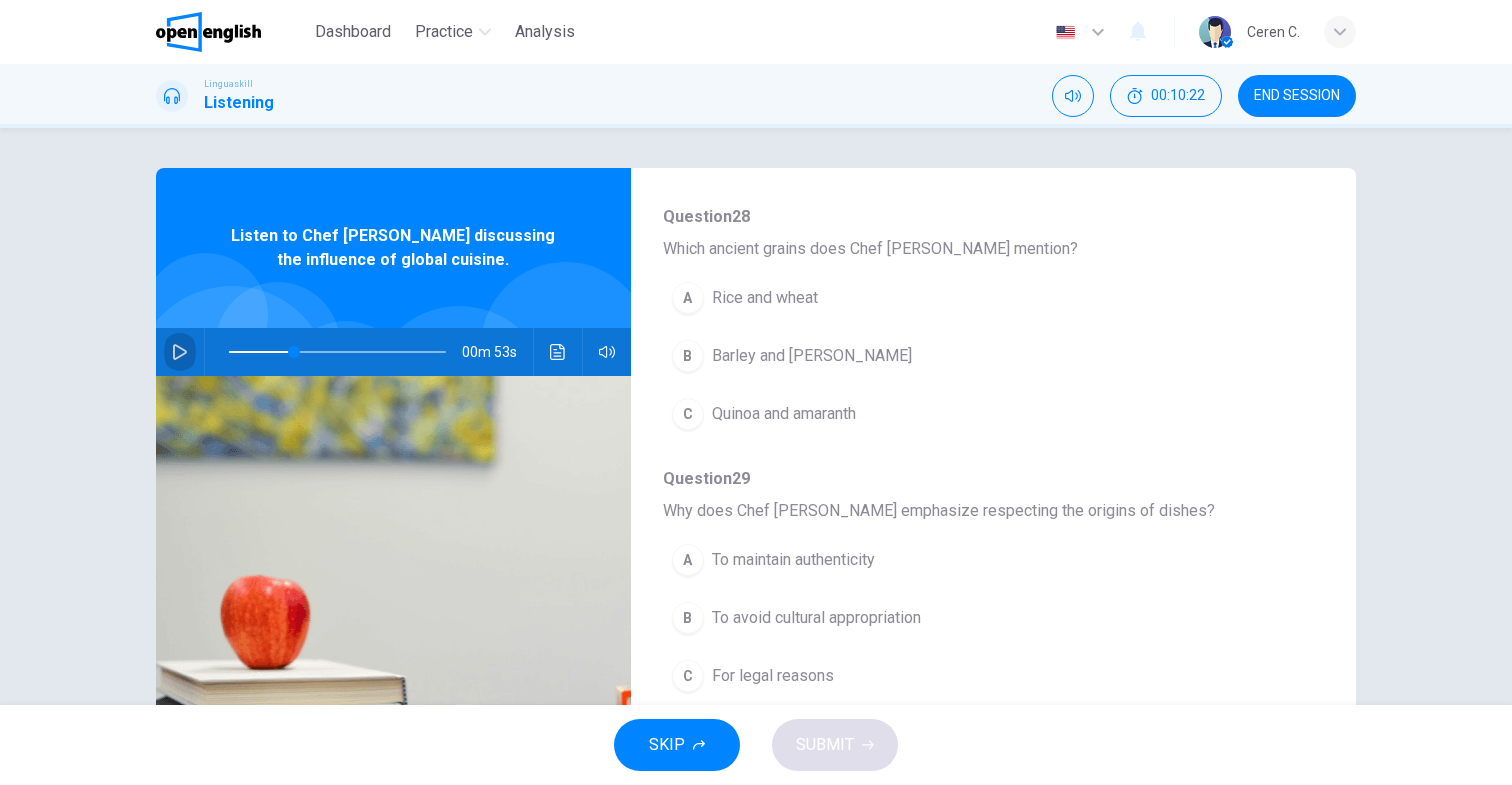 click 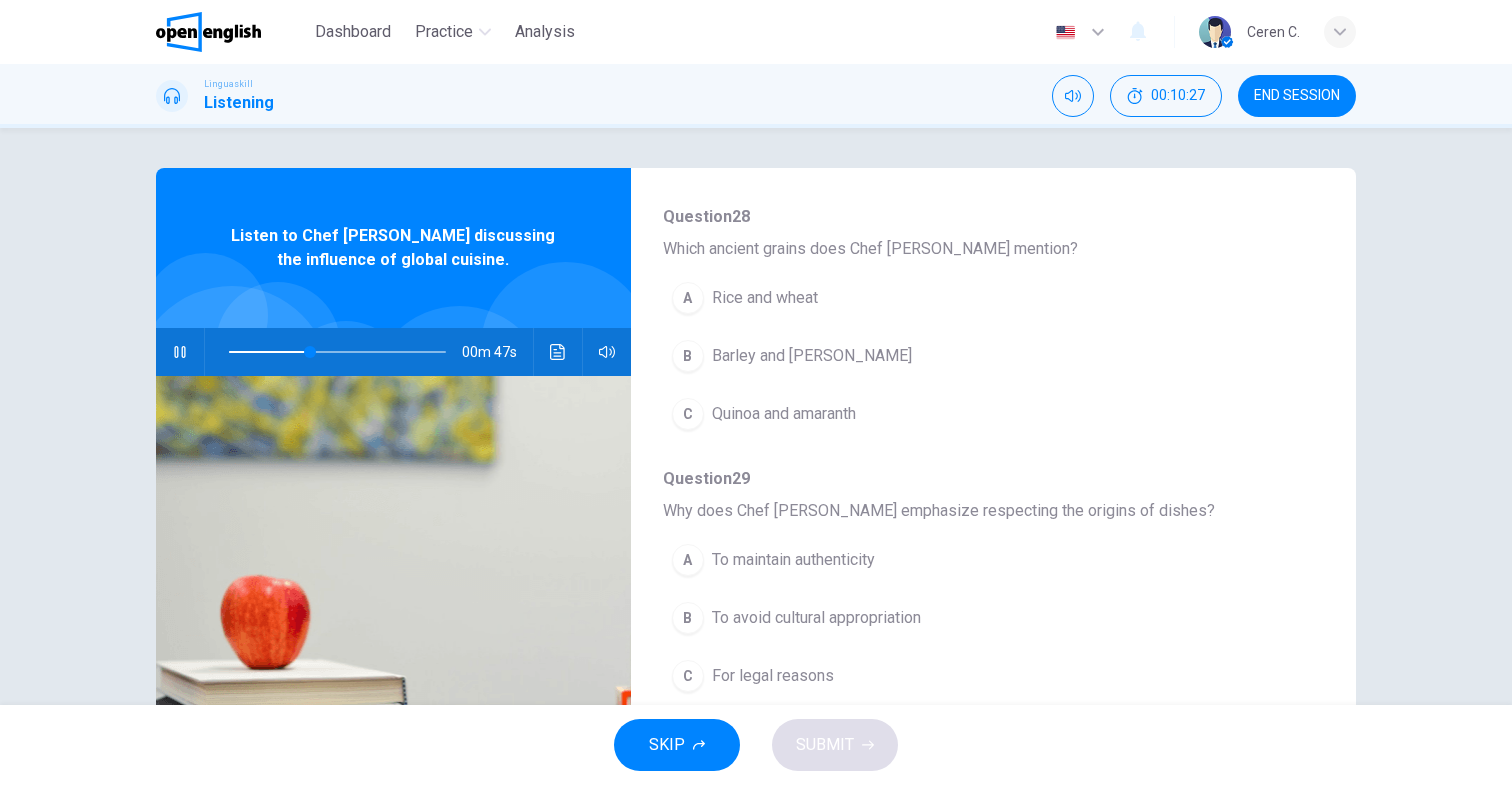 click on "Quinoa and amaranth" at bounding box center [784, 414] 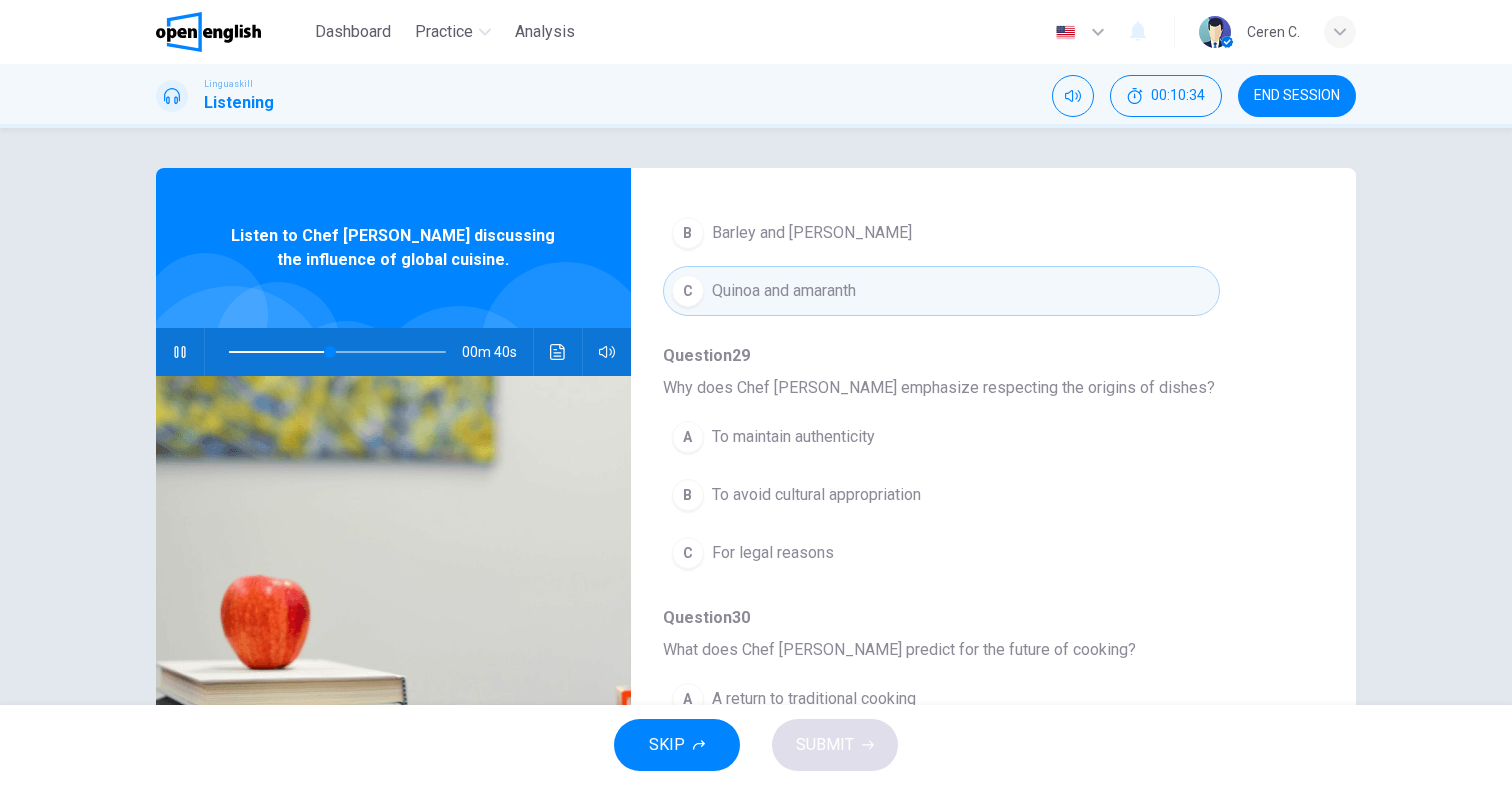 scroll, scrollTop: 863, scrollLeft: 0, axis: vertical 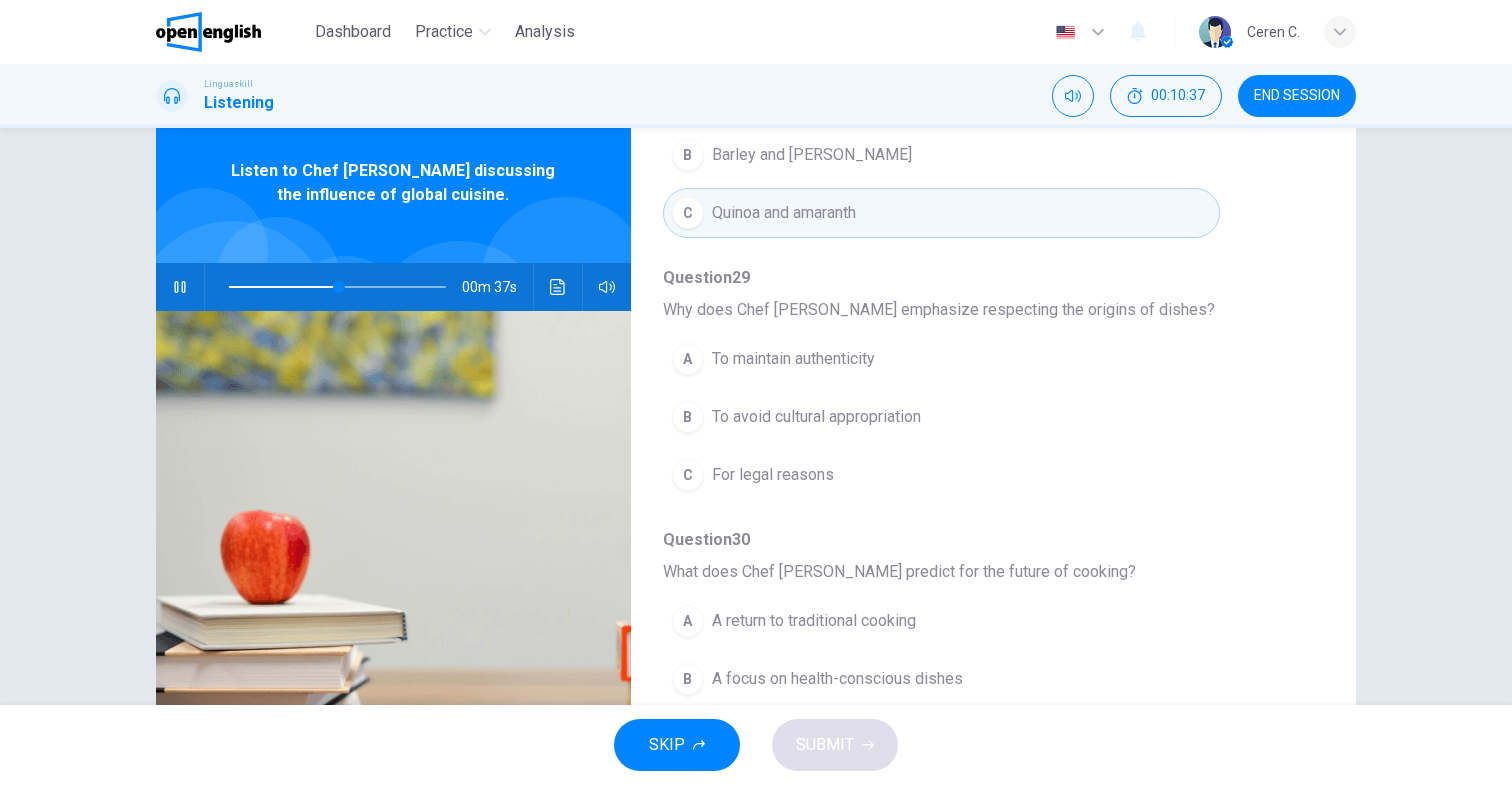 click 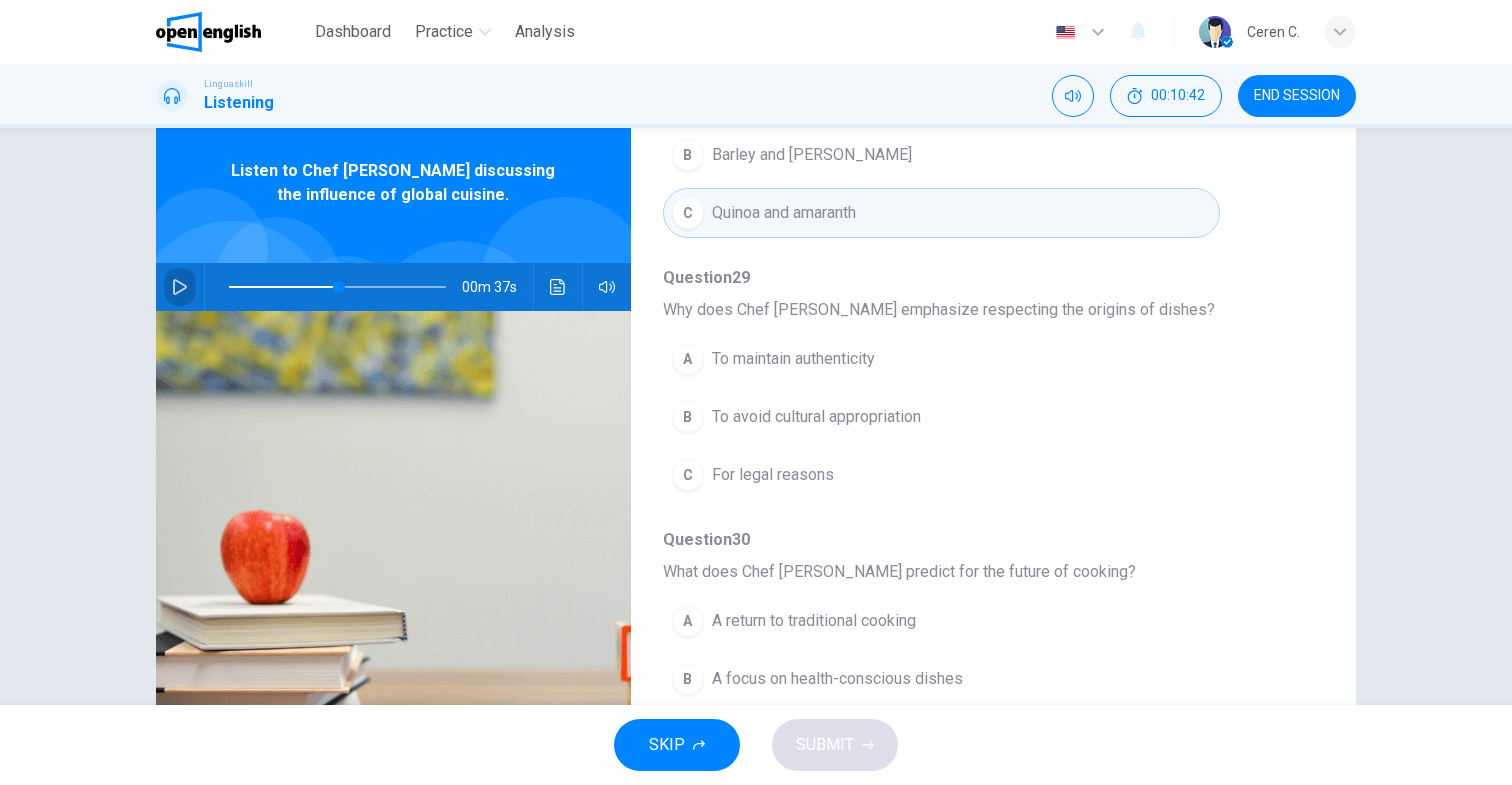 click 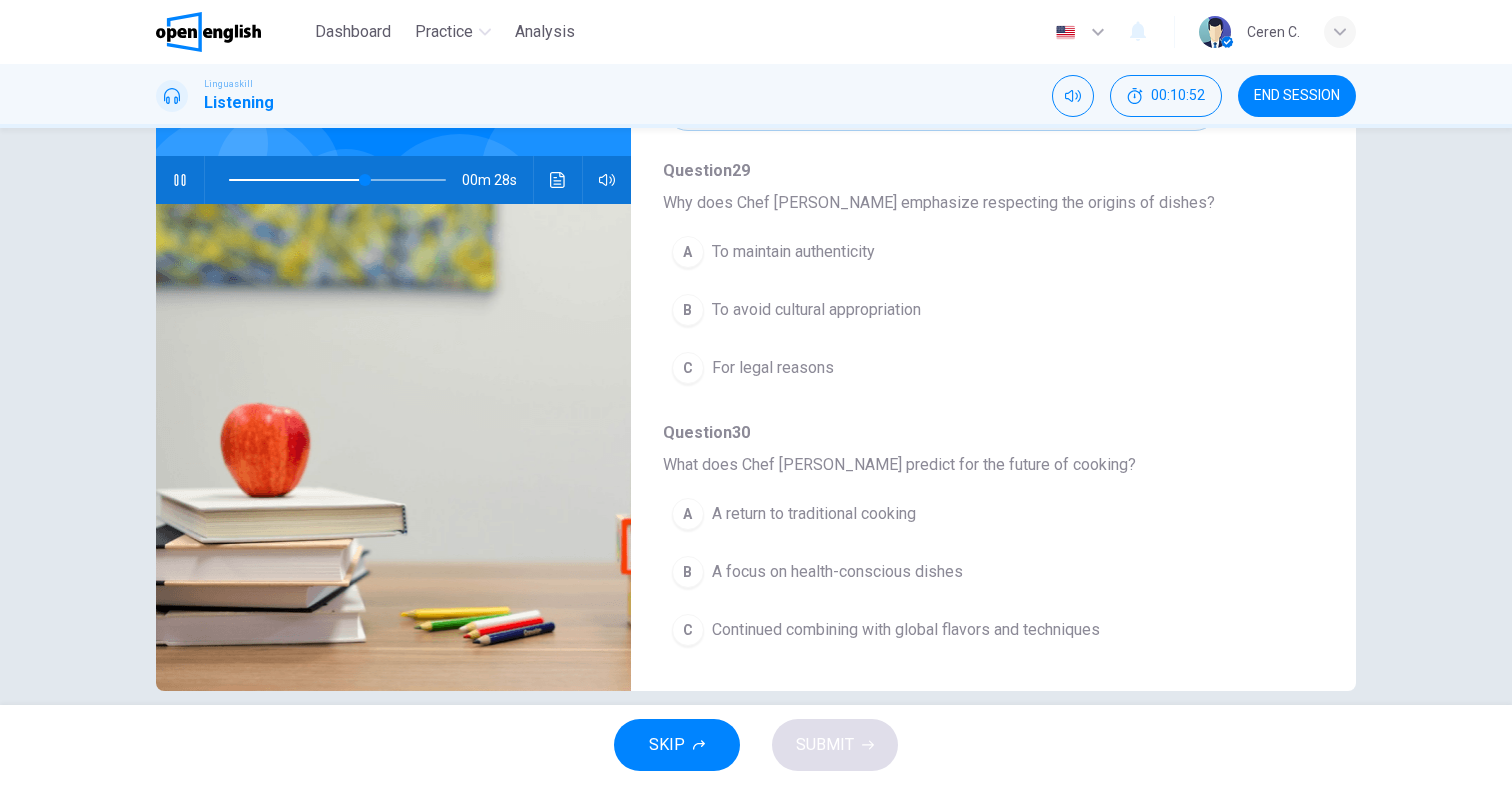 scroll, scrollTop: 198, scrollLeft: 0, axis: vertical 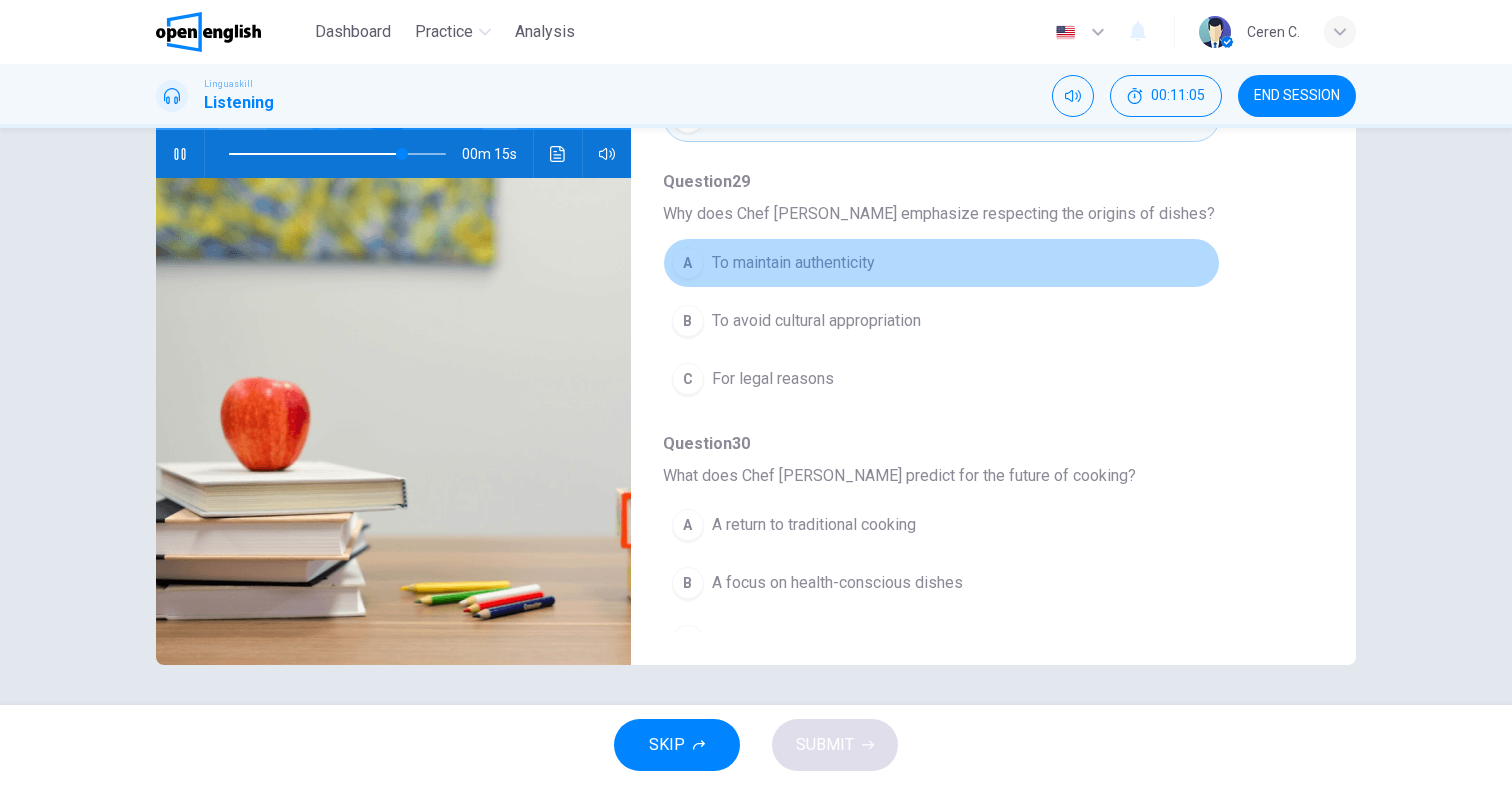 click on "To maintain authenticity" at bounding box center (793, 263) 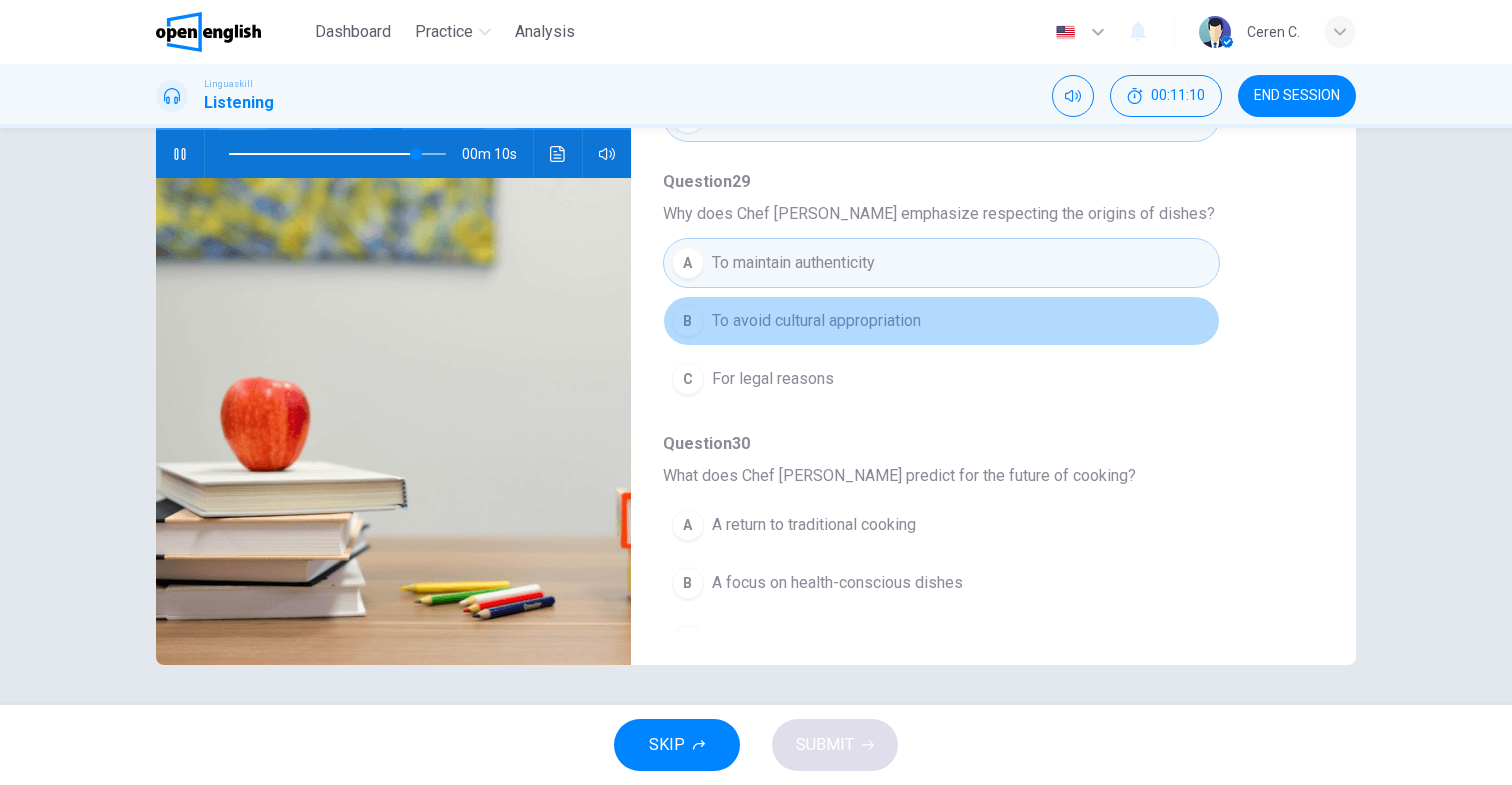 click on "To avoid cultural appropriation" at bounding box center [816, 321] 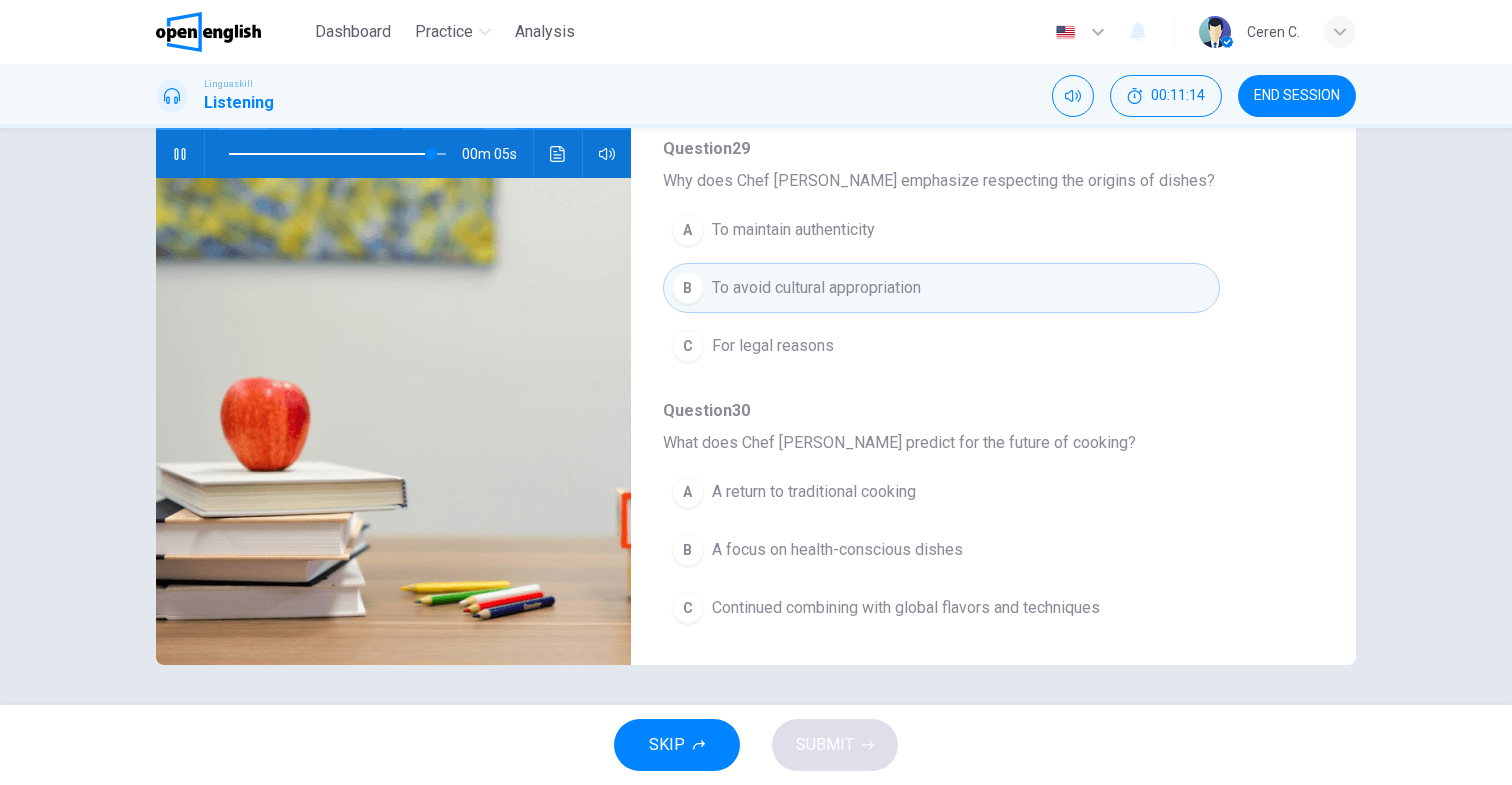 scroll, scrollTop: 863, scrollLeft: 0, axis: vertical 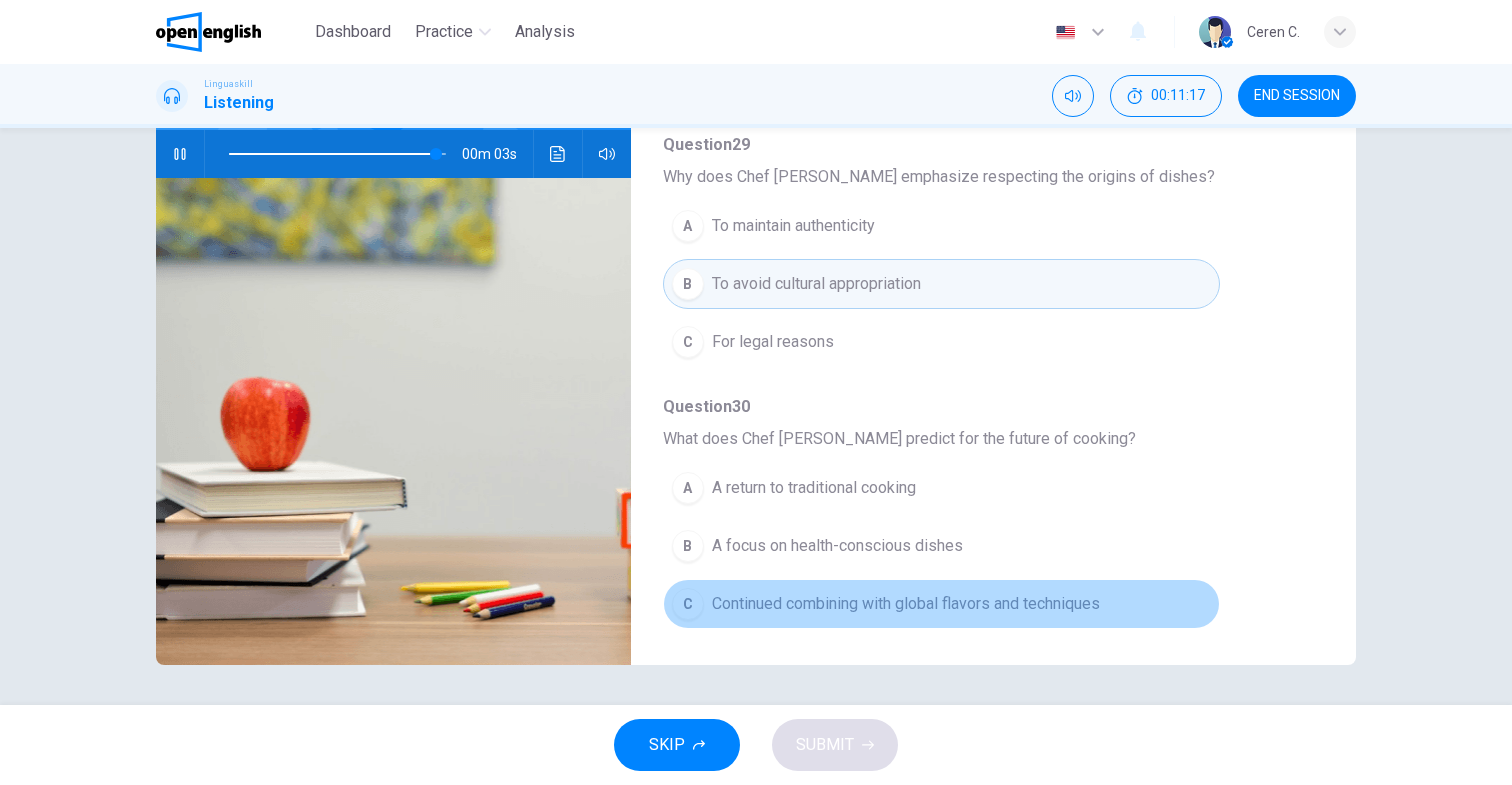 click on "Continued combining with global flavors and techniques" at bounding box center [906, 604] 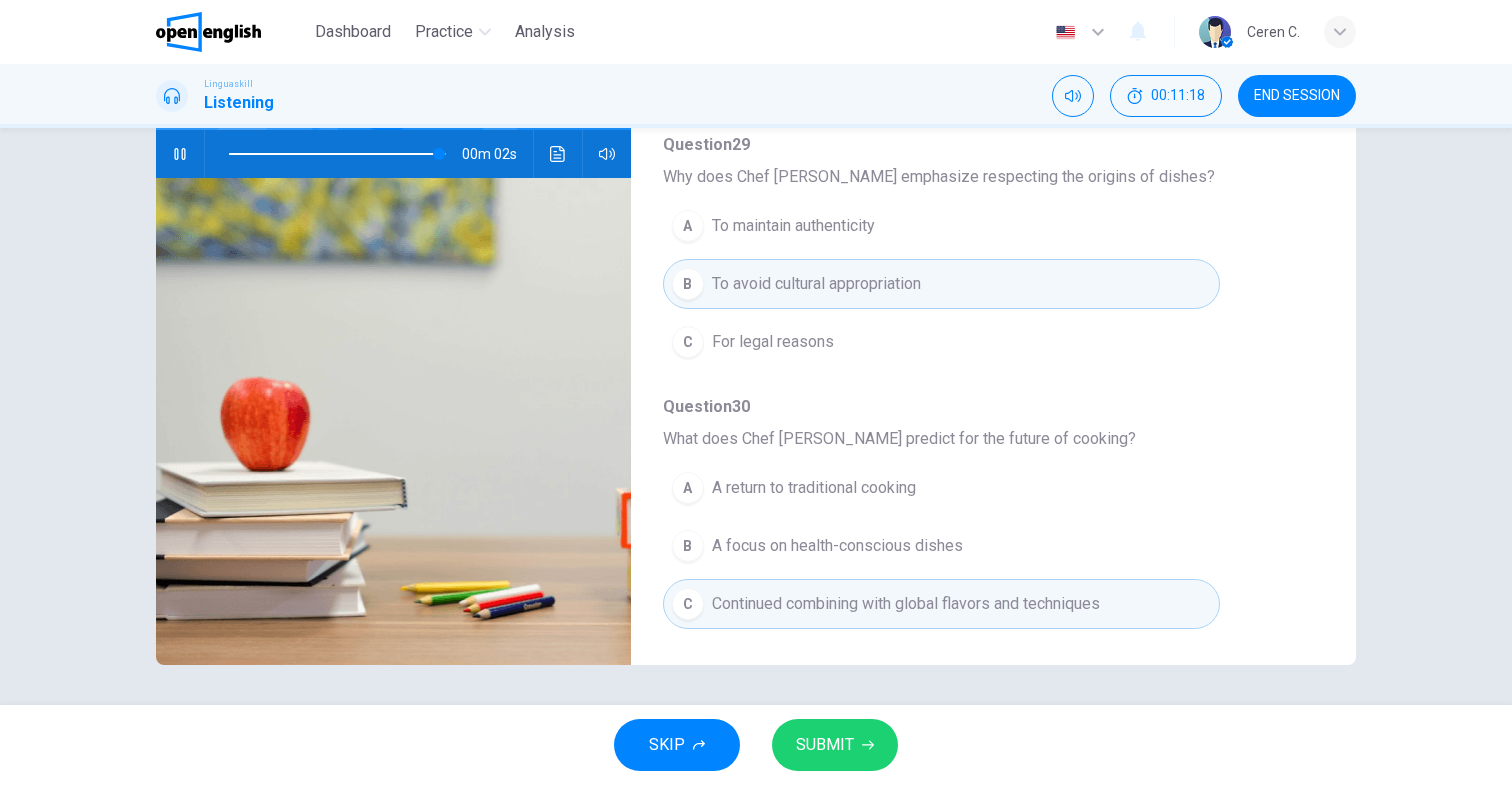 click on "SUBMIT" at bounding box center (835, 745) 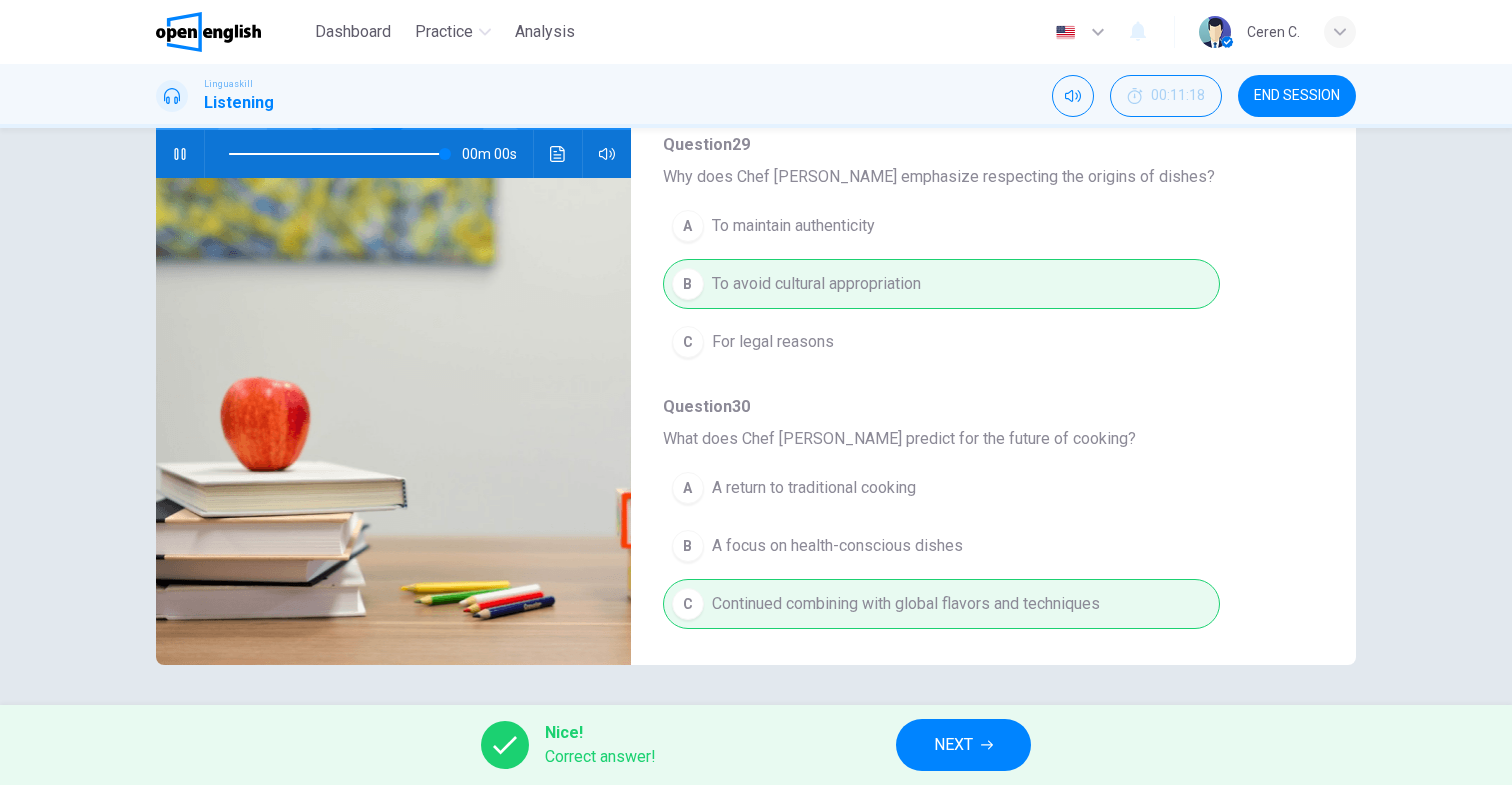 type on "*" 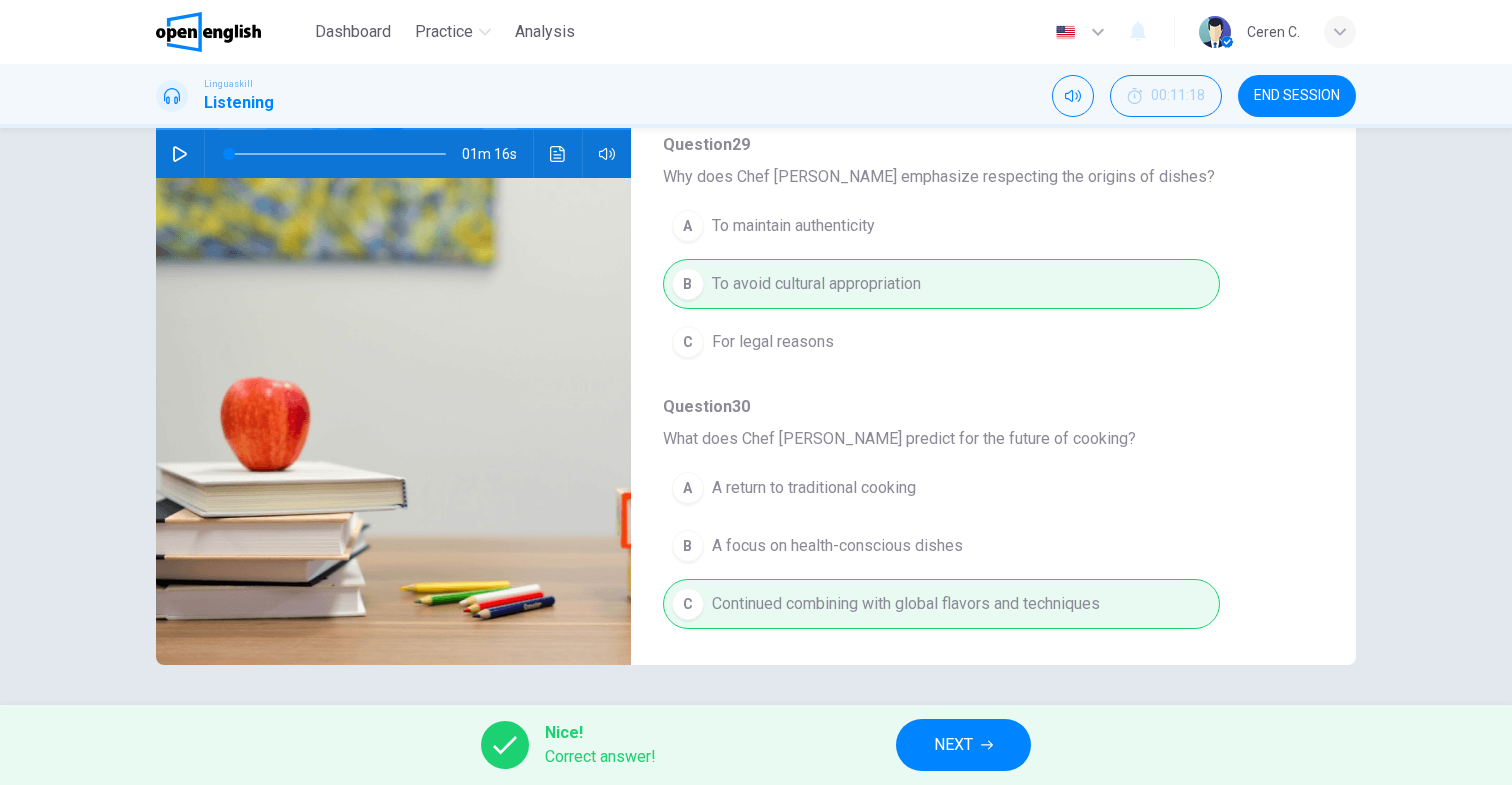 click 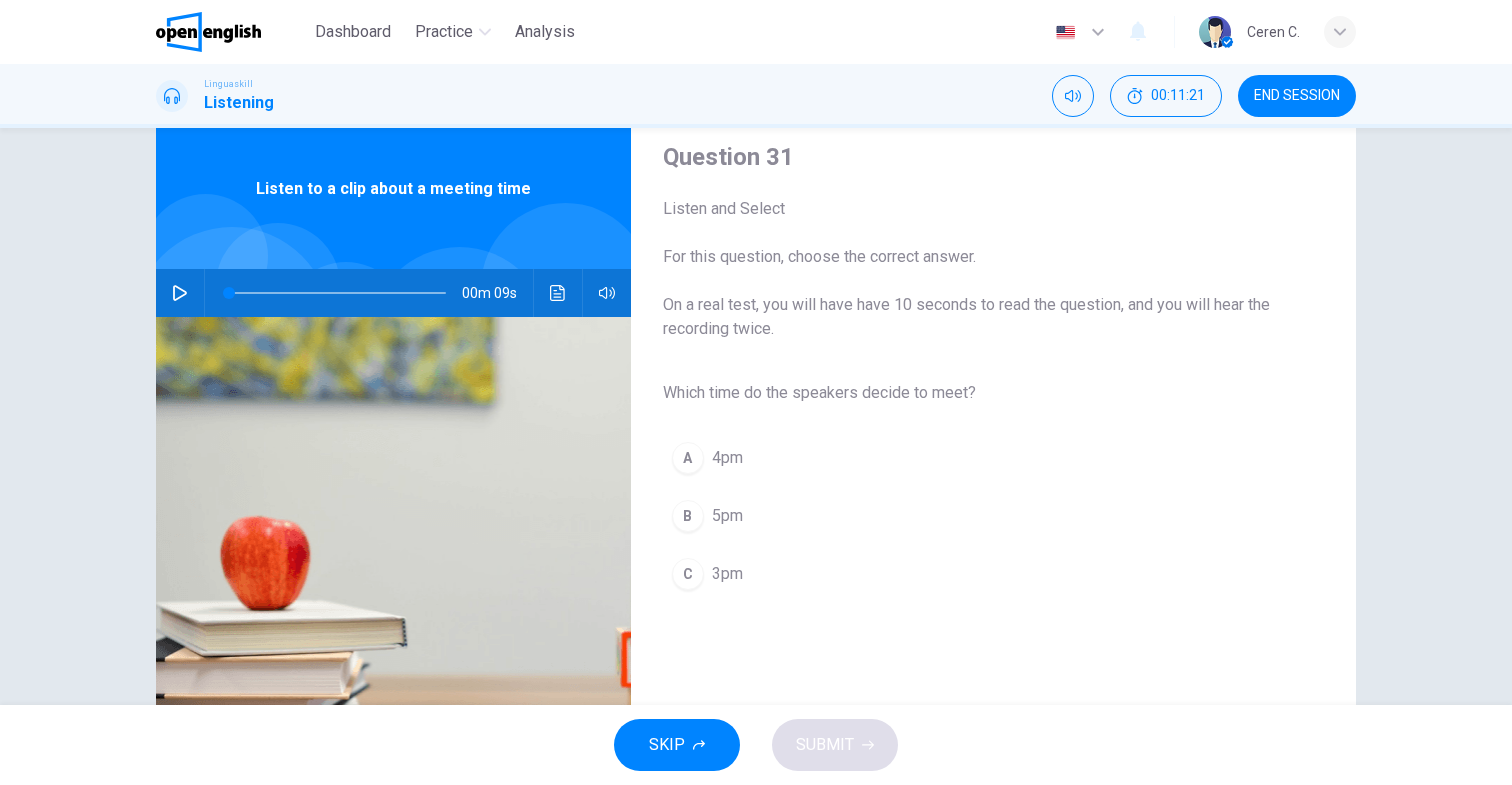 scroll, scrollTop: 0, scrollLeft: 0, axis: both 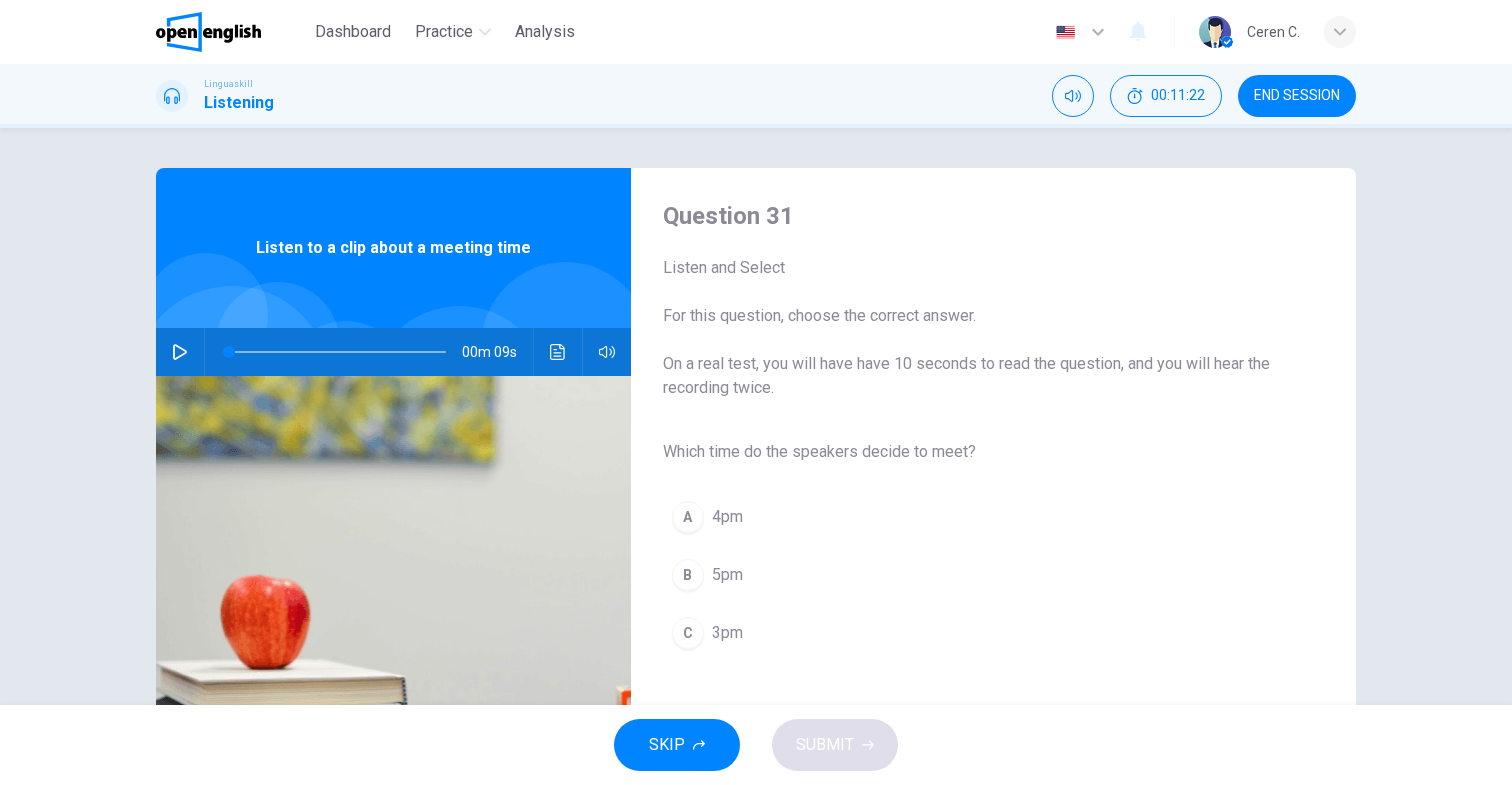 click 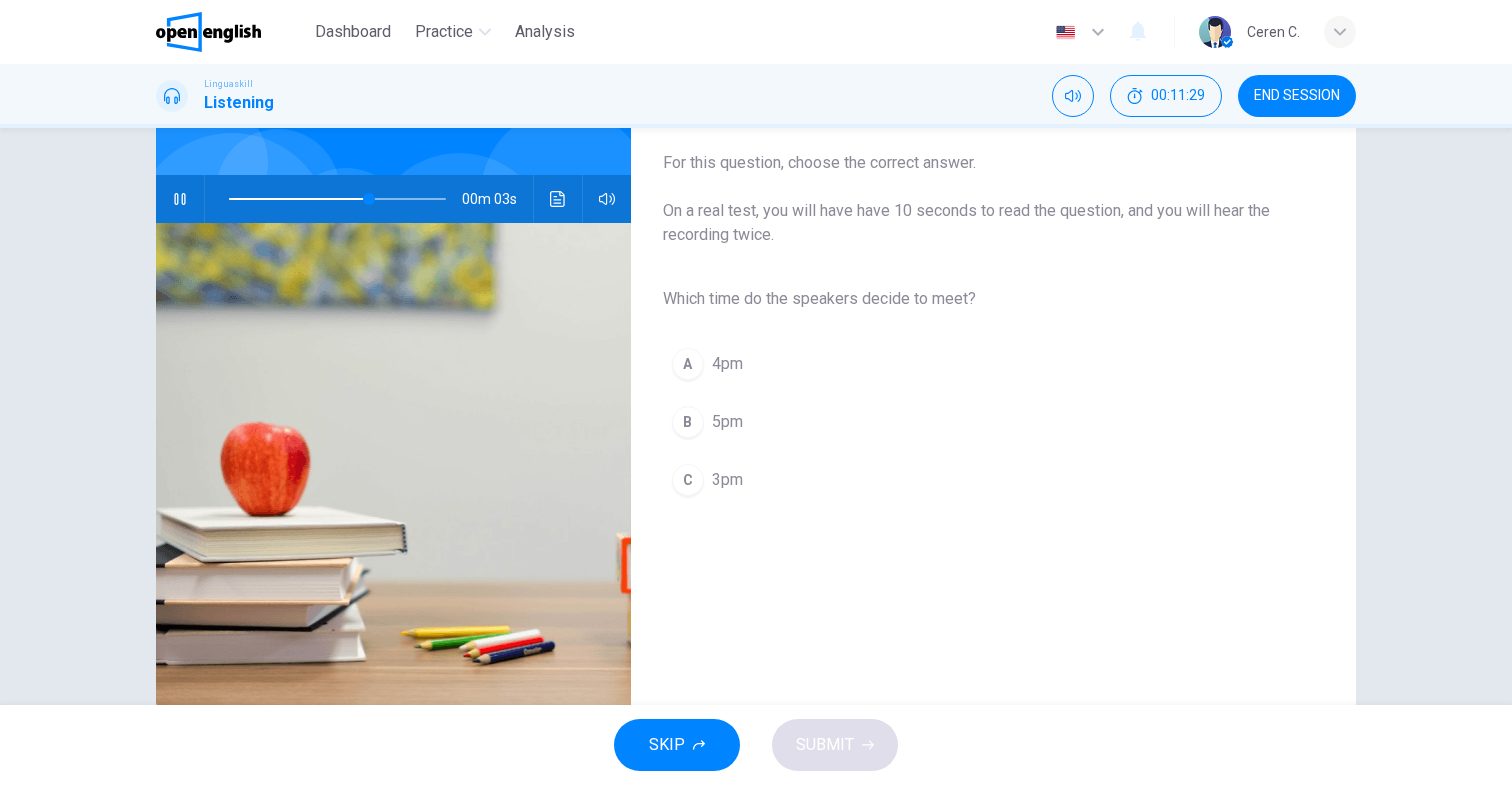 scroll, scrollTop: 169, scrollLeft: 0, axis: vertical 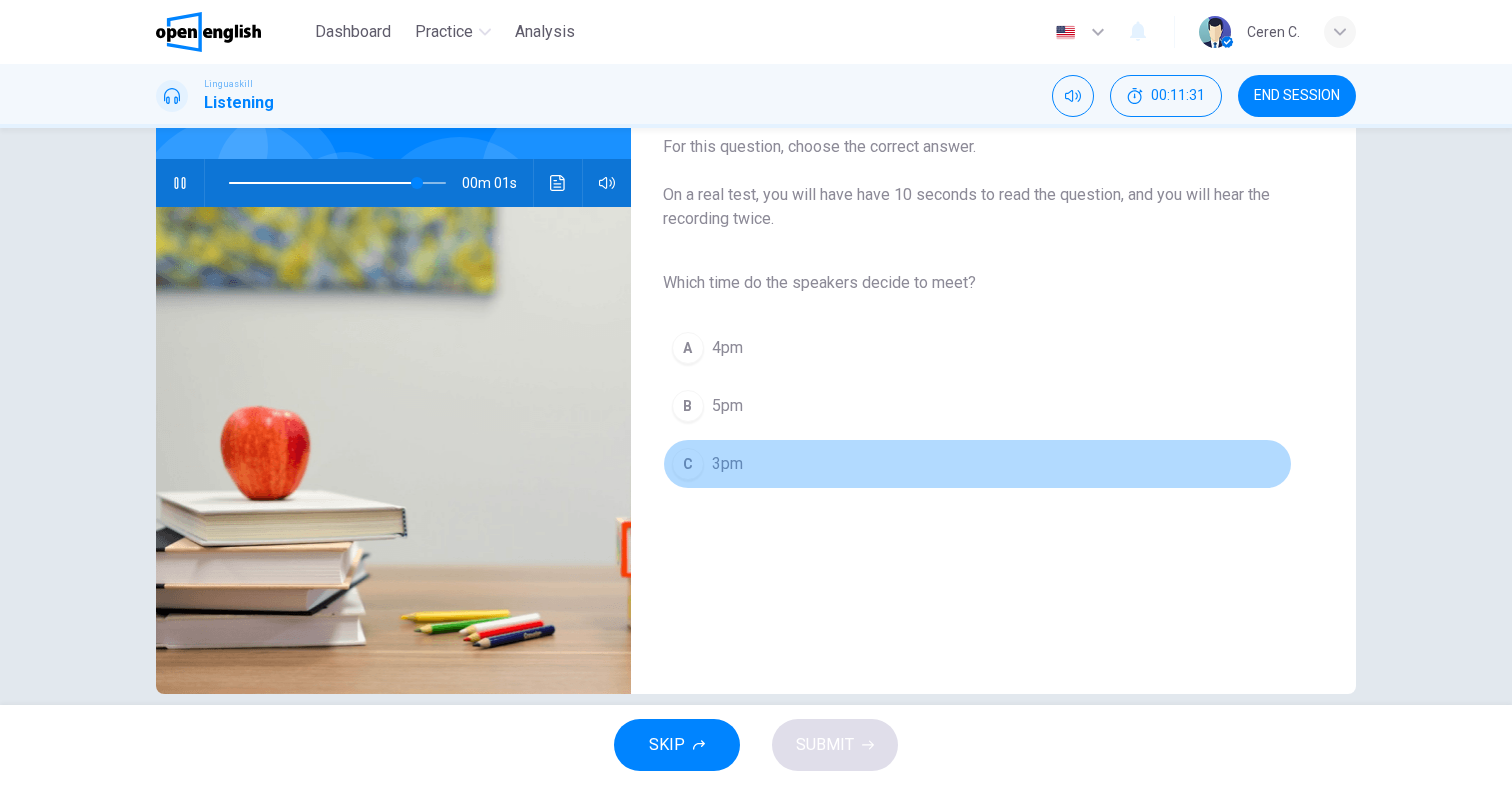 click on "3pm" at bounding box center (727, 464) 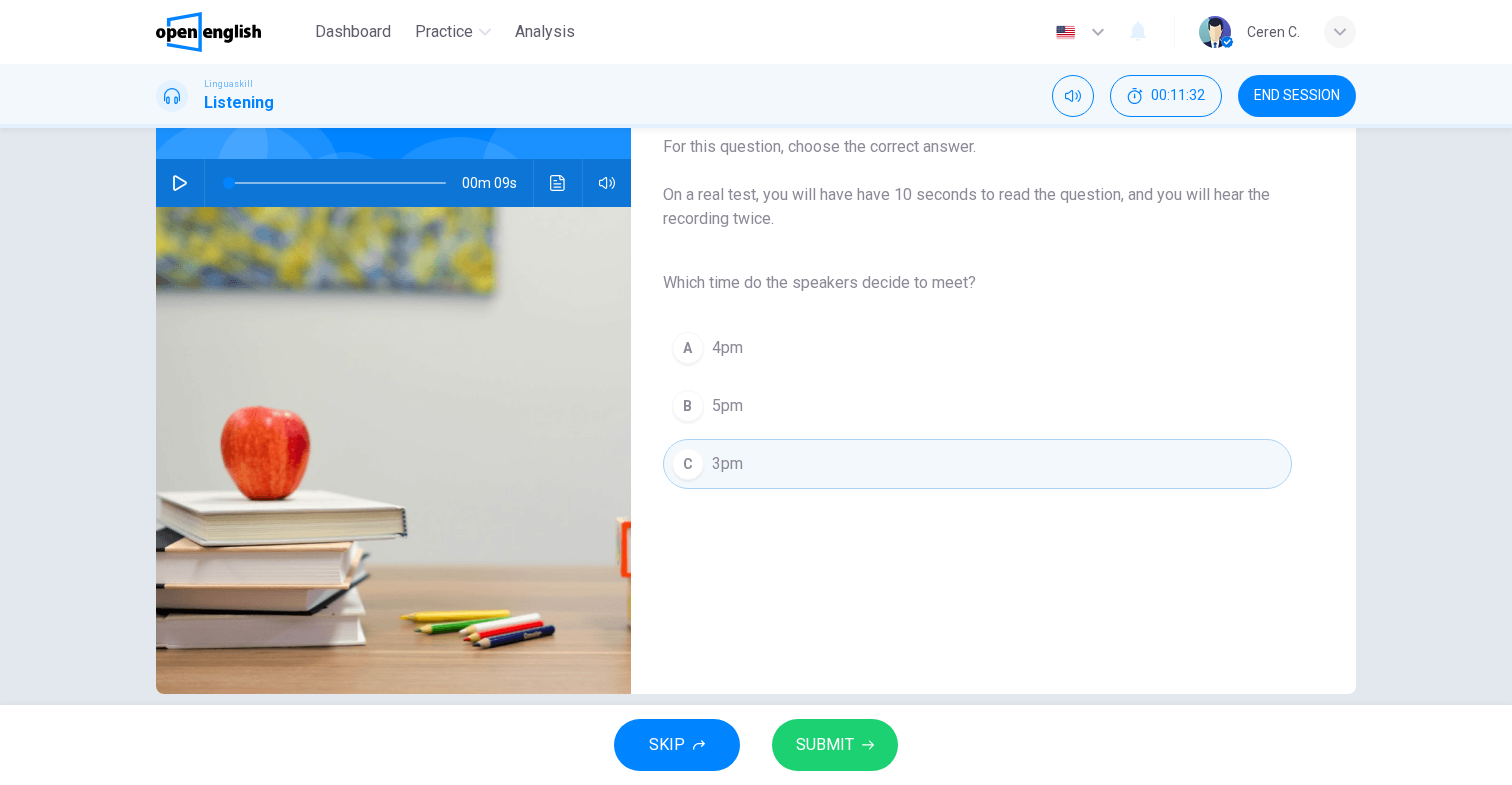 click on "SUBMIT" at bounding box center (825, 745) 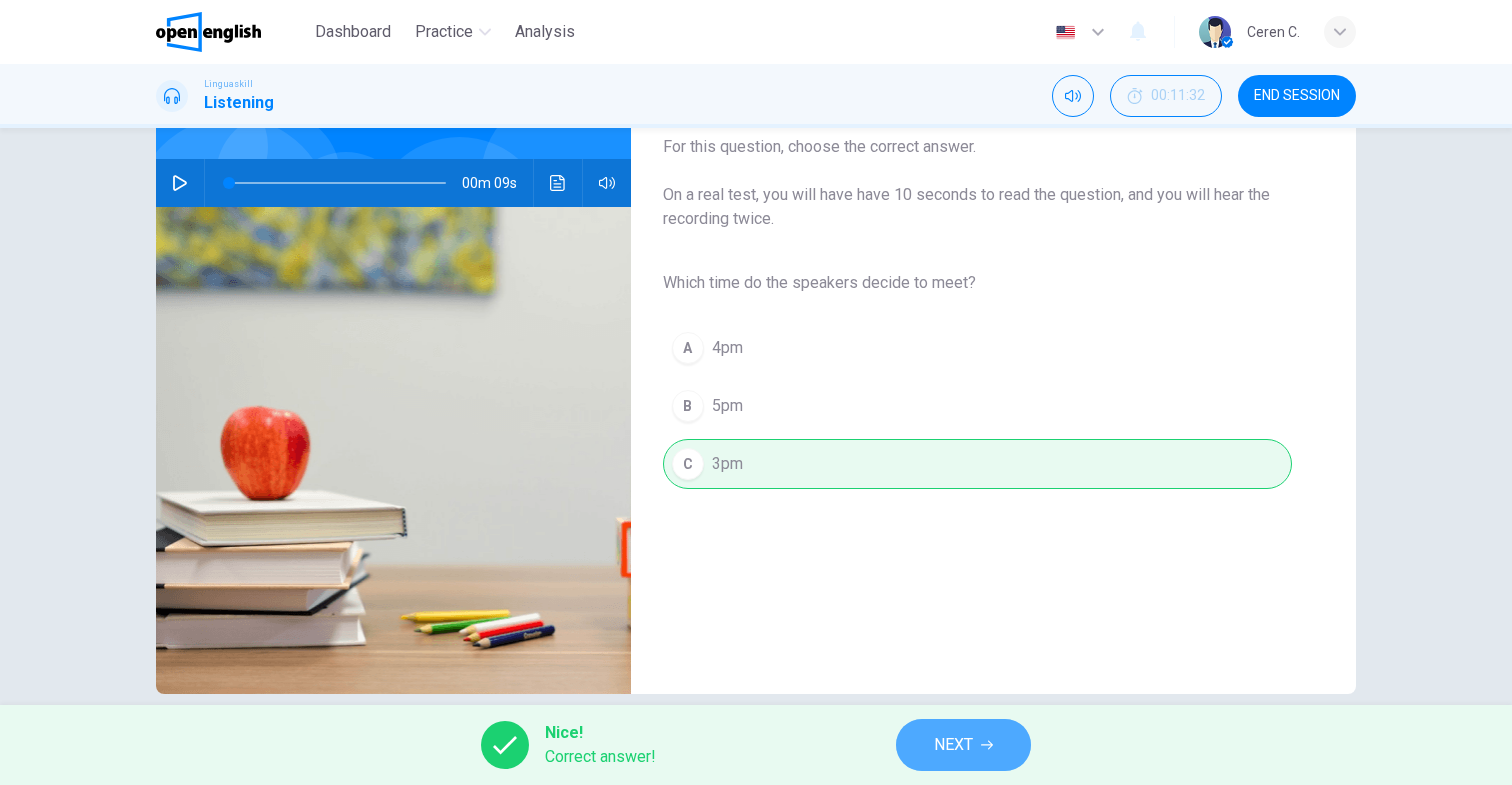 click on "NEXT" at bounding box center (963, 745) 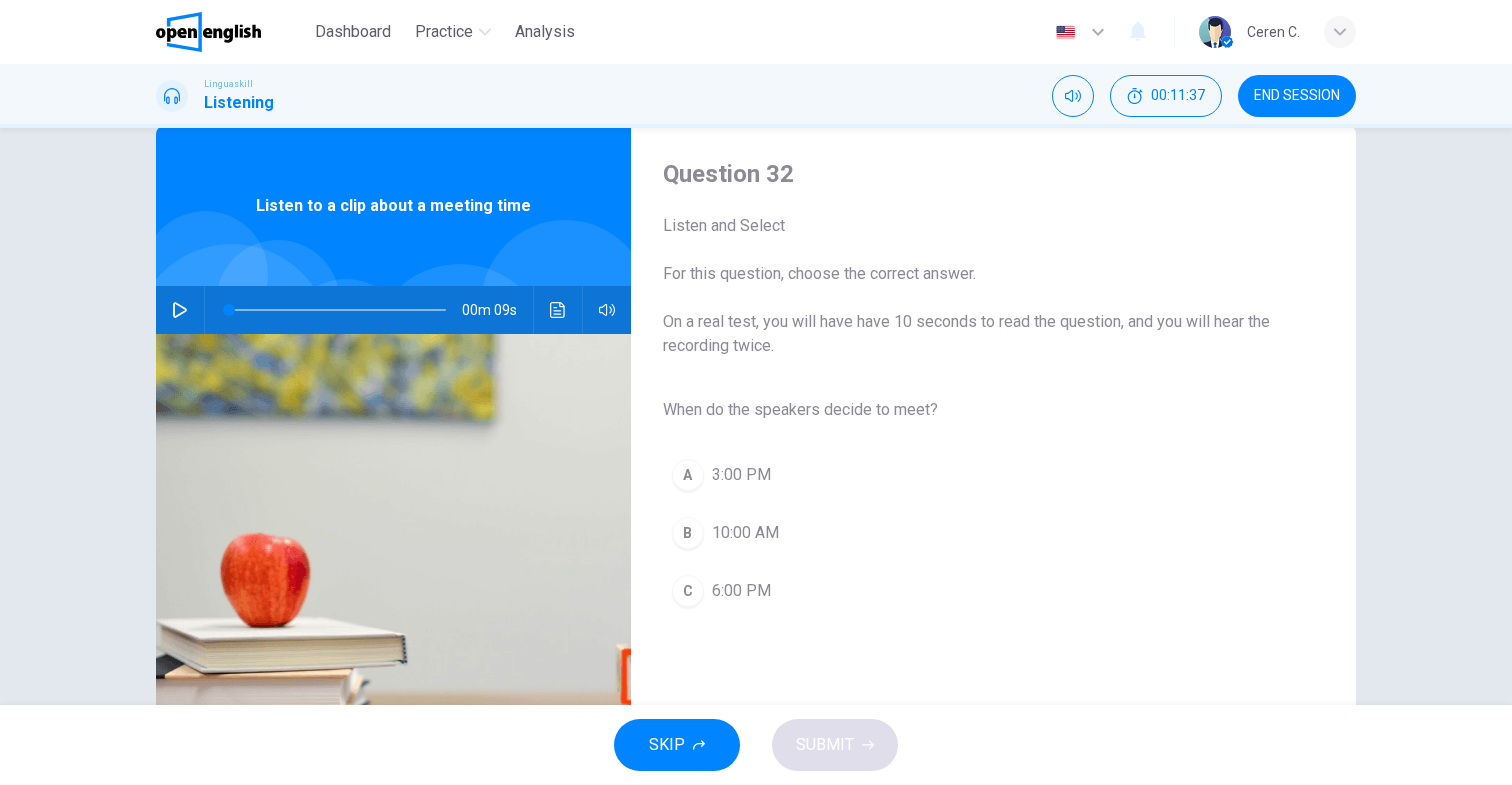scroll, scrollTop: 0, scrollLeft: 0, axis: both 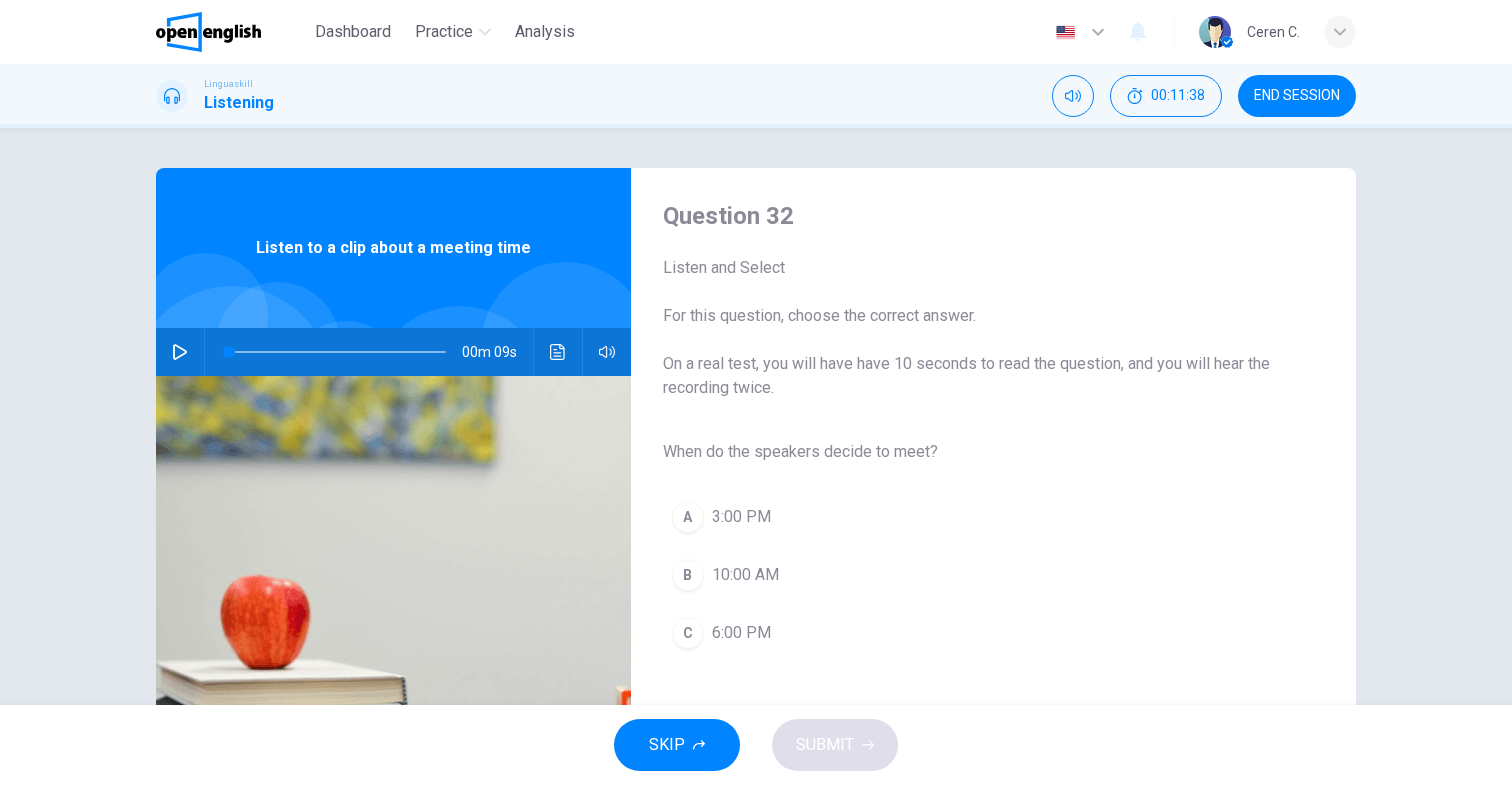 click 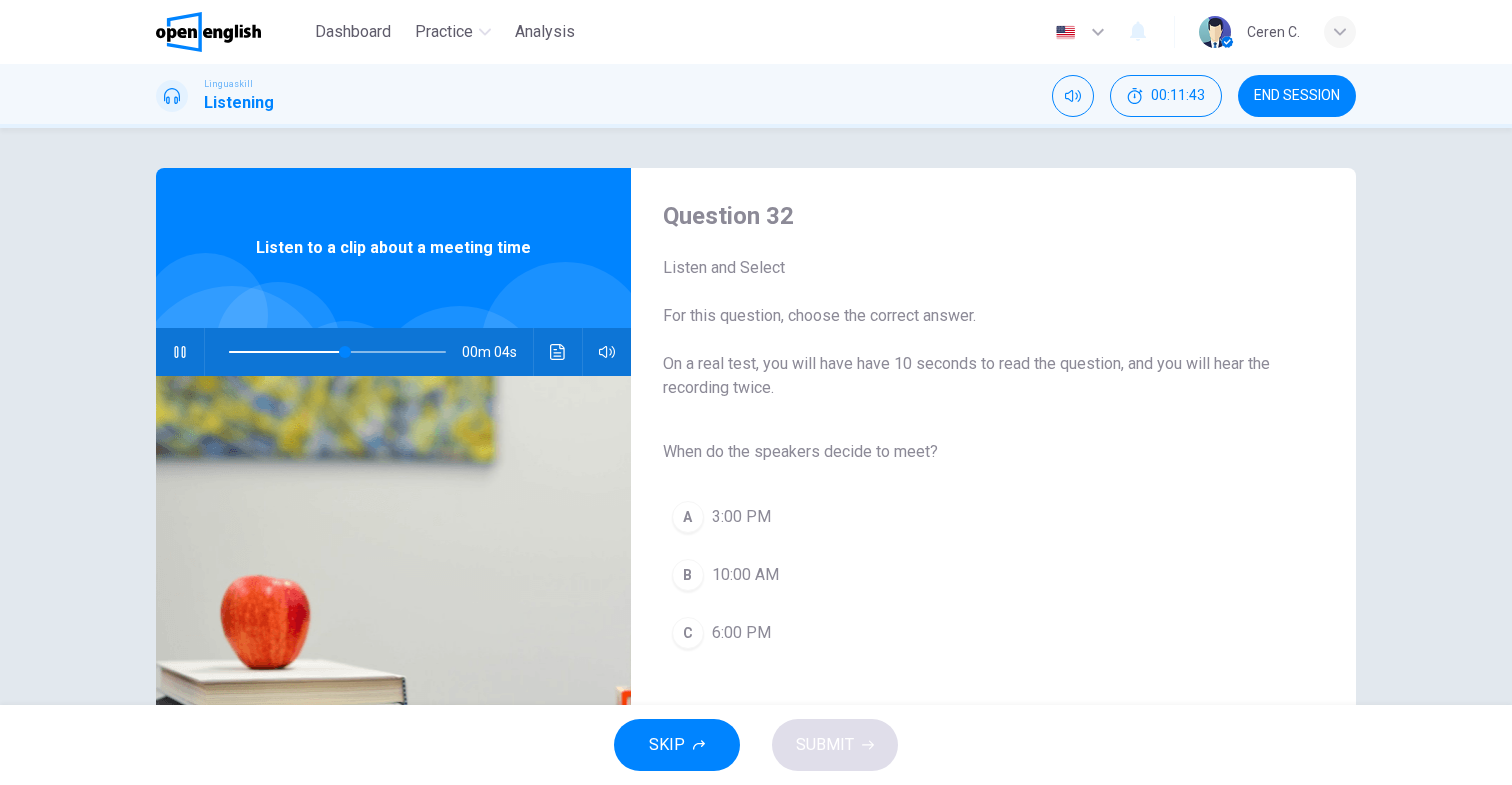 click on "3:00 PM" at bounding box center [741, 517] 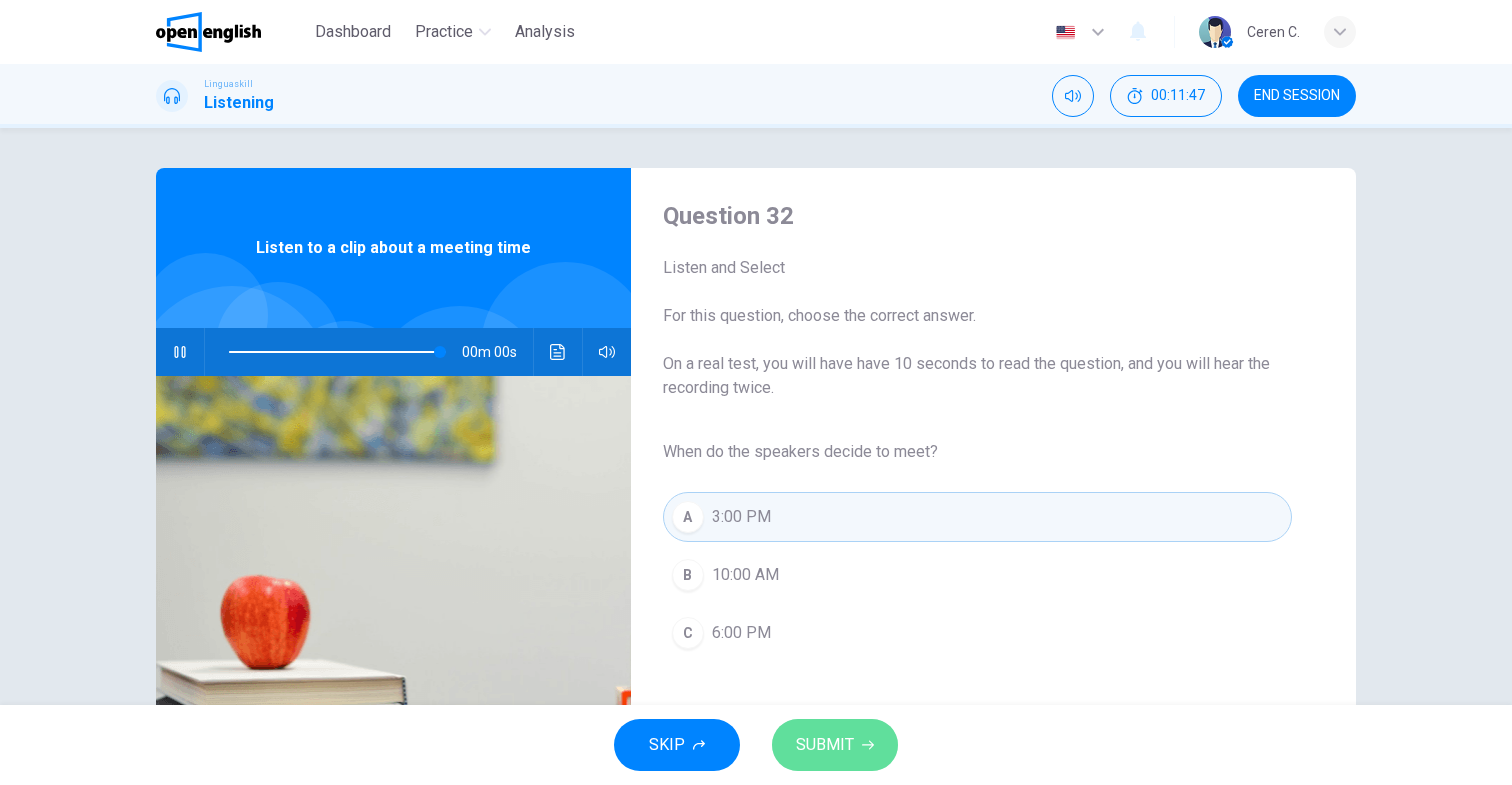 click on "SUBMIT" at bounding box center [835, 745] 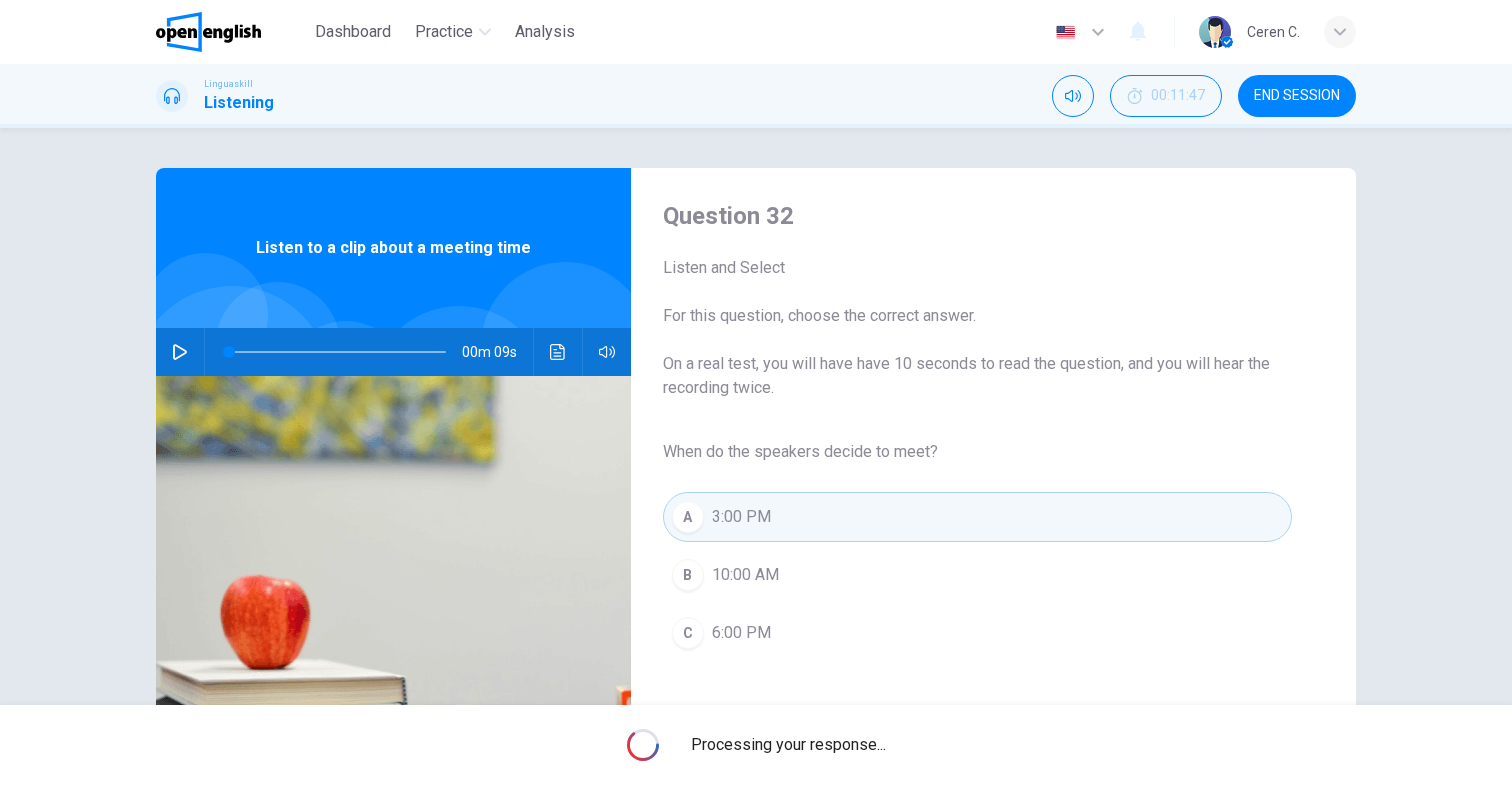 type on "*" 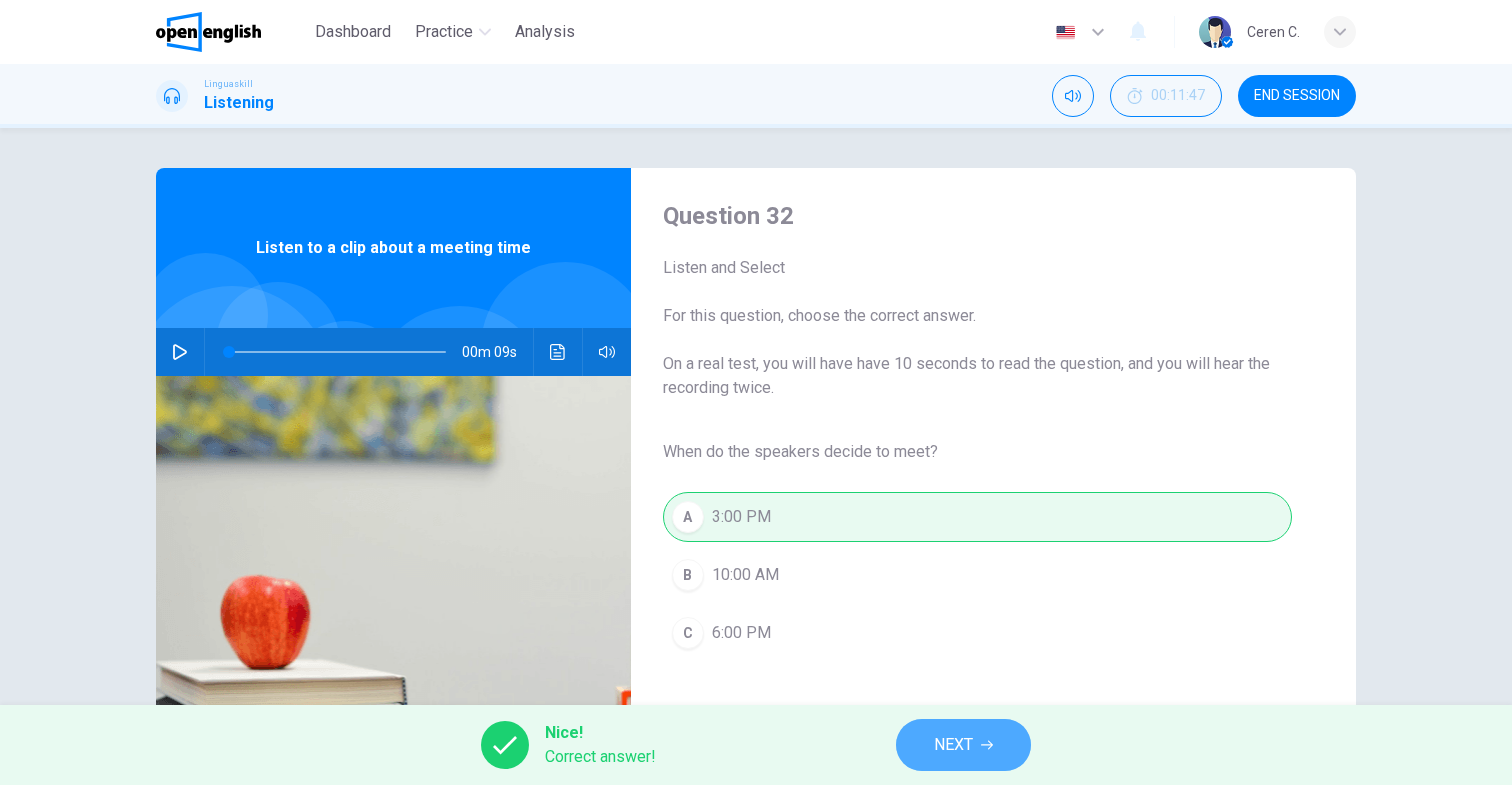 click on "NEXT" at bounding box center [963, 745] 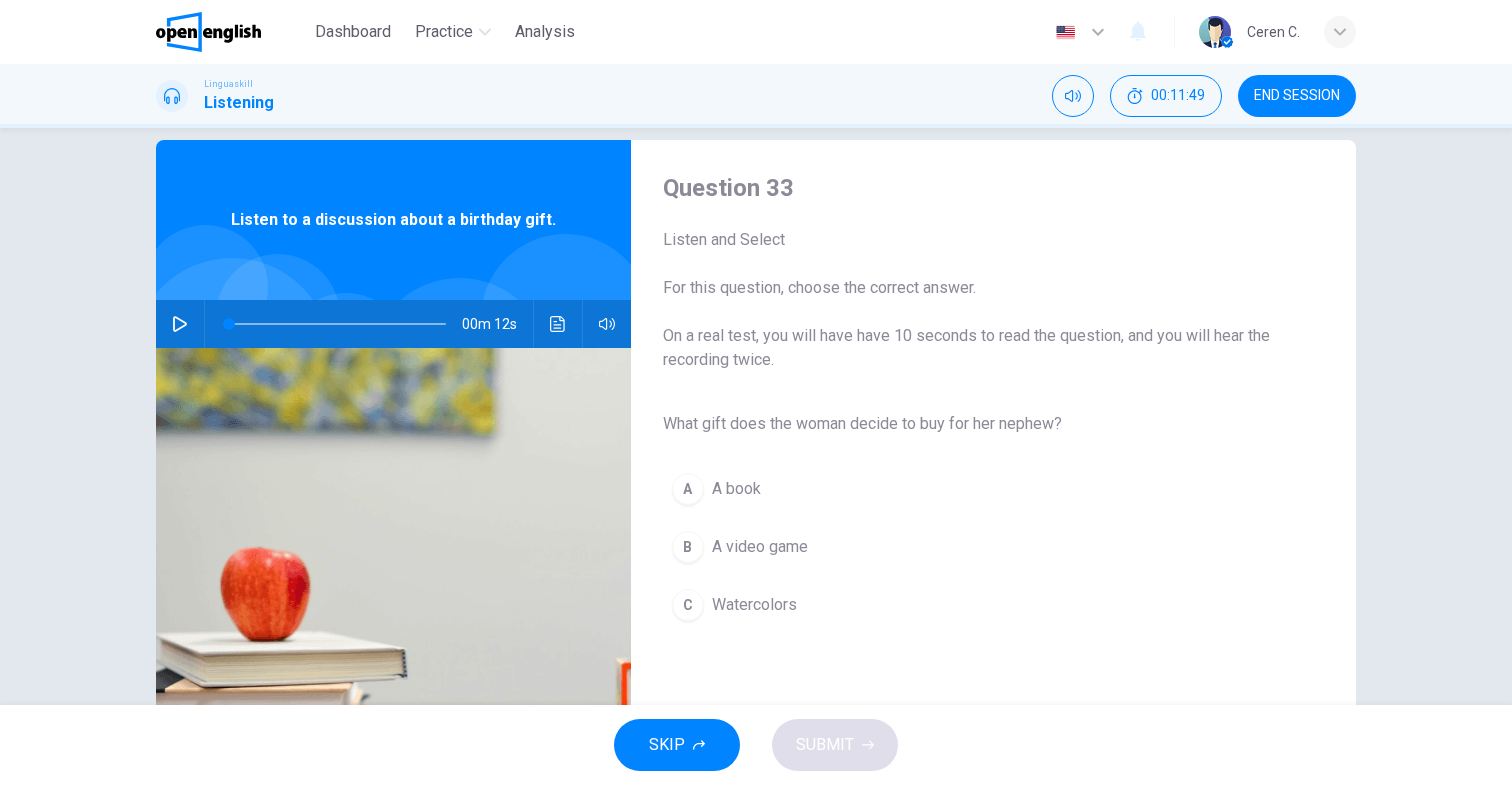 scroll, scrollTop: 14, scrollLeft: 0, axis: vertical 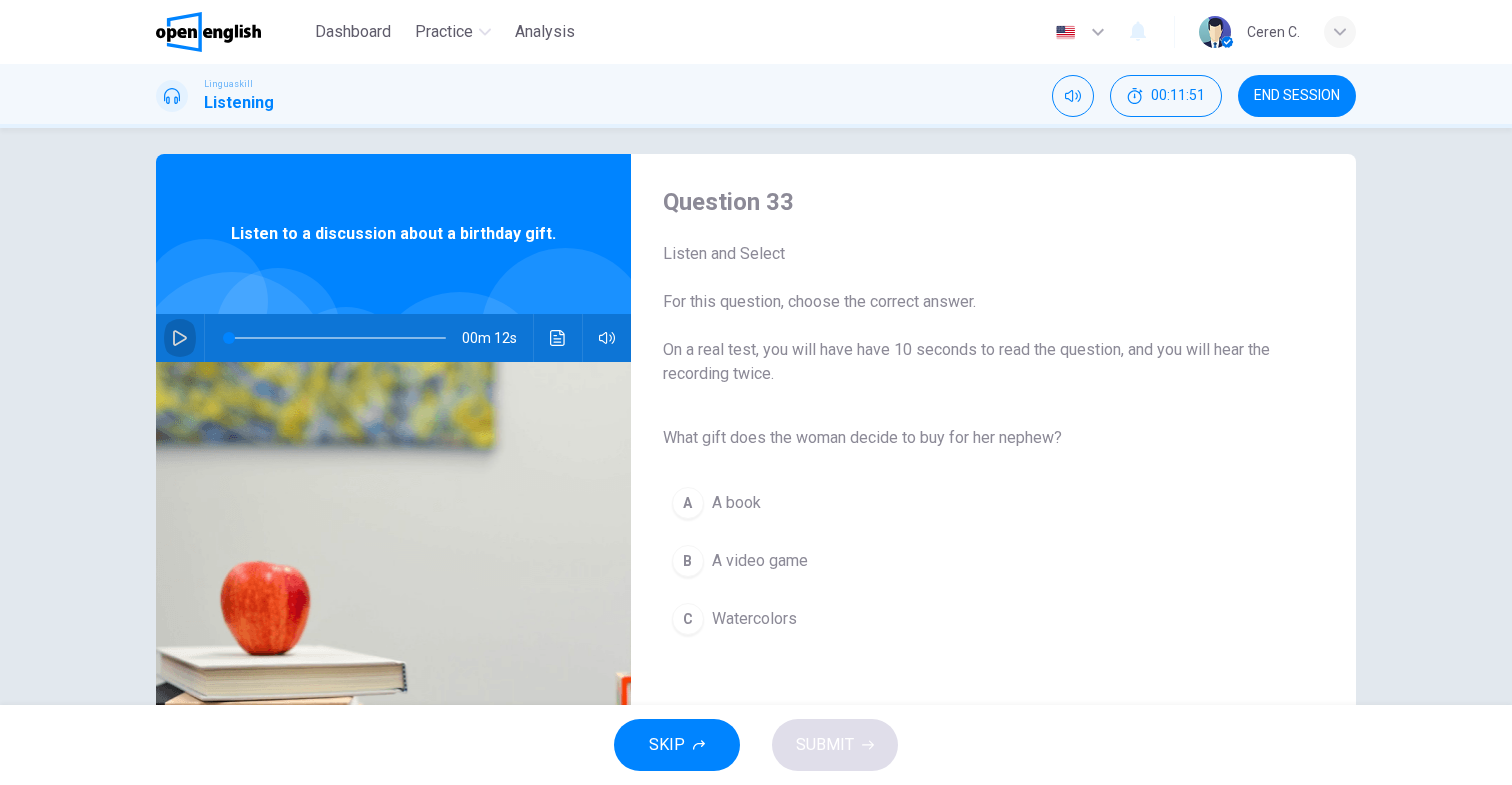 click 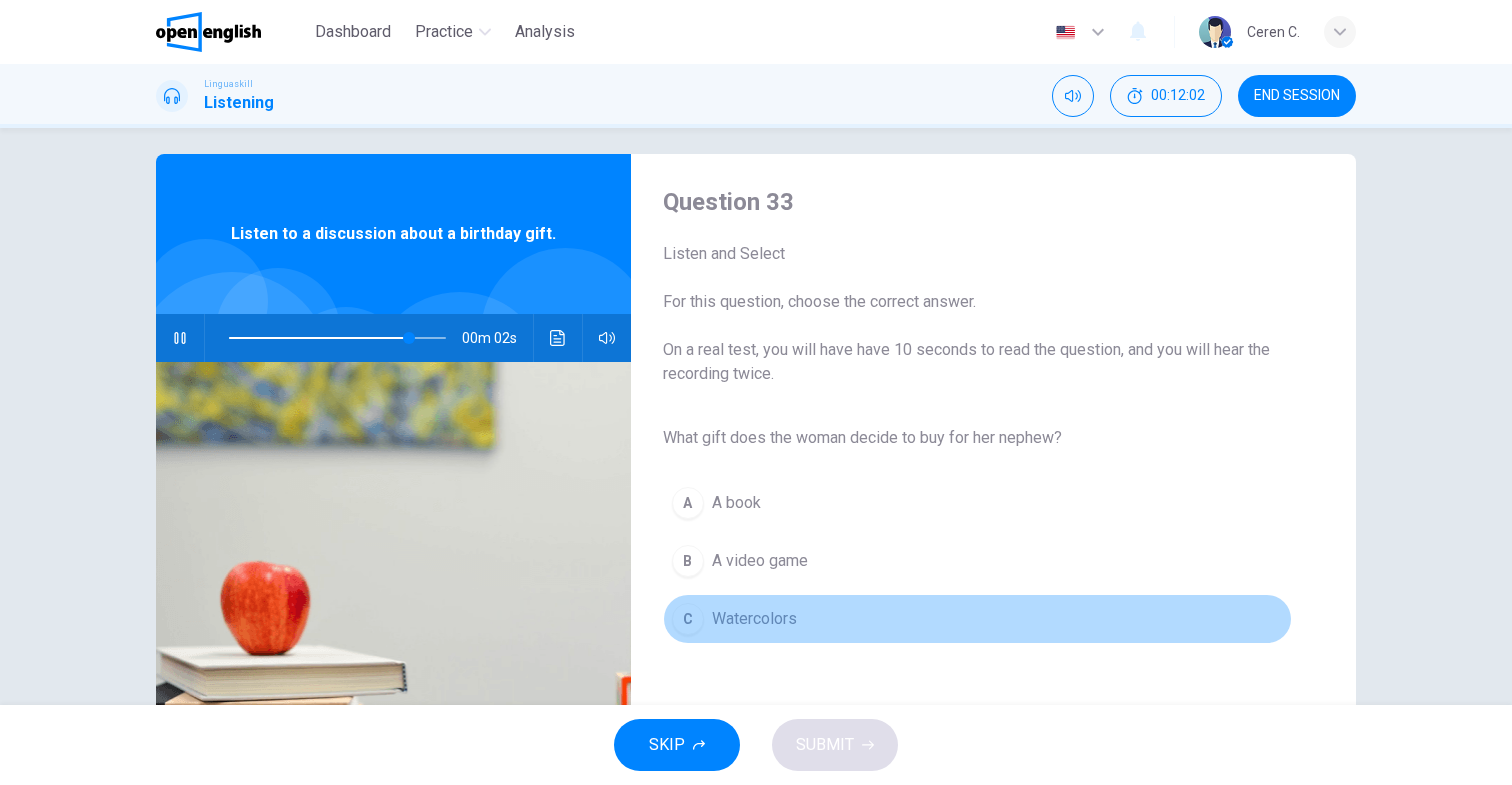 click on "Watercolors" at bounding box center [754, 619] 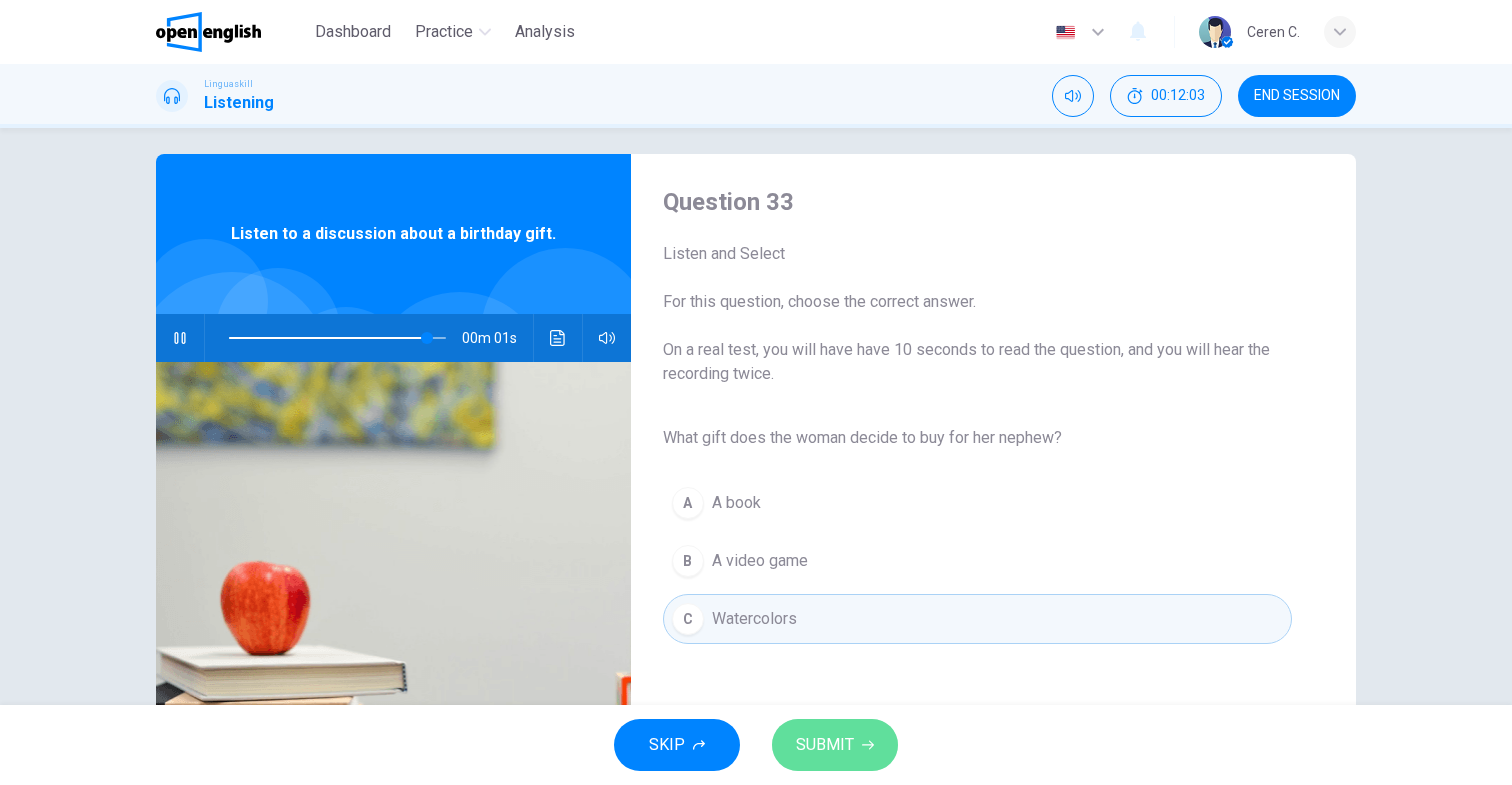 click on "SUBMIT" at bounding box center (825, 745) 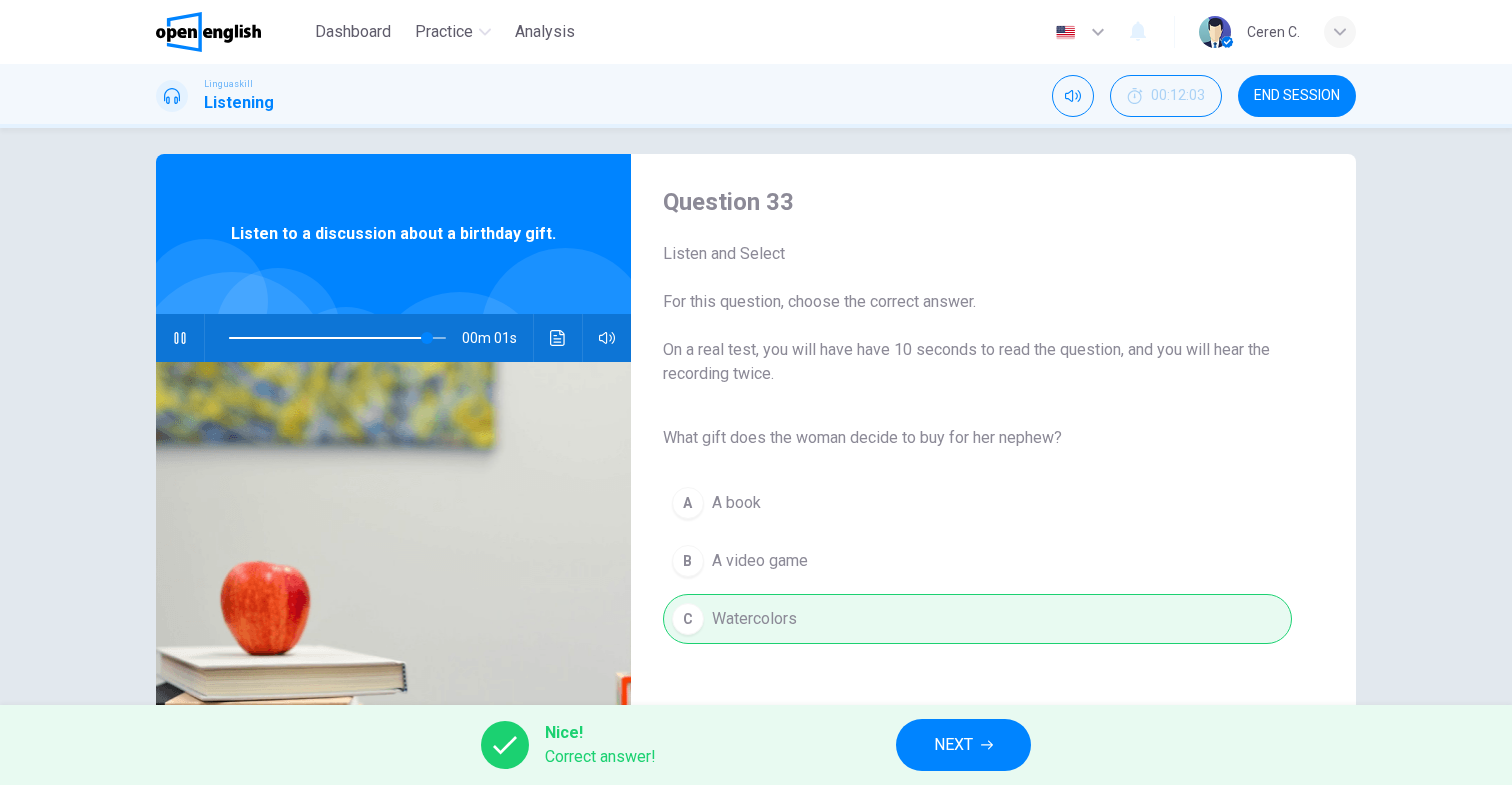 type on "*" 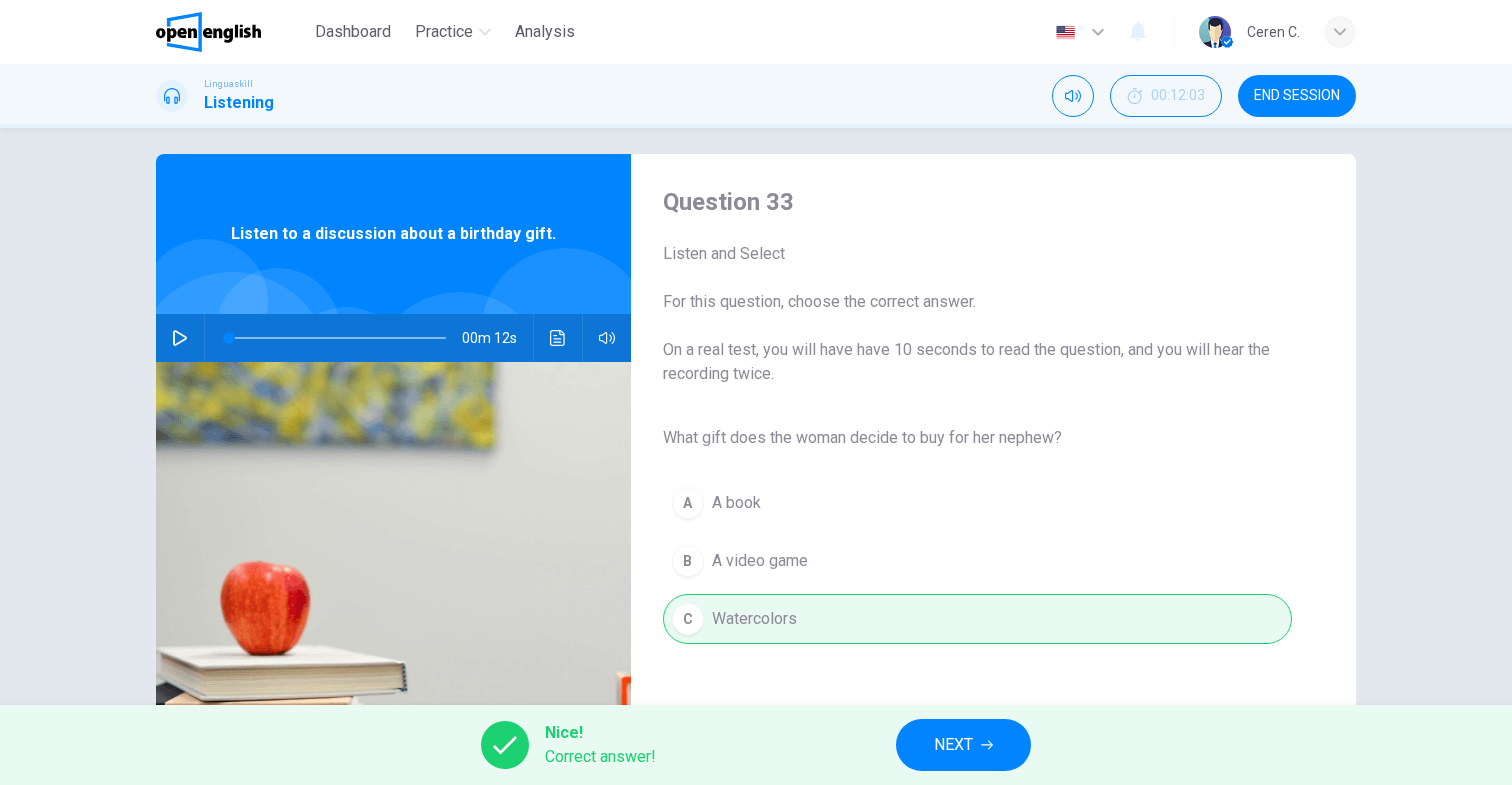 click on "NEXT" at bounding box center [963, 745] 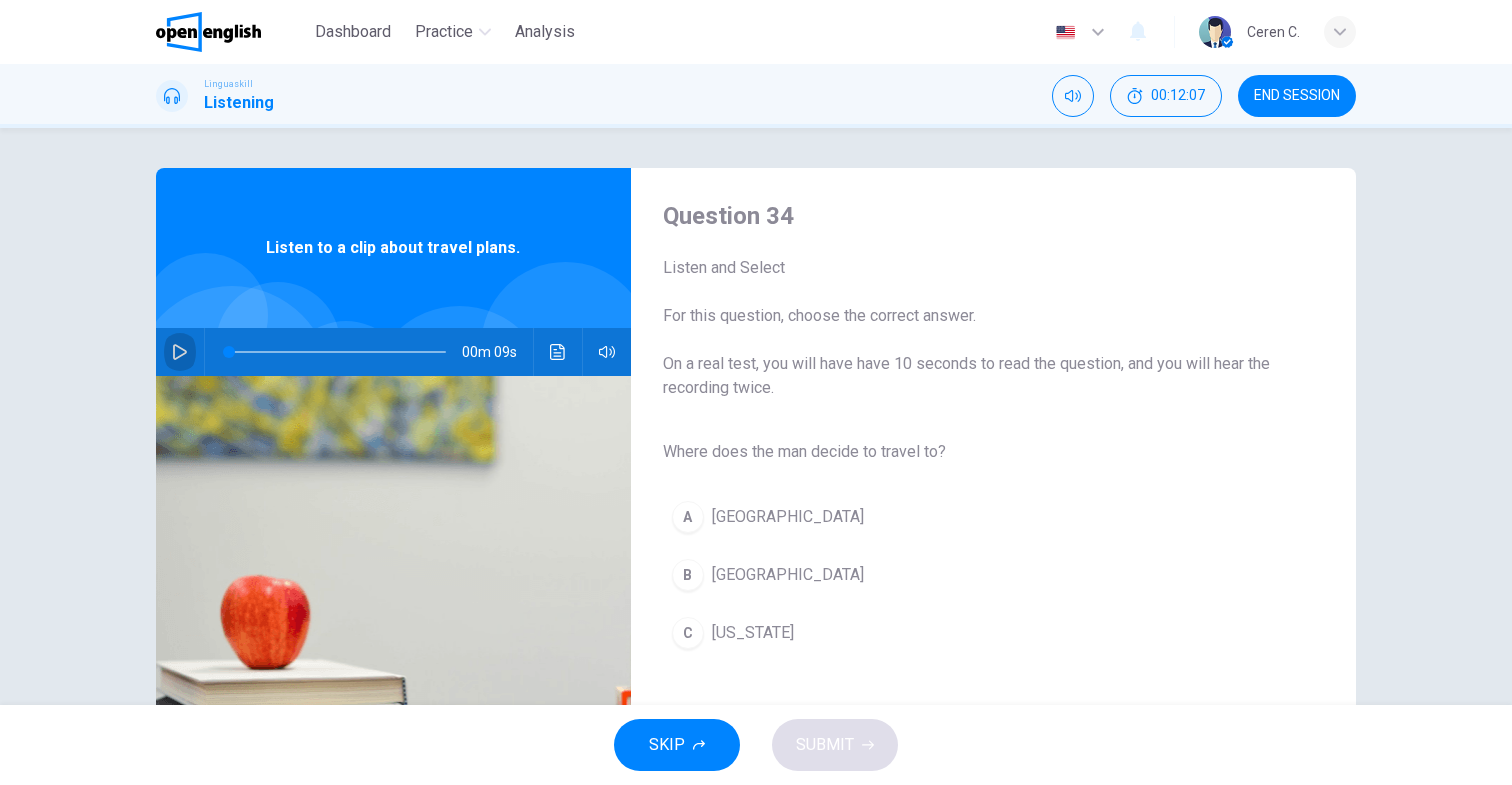 click 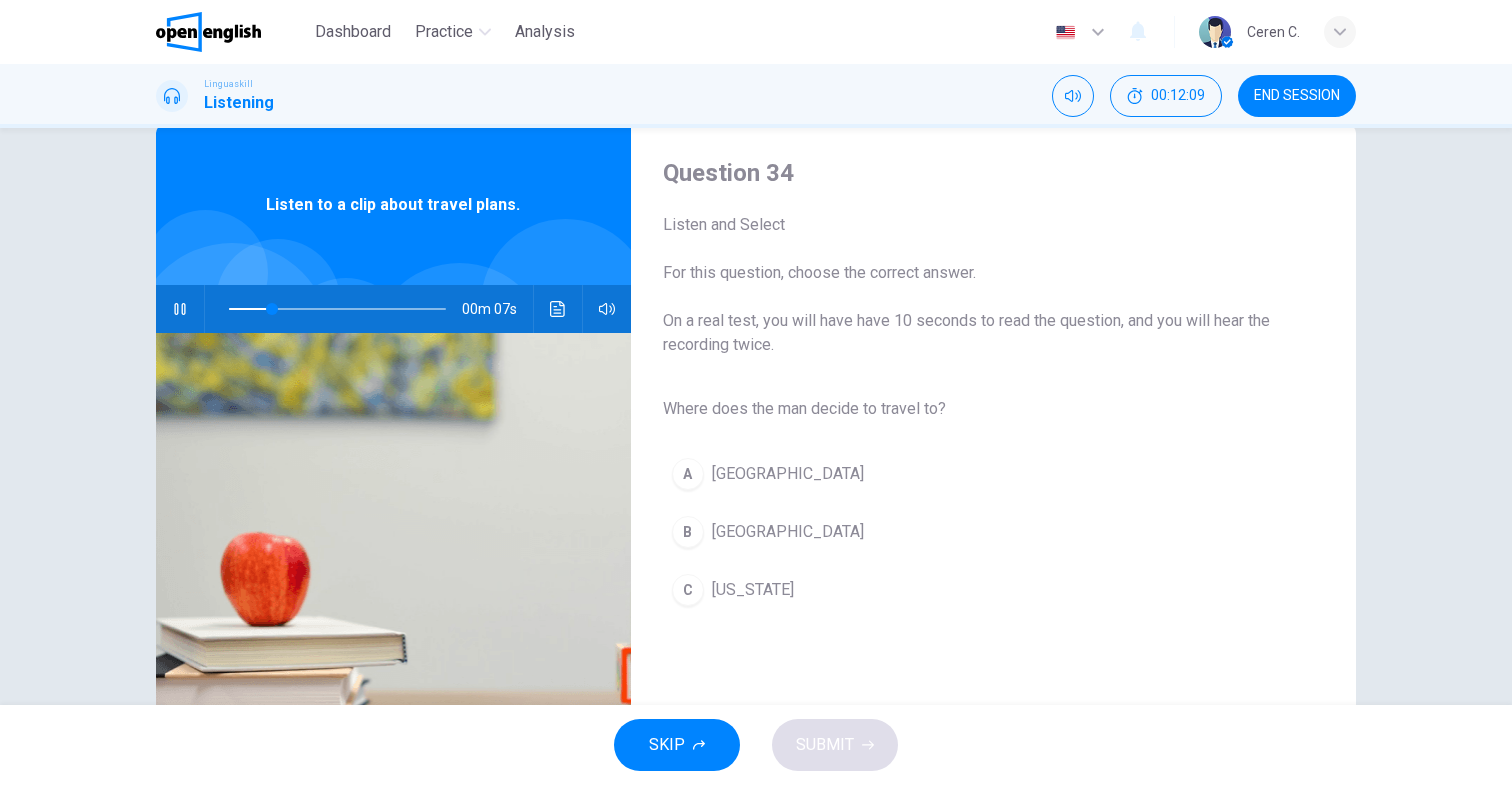 scroll, scrollTop: 60, scrollLeft: 0, axis: vertical 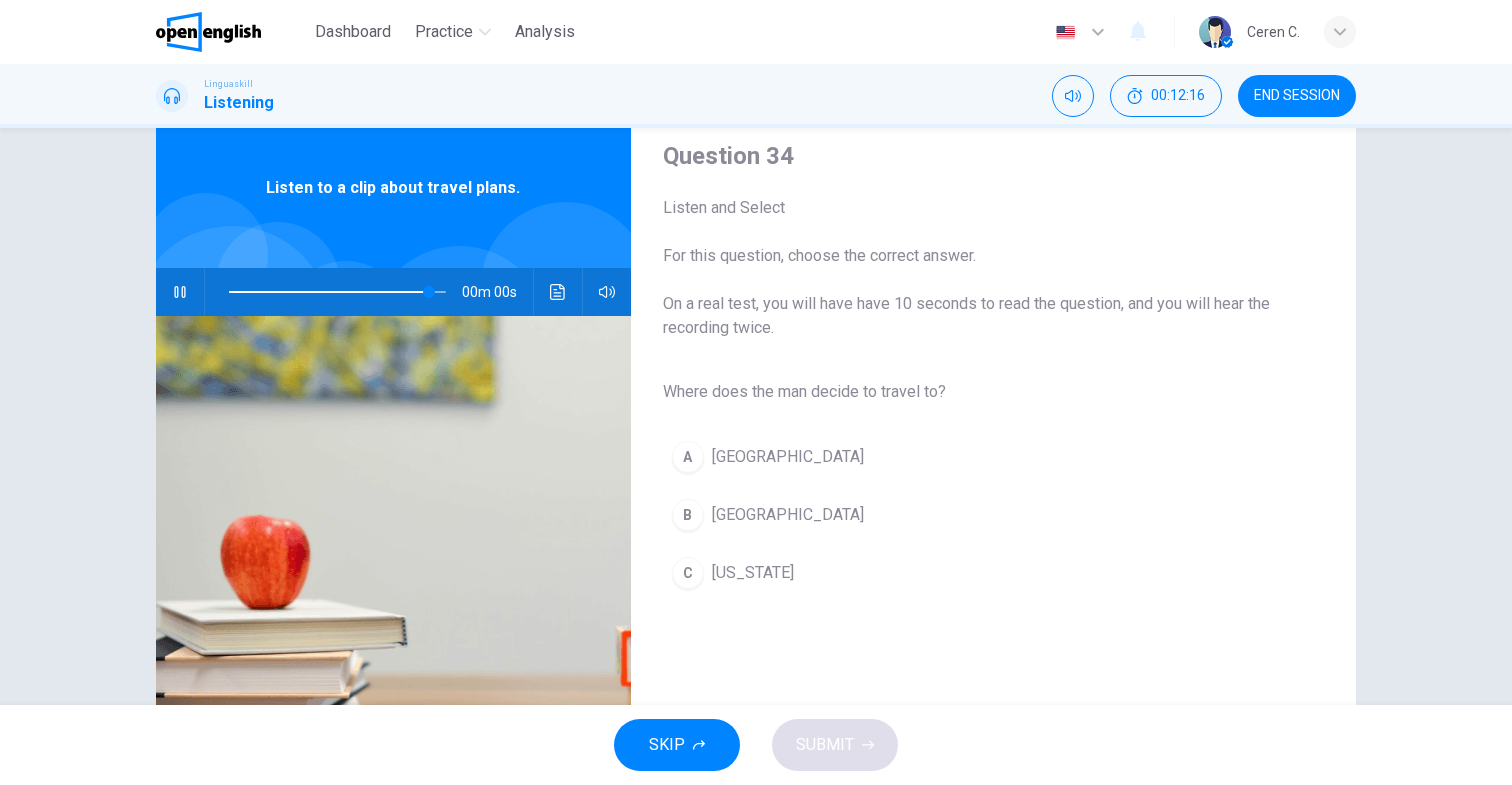 type on "*" 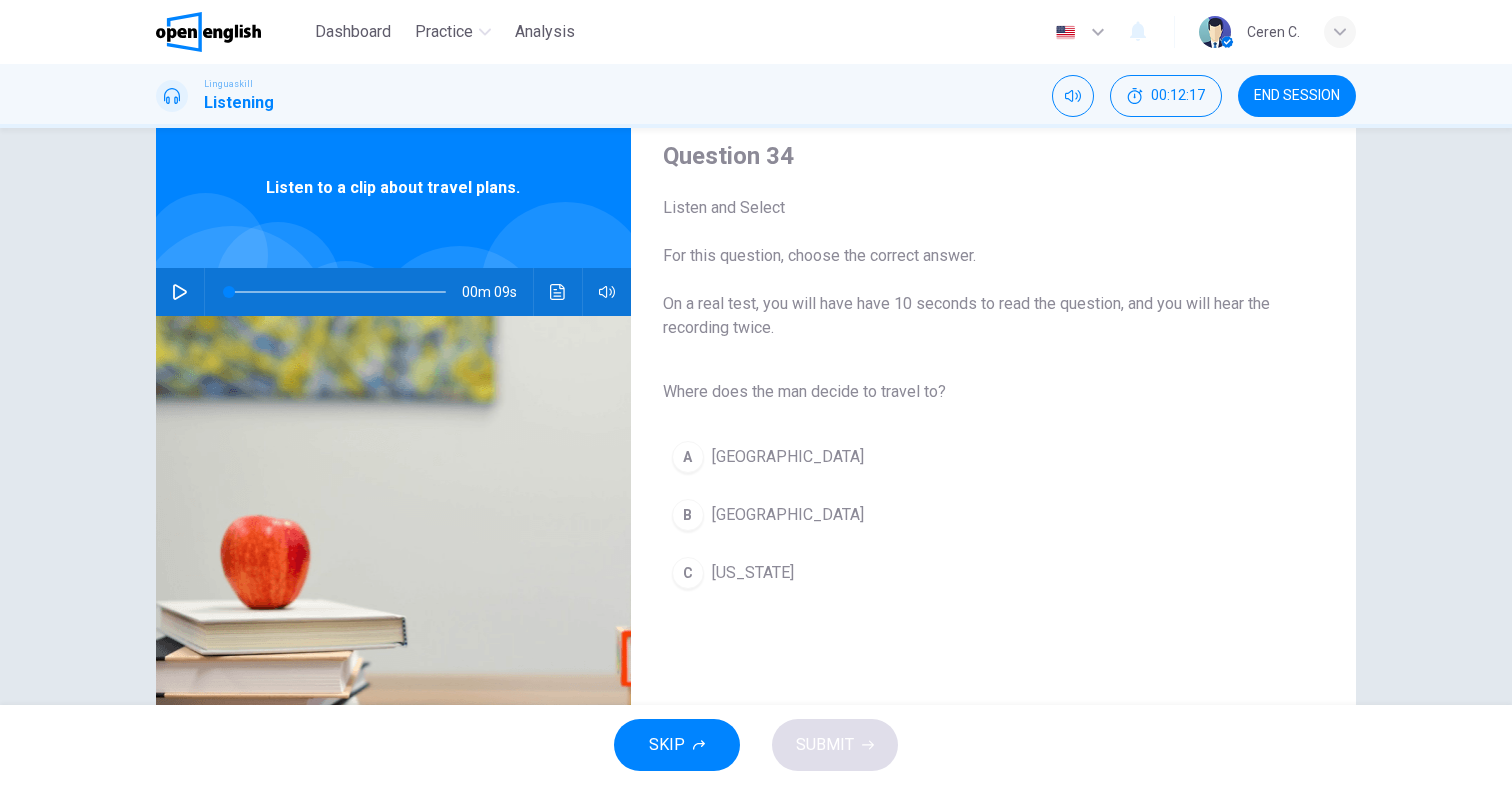 click on "Rome" at bounding box center [788, 515] 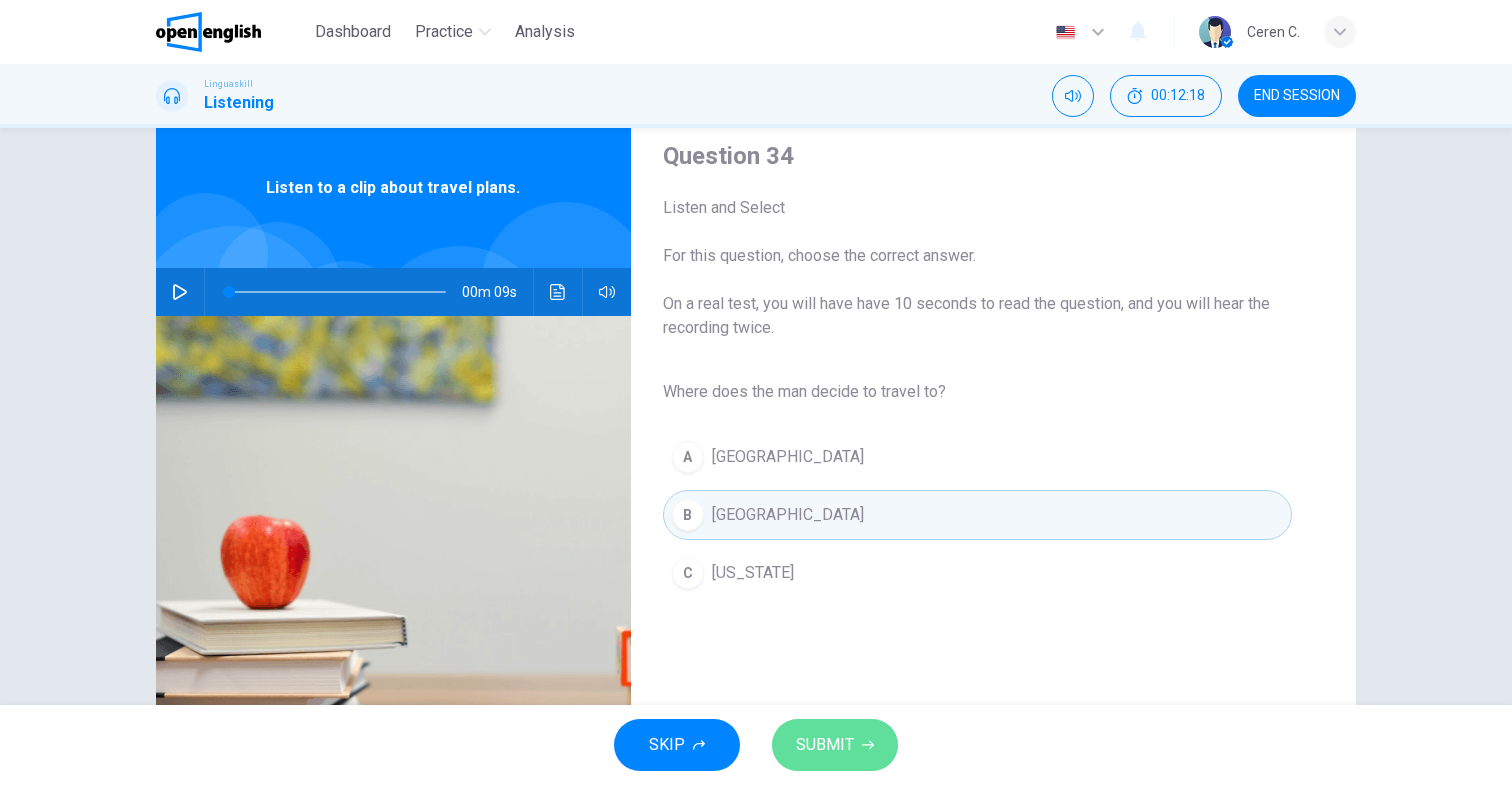 click on "SUBMIT" at bounding box center (825, 745) 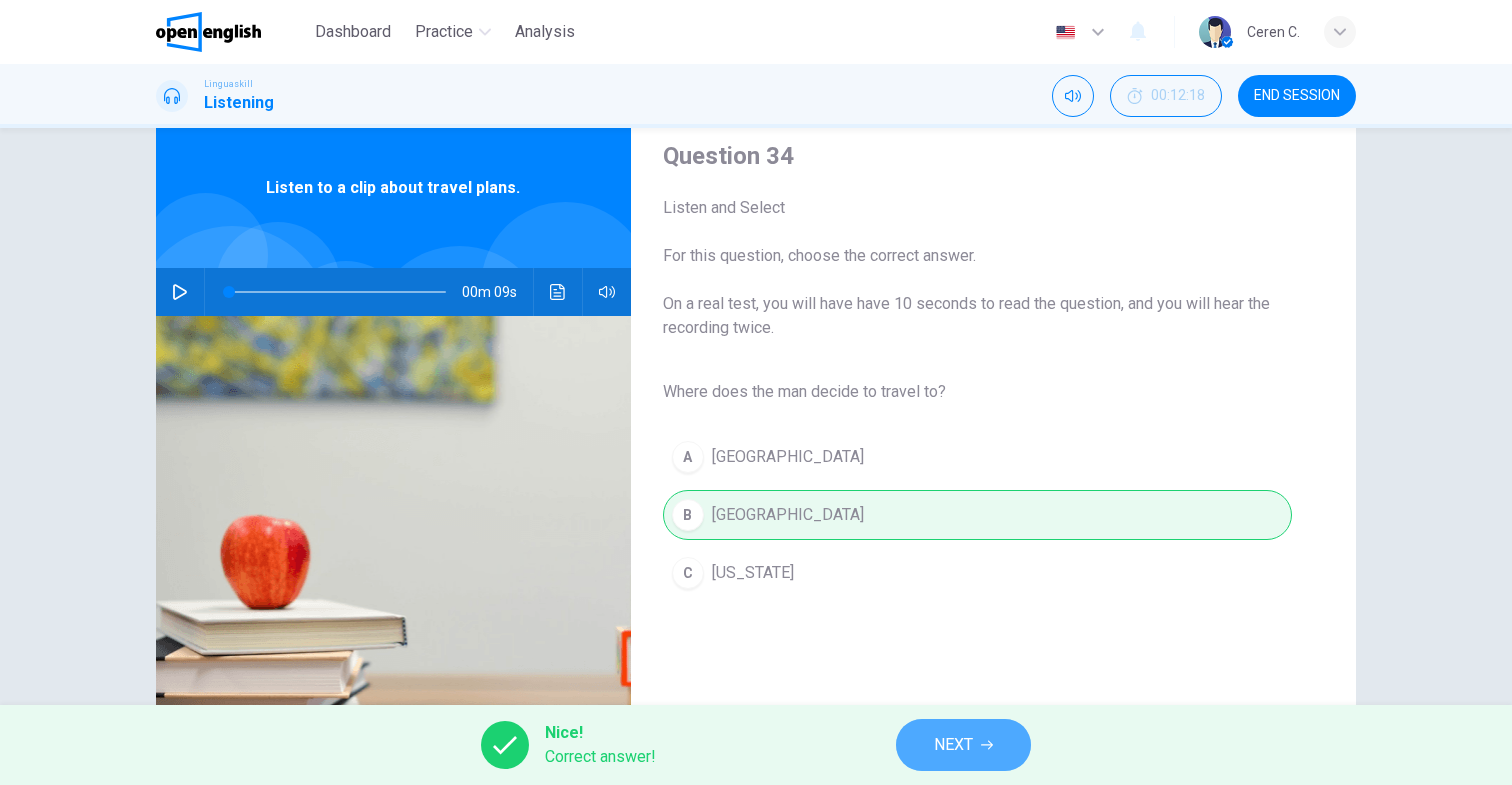 click on "NEXT" at bounding box center [963, 745] 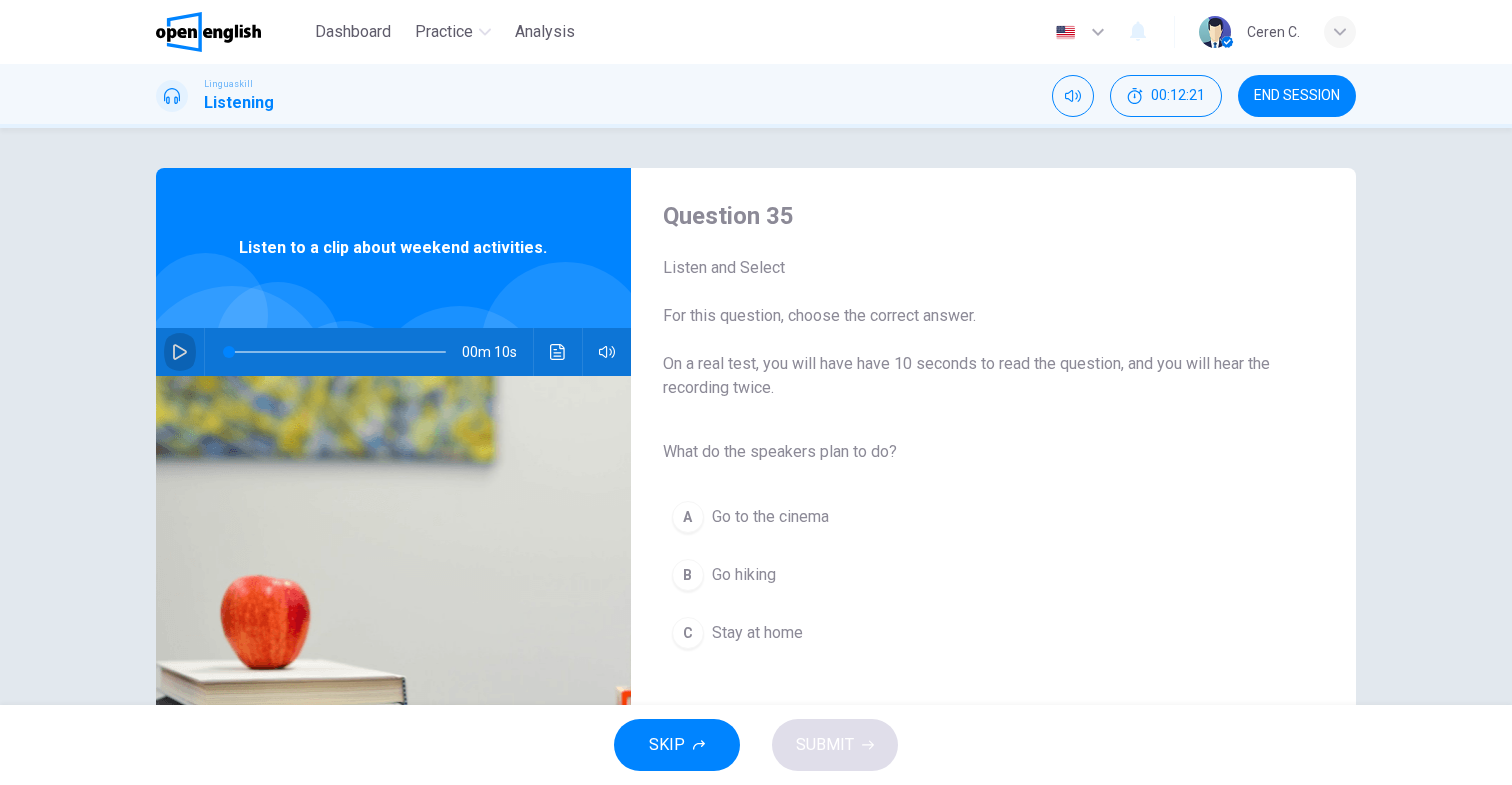 click at bounding box center (180, 352) 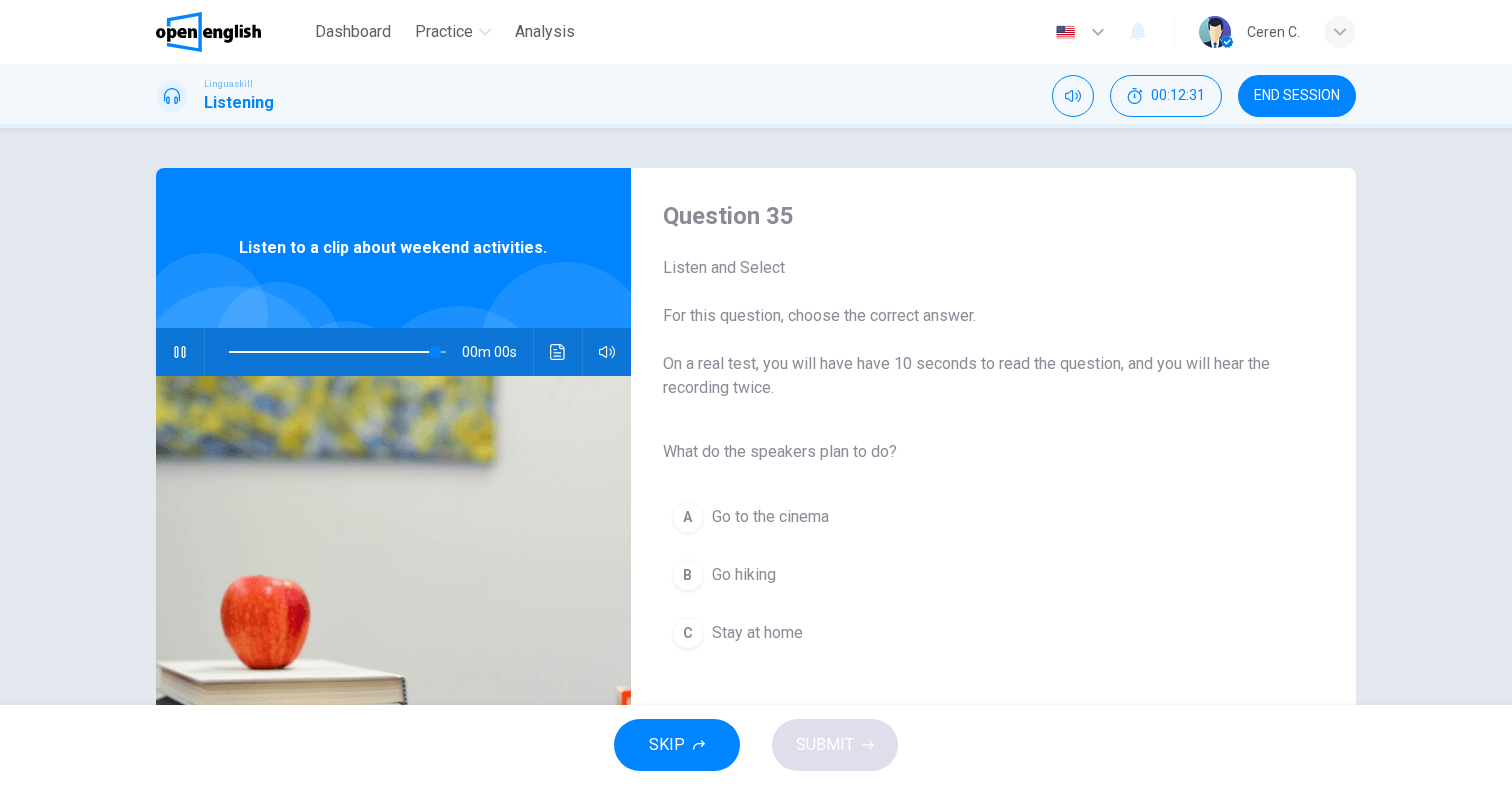 type on "*" 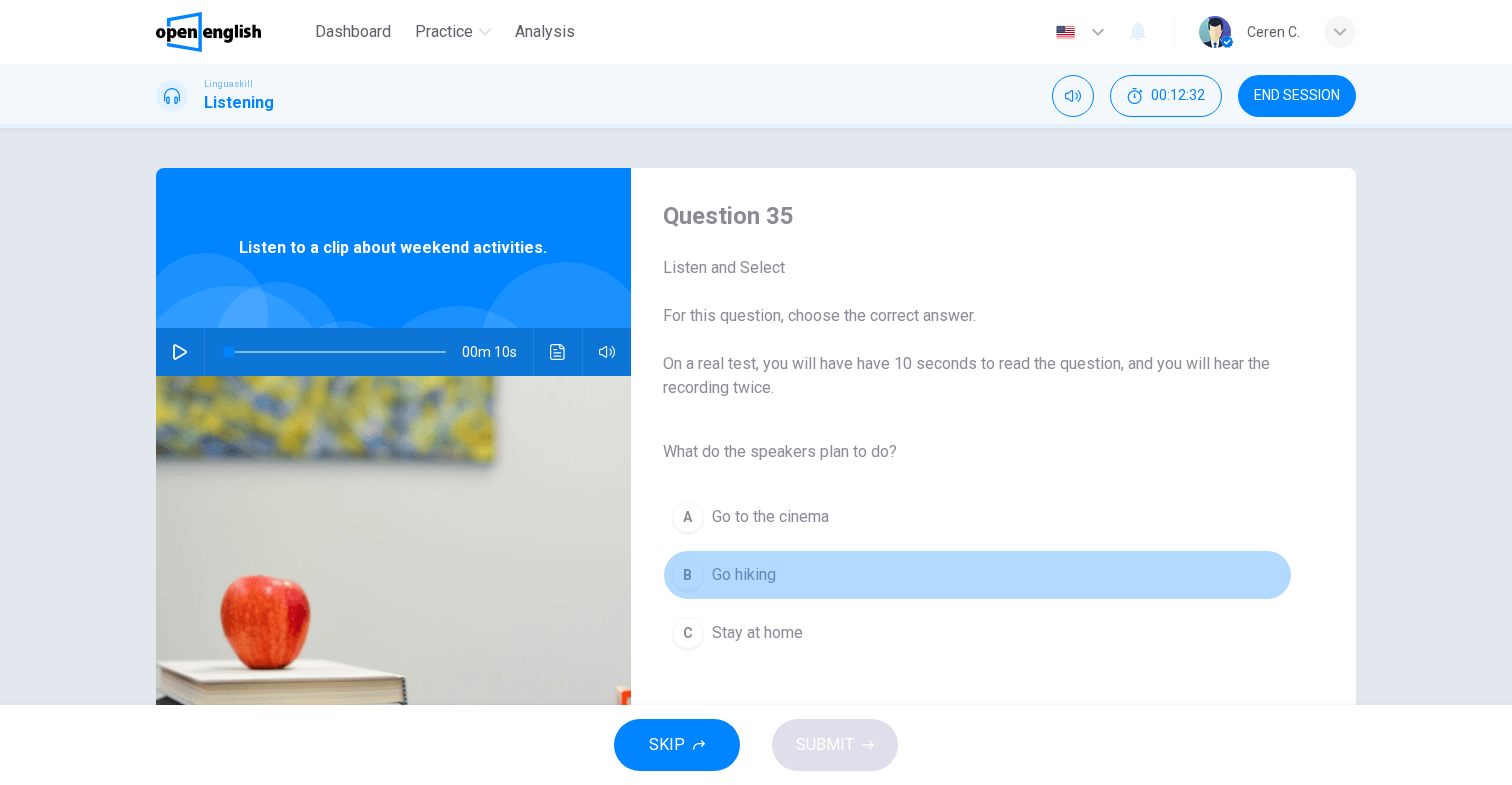 click on "Go hiking" at bounding box center (744, 575) 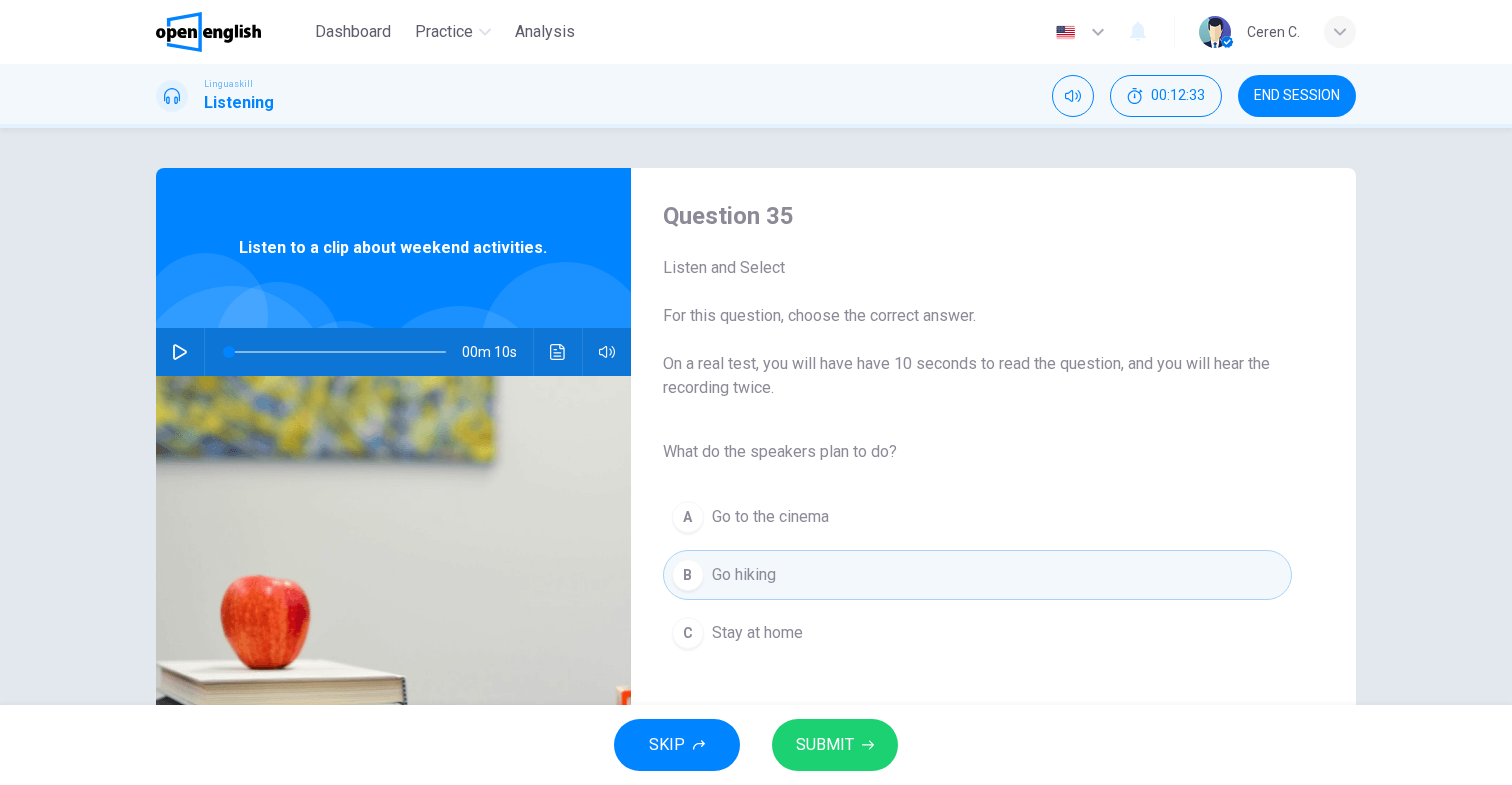 click on "SUBMIT" at bounding box center (825, 745) 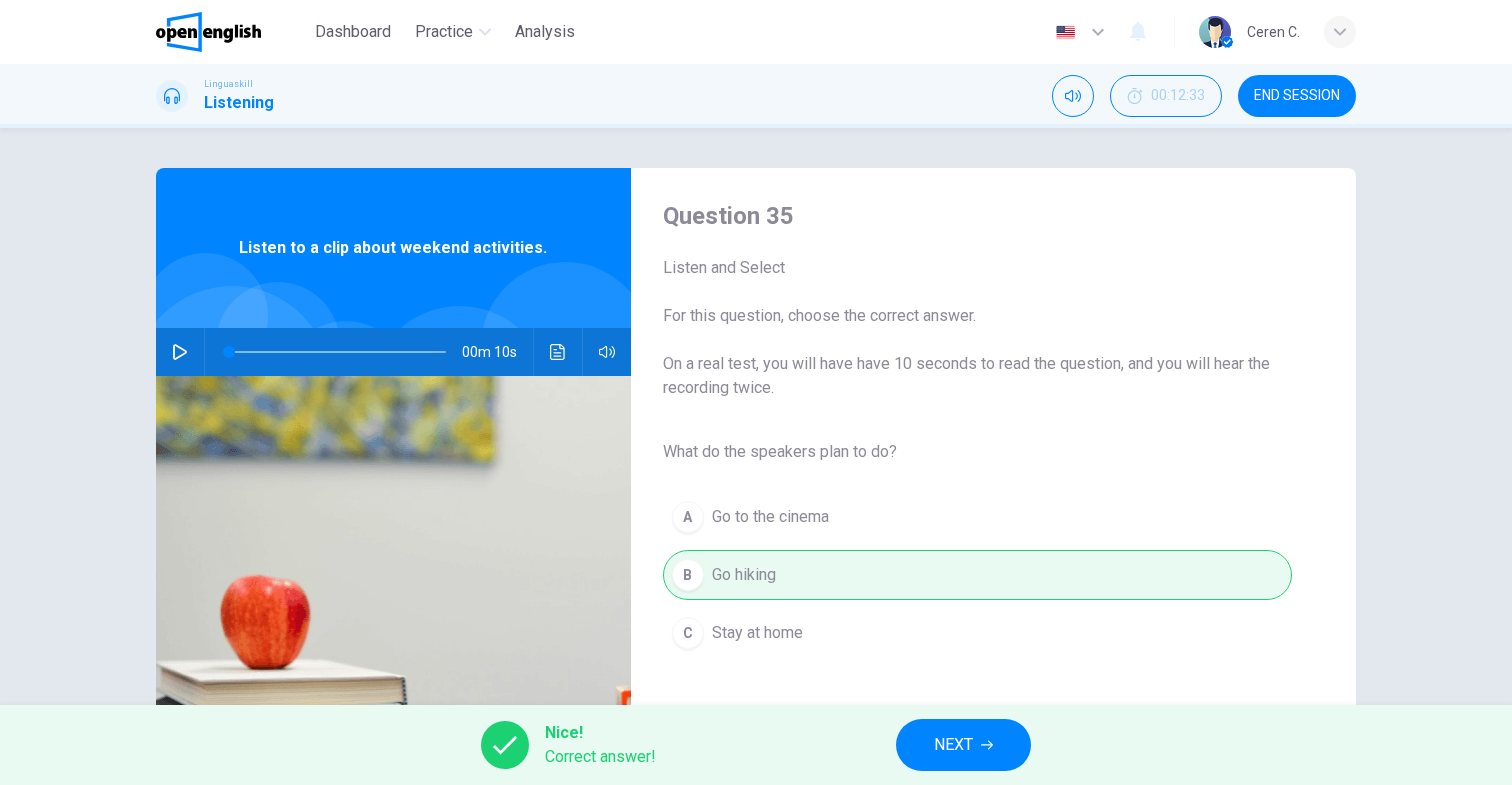 click on "NEXT" at bounding box center [953, 745] 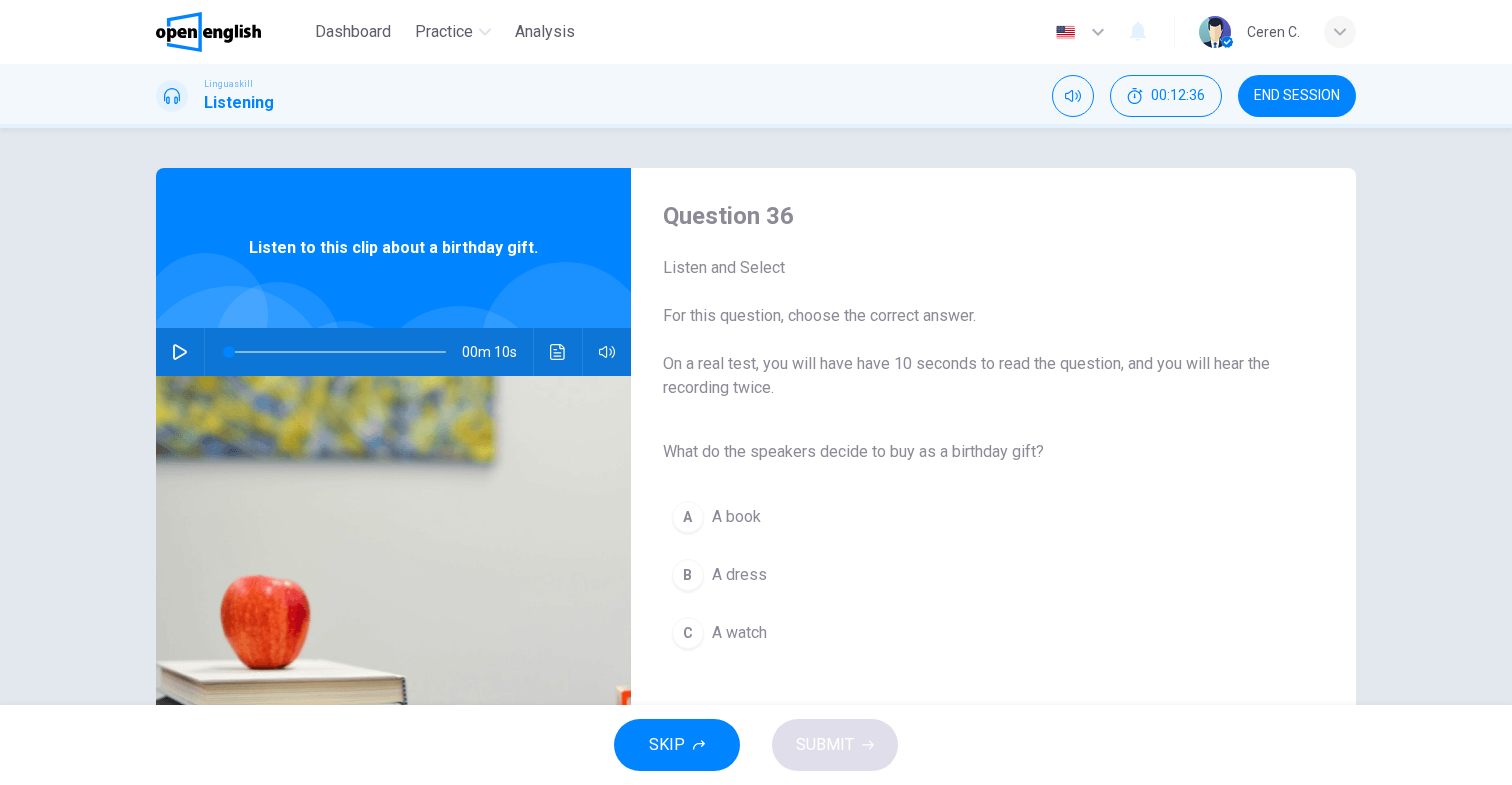 click 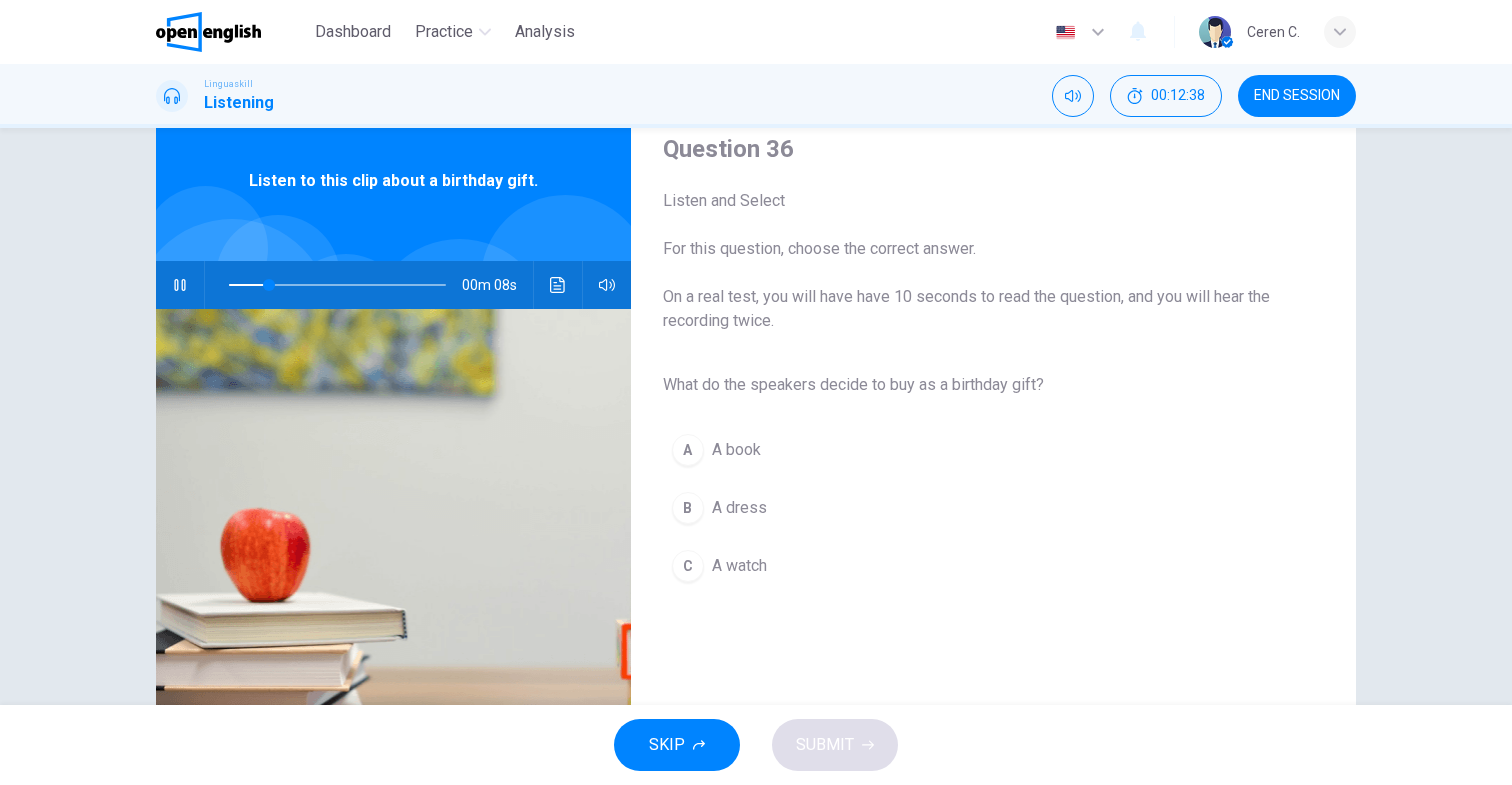 scroll, scrollTop: 115, scrollLeft: 0, axis: vertical 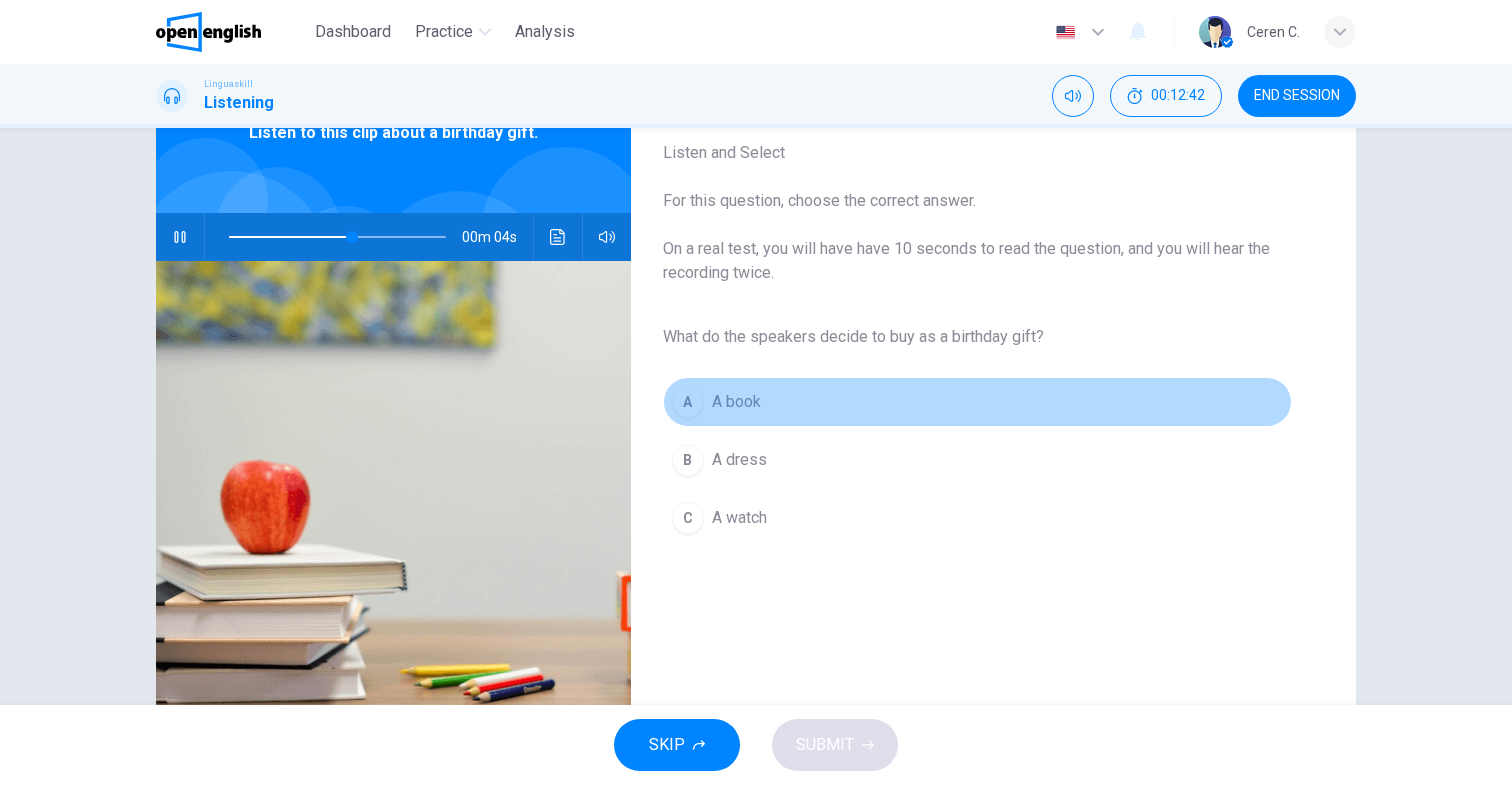 click on "A book" at bounding box center [736, 402] 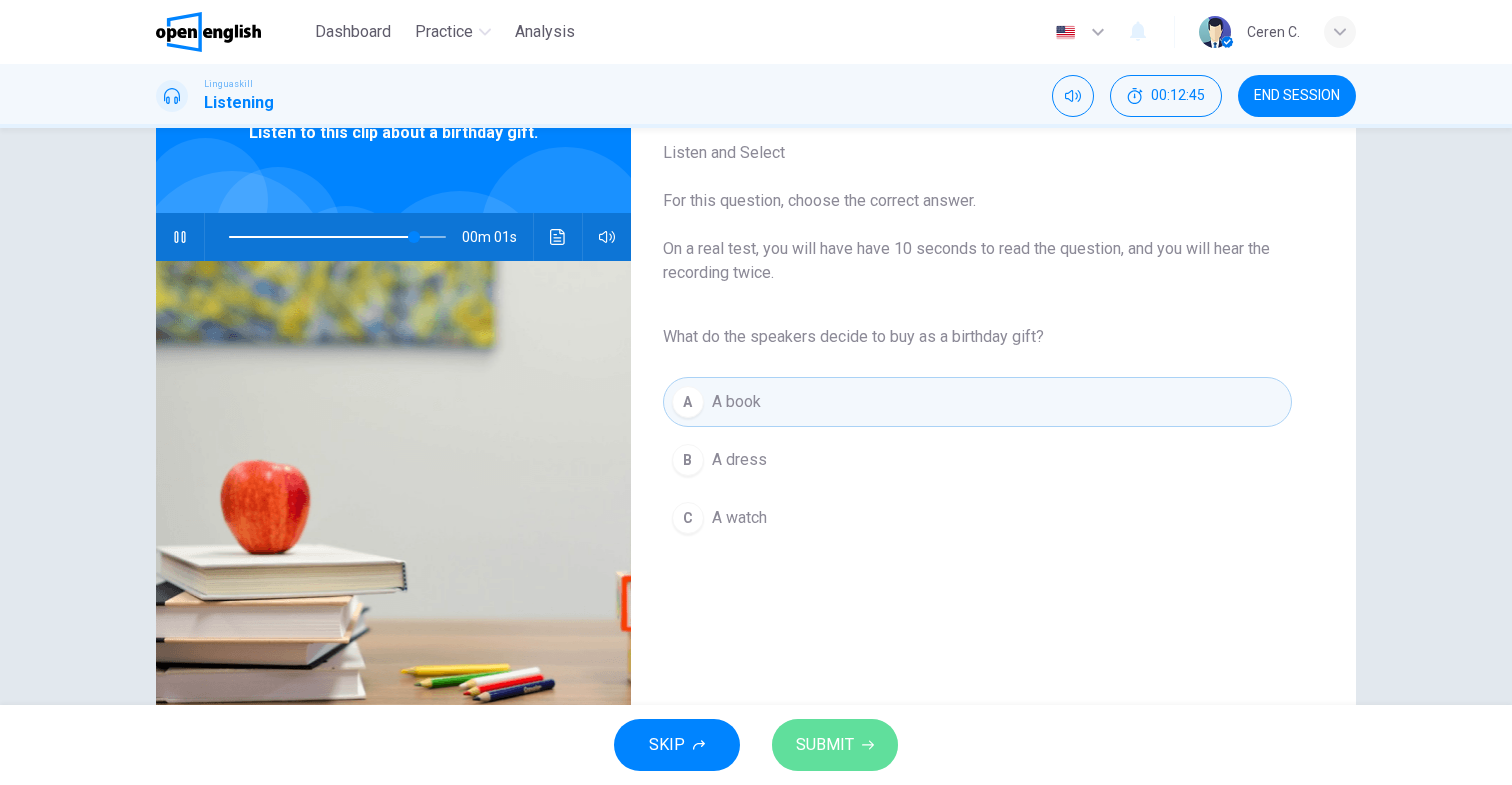 click on "SUBMIT" at bounding box center (825, 745) 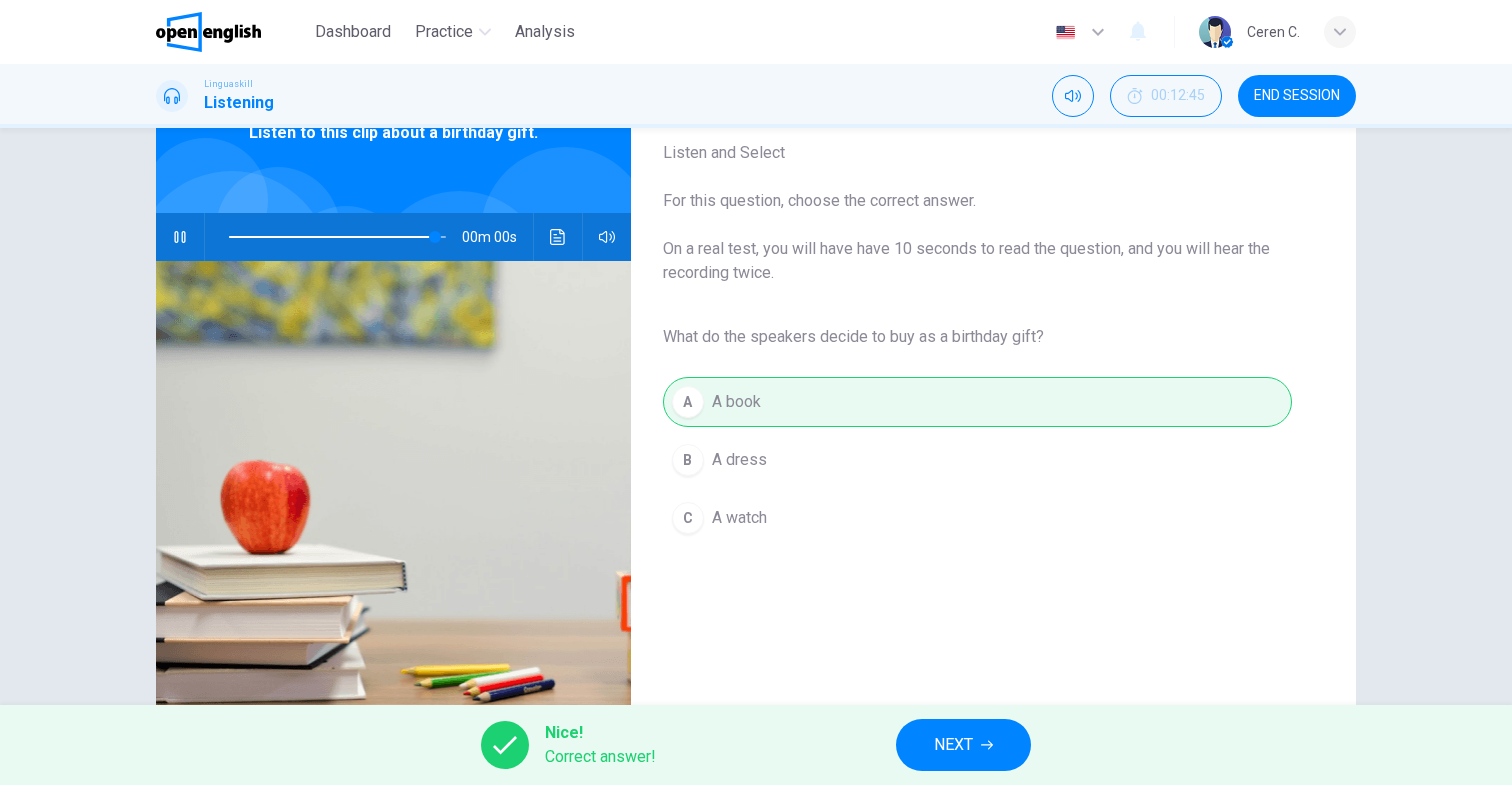 type on "**" 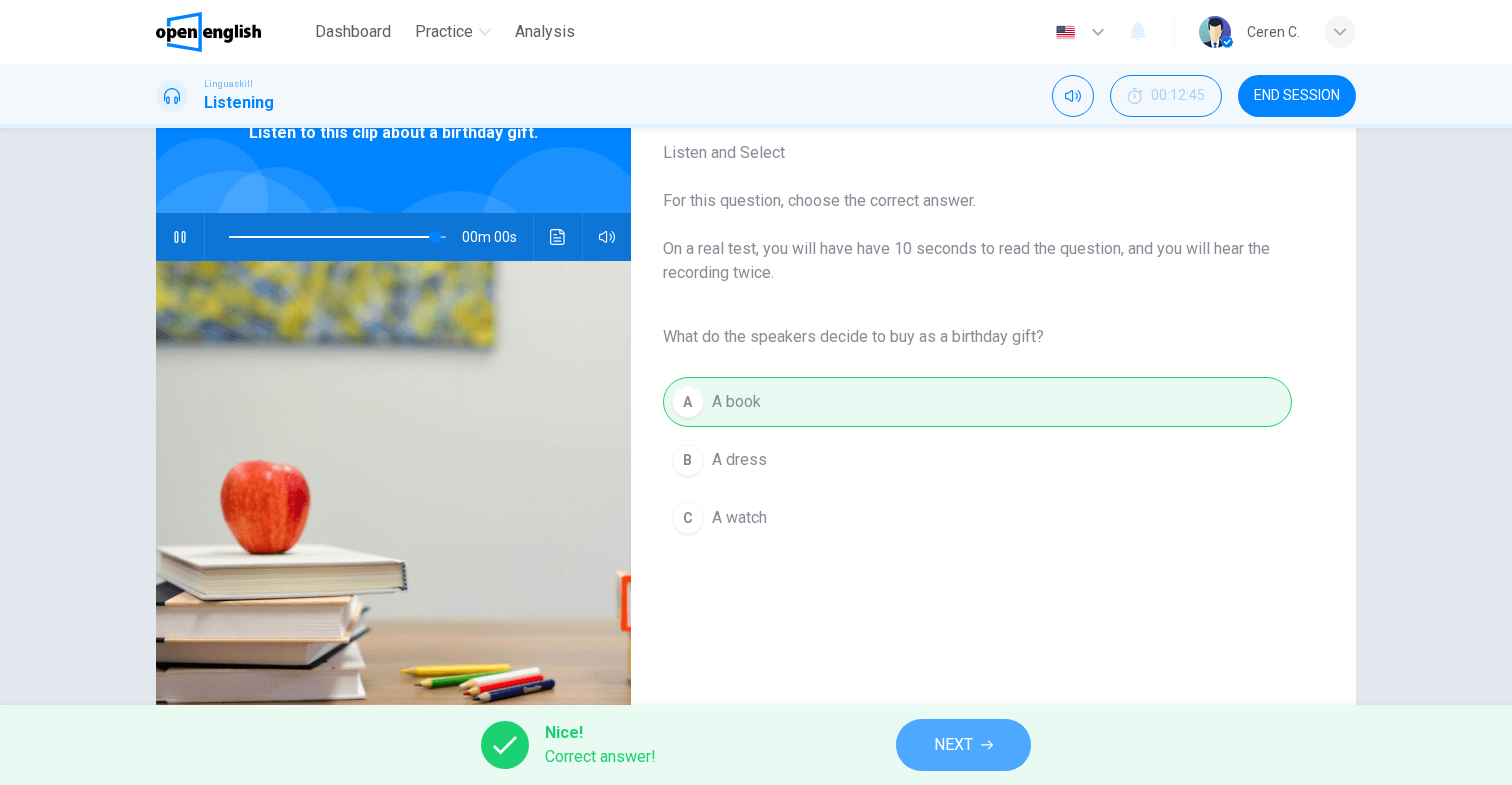 click on "NEXT" at bounding box center [953, 745] 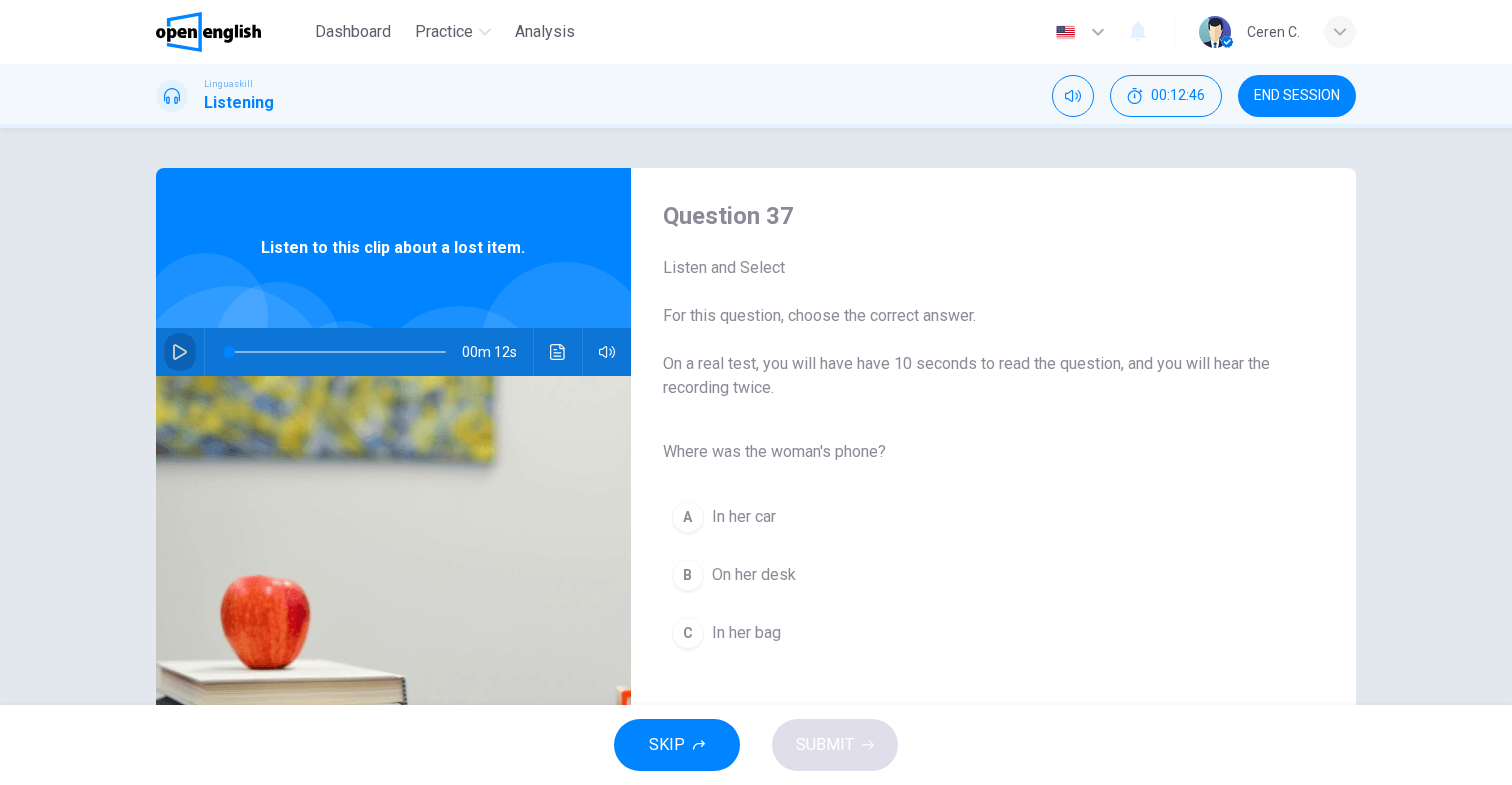click at bounding box center [180, 352] 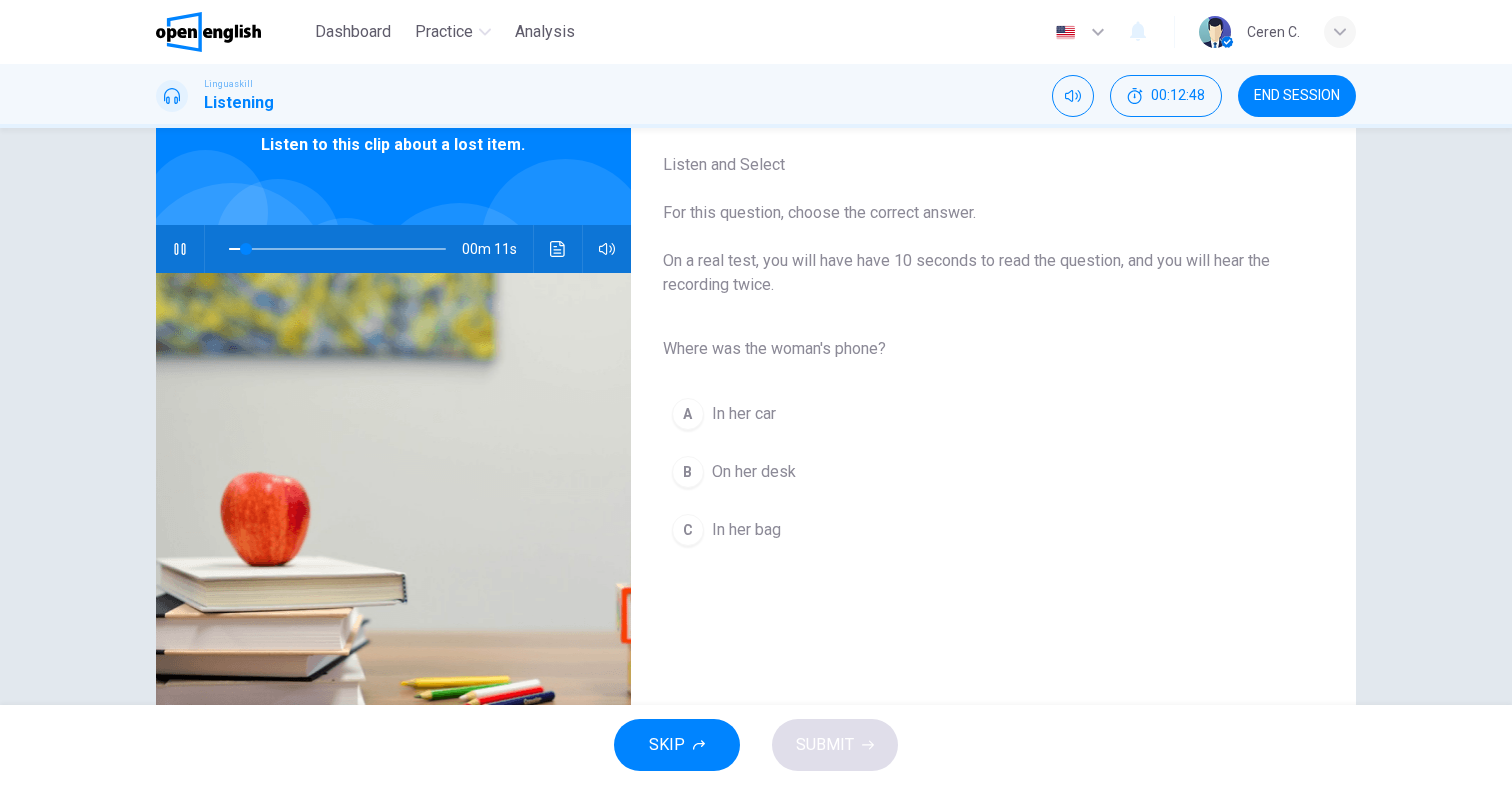 scroll, scrollTop: 117, scrollLeft: 0, axis: vertical 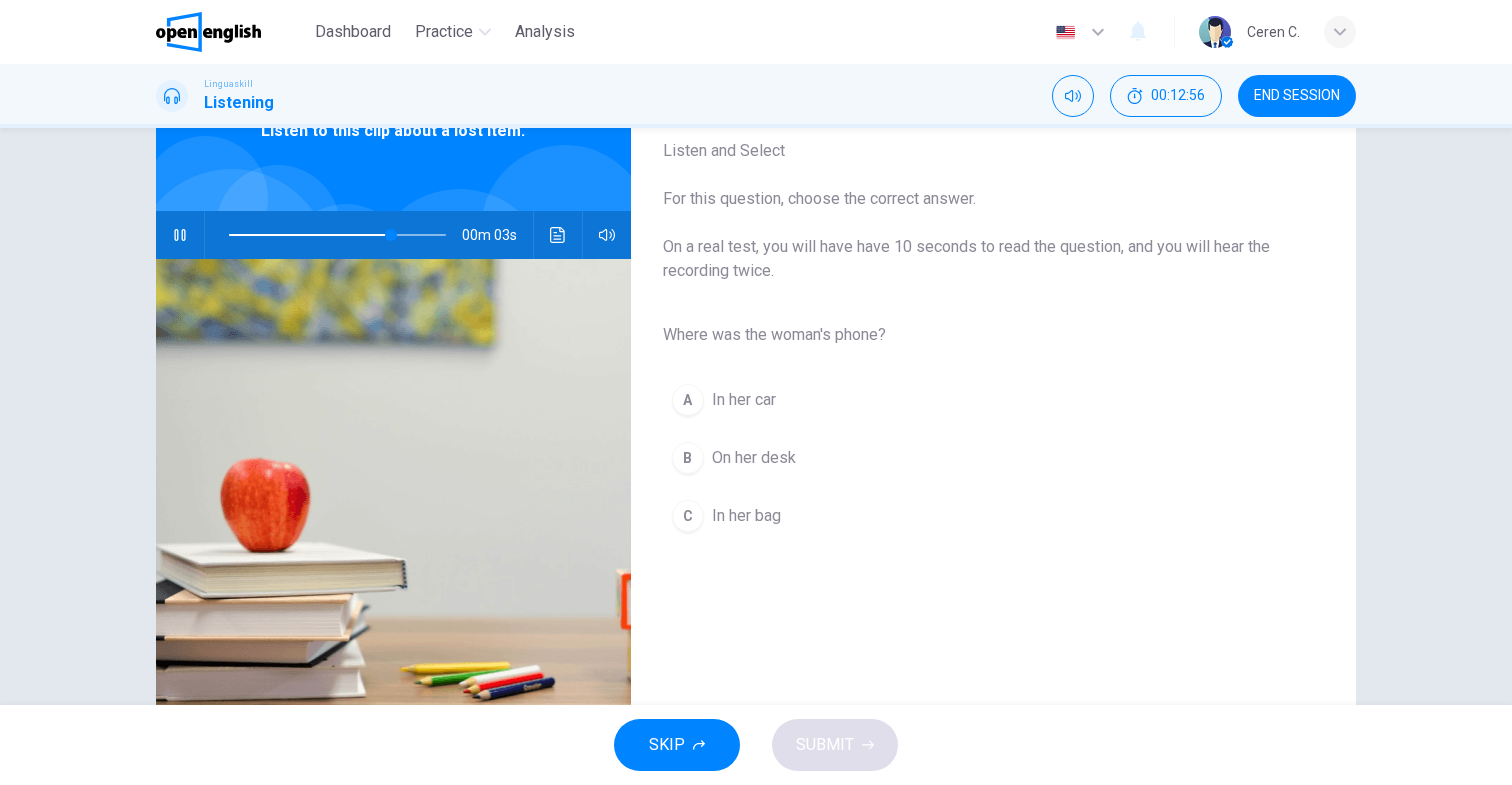 click on "In her bag" at bounding box center [746, 516] 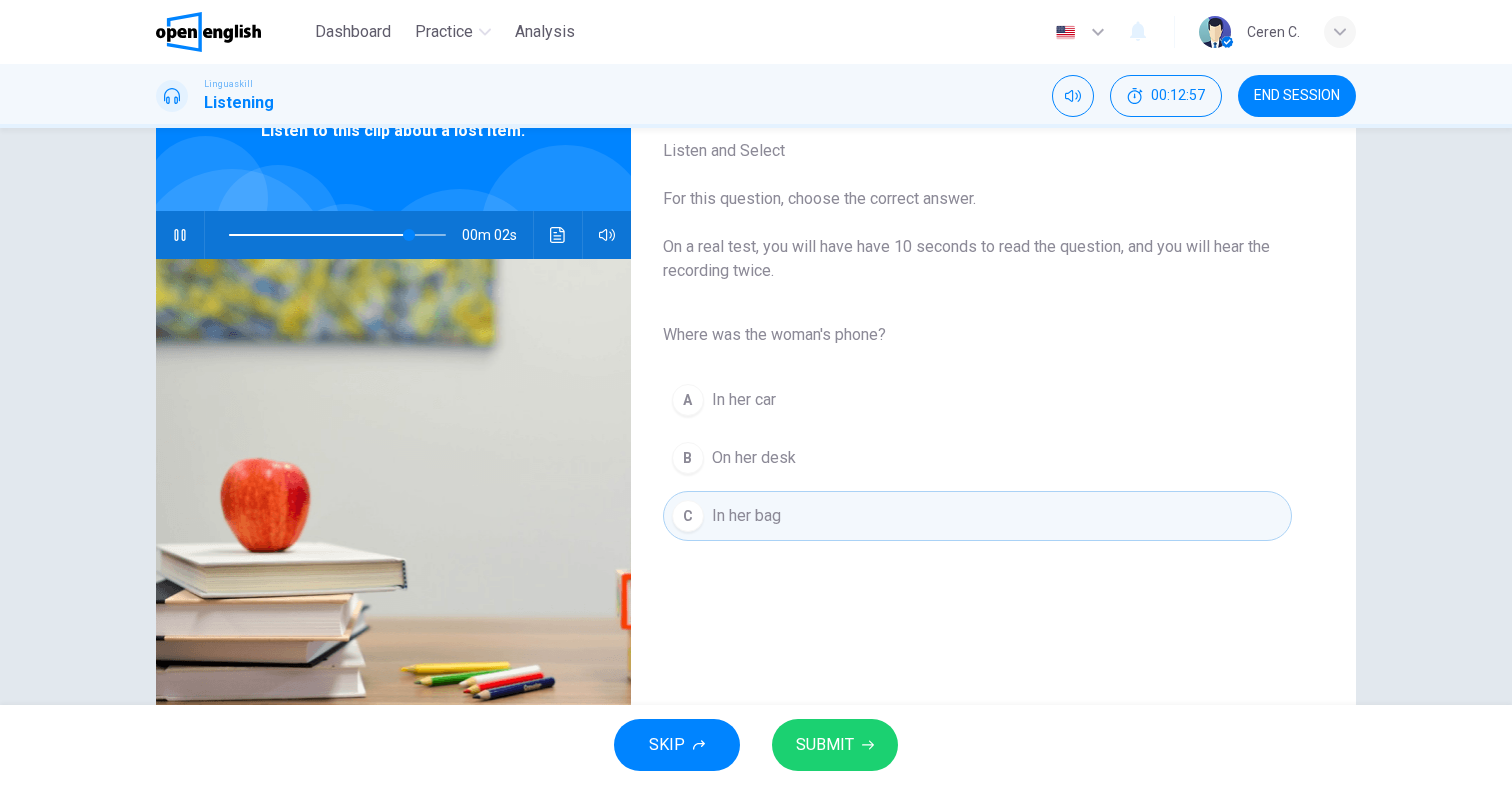click on "SUBMIT" at bounding box center (825, 745) 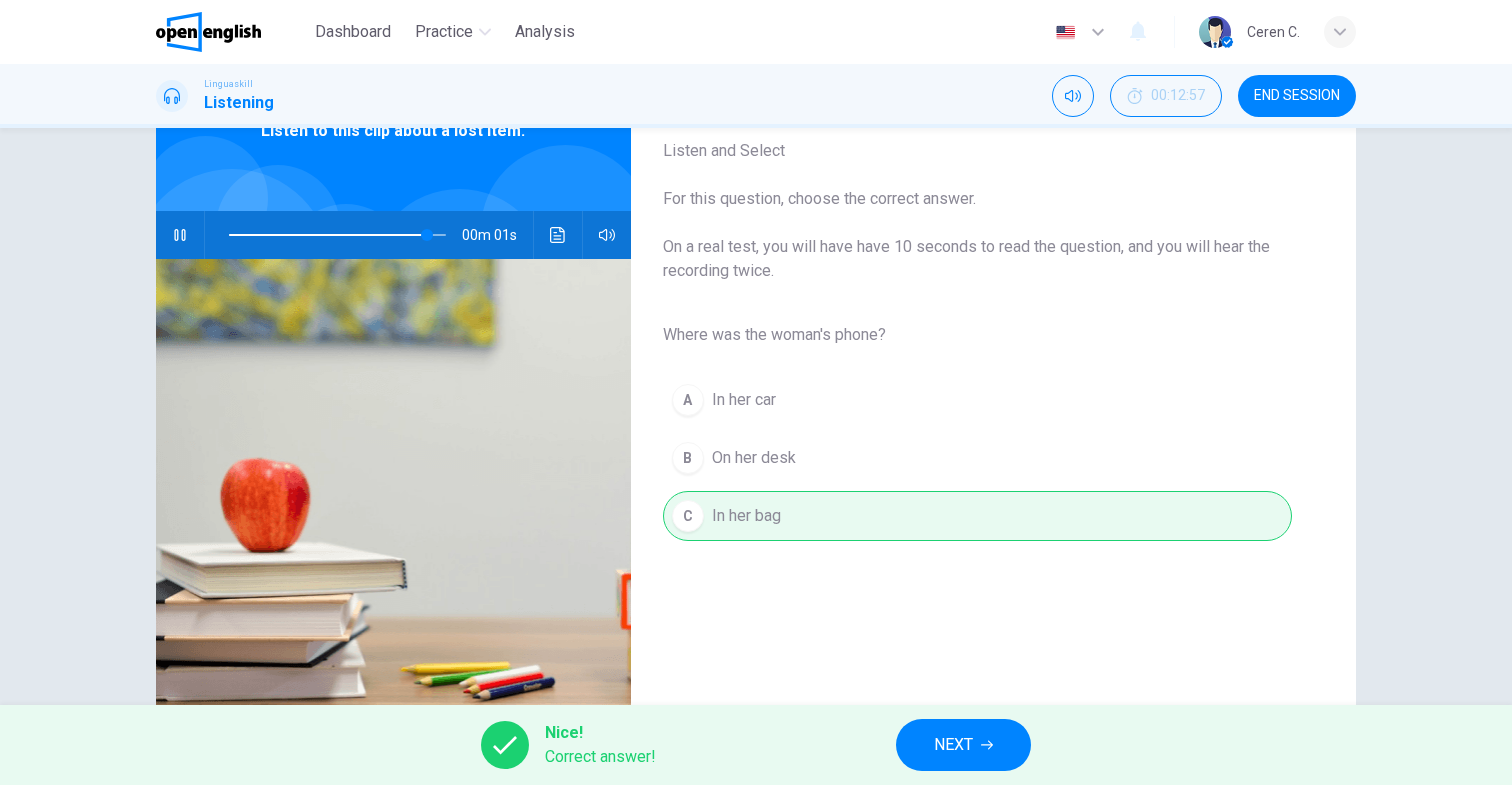 type on "*" 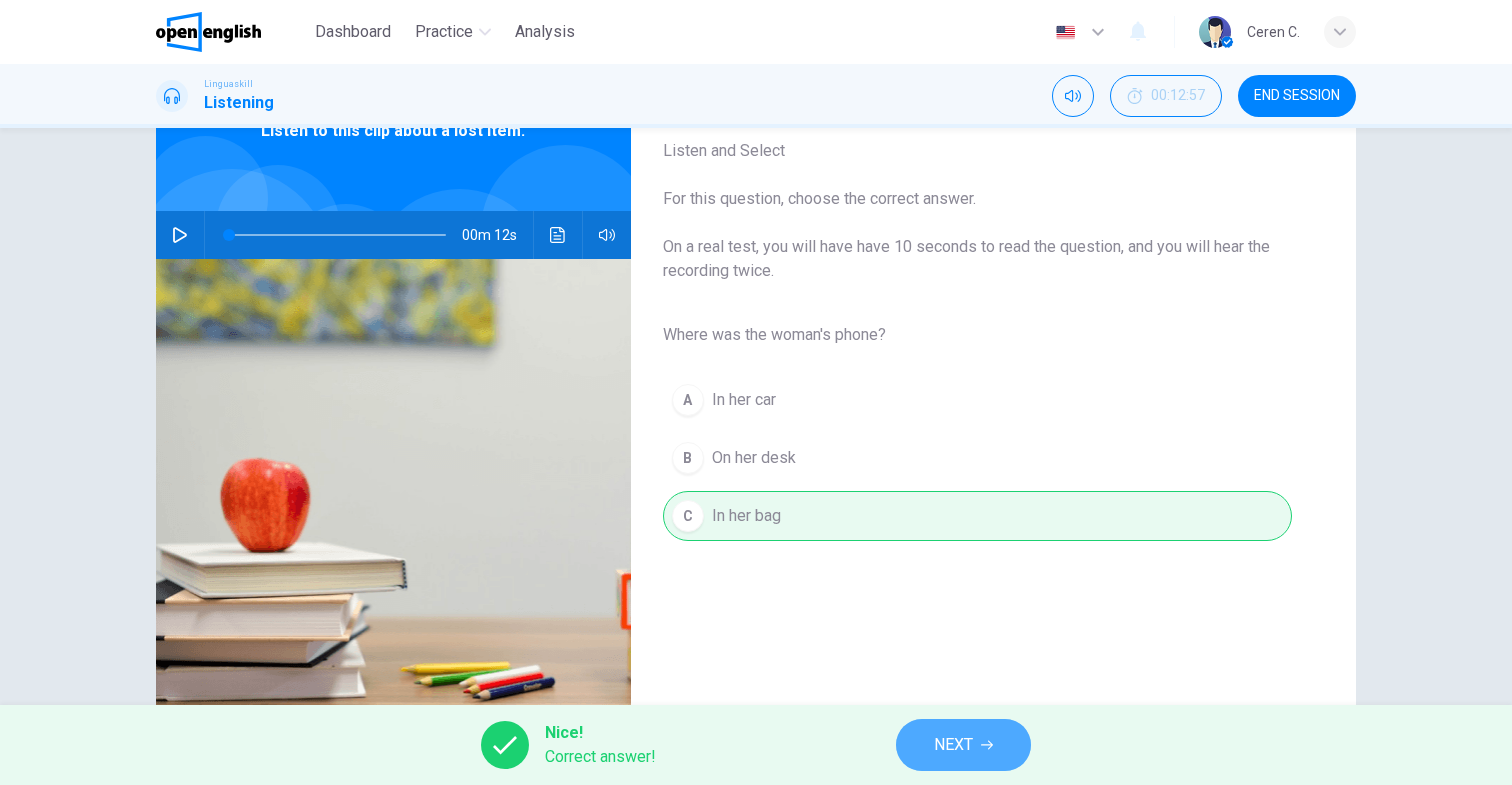 click on "NEXT" at bounding box center [963, 745] 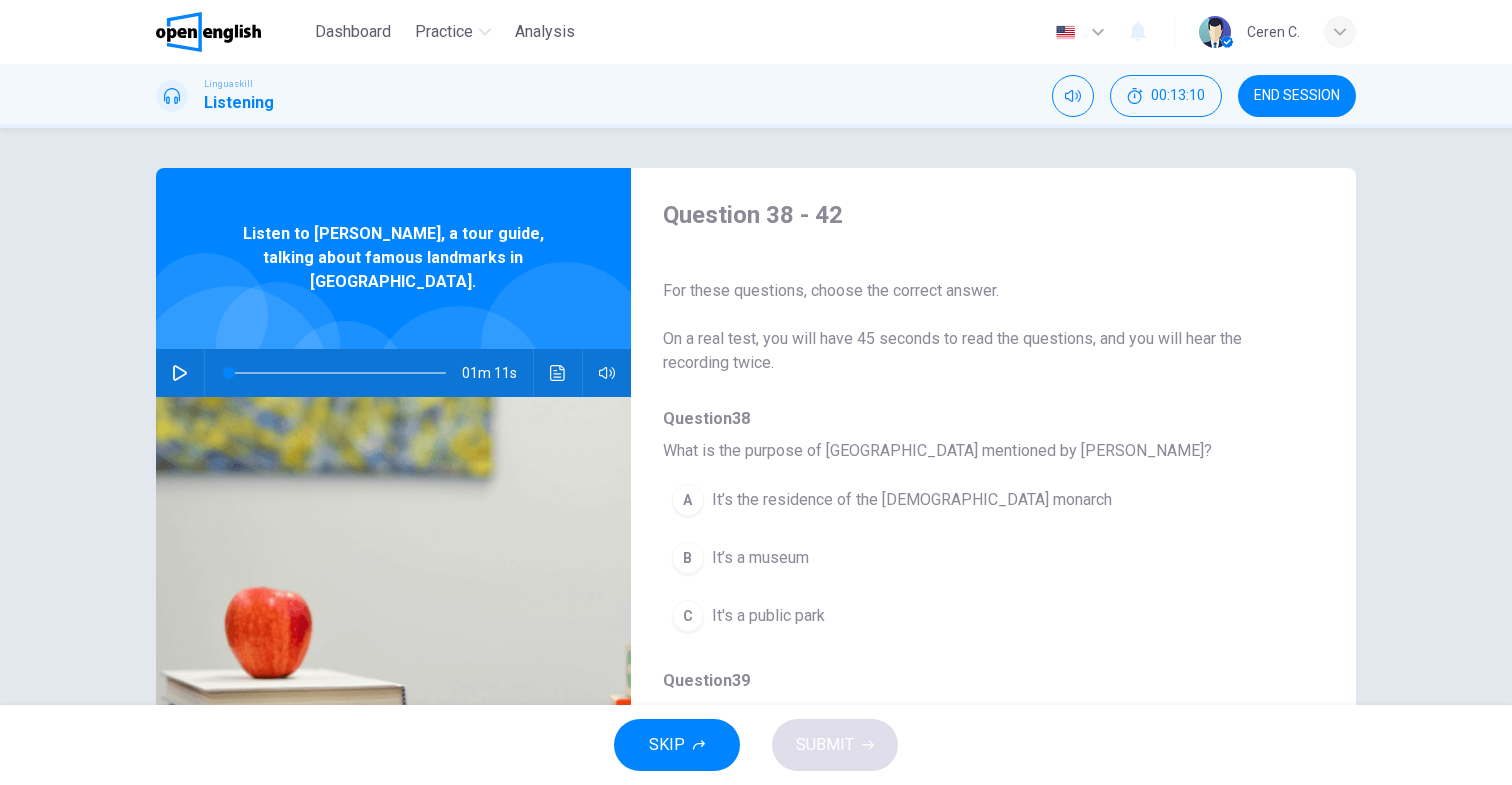 scroll, scrollTop: 0, scrollLeft: 0, axis: both 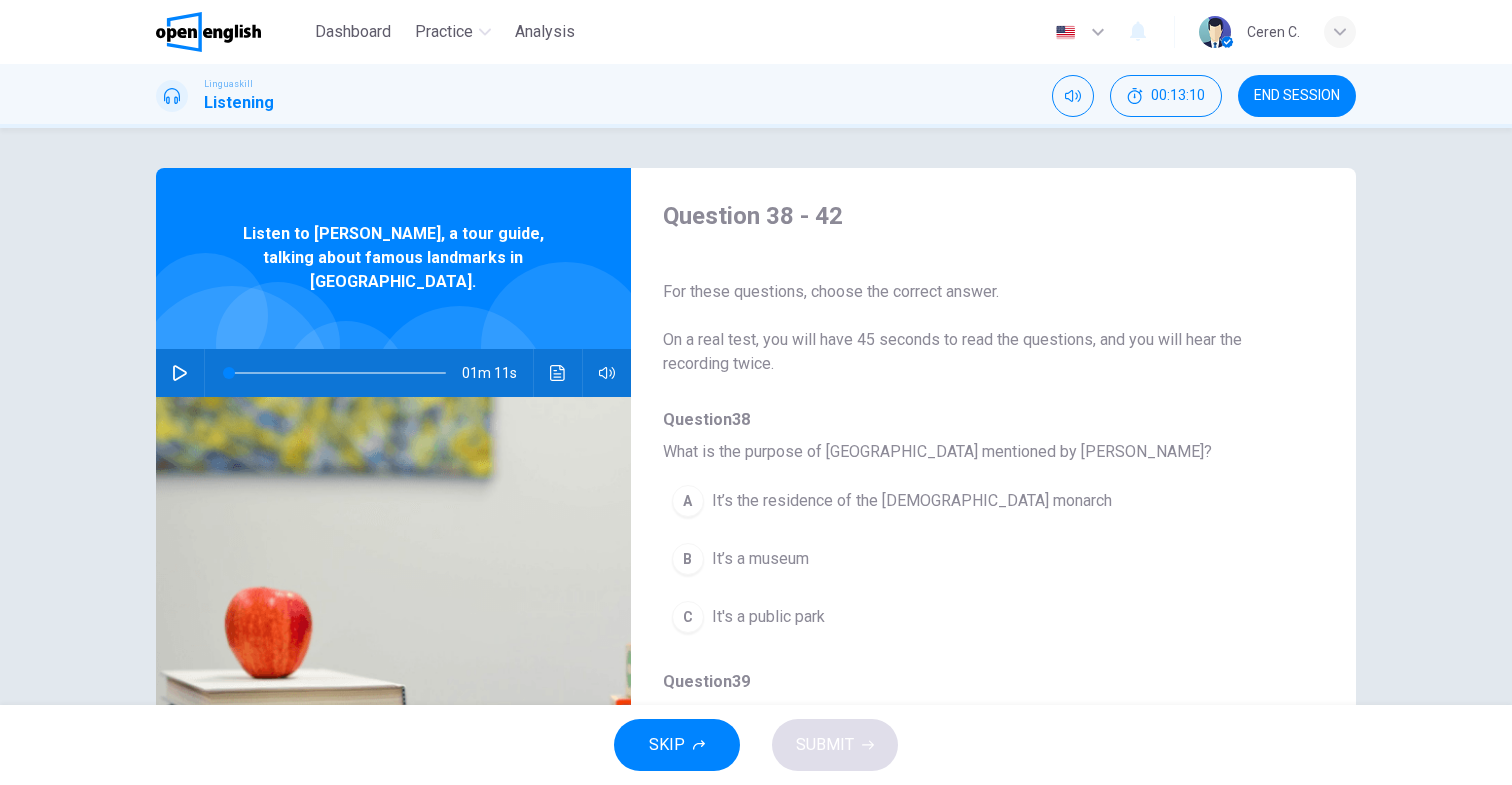 click 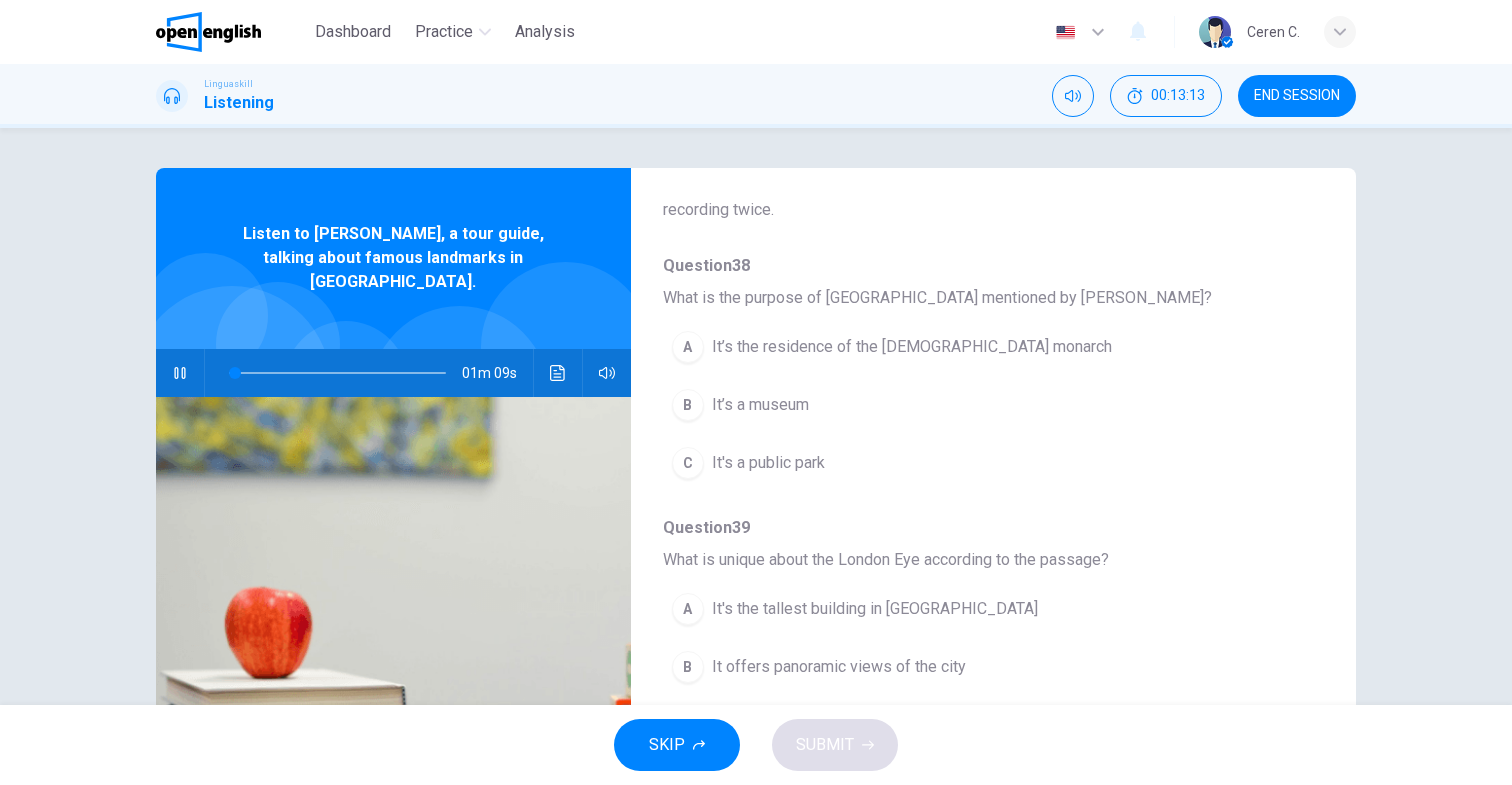 scroll, scrollTop: 181, scrollLeft: 0, axis: vertical 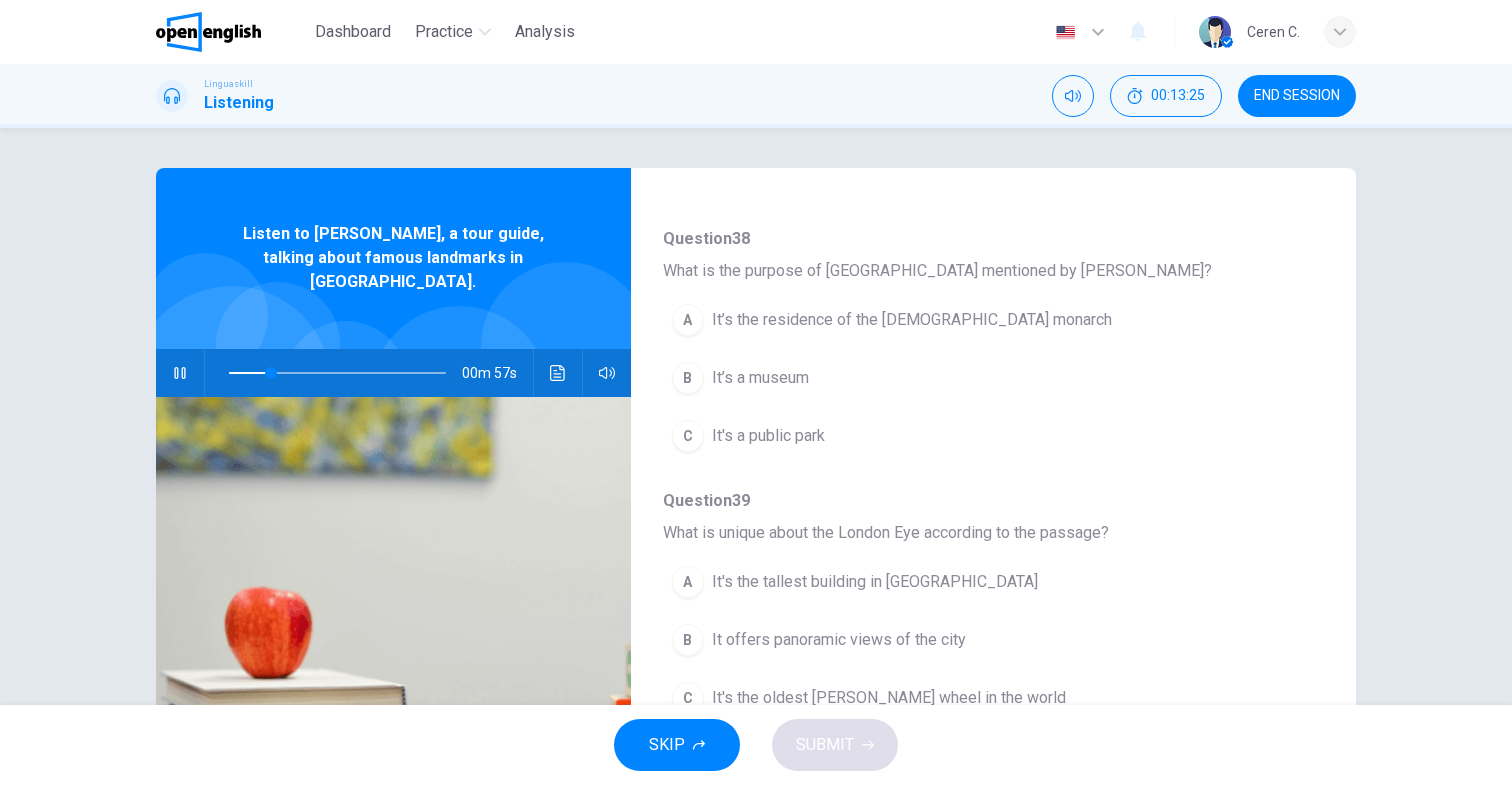 click on "It’s the residence of the British monarch" at bounding box center (912, 320) 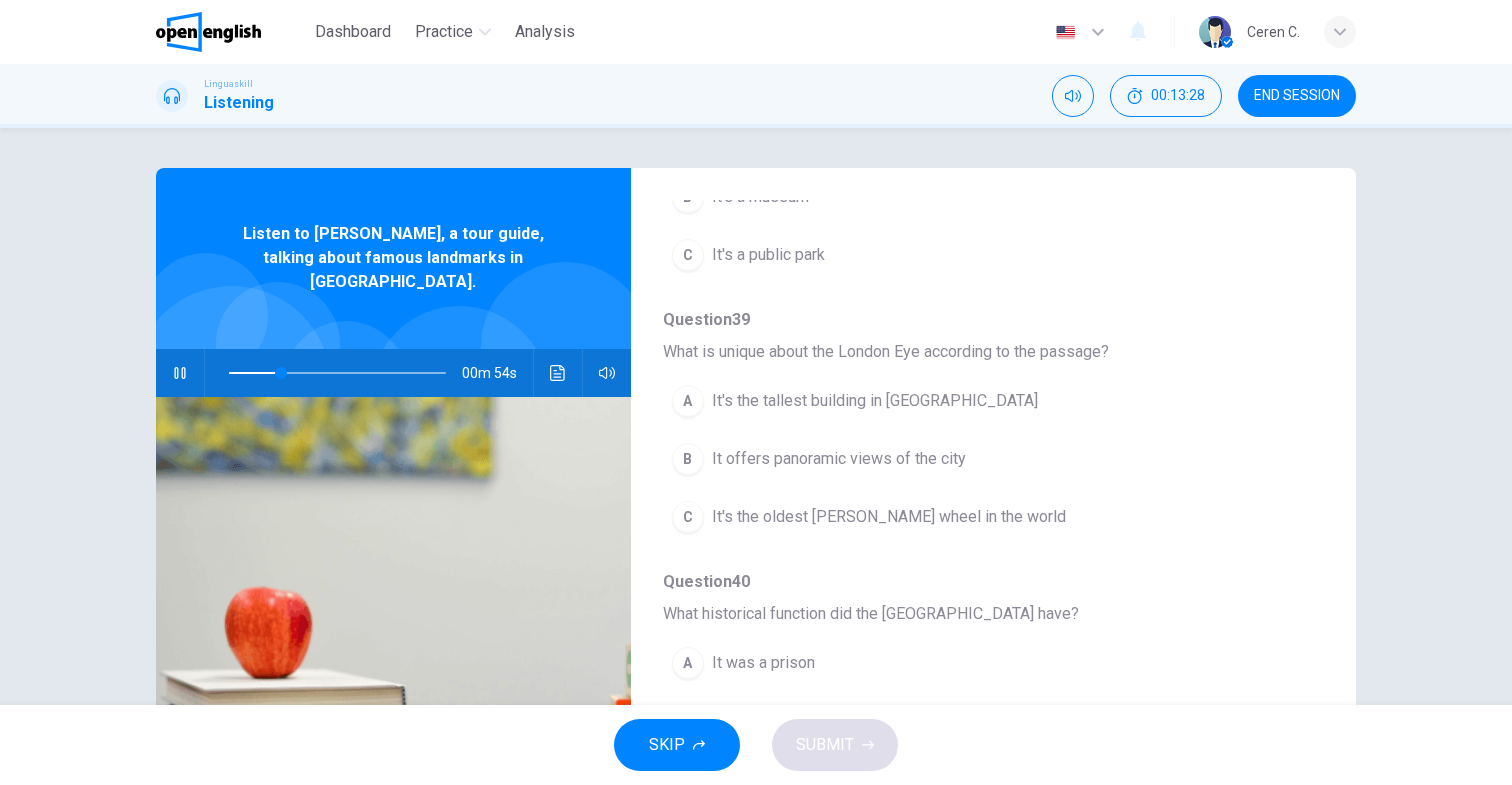 scroll, scrollTop: 366, scrollLeft: 0, axis: vertical 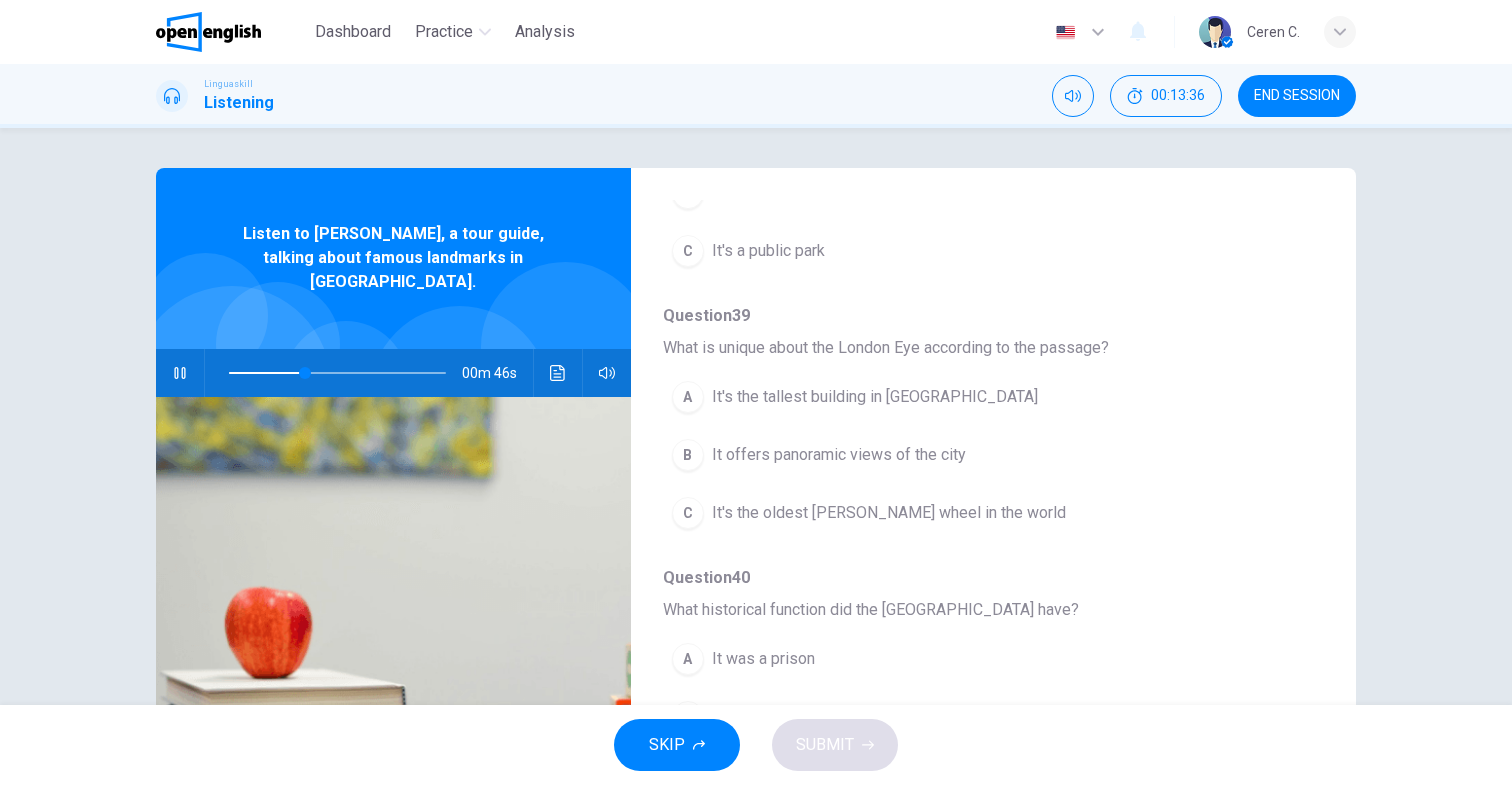 click at bounding box center (337, 373) 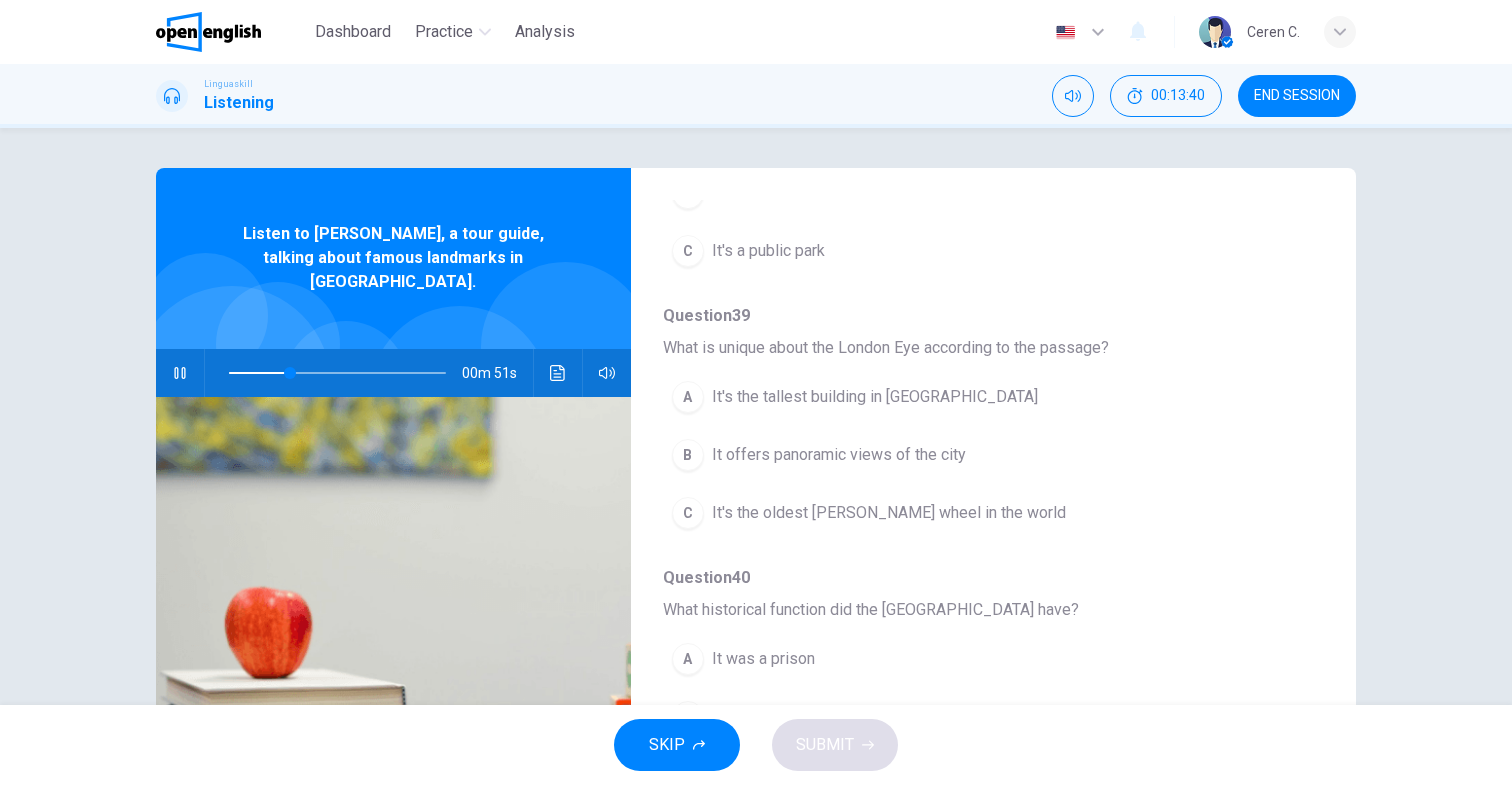 click on "It offers panoramic views of the city" at bounding box center [839, 455] 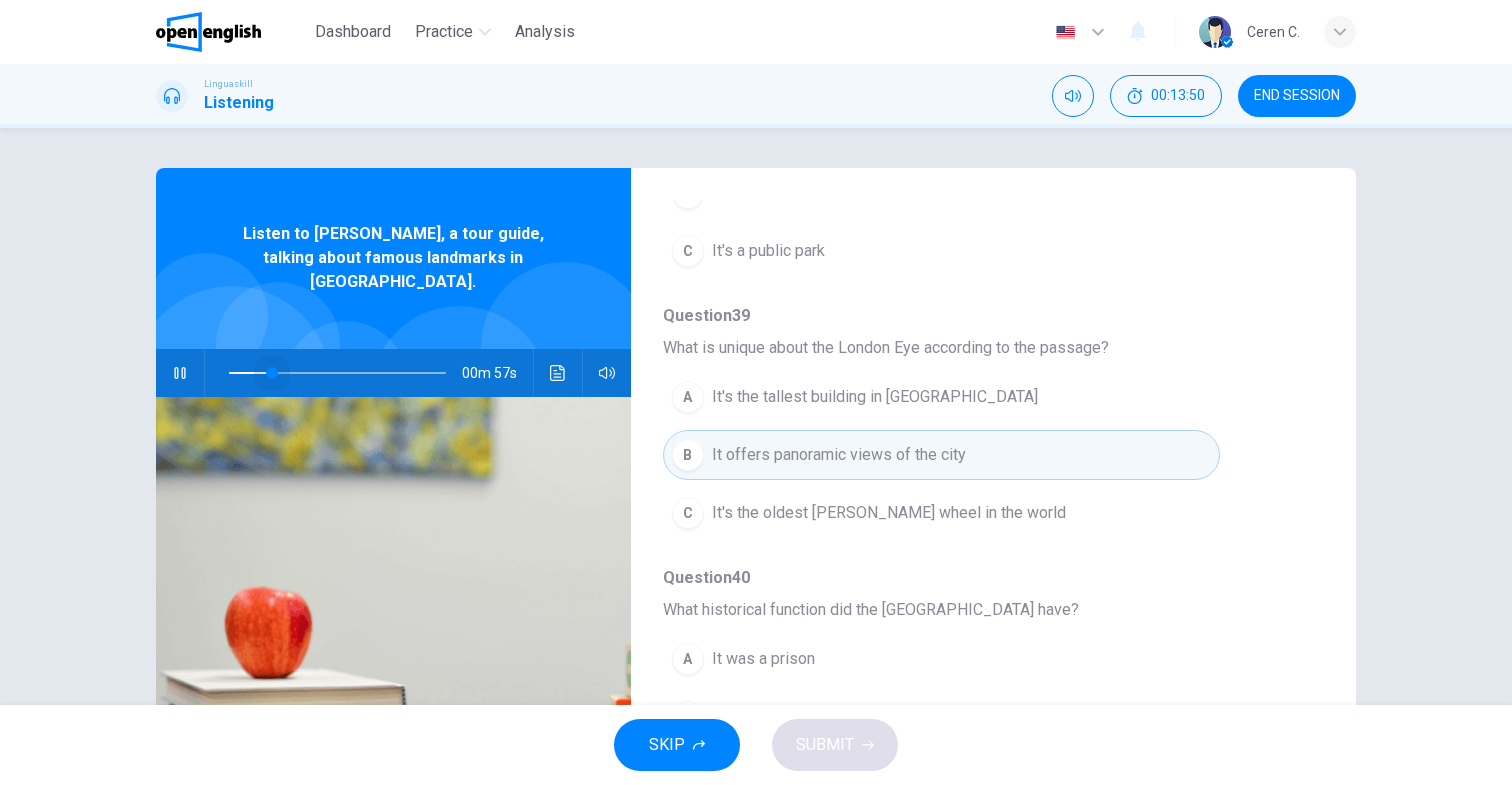 click at bounding box center (337, 373) 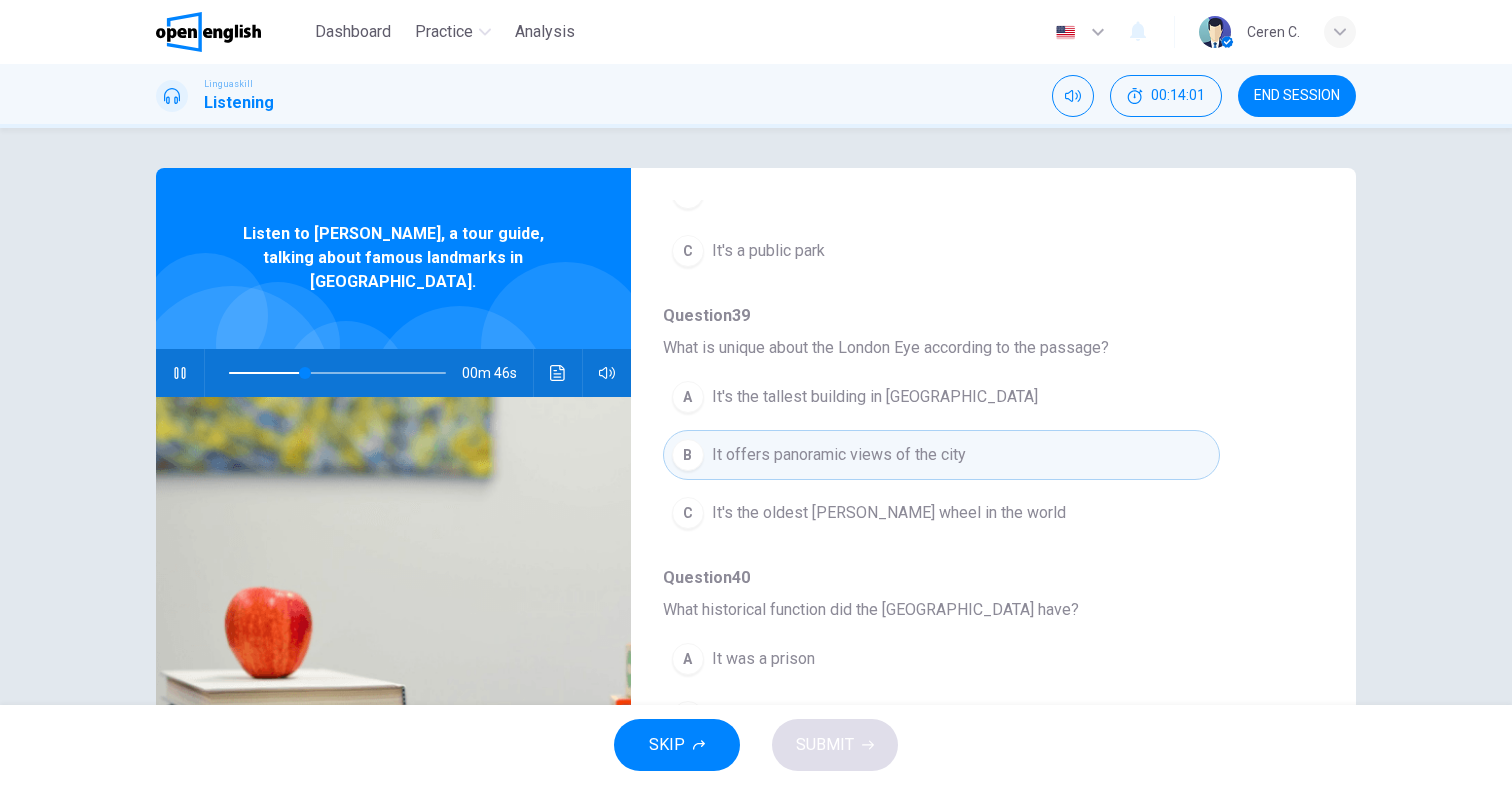 click on "It's the tallest building in London" at bounding box center (875, 397) 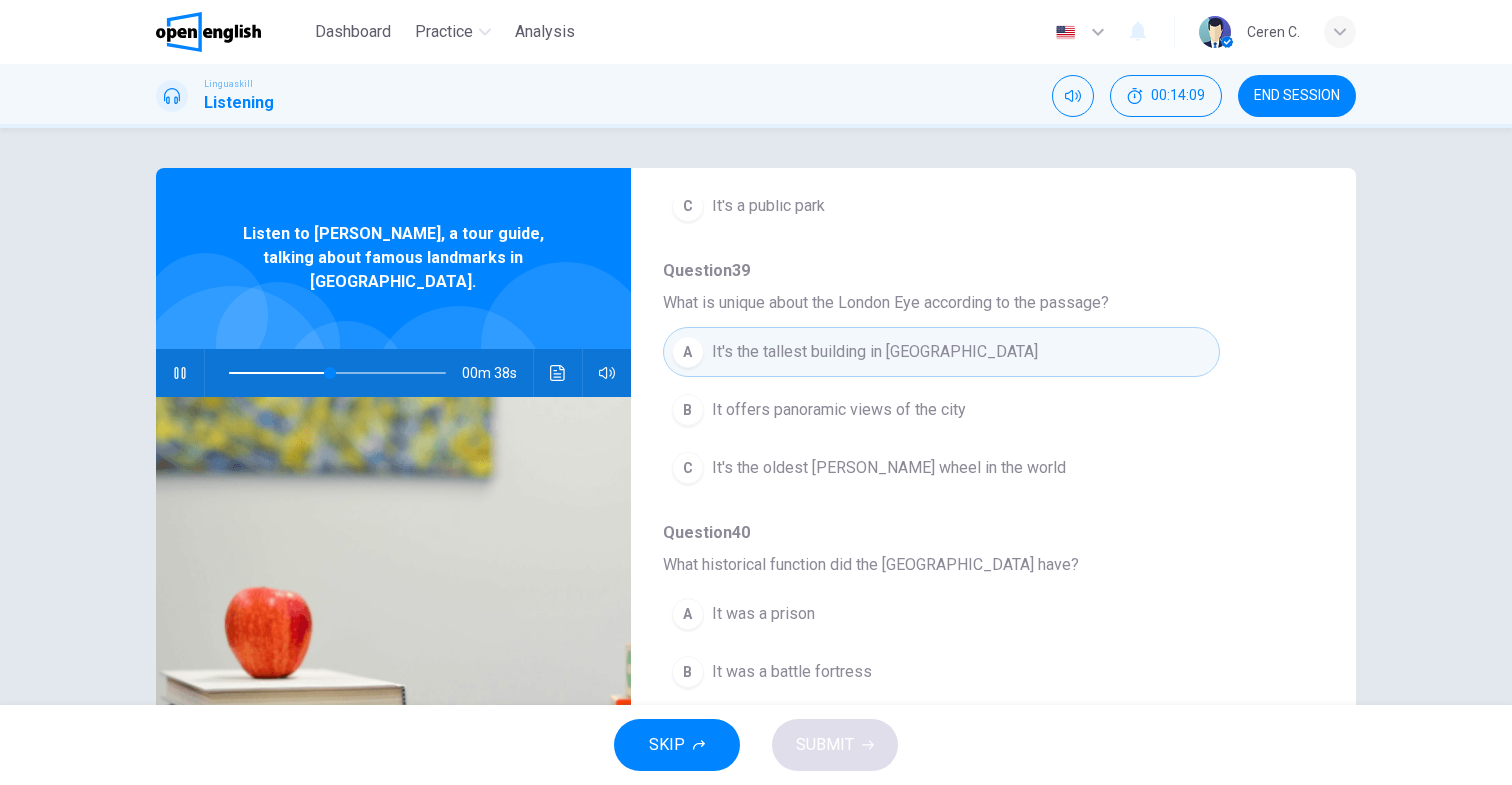 scroll, scrollTop: 407, scrollLeft: 0, axis: vertical 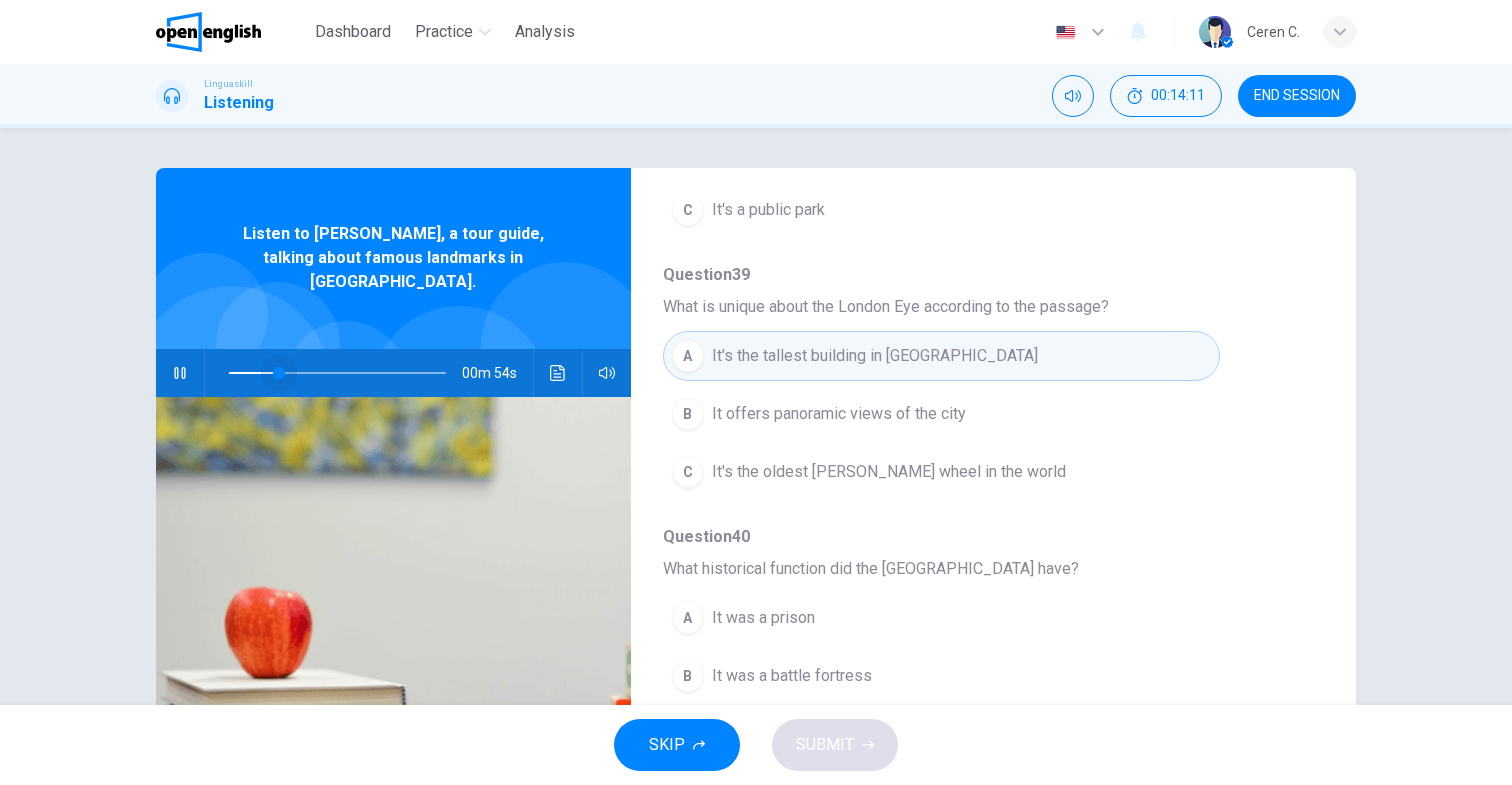 click at bounding box center (337, 373) 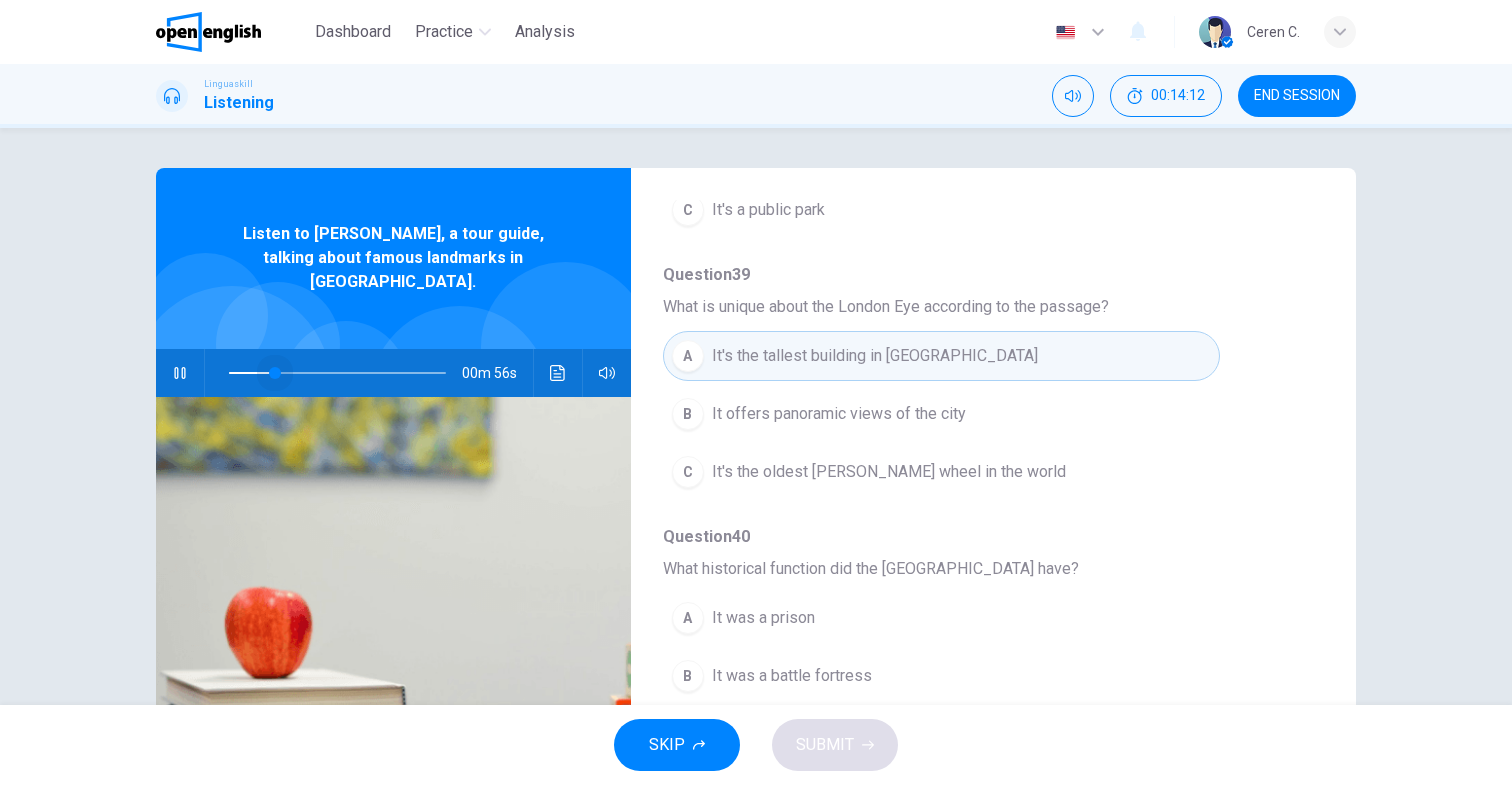 click at bounding box center [275, 373] 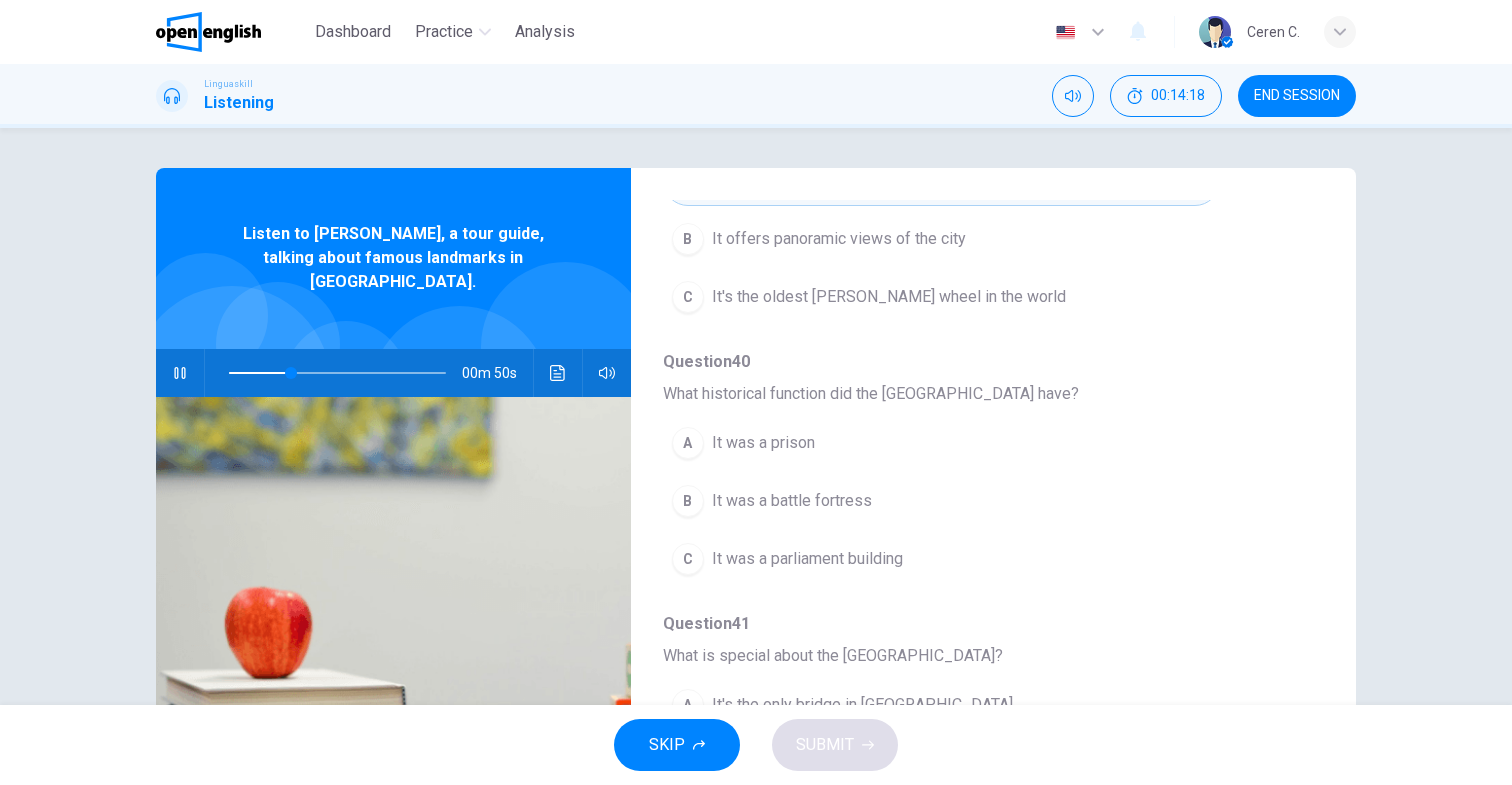 scroll, scrollTop: 595, scrollLeft: 0, axis: vertical 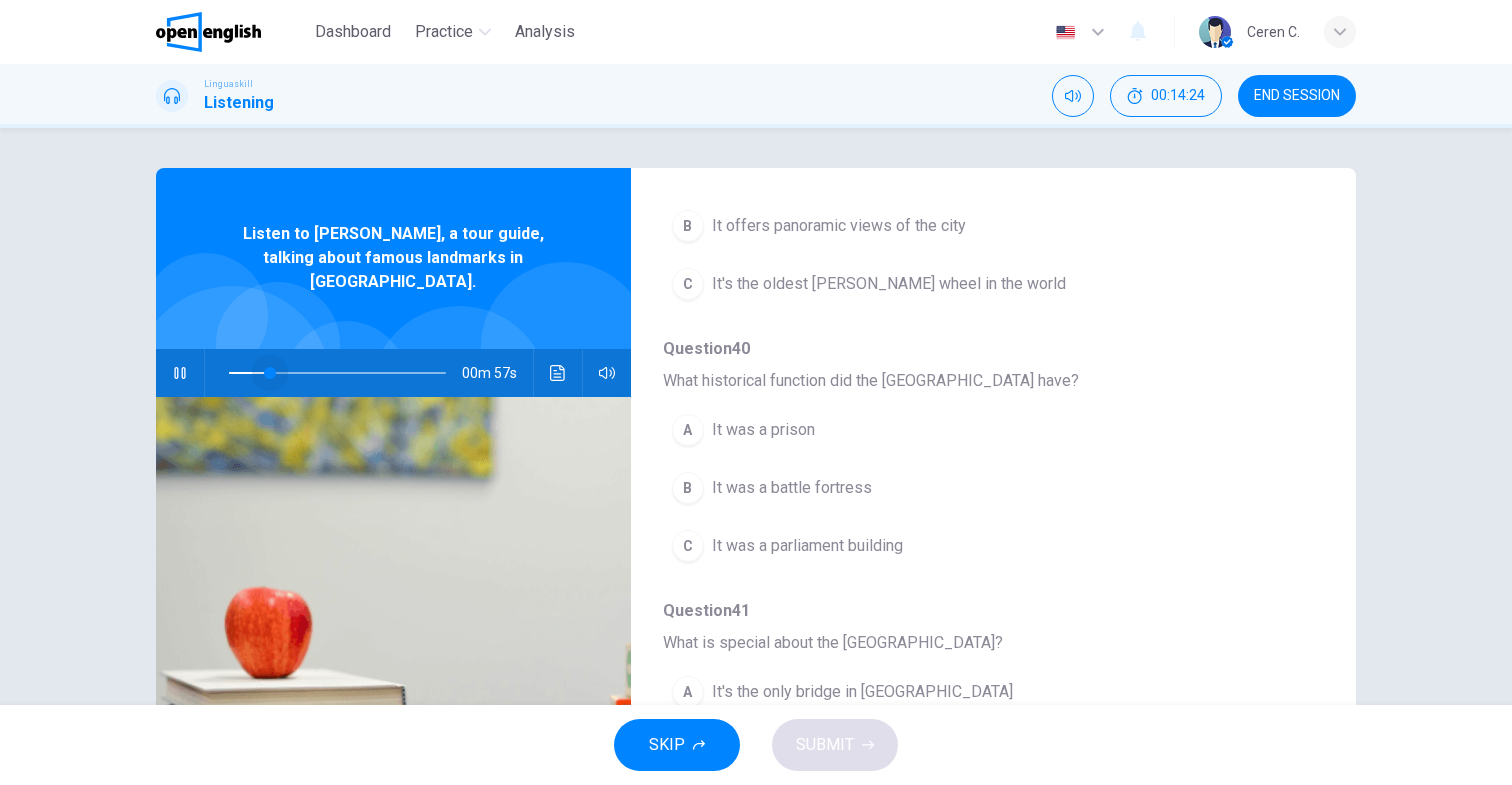 click at bounding box center [337, 373] 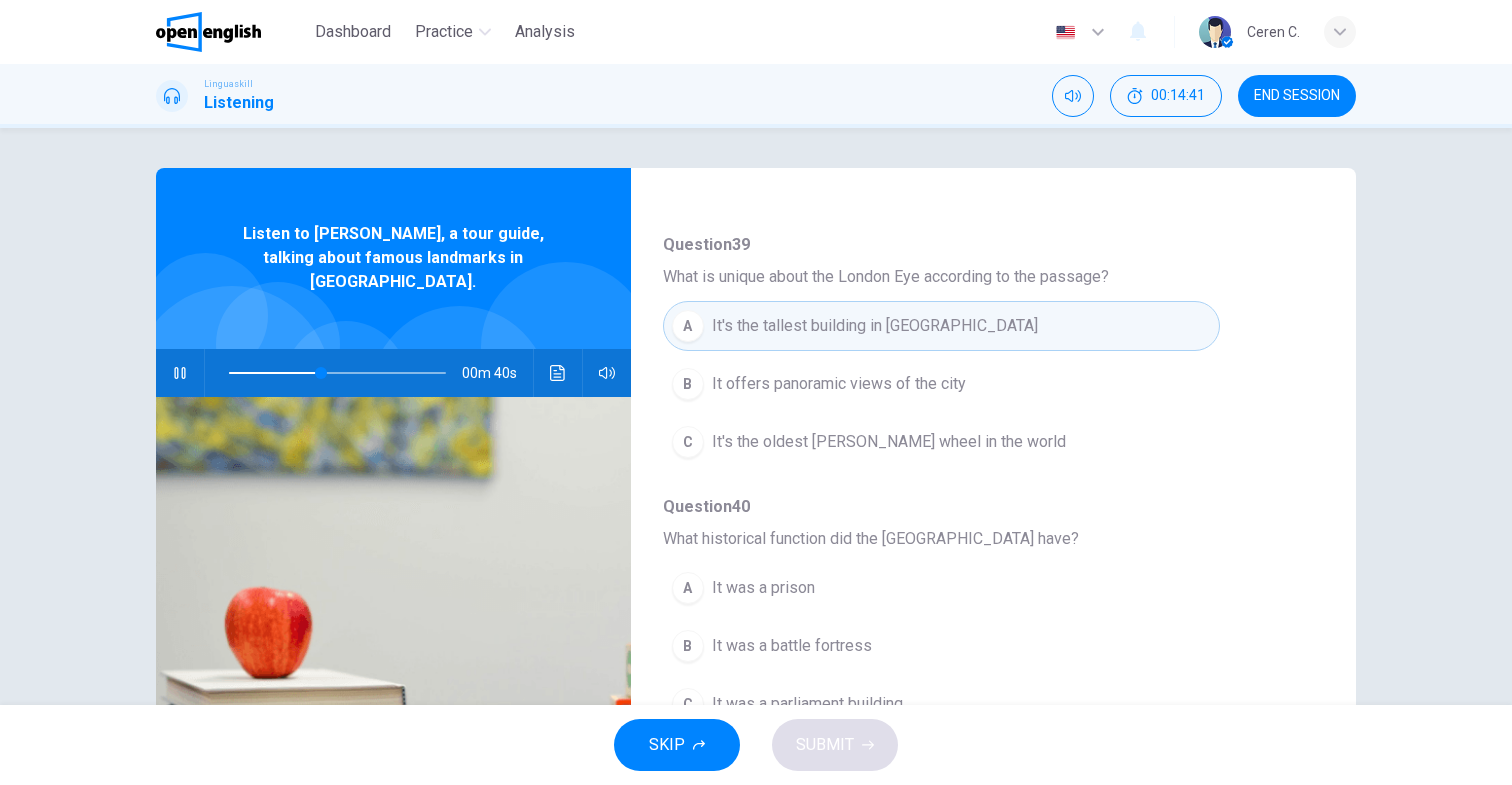 scroll, scrollTop: 421, scrollLeft: 0, axis: vertical 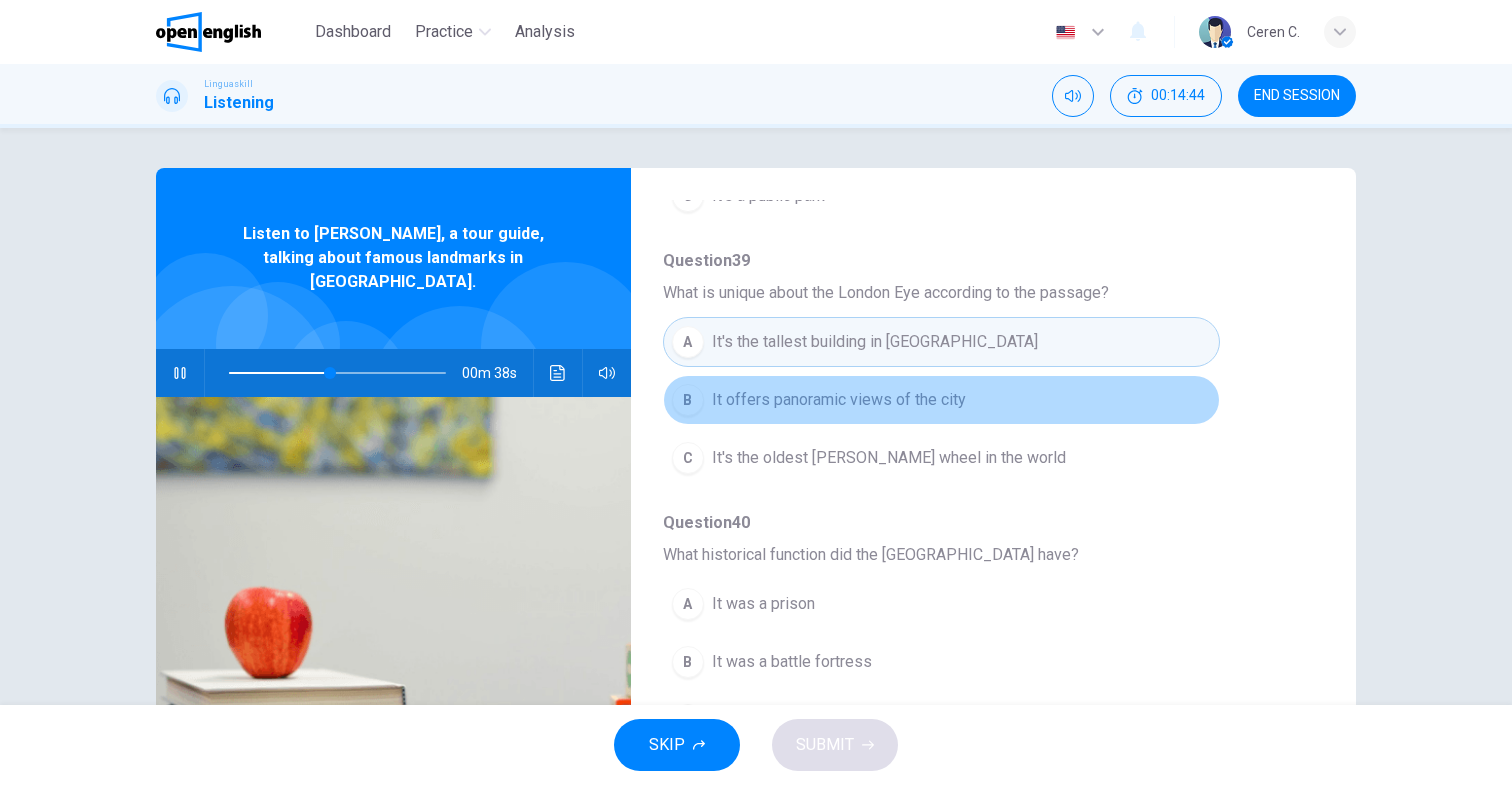click on "It offers panoramic views of the city" at bounding box center [839, 400] 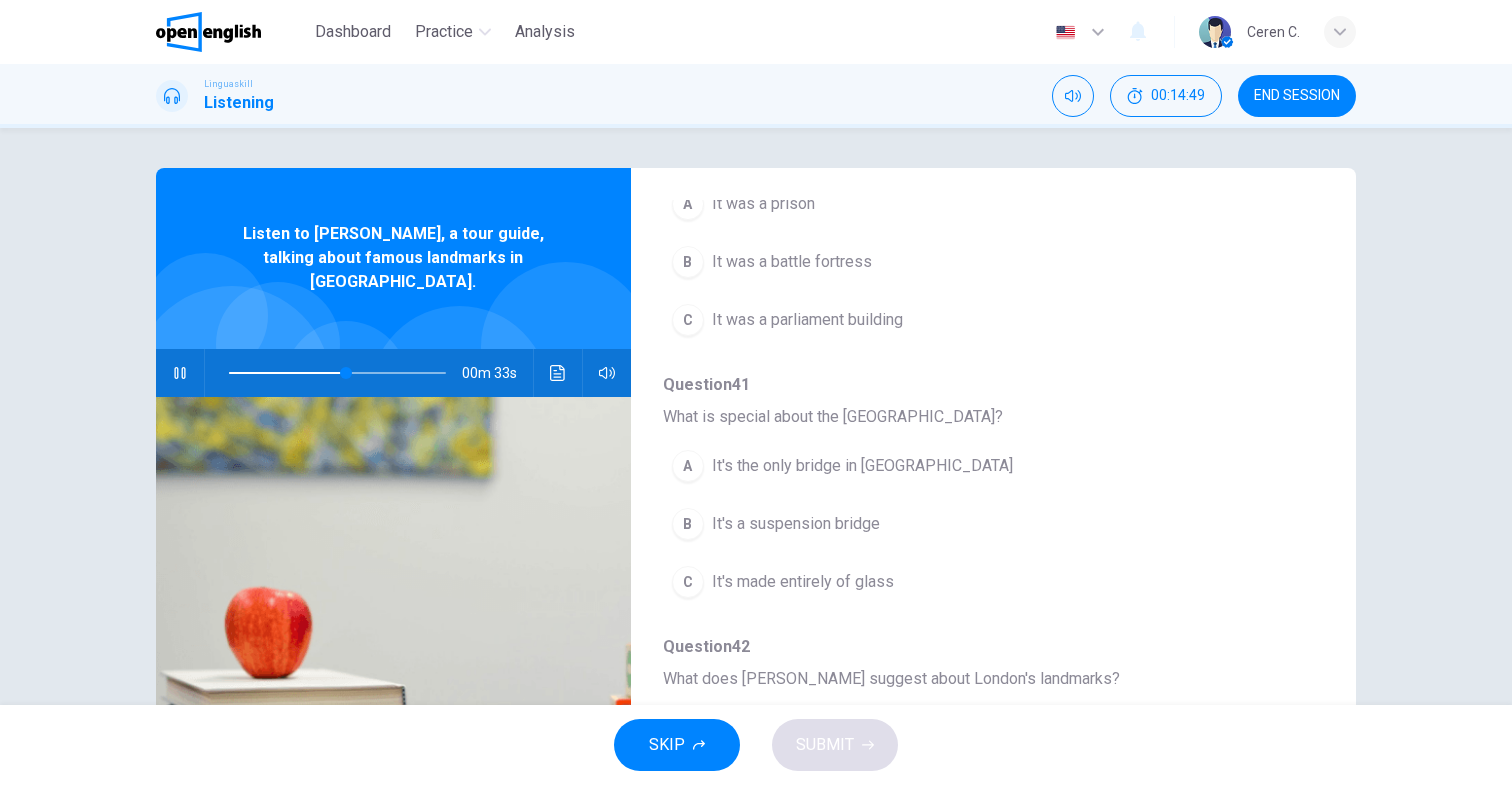 scroll, scrollTop: 863, scrollLeft: 0, axis: vertical 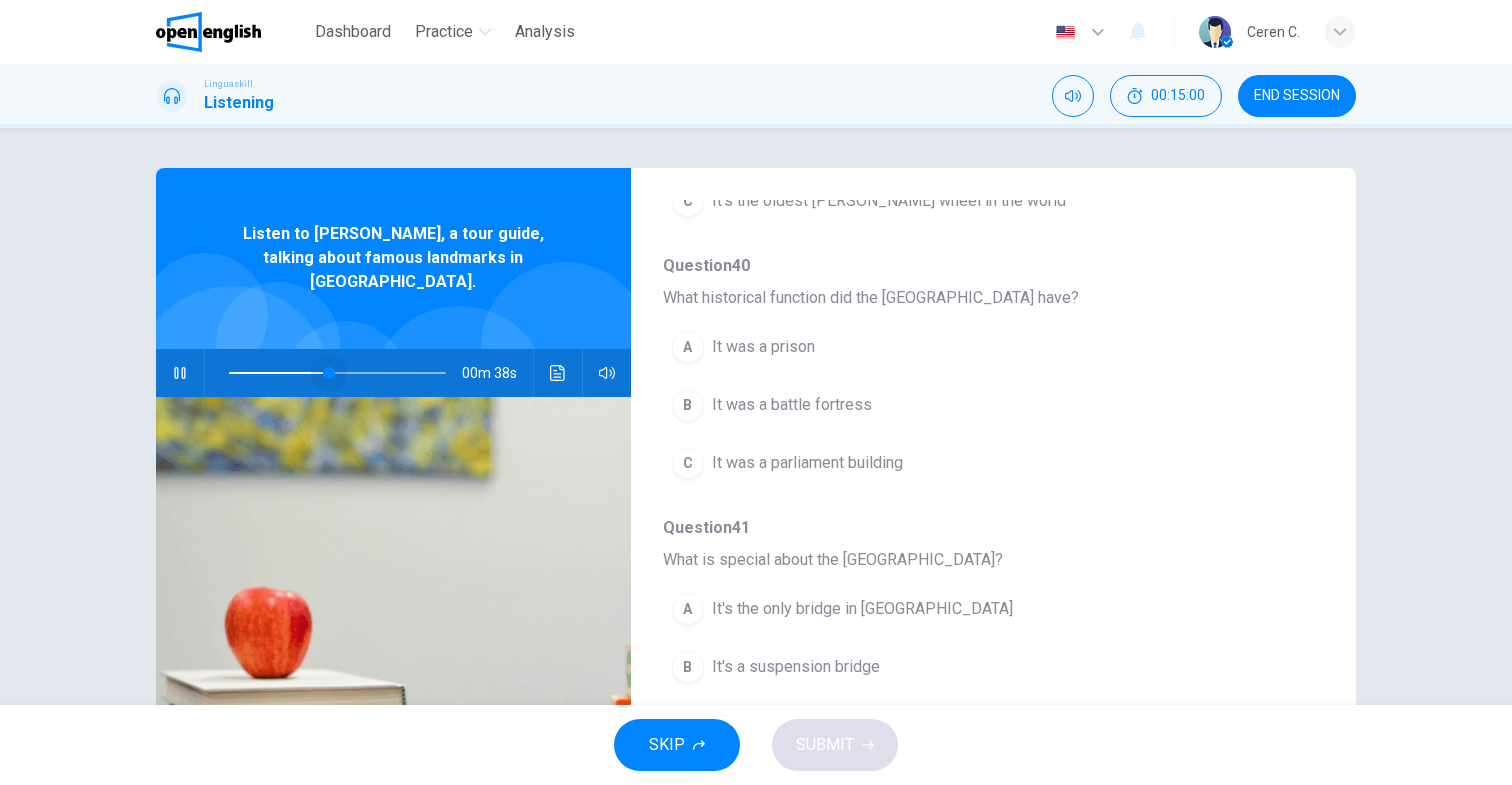 click at bounding box center [337, 373] 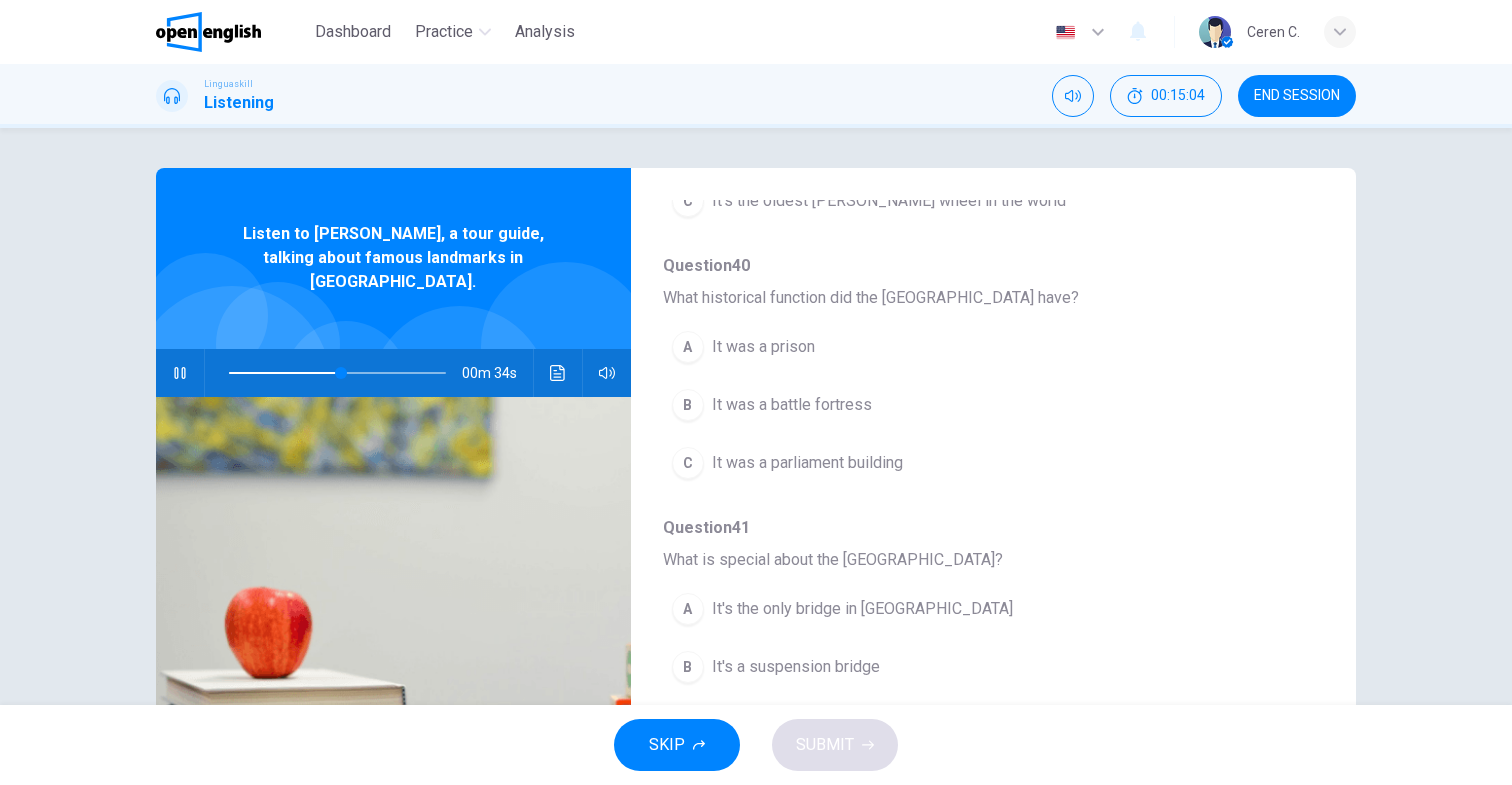 scroll, scrollTop: 693, scrollLeft: 0, axis: vertical 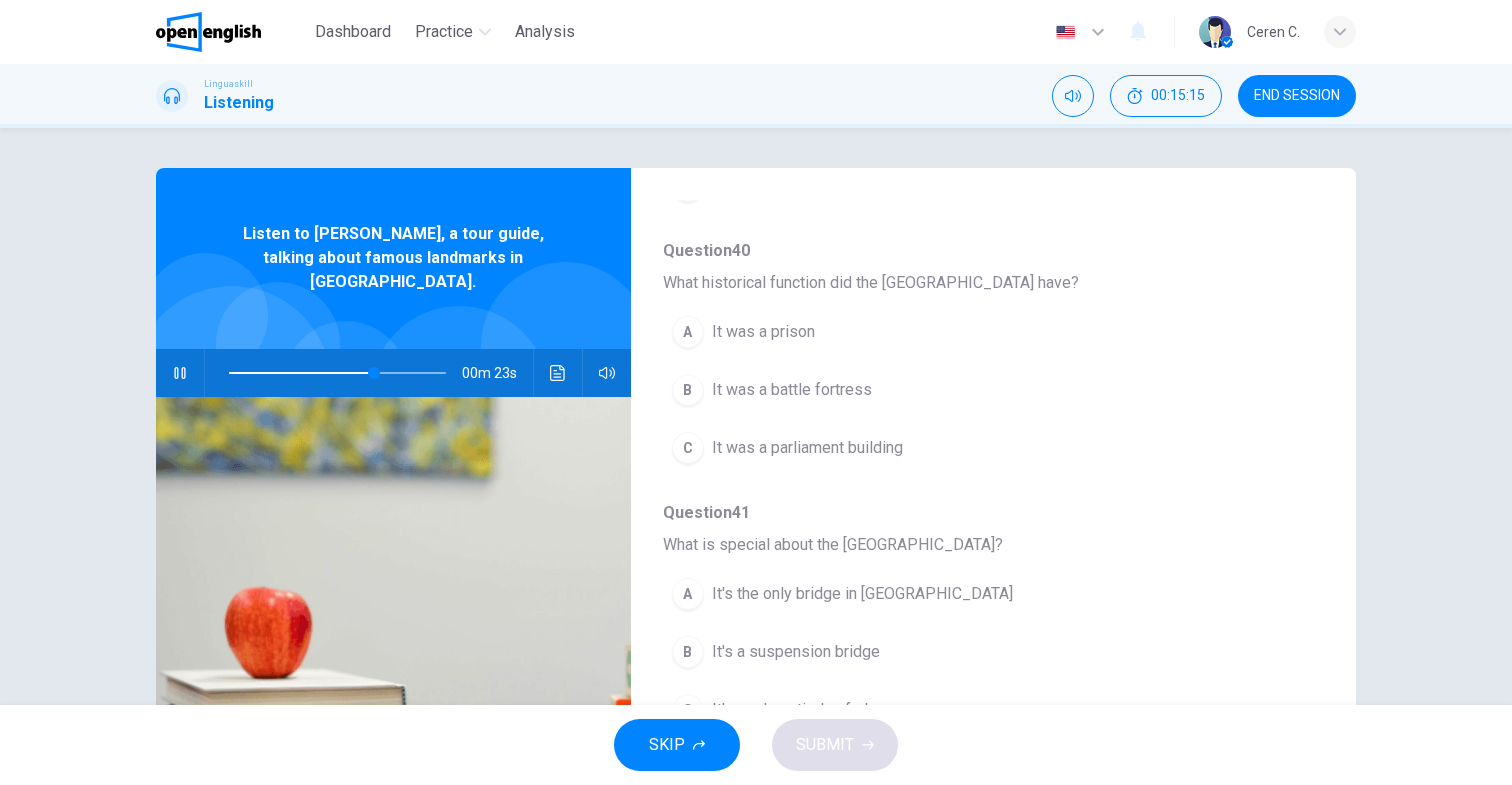 click 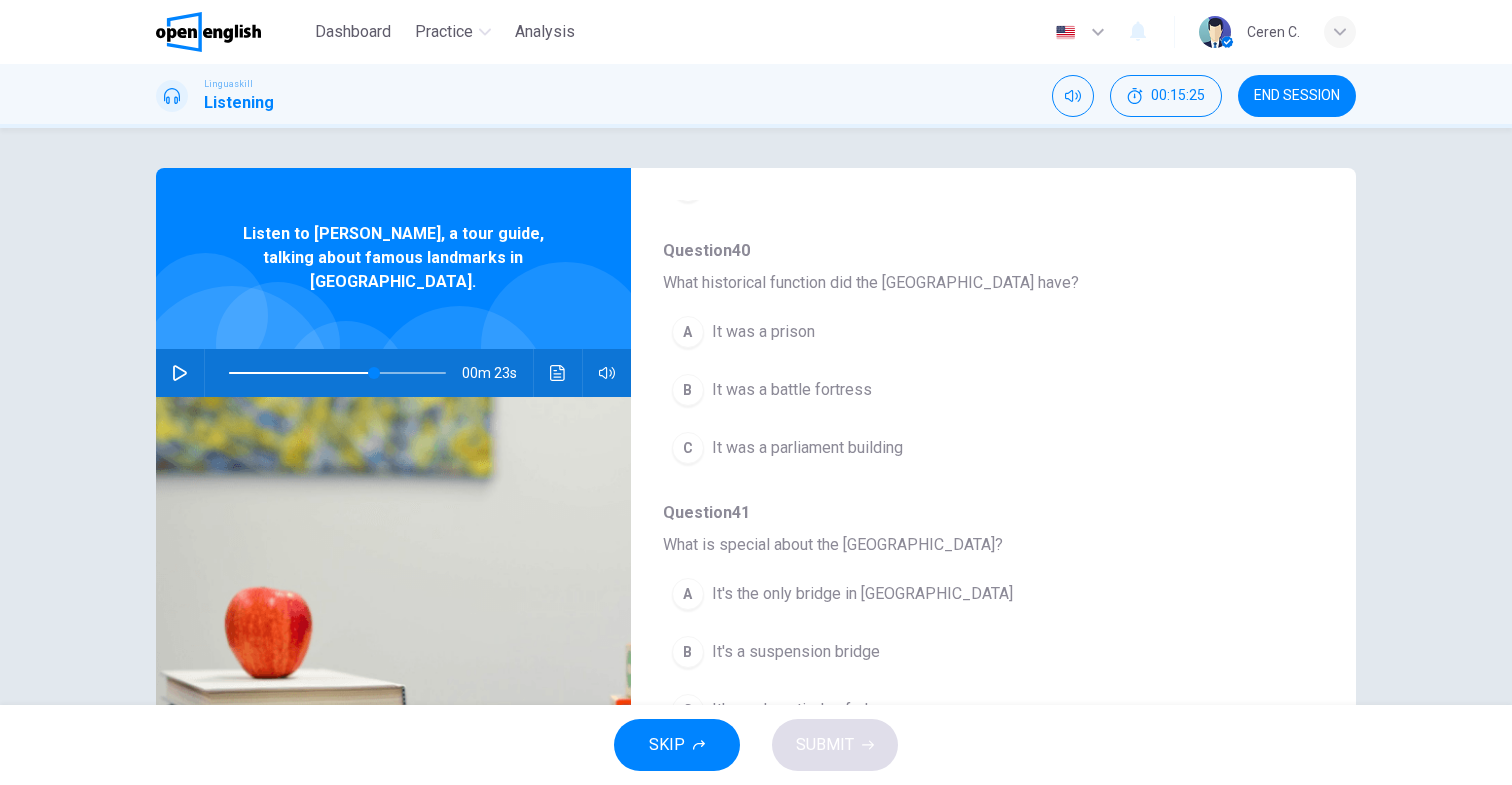 click on "It was a battle fortress" at bounding box center (792, 390) 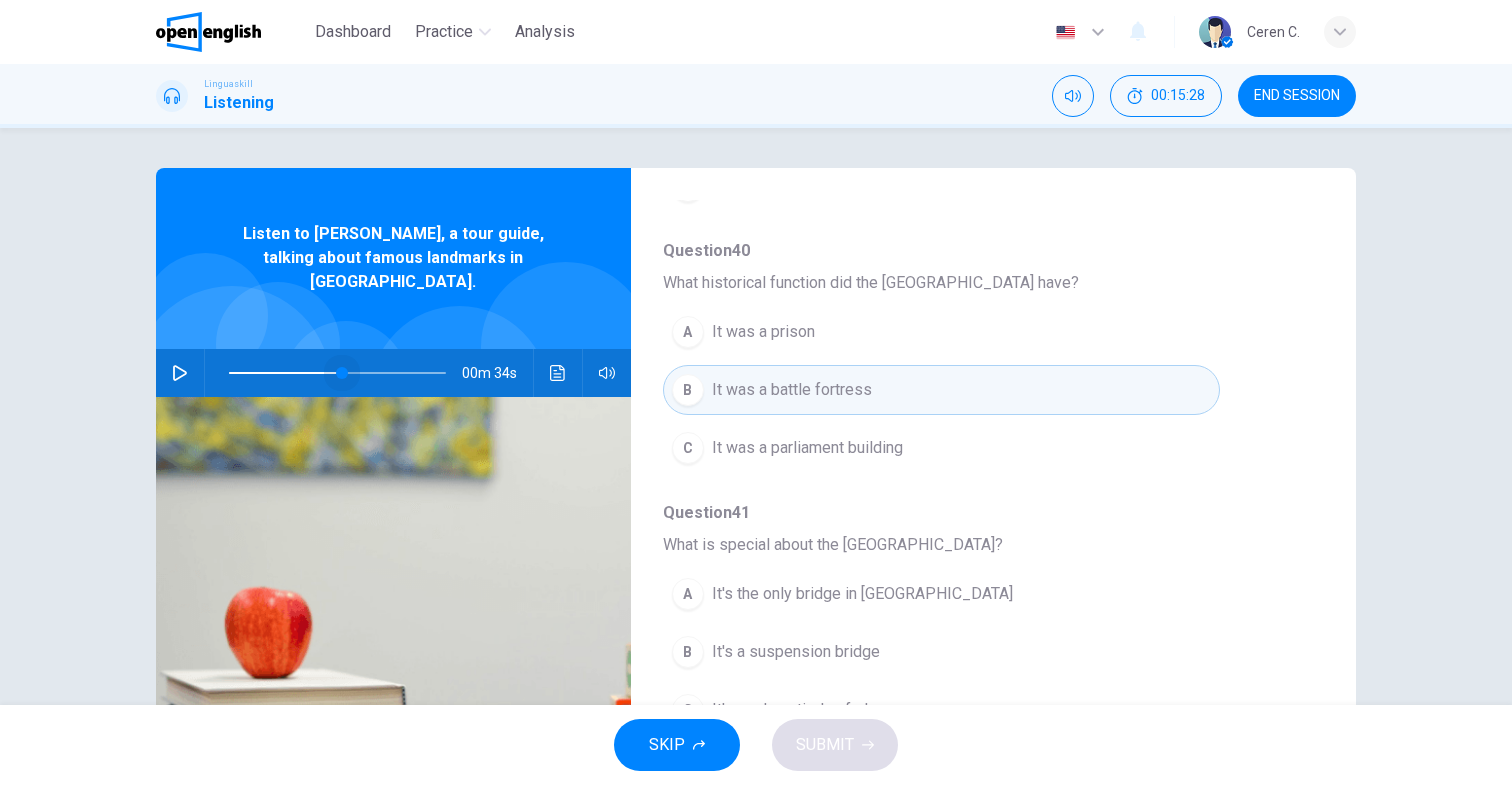 click at bounding box center (337, 373) 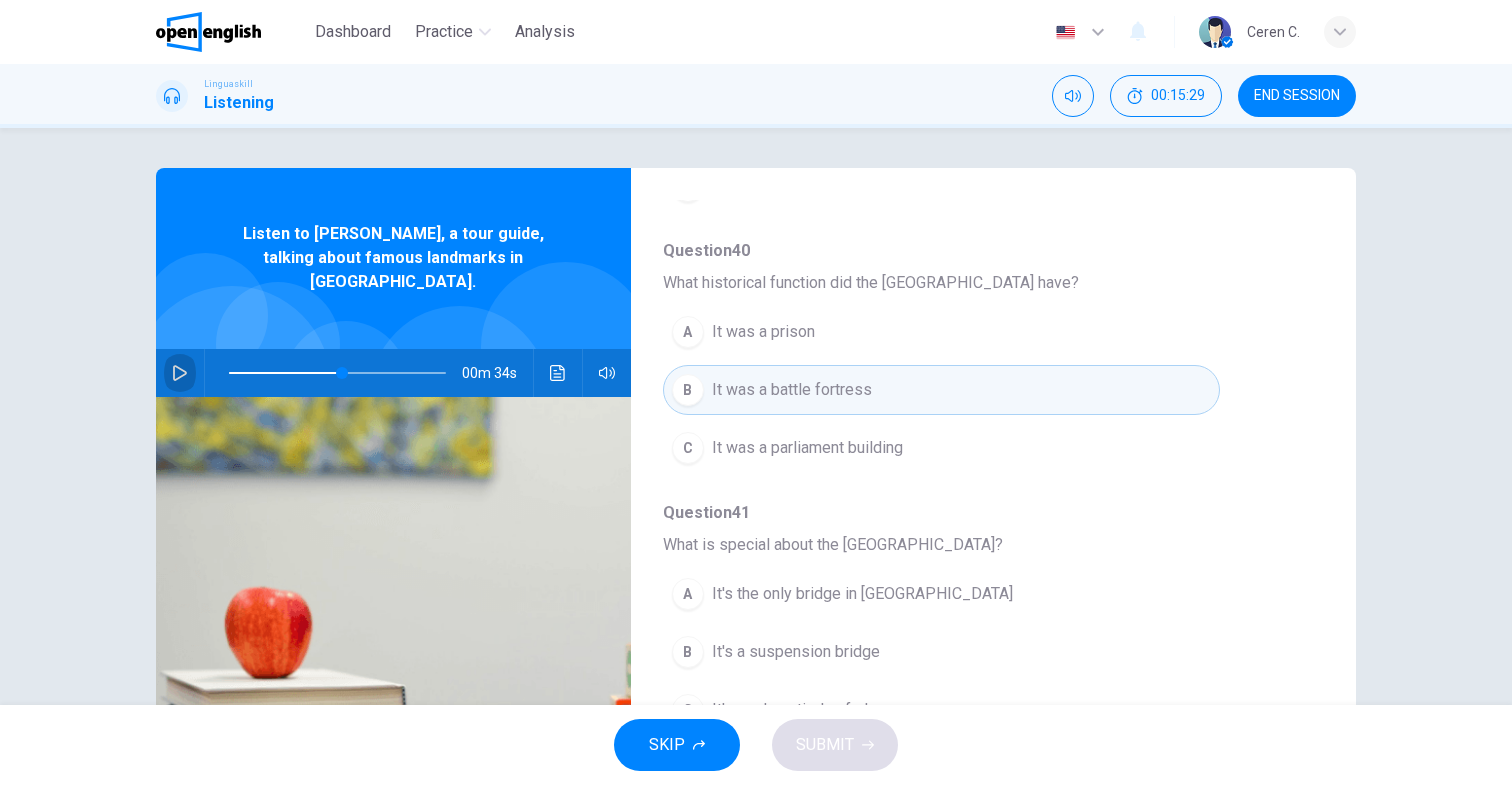 click 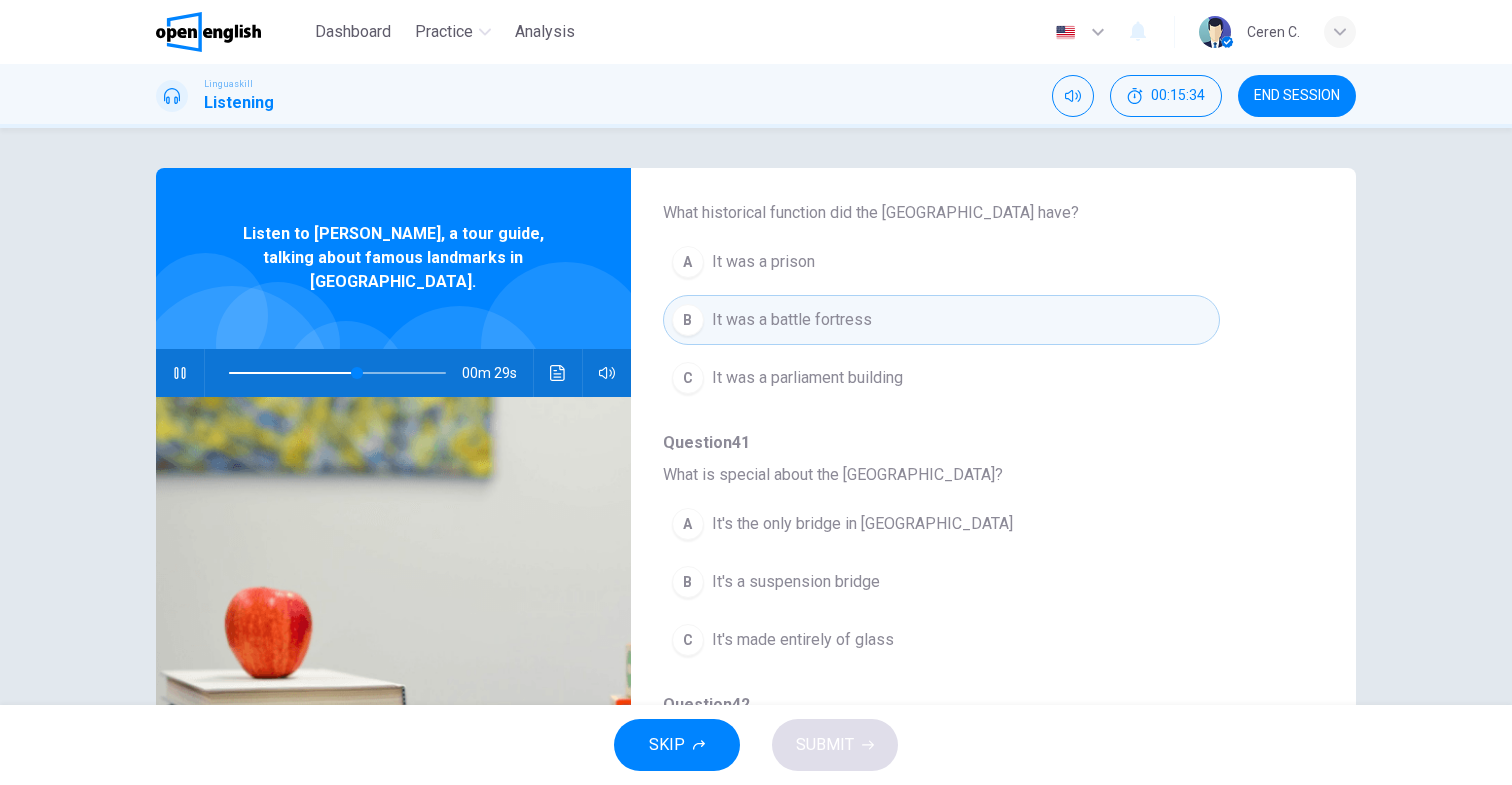 scroll, scrollTop: 793, scrollLeft: 0, axis: vertical 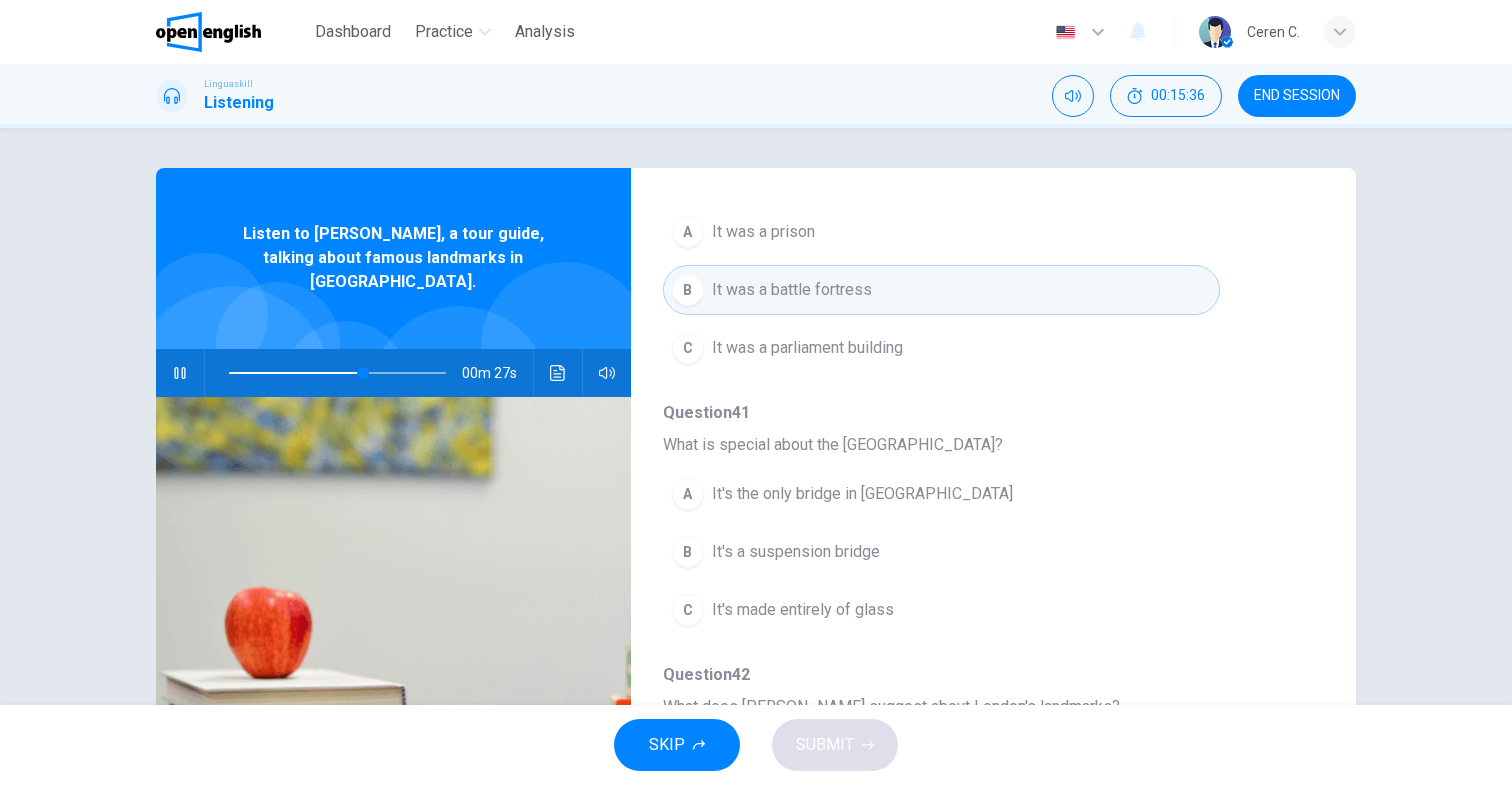 click on "It was a parliament building" at bounding box center (807, 348) 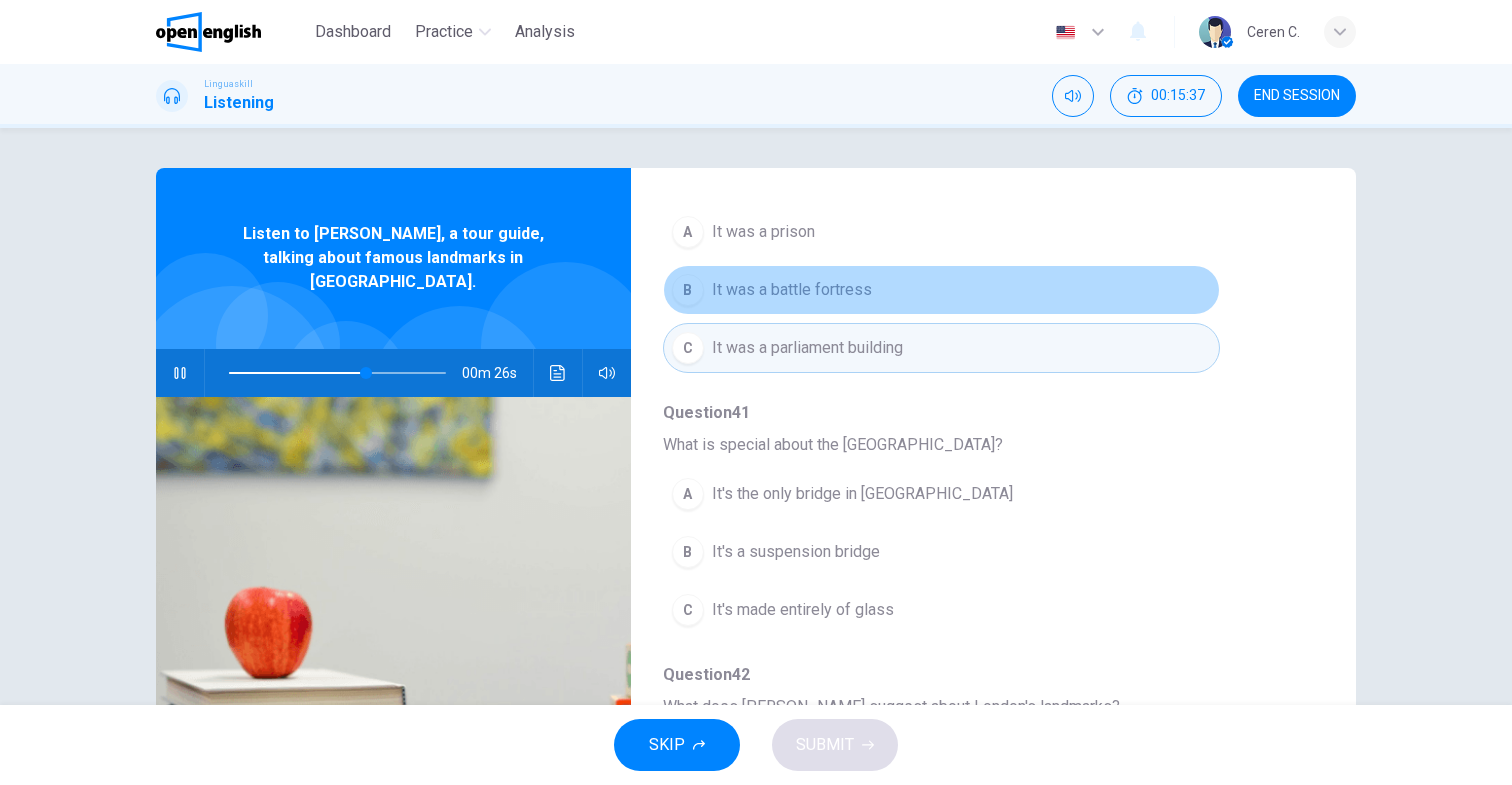 click on "It was a battle fortress" at bounding box center [792, 290] 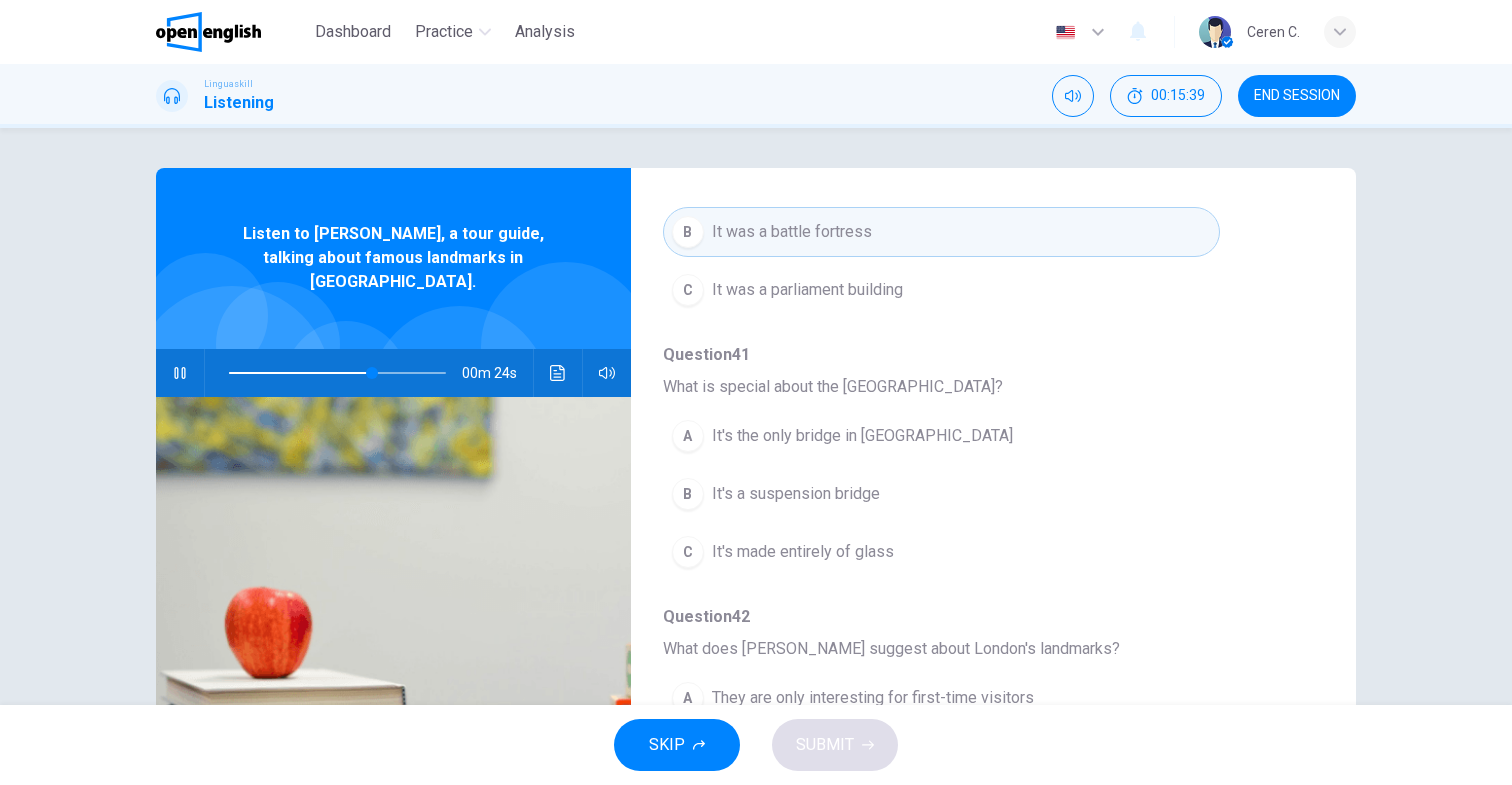 scroll, scrollTop: 863, scrollLeft: 0, axis: vertical 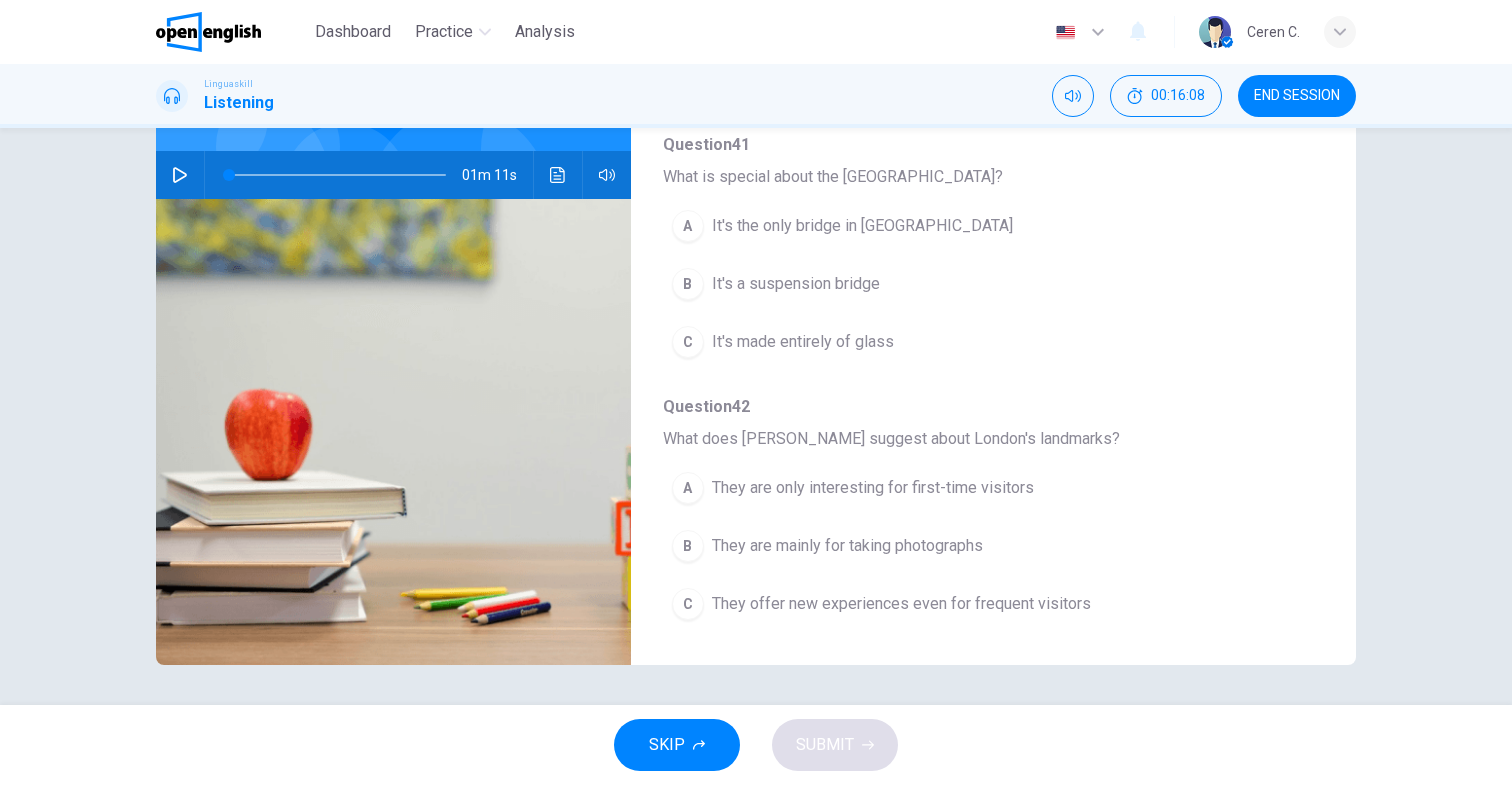 click on "They offer new experiences even for frequent visitors" at bounding box center (901, 604) 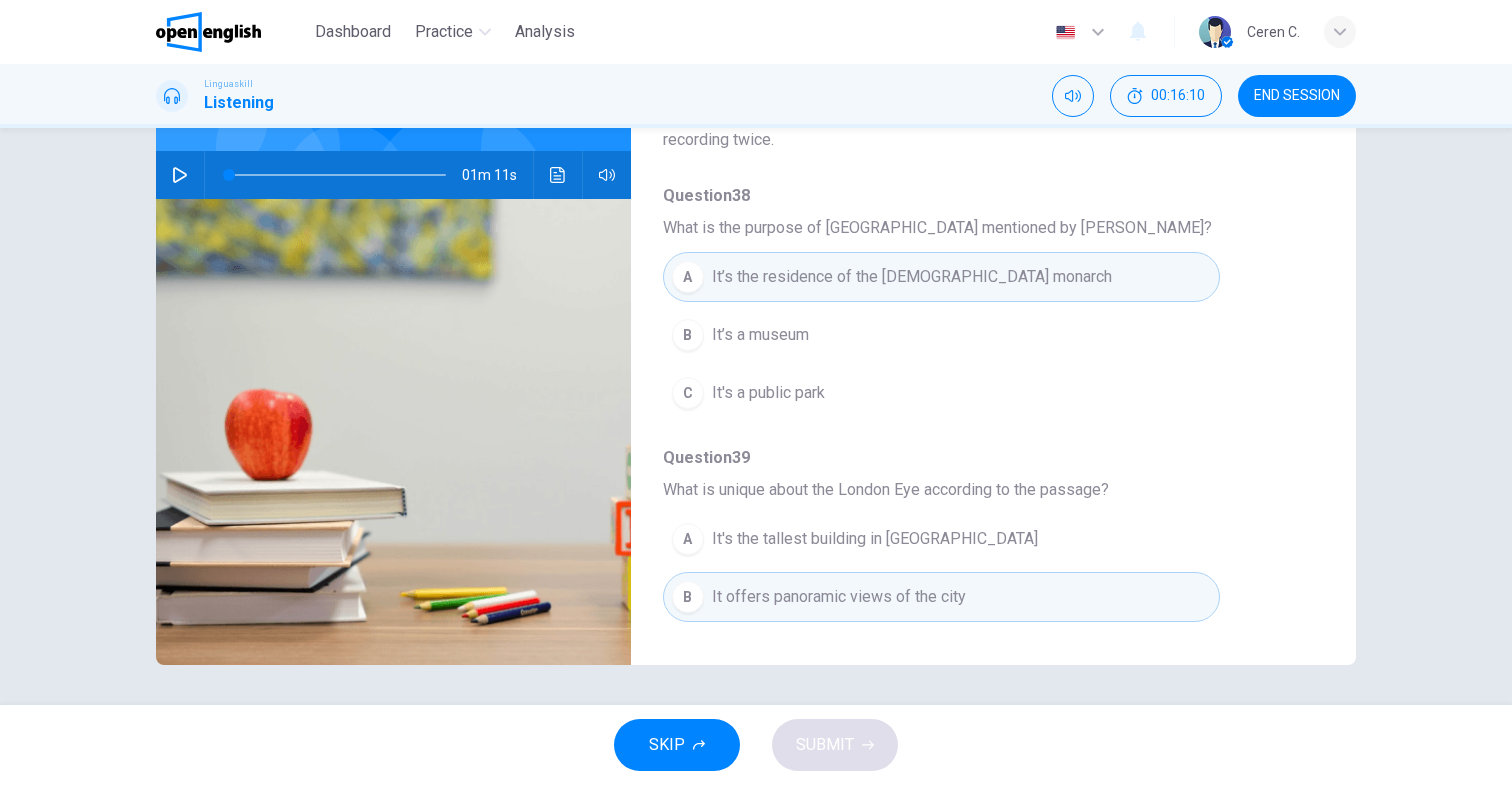 scroll, scrollTop: 0, scrollLeft: 0, axis: both 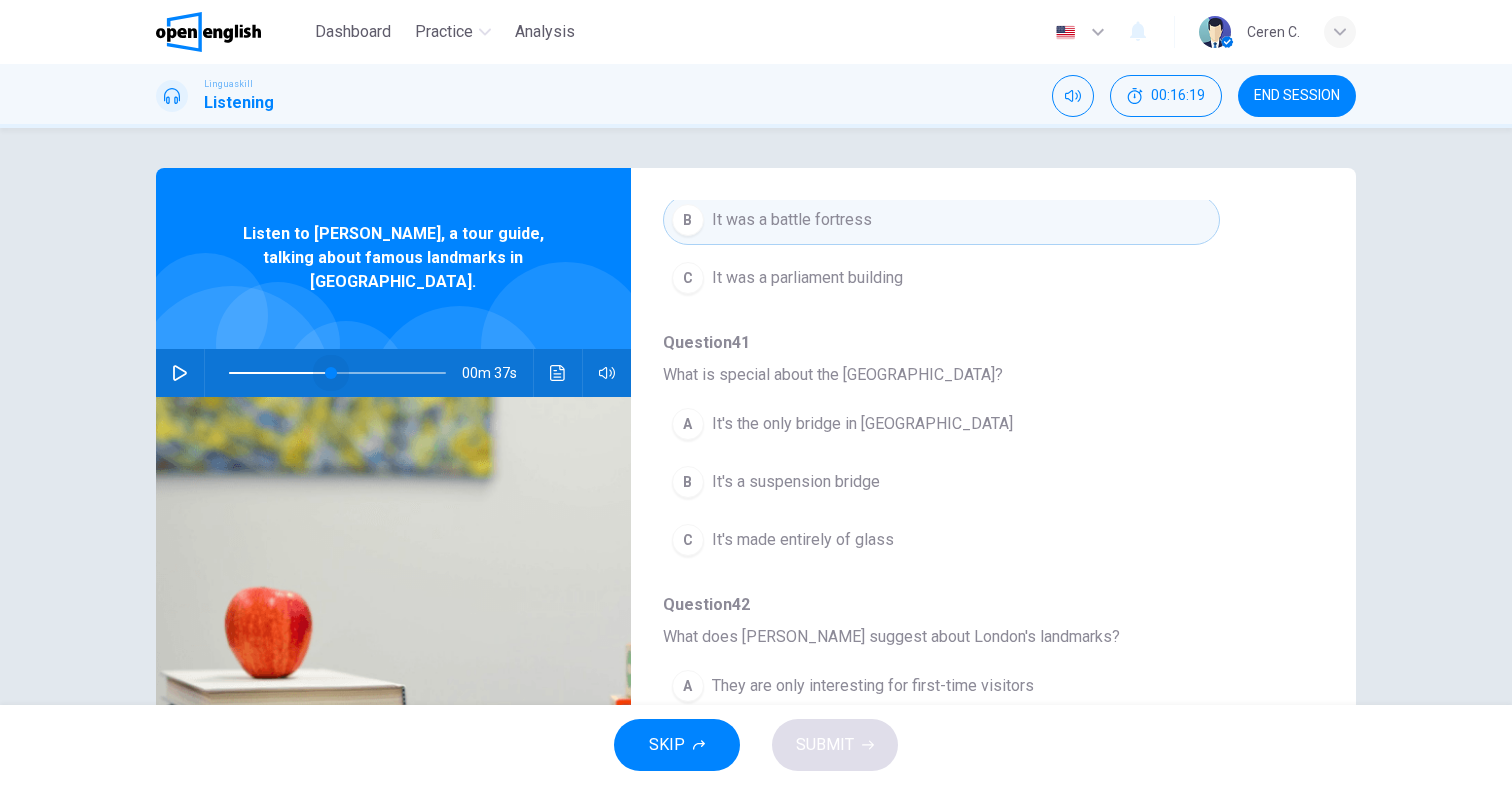 click at bounding box center [337, 373] 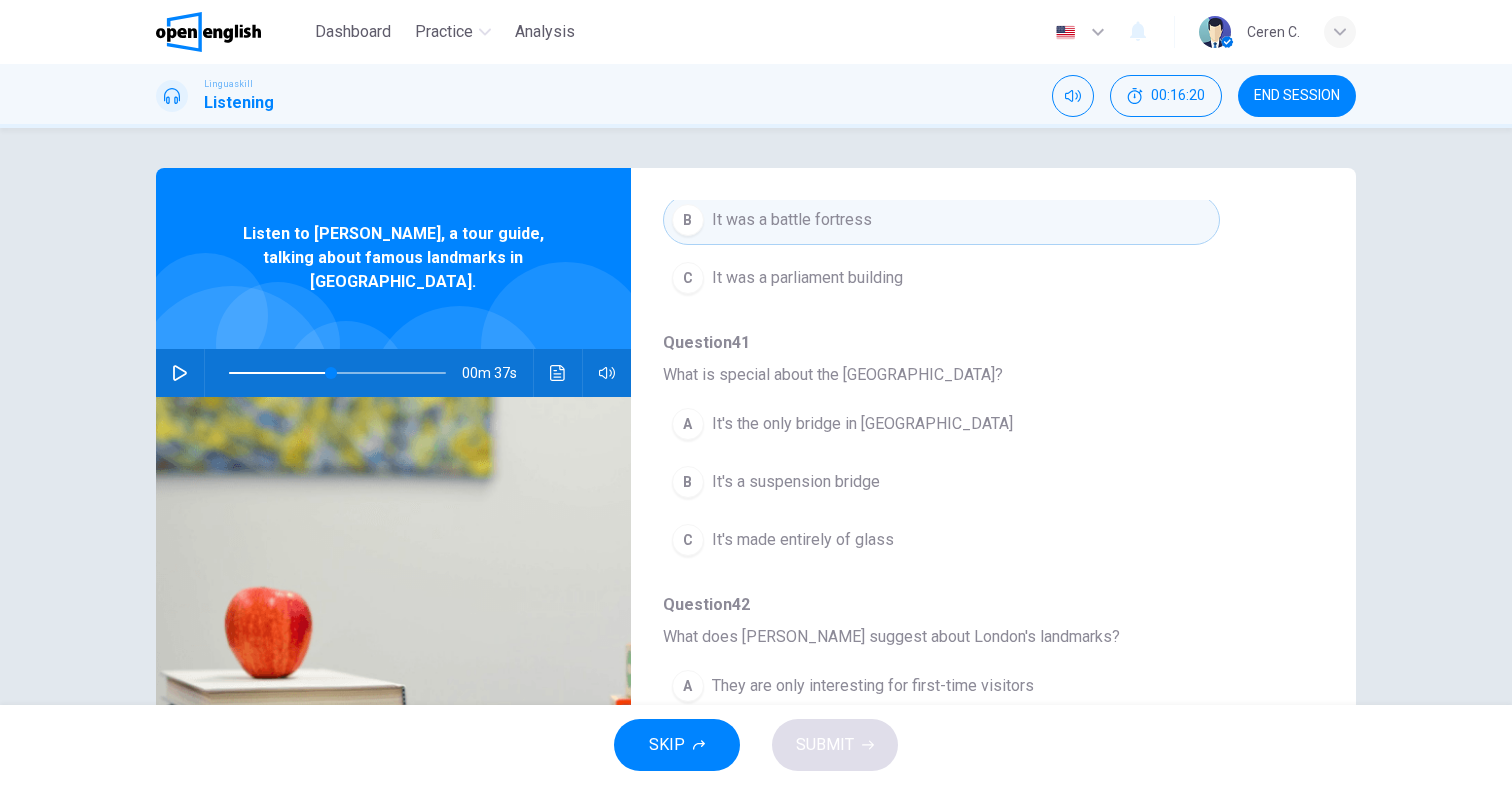 click at bounding box center [180, 373] 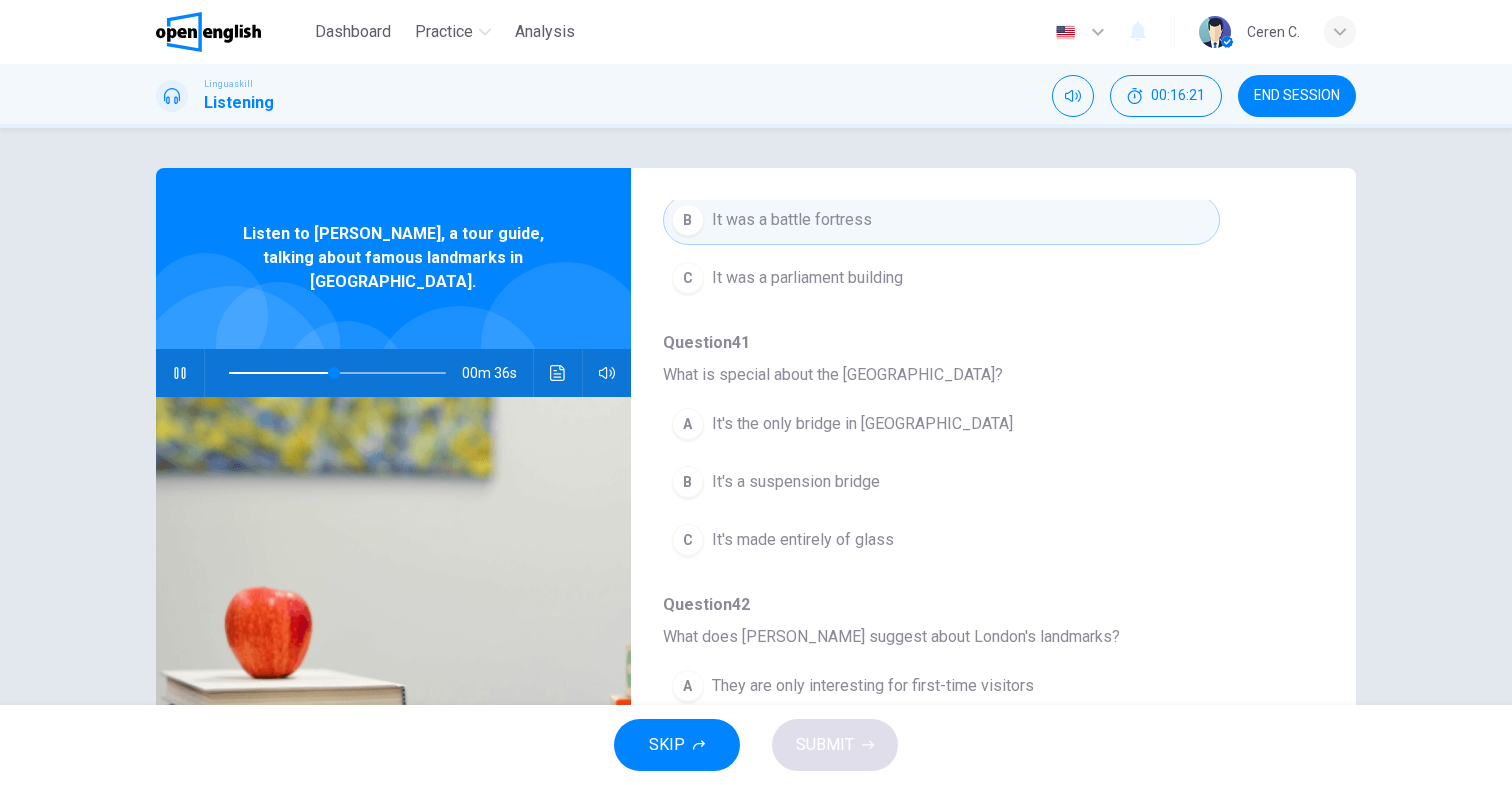 scroll, scrollTop: 31, scrollLeft: 0, axis: vertical 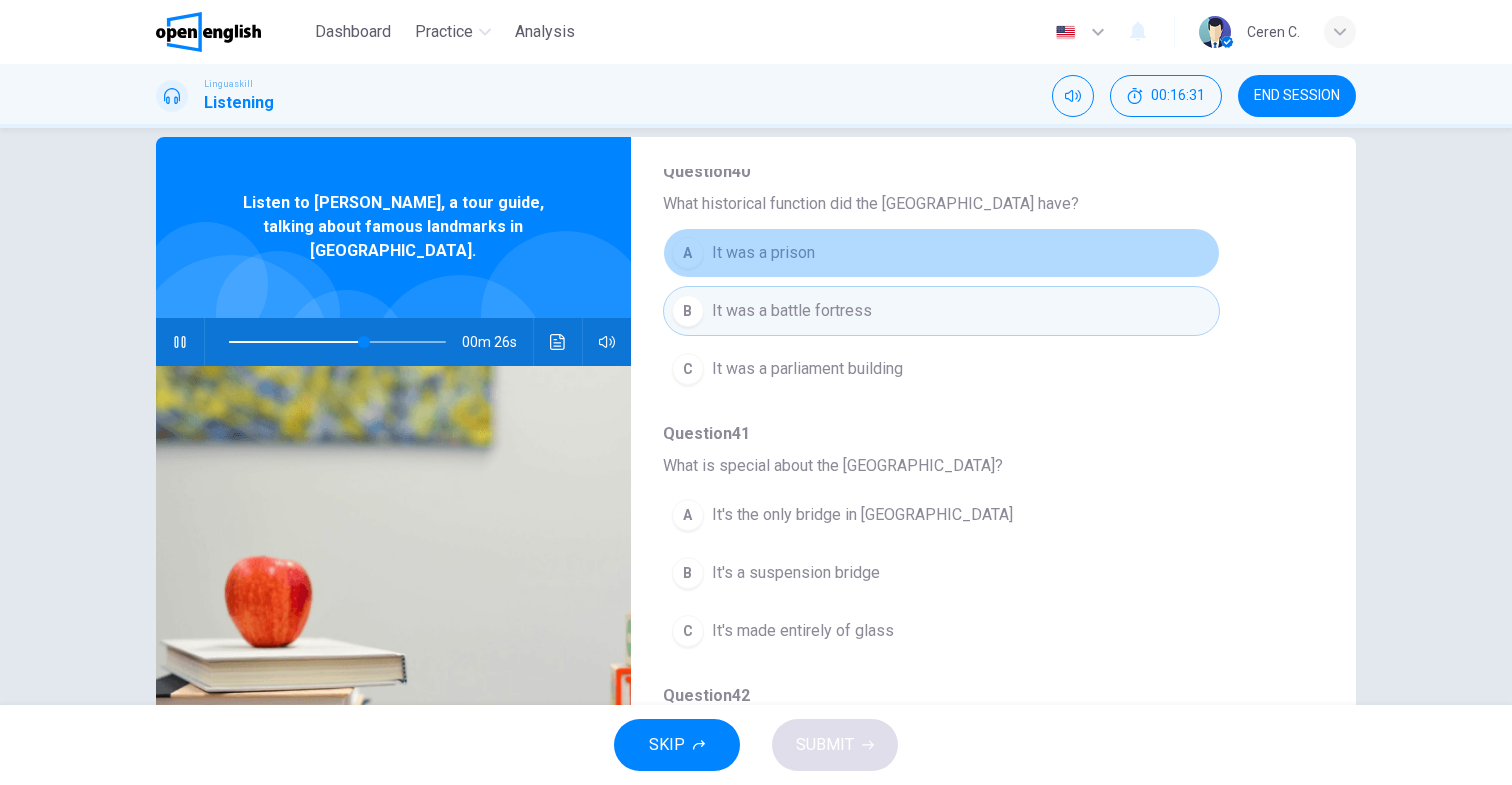 click on "It was a prison" at bounding box center (763, 253) 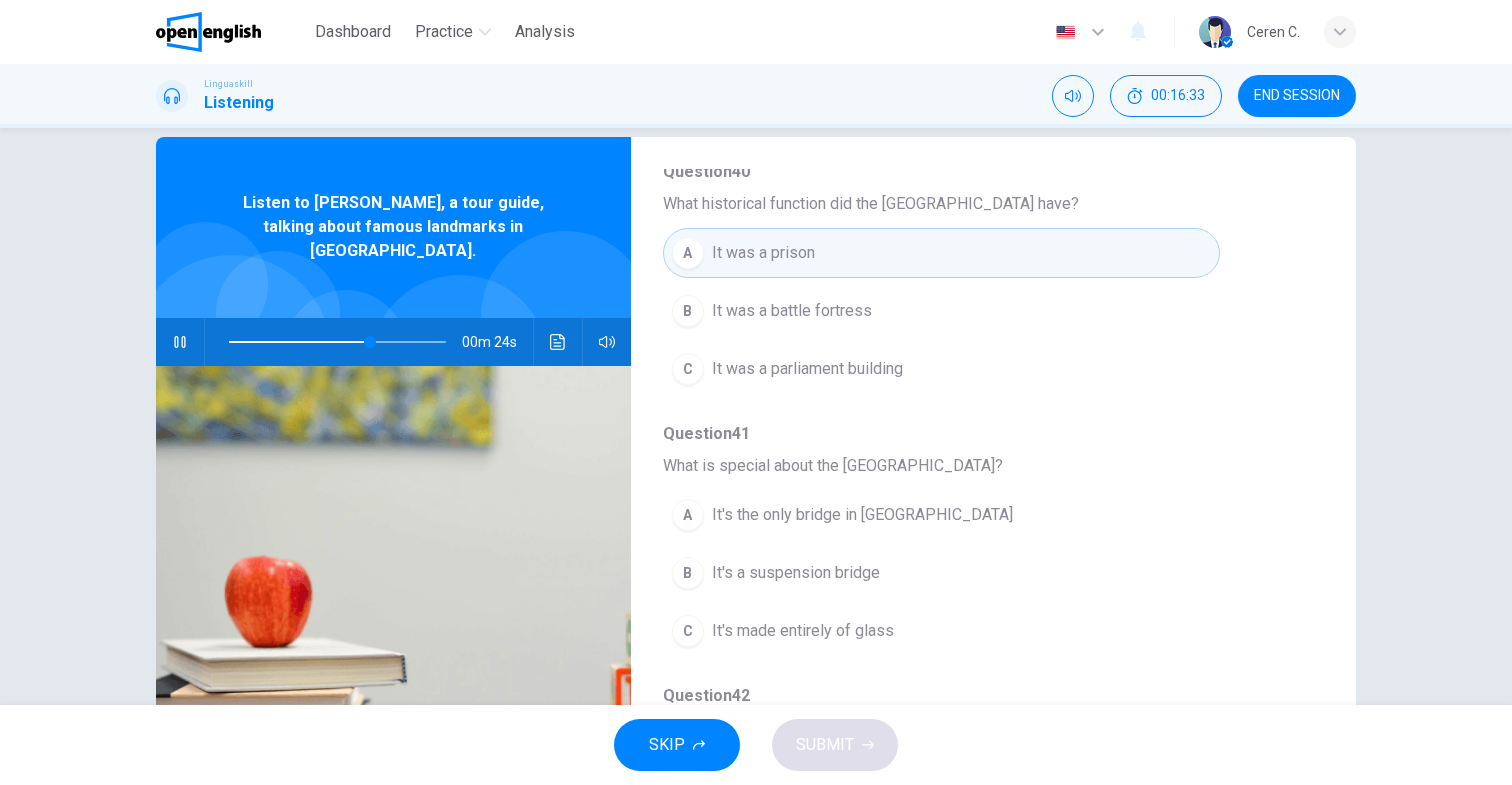 click at bounding box center (180, 342) 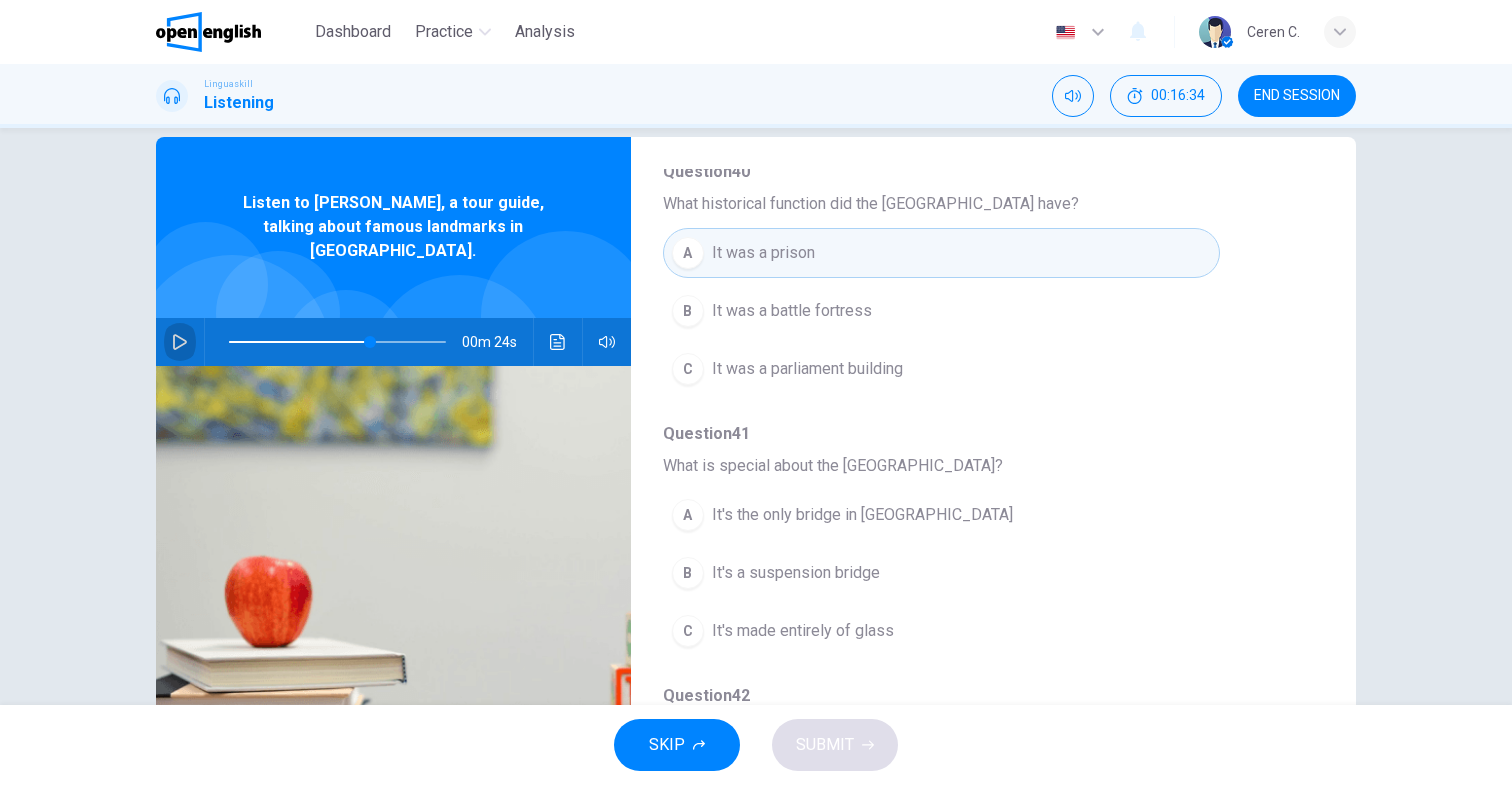 click at bounding box center [180, 342] 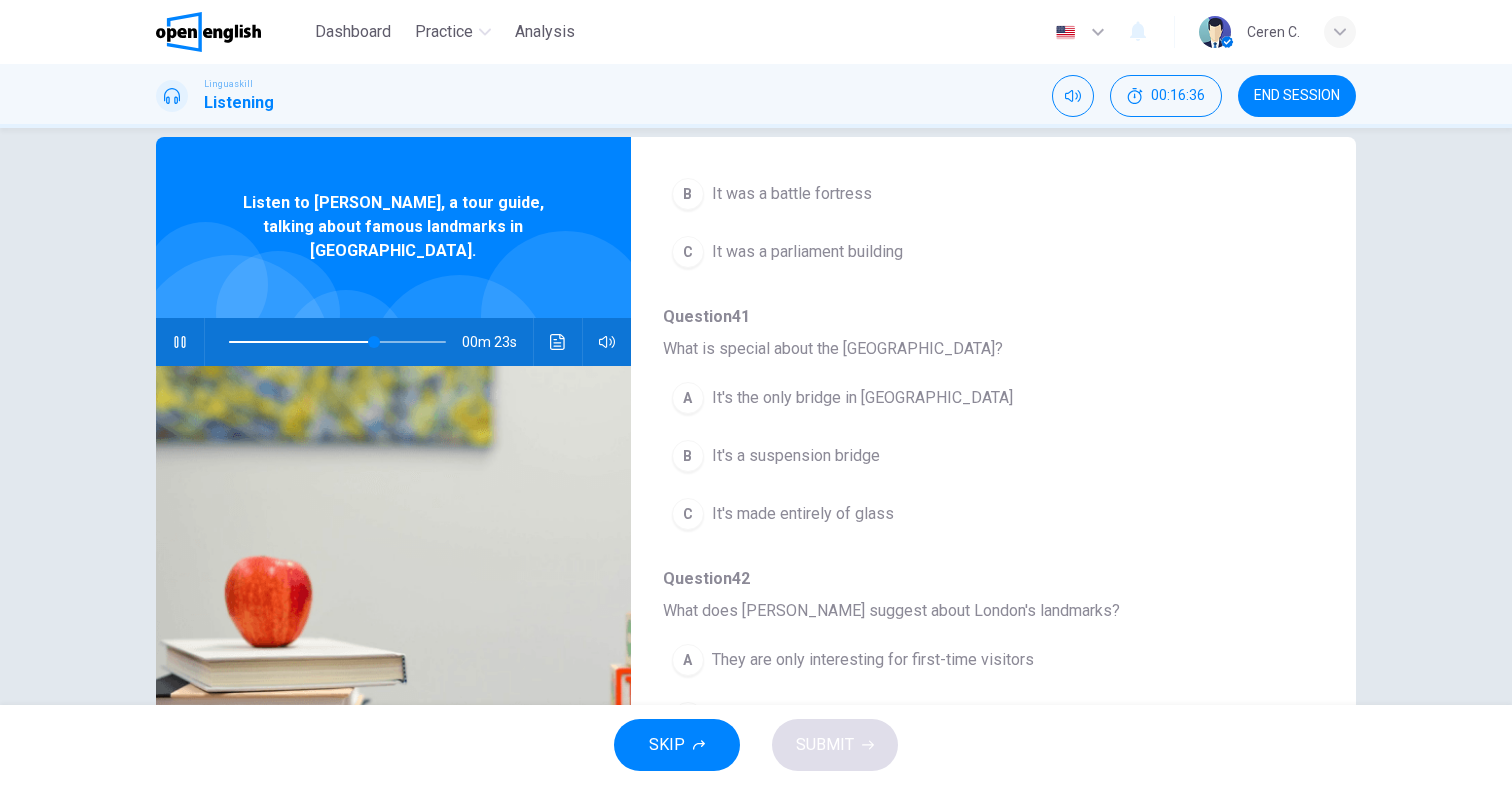 scroll, scrollTop: 863, scrollLeft: 0, axis: vertical 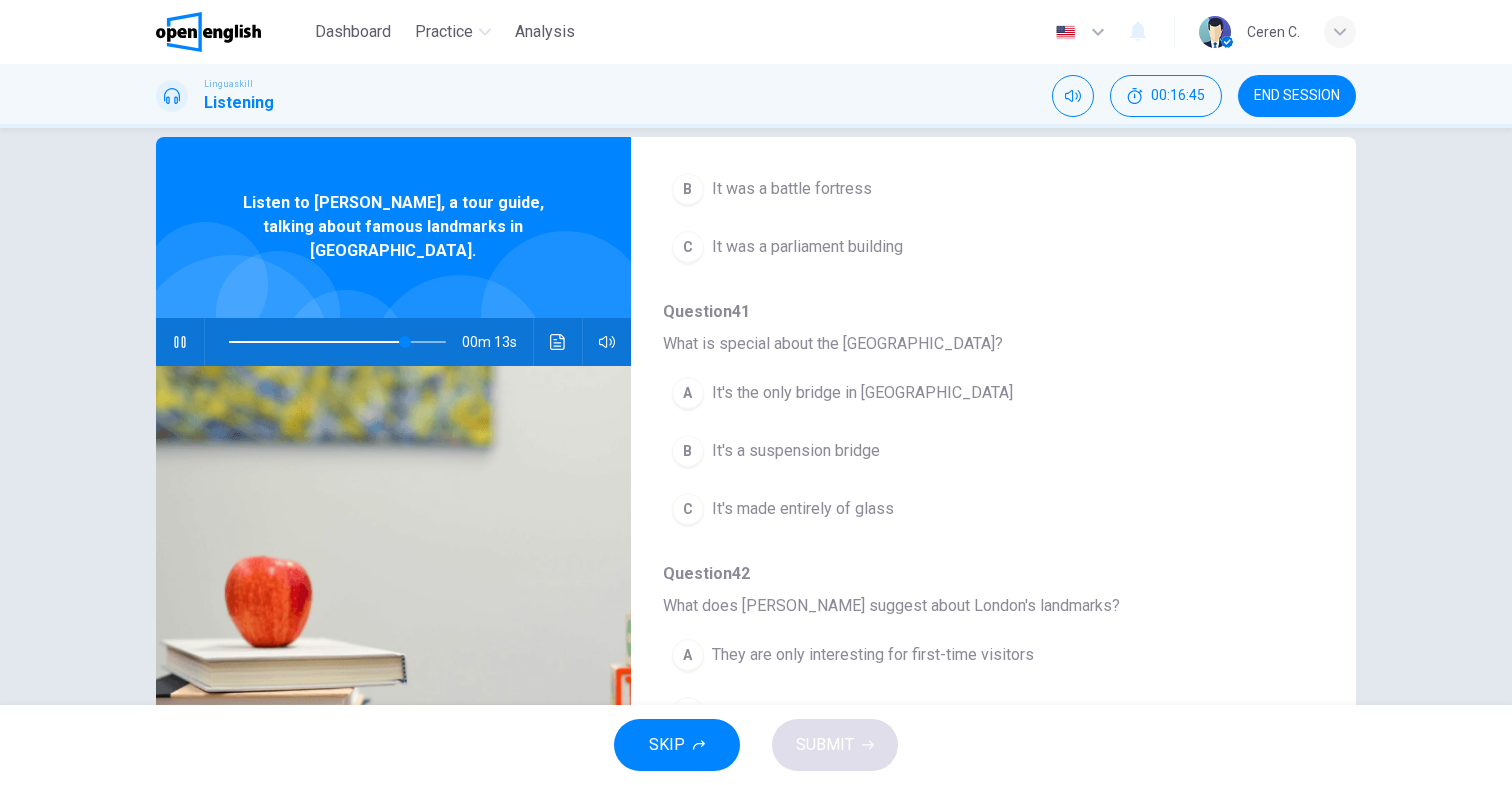 click at bounding box center [337, 342] 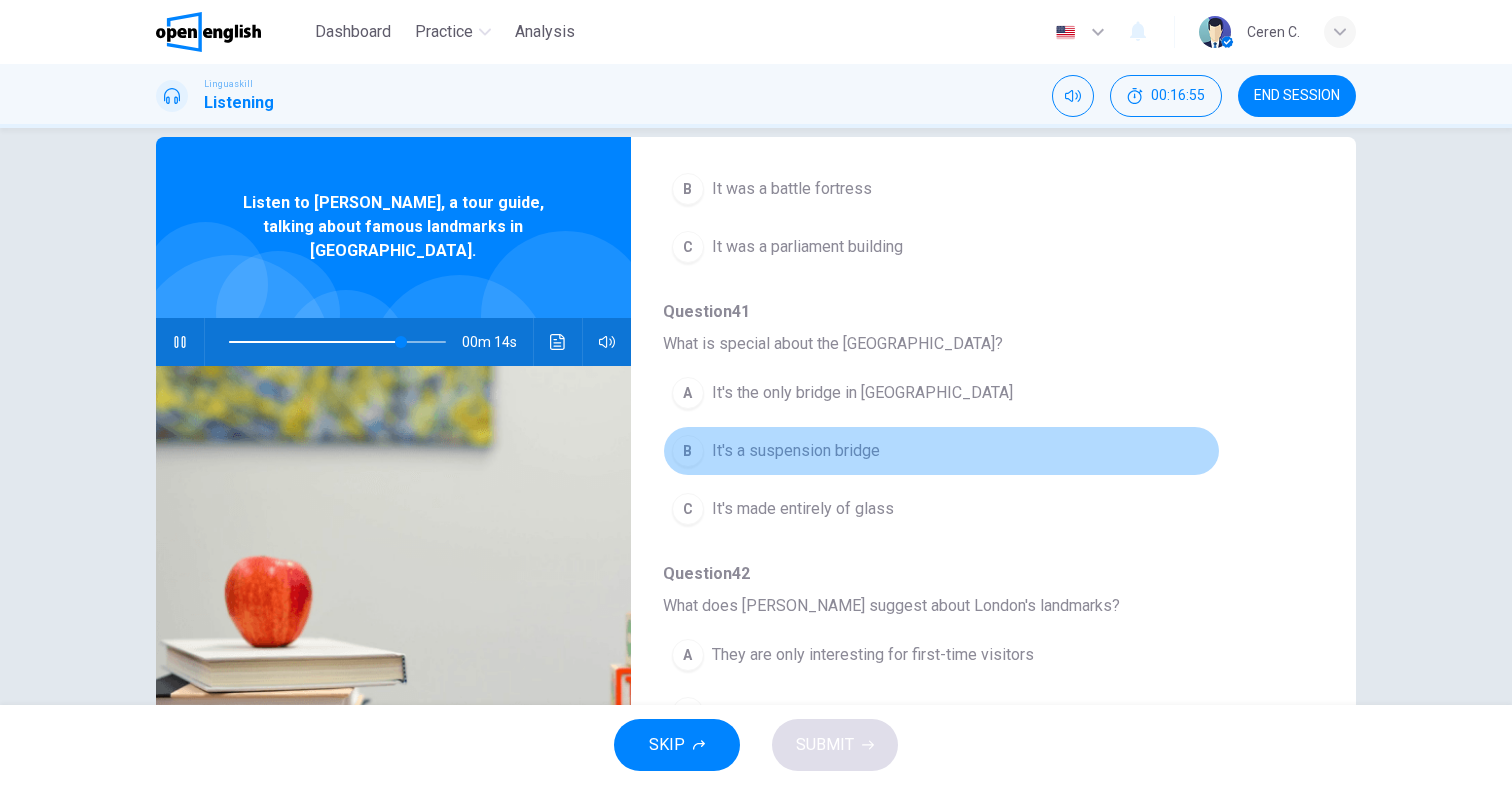 click on "It's a suspension bridge" at bounding box center [796, 451] 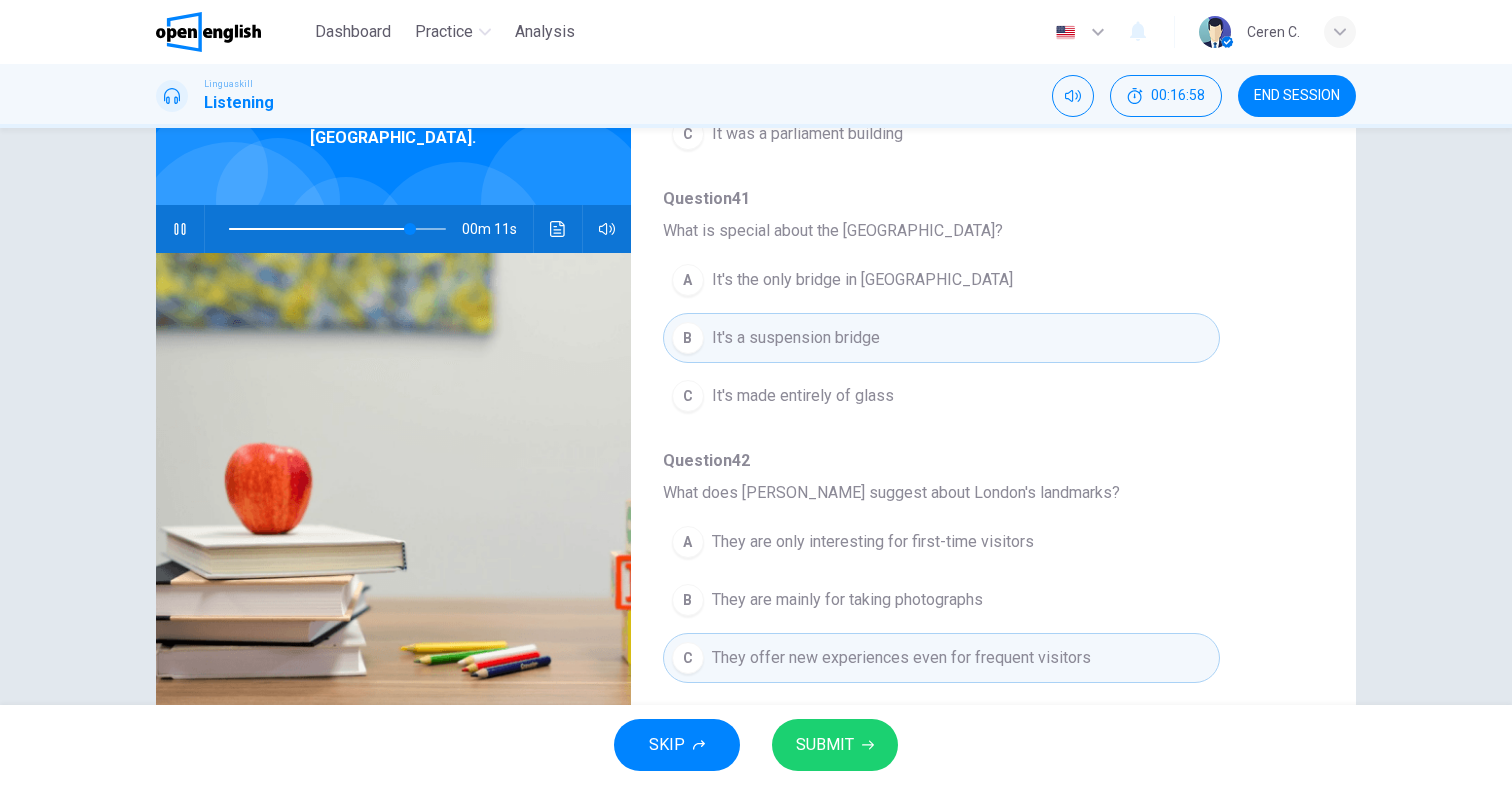 scroll, scrollTop: 157, scrollLeft: 0, axis: vertical 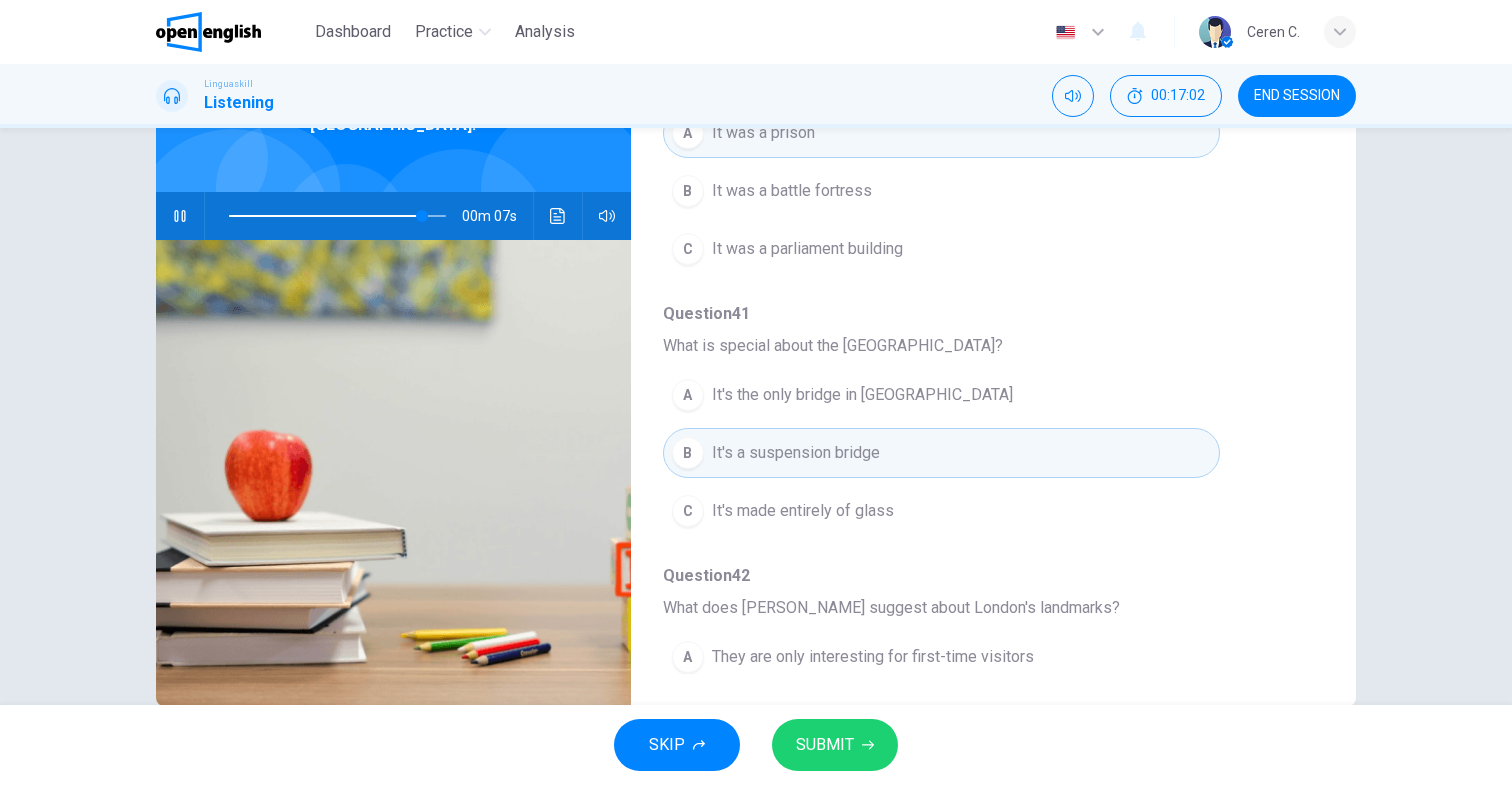 click on "SUBMIT" at bounding box center [825, 745] 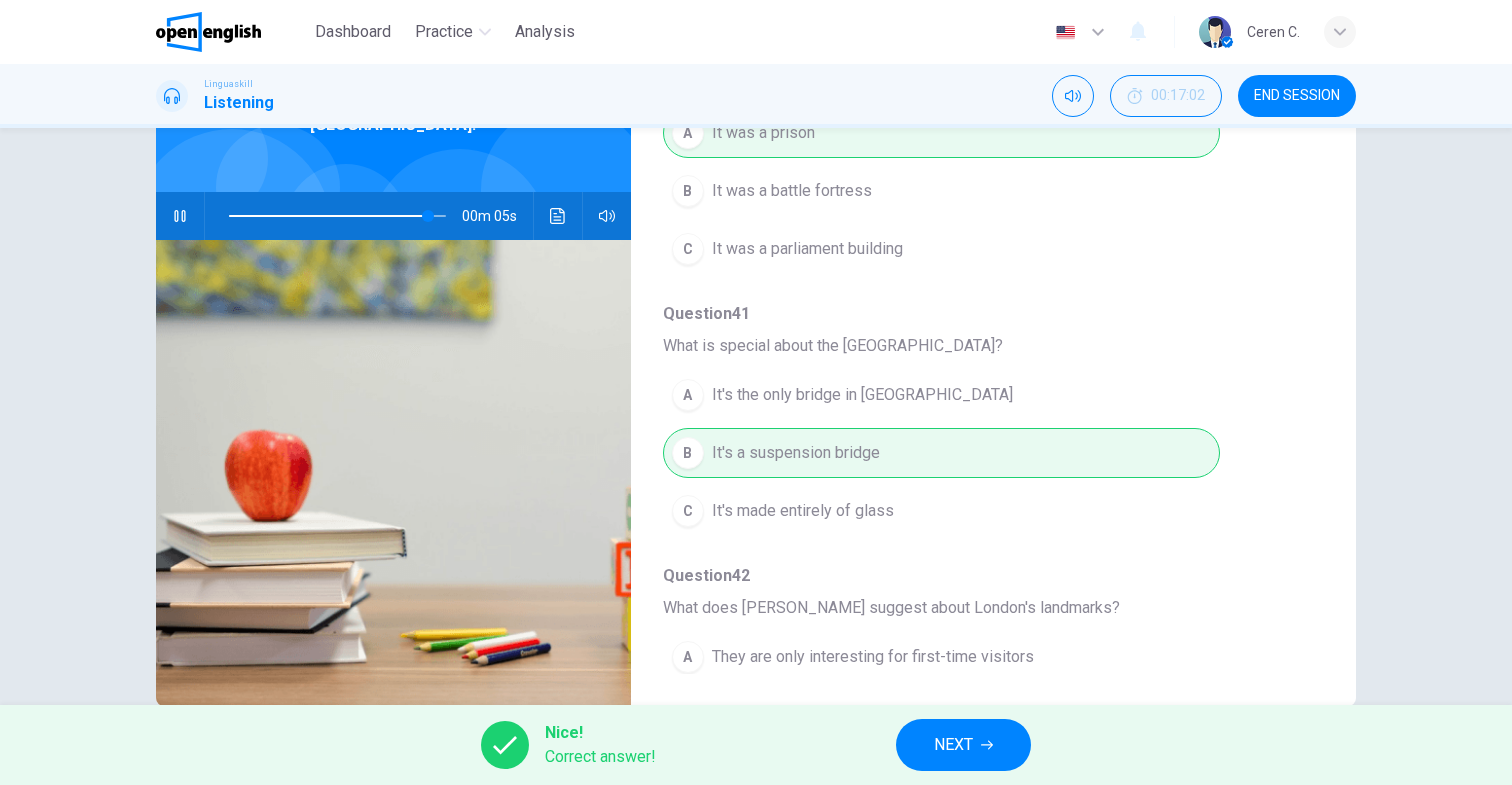 type on "**" 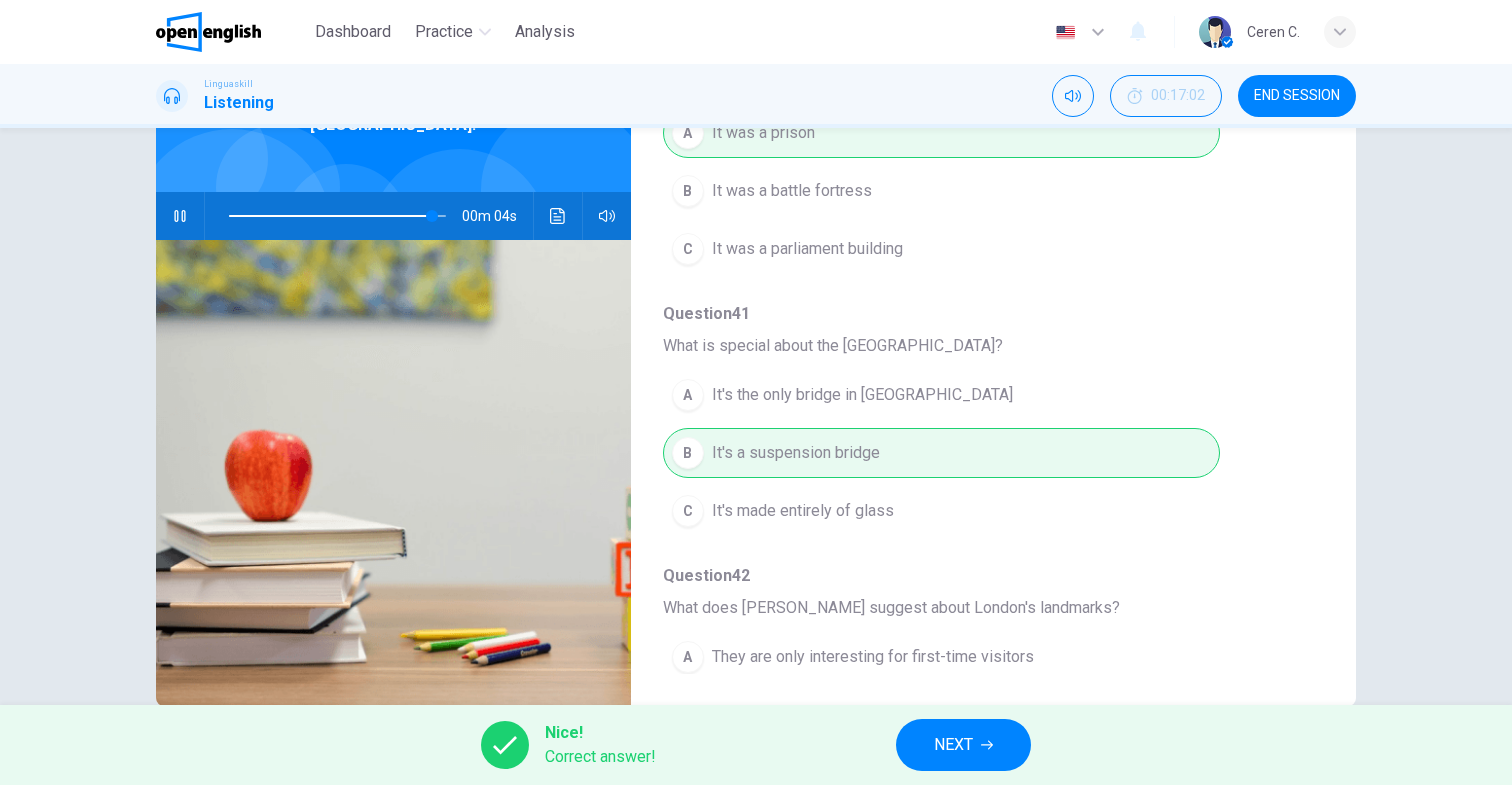 click on "NEXT" at bounding box center [963, 745] 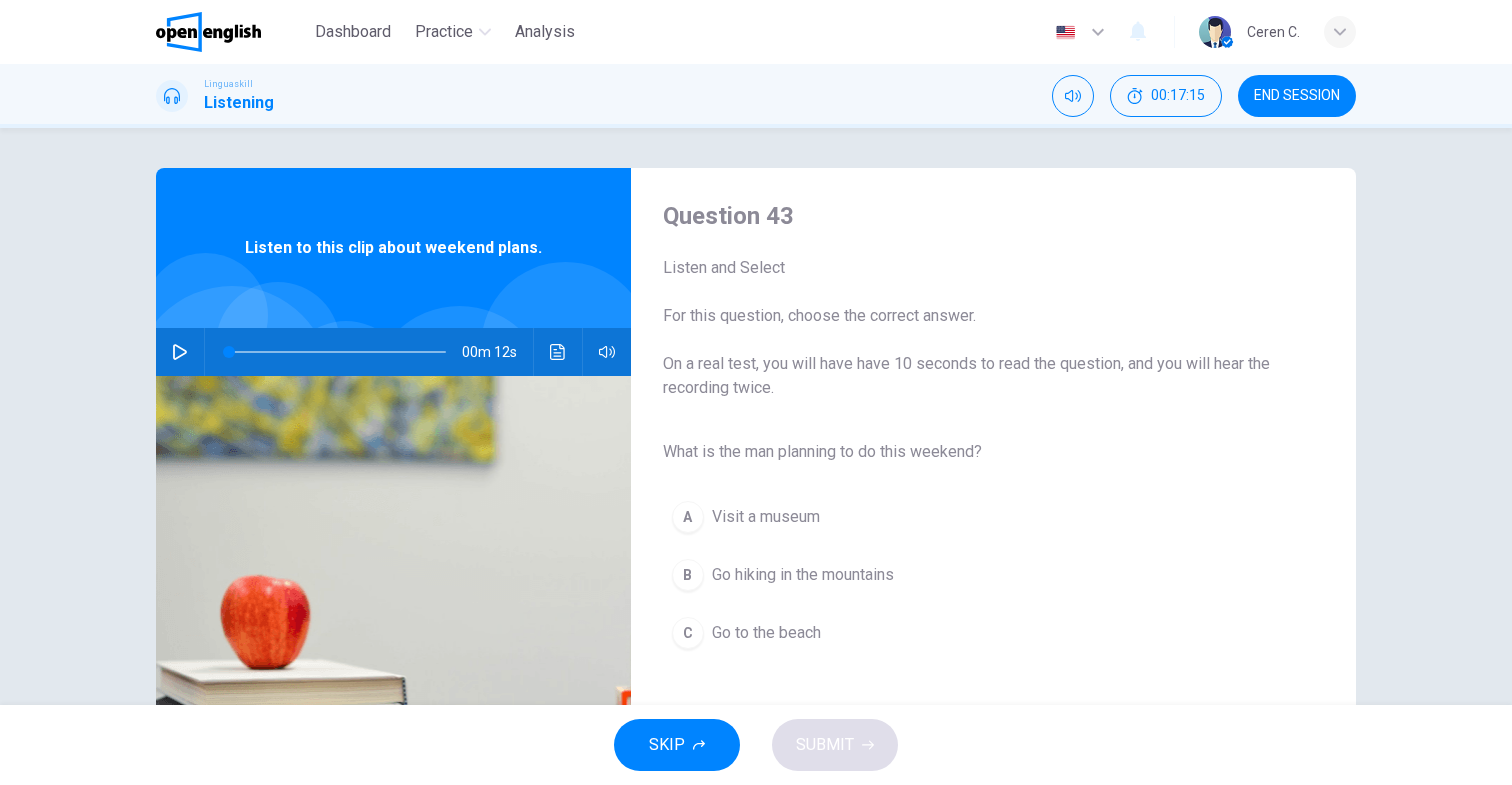 scroll, scrollTop: 198, scrollLeft: 0, axis: vertical 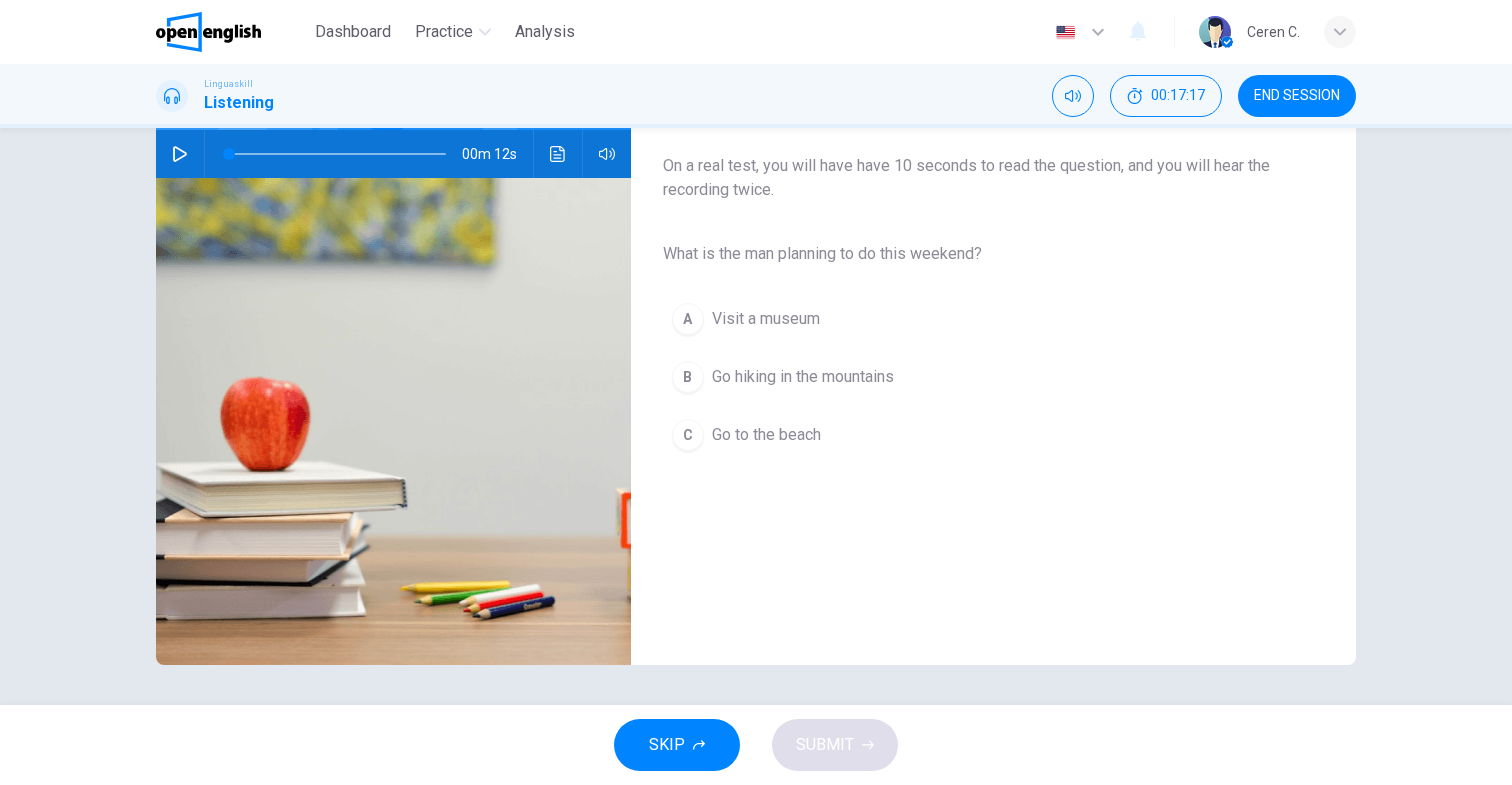 click at bounding box center (180, 154) 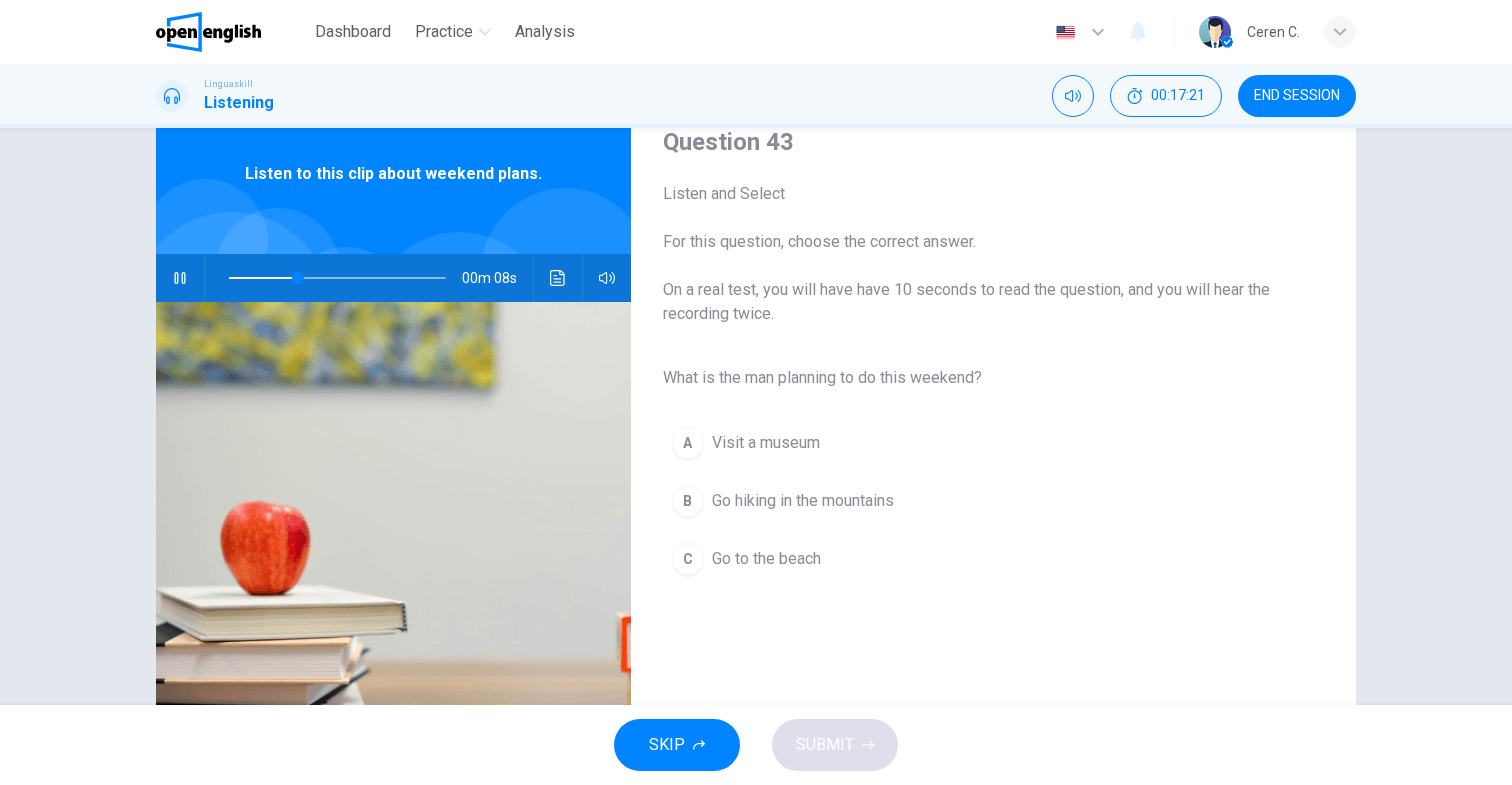 scroll, scrollTop: 93, scrollLeft: 0, axis: vertical 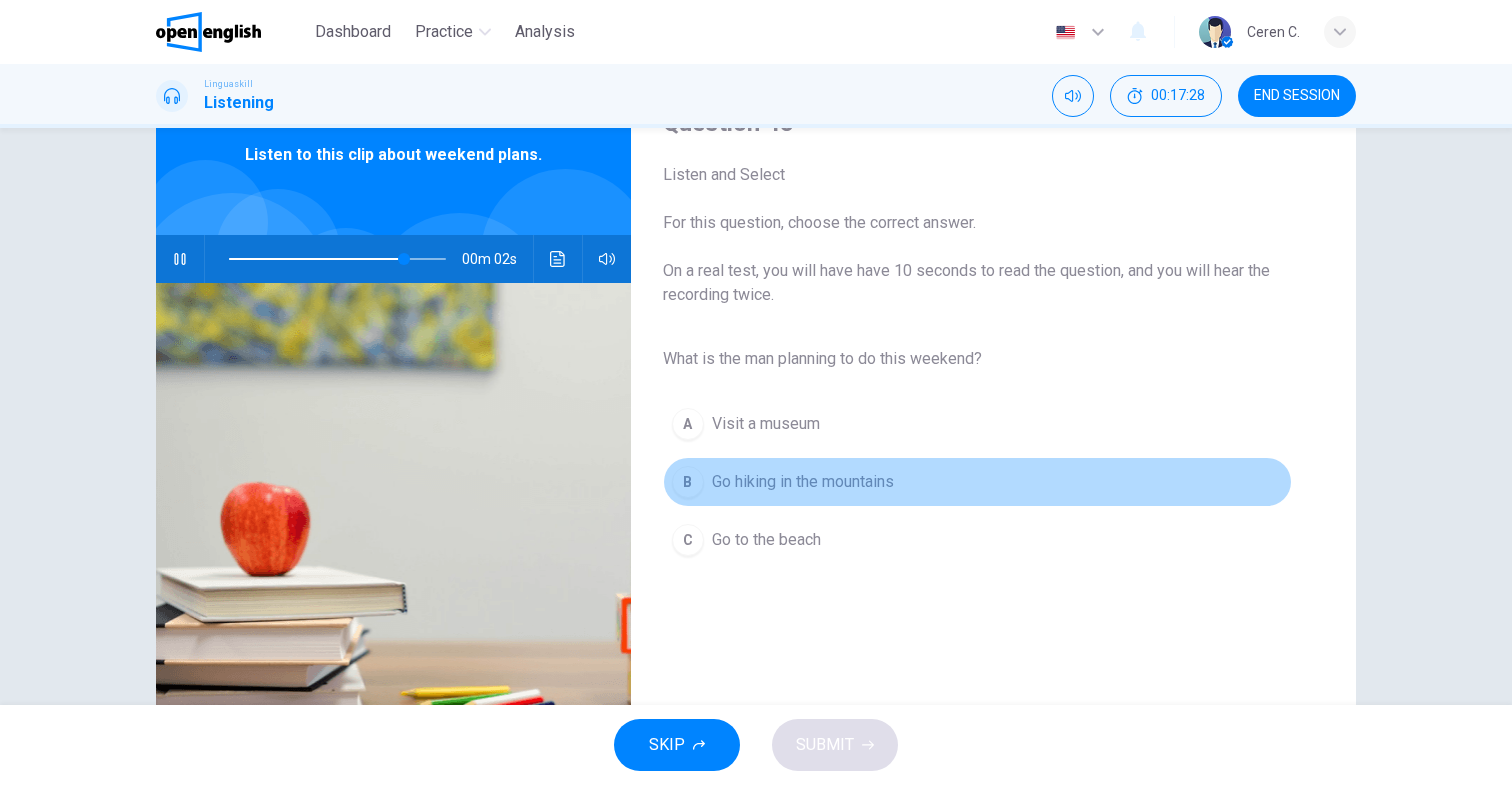 click on "Go hiking in the mountains" at bounding box center [803, 482] 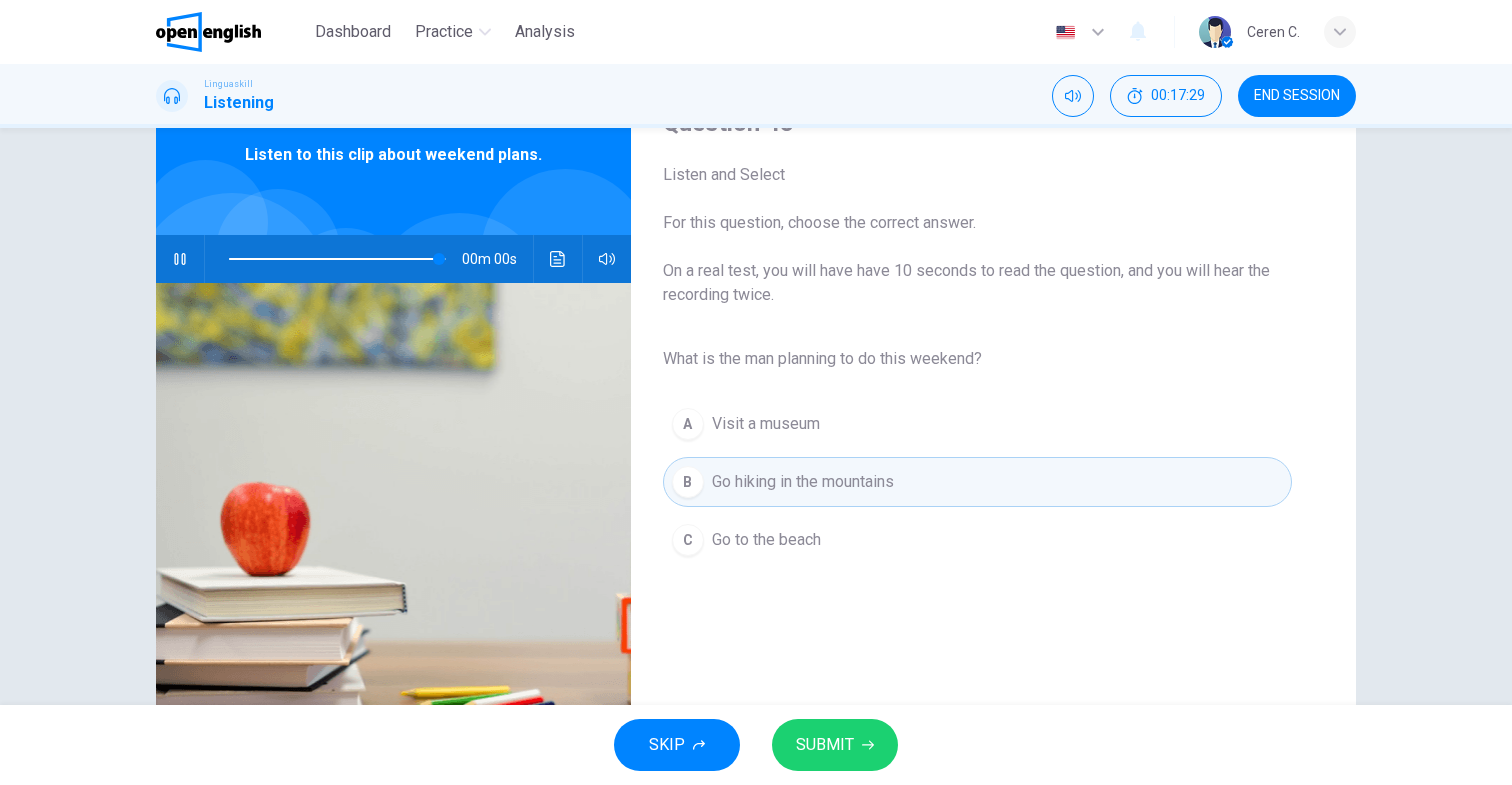 type on "*" 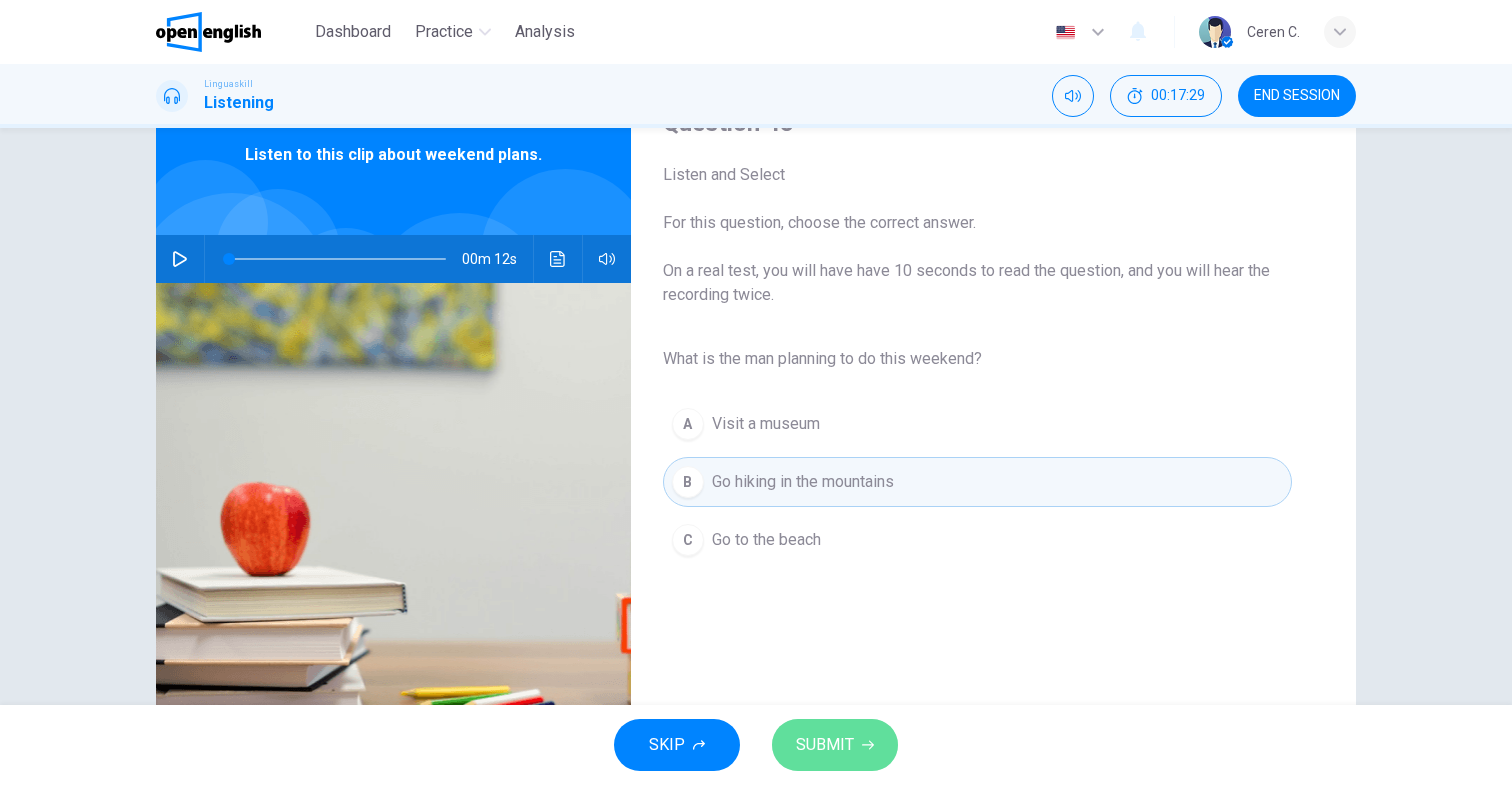 click on "SUBMIT" at bounding box center [835, 745] 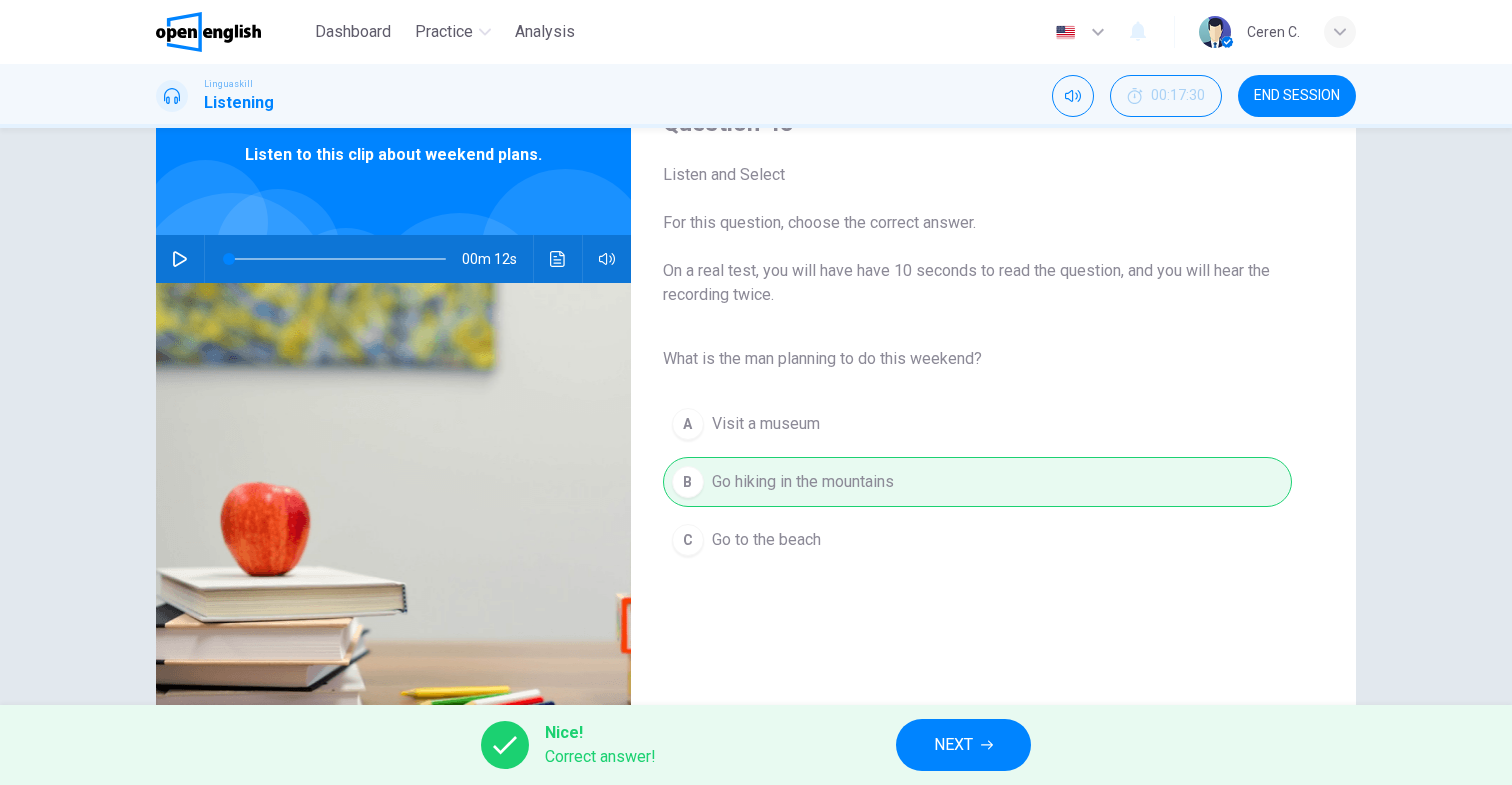 click on "NEXT" at bounding box center [953, 745] 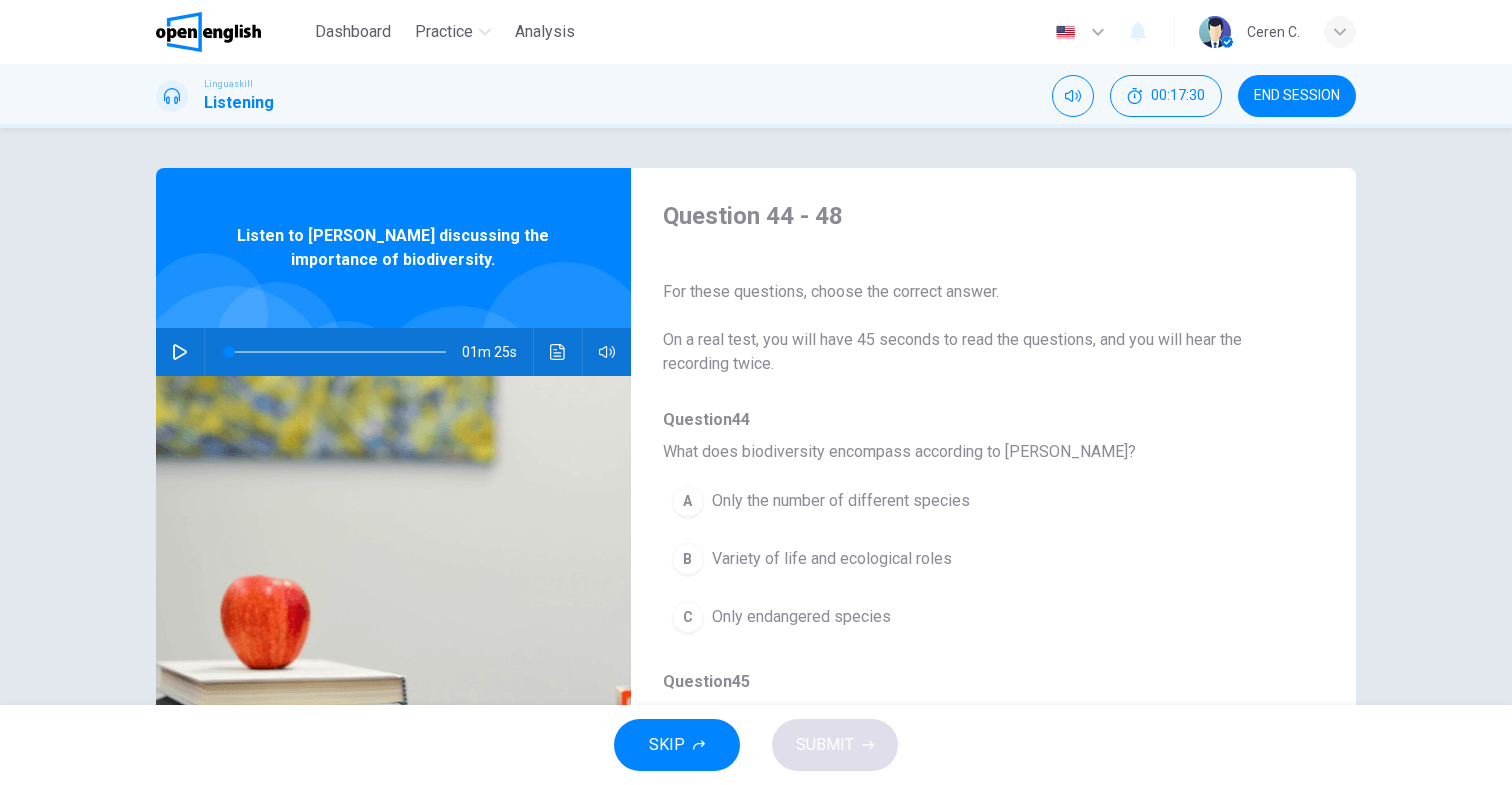 scroll, scrollTop: 15, scrollLeft: 0, axis: vertical 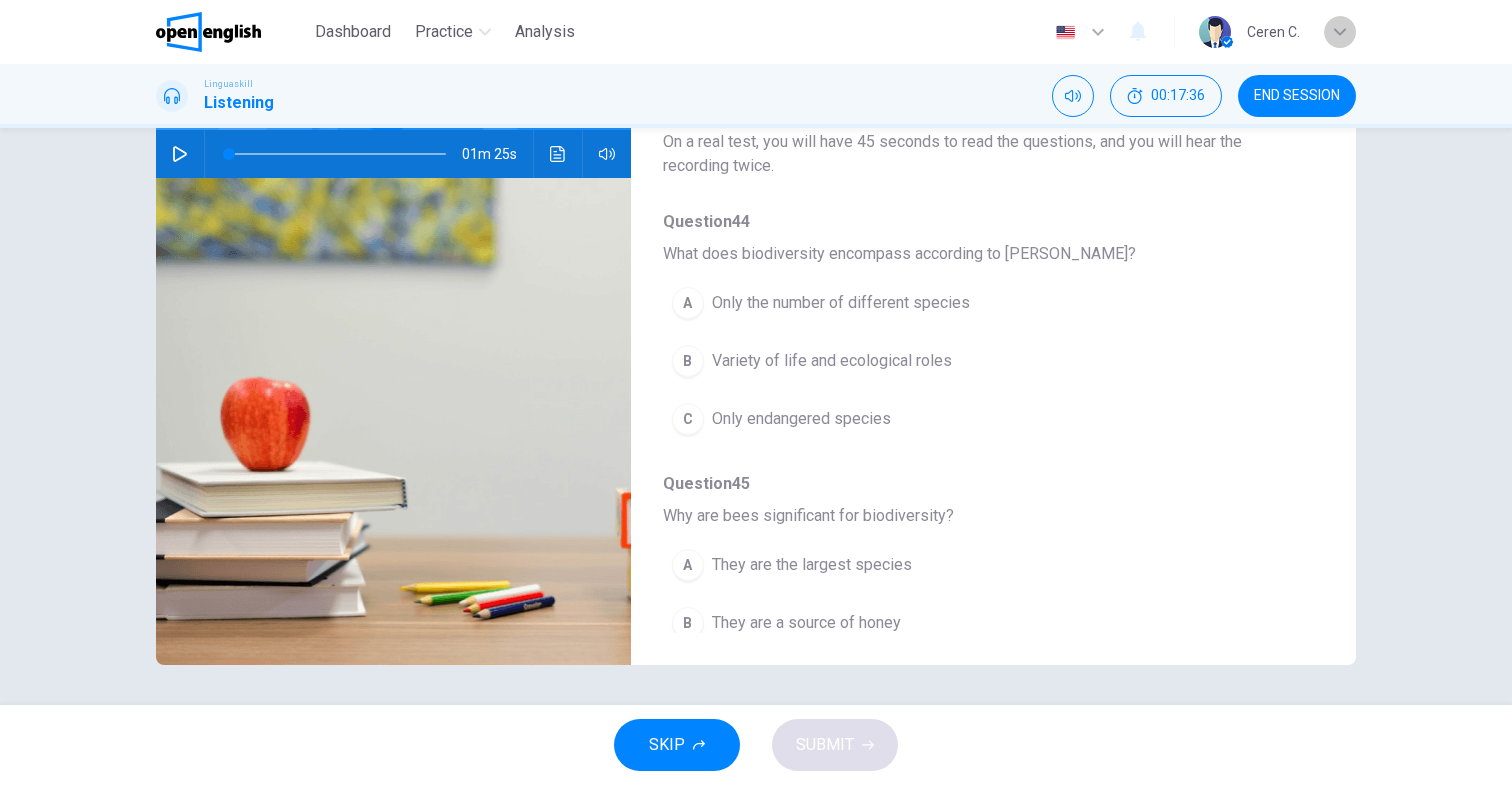 click at bounding box center (1340, 32) 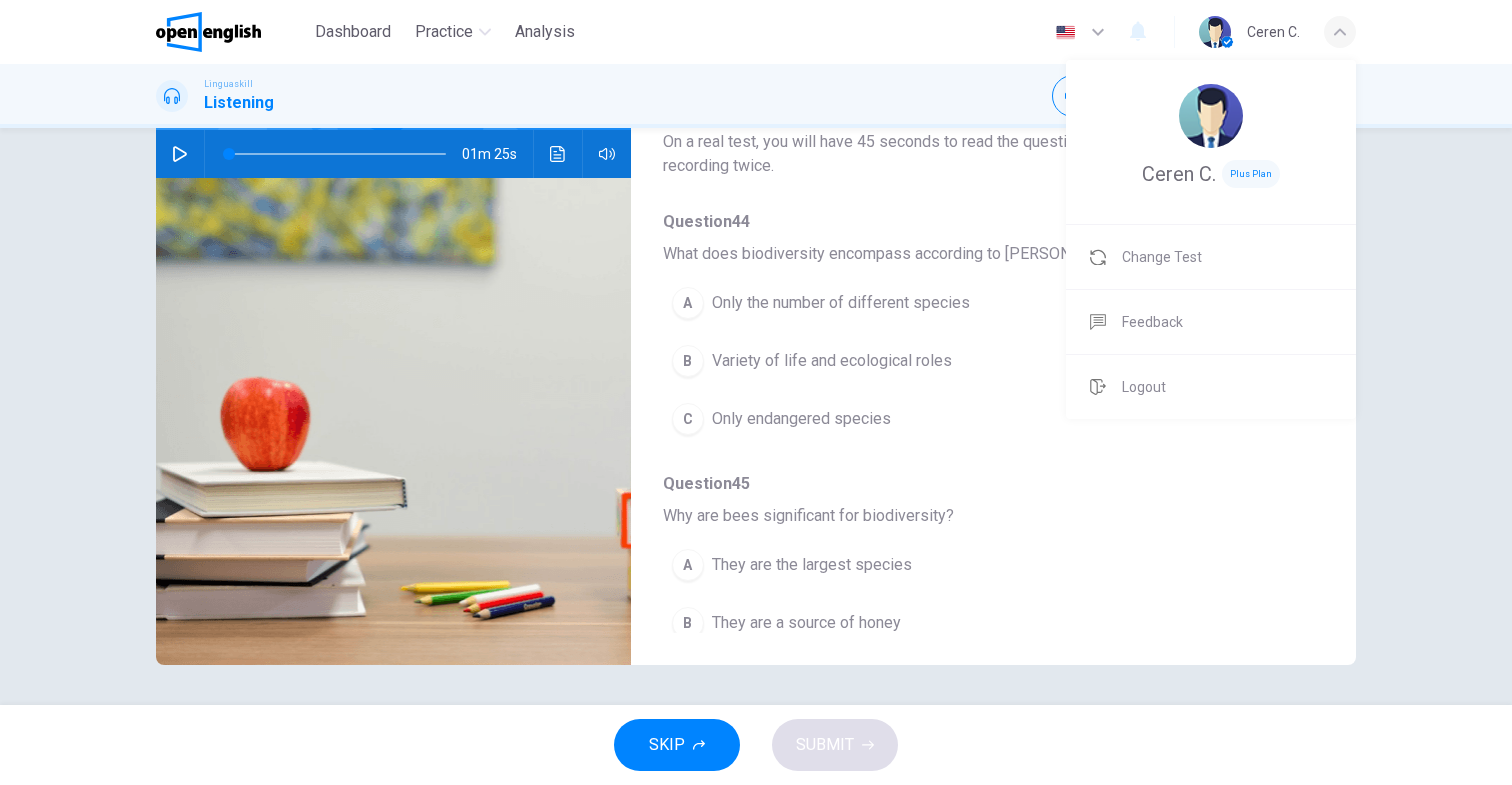 click at bounding box center (756, 392) 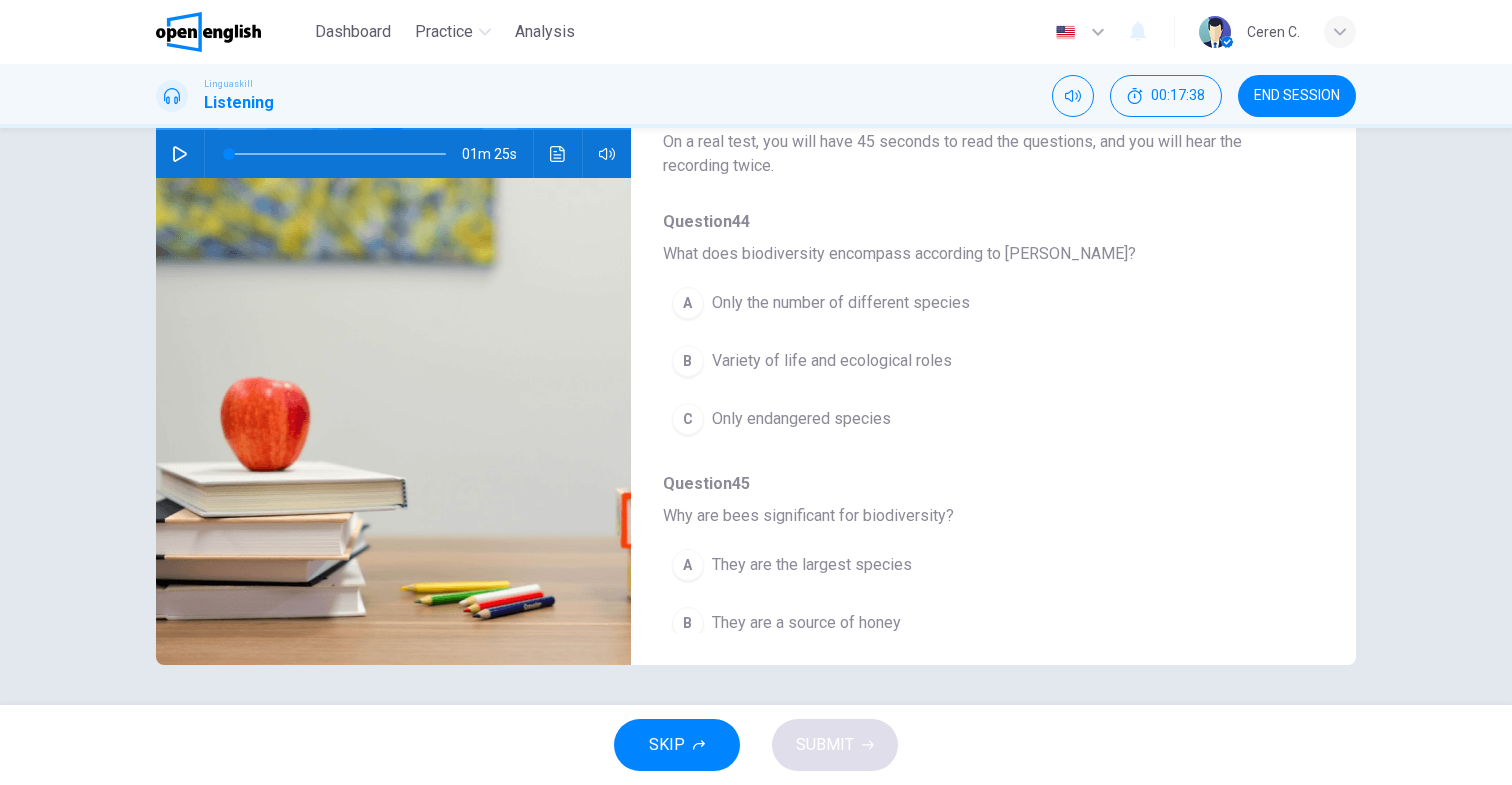 click on "END SESSION" at bounding box center [1297, 96] 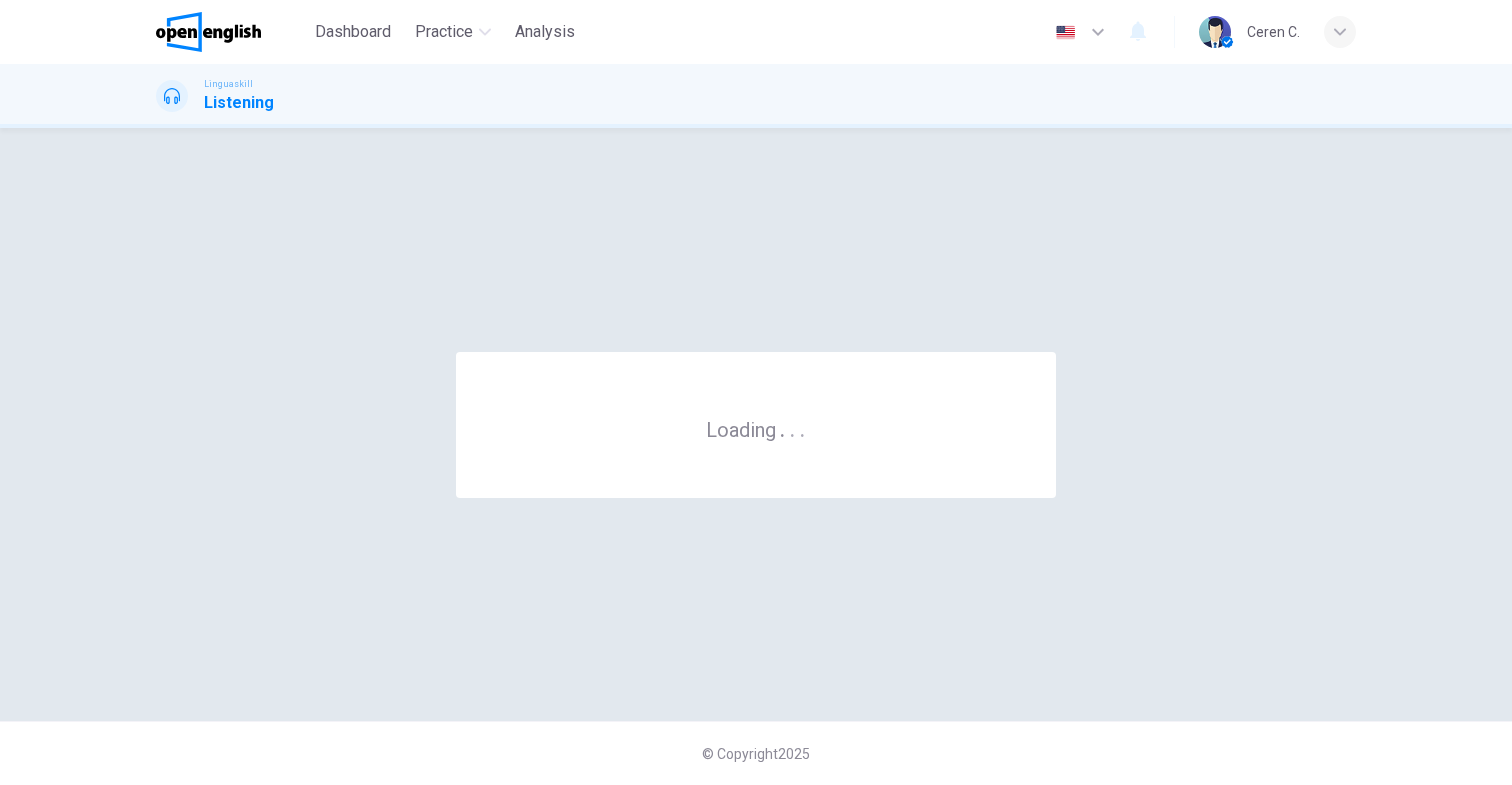 scroll, scrollTop: 0, scrollLeft: 0, axis: both 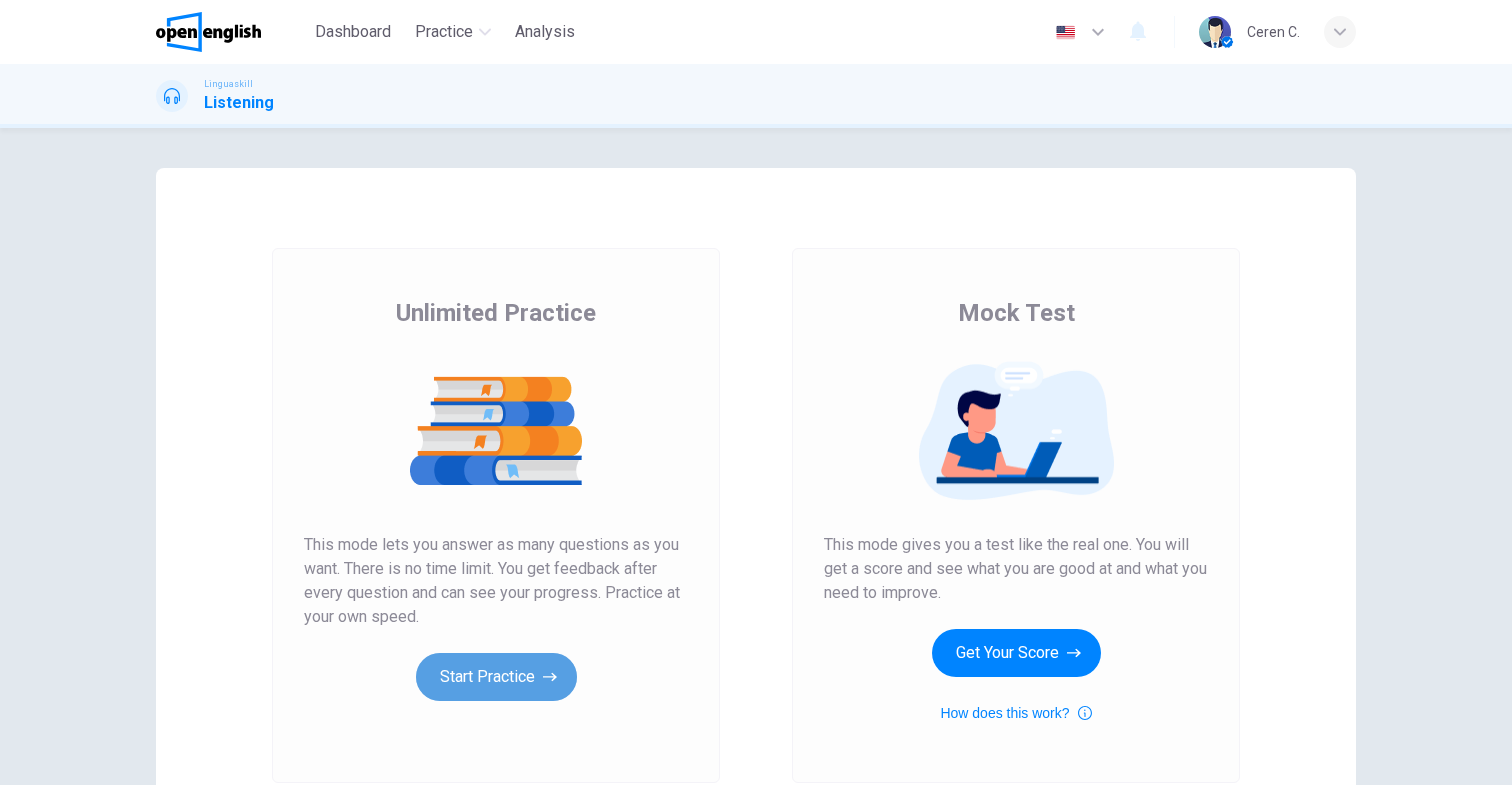 click on "Start Practice" at bounding box center (496, 677) 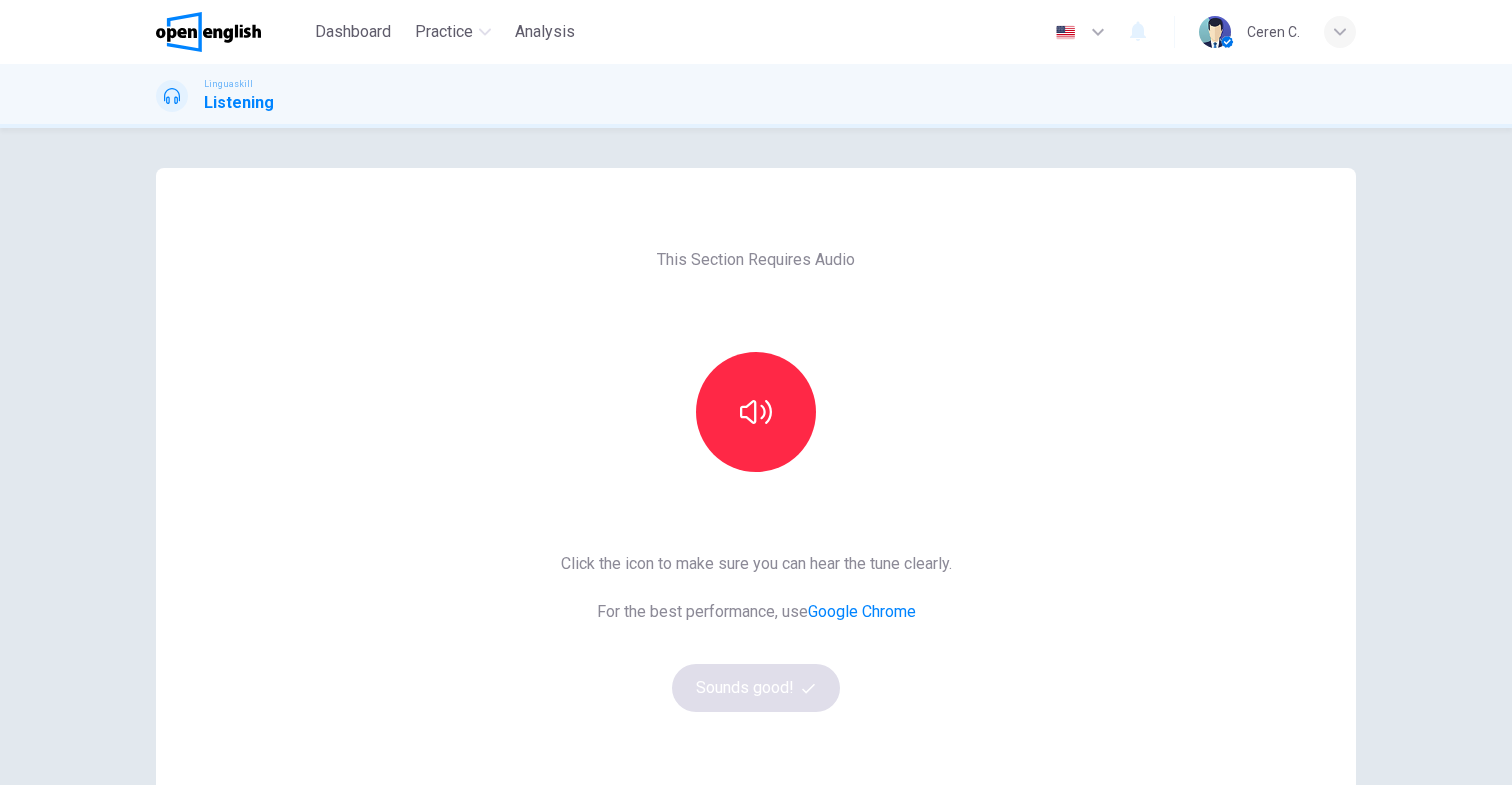click on "Linguaskill" at bounding box center [228, 84] 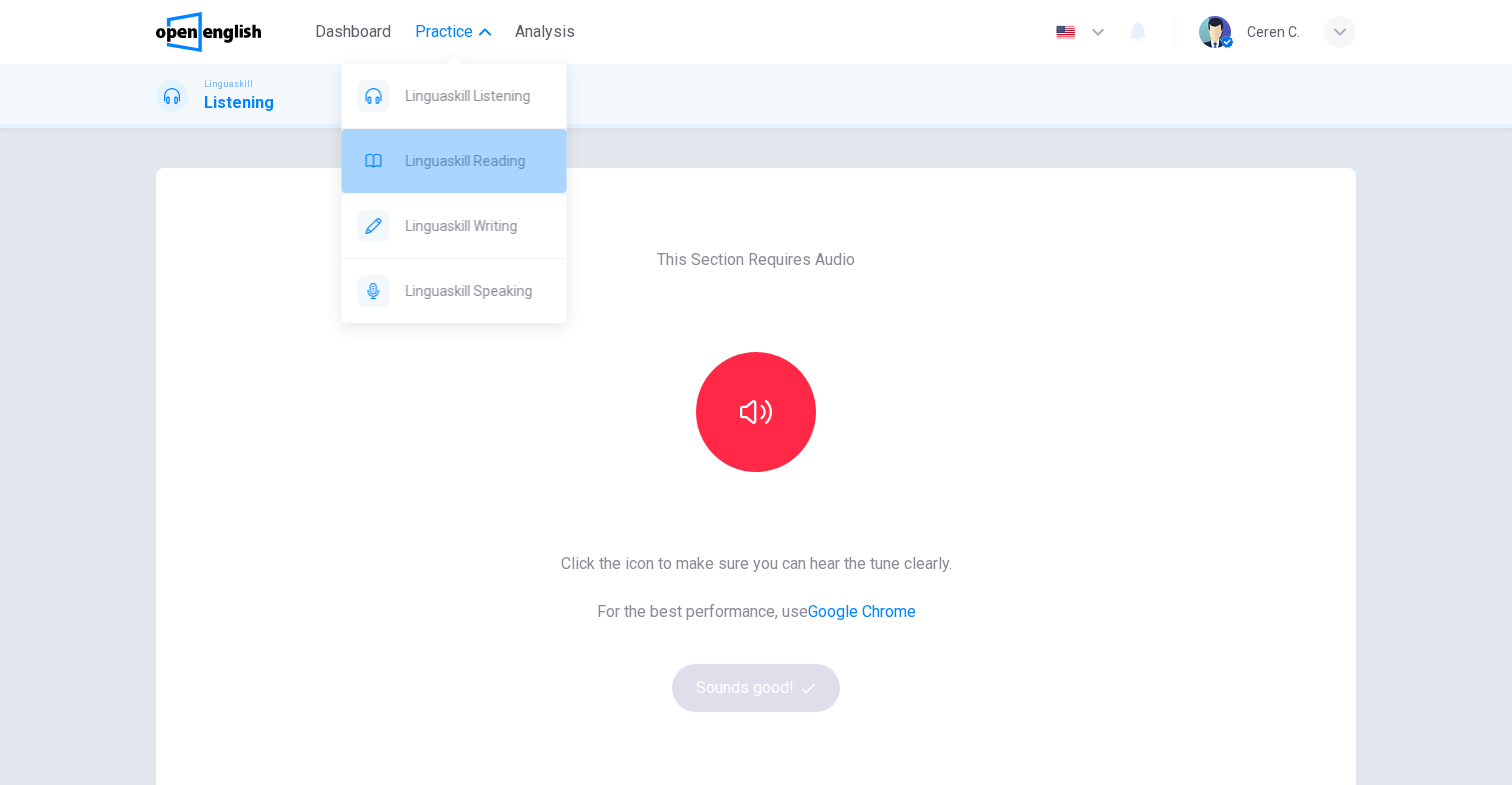 click on "Linguaskill Reading" at bounding box center [478, 161] 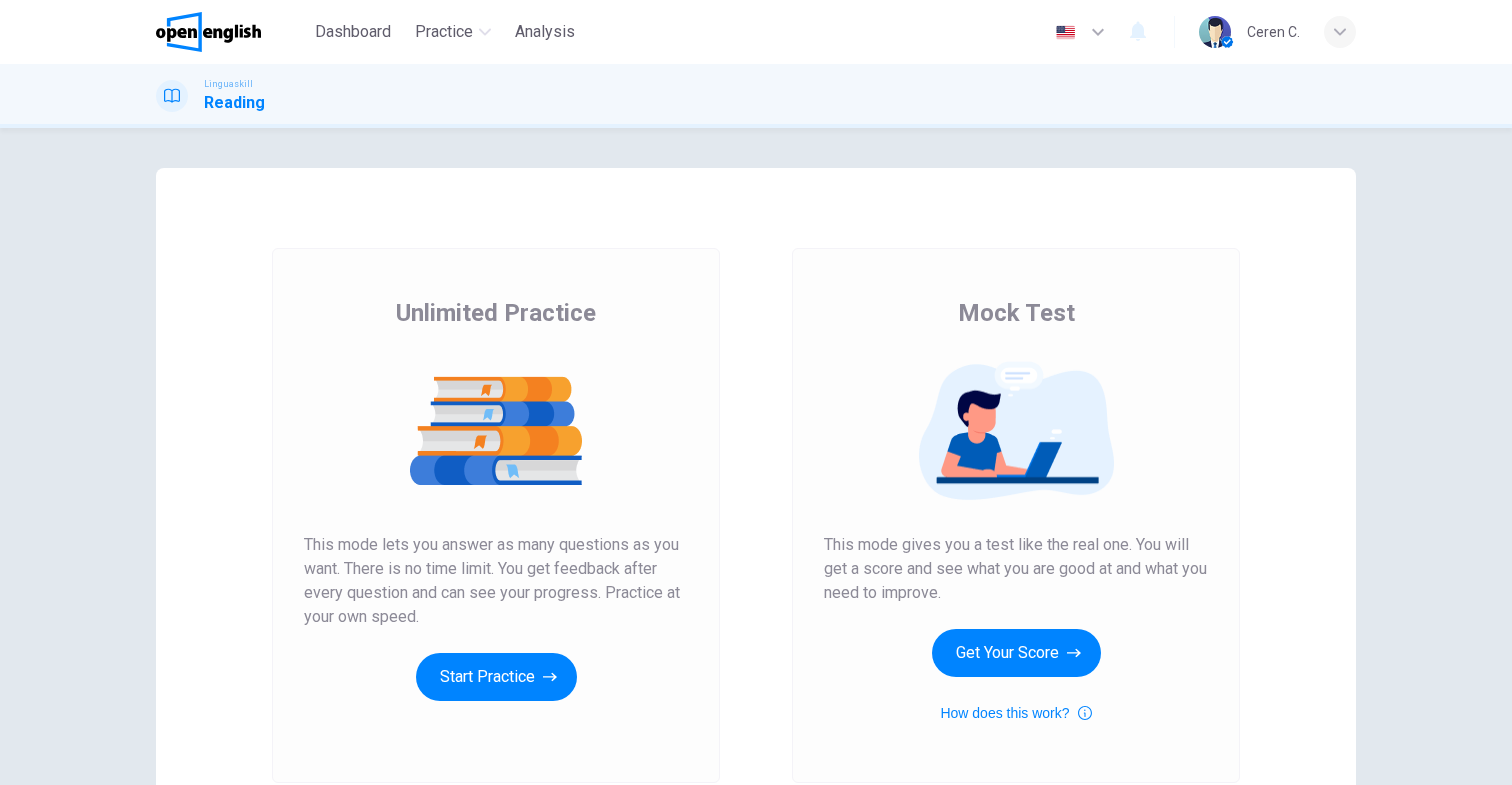 scroll, scrollTop: 0, scrollLeft: 0, axis: both 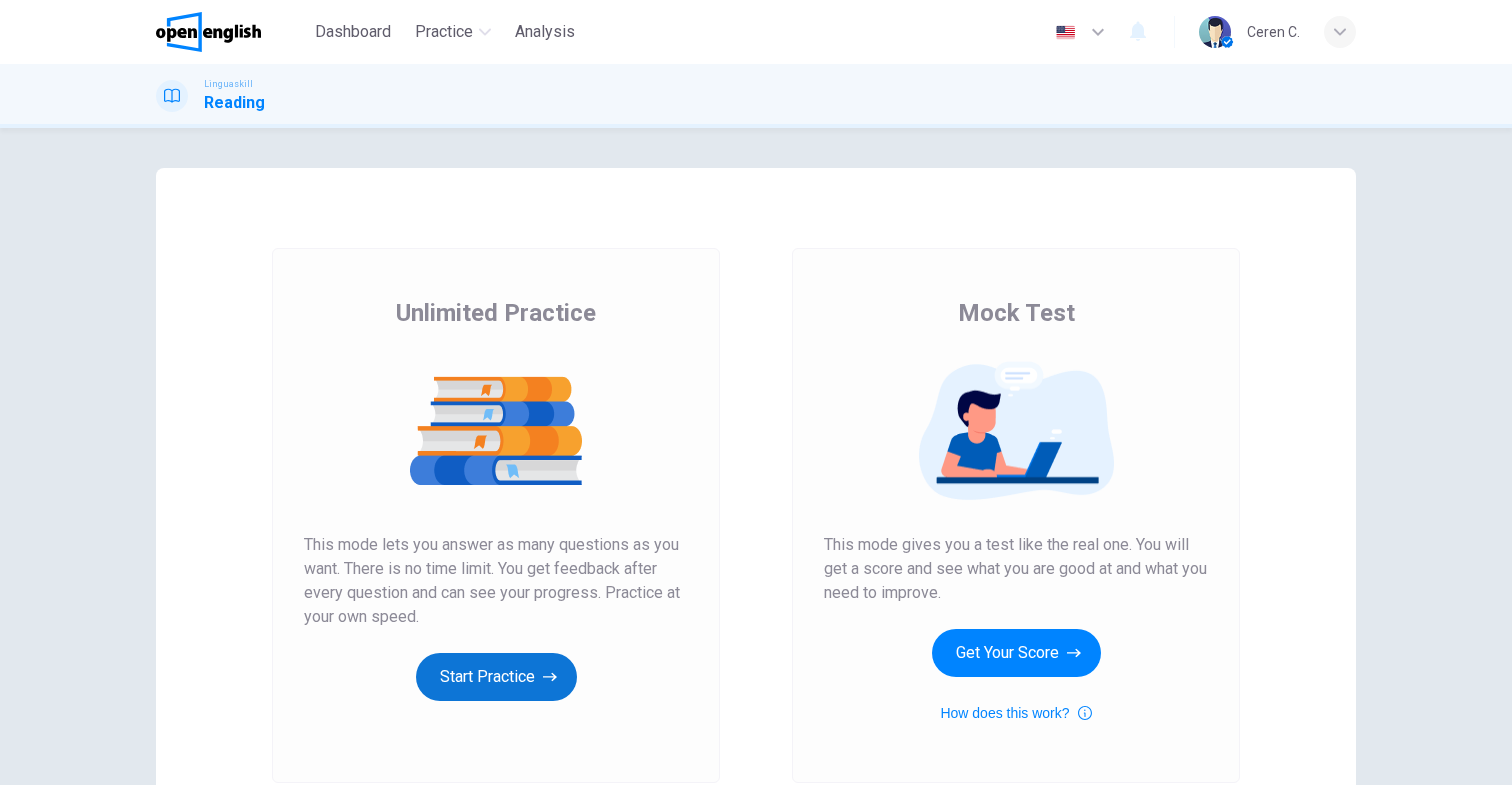 click on "Start Practice" at bounding box center [496, 677] 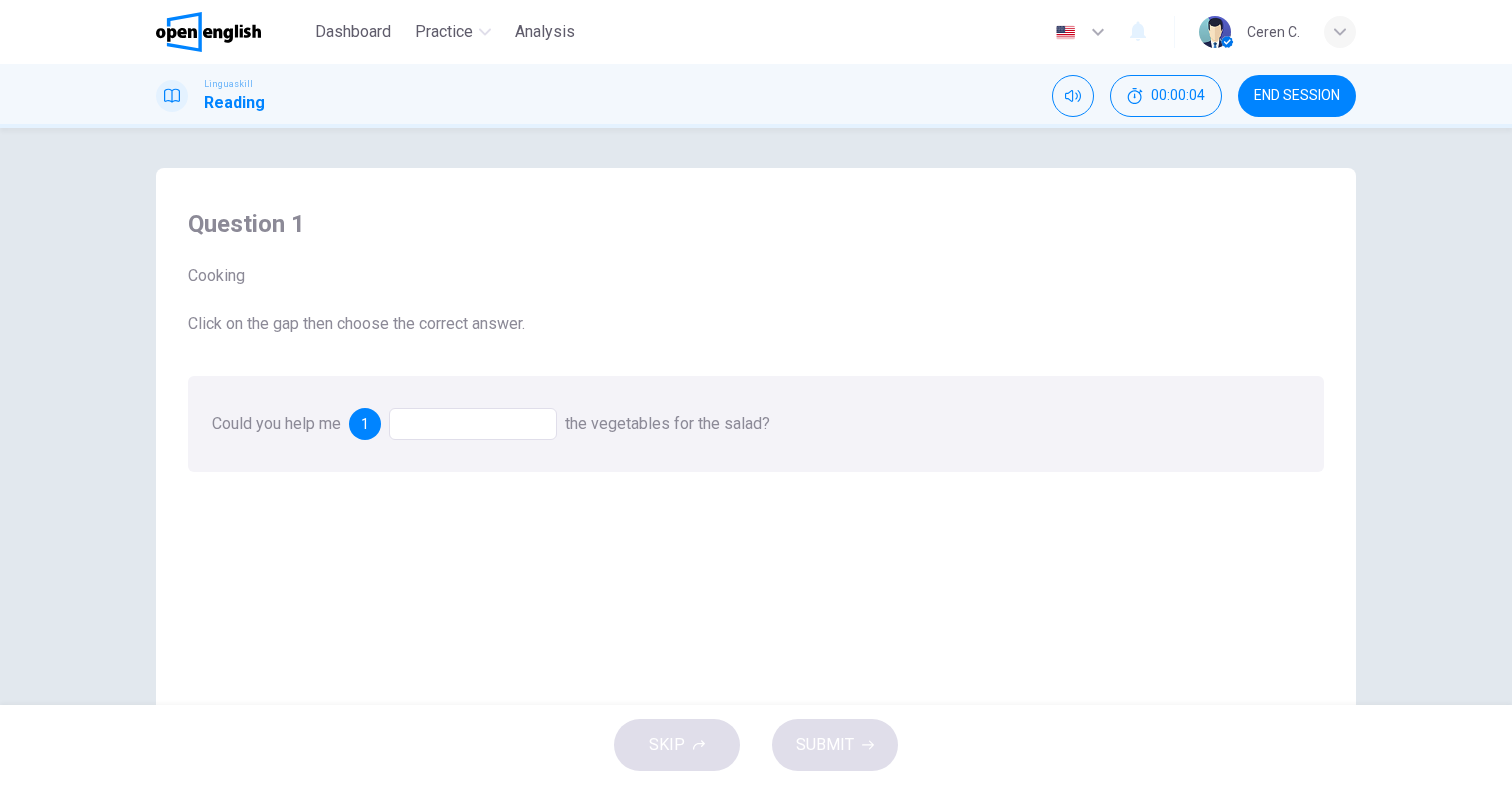 click at bounding box center (473, 424) 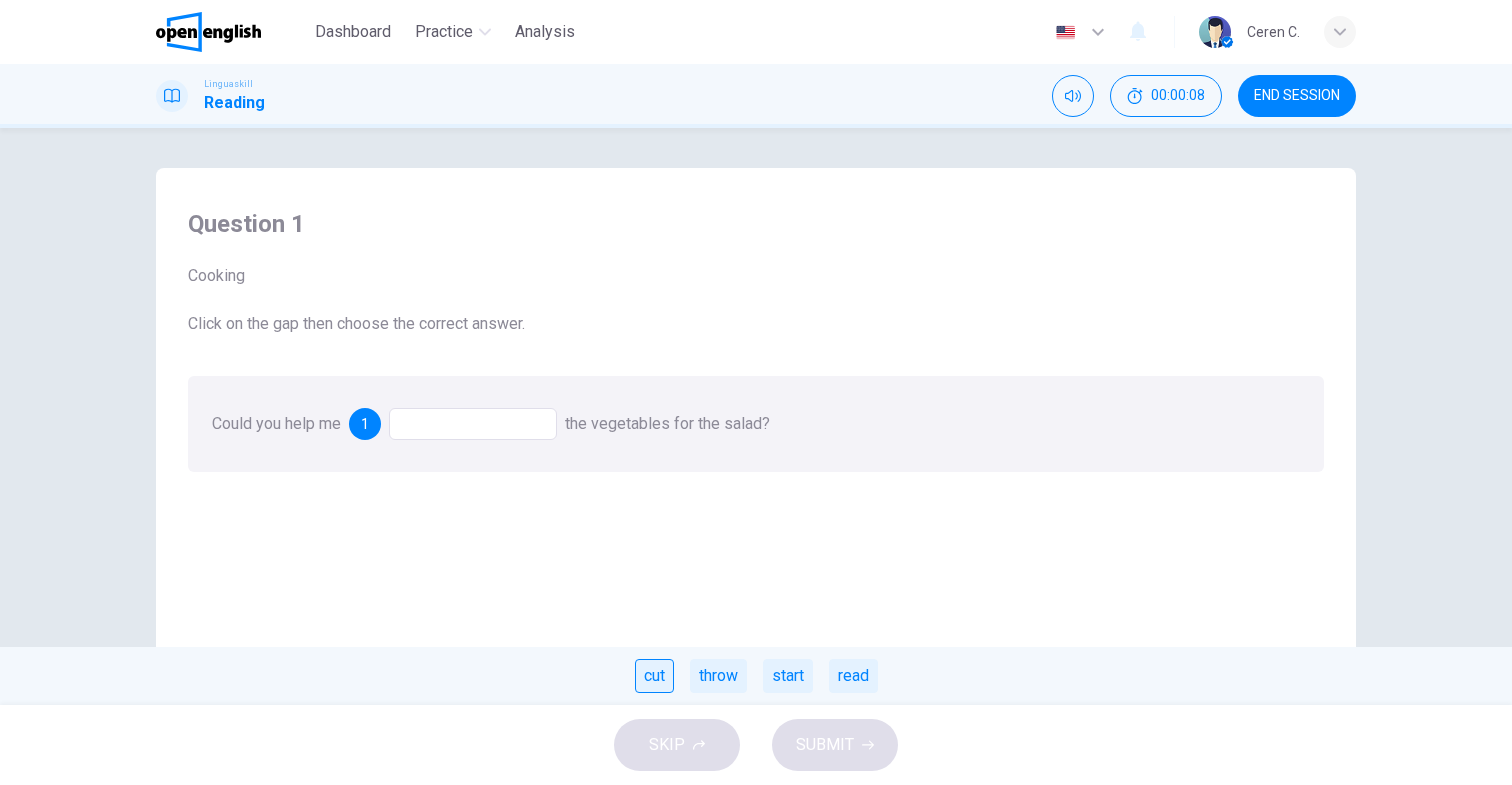 click on "cut" at bounding box center (654, 676) 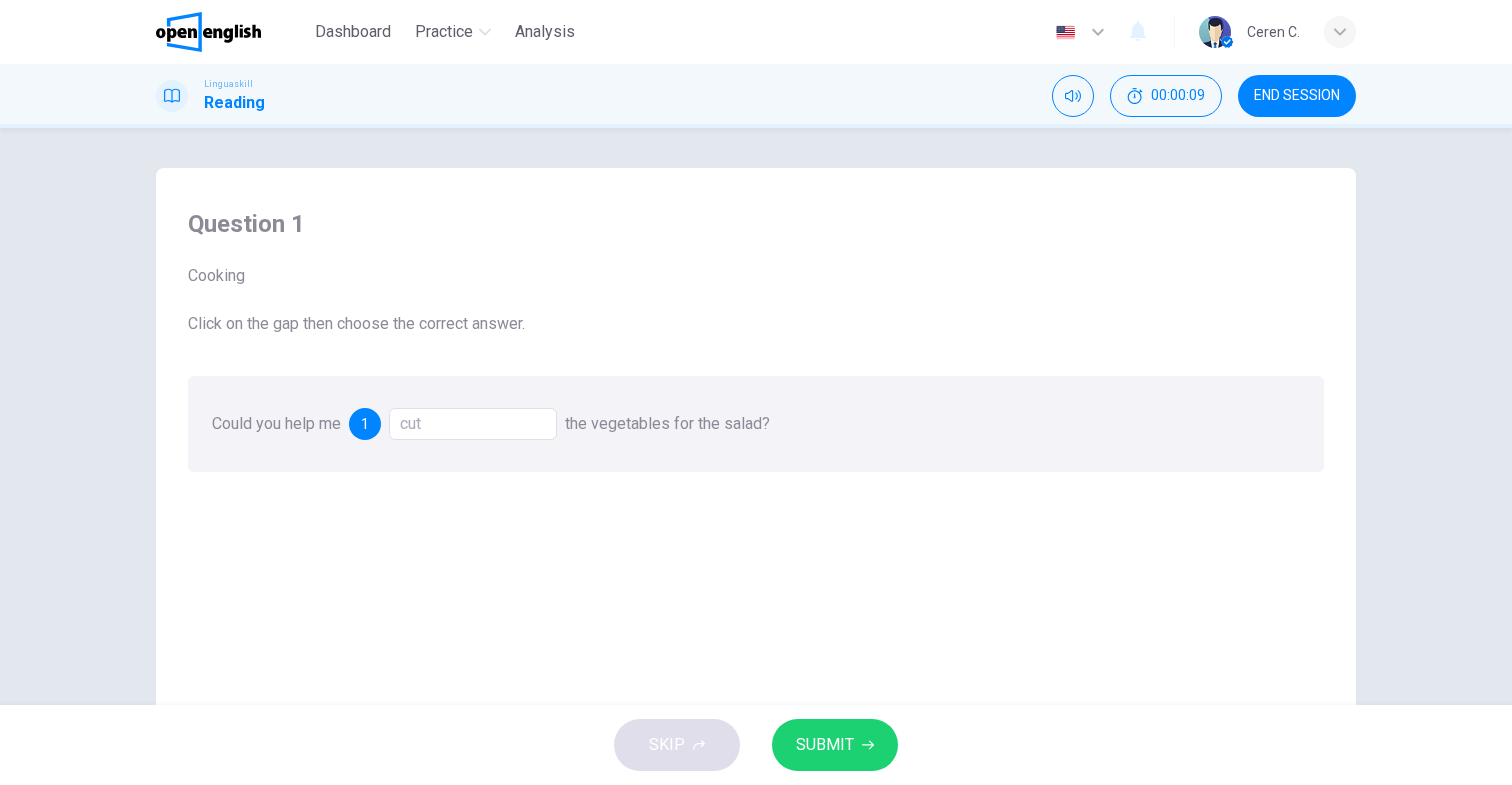 click on "SUBMIT" at bounding box center (825, 745) 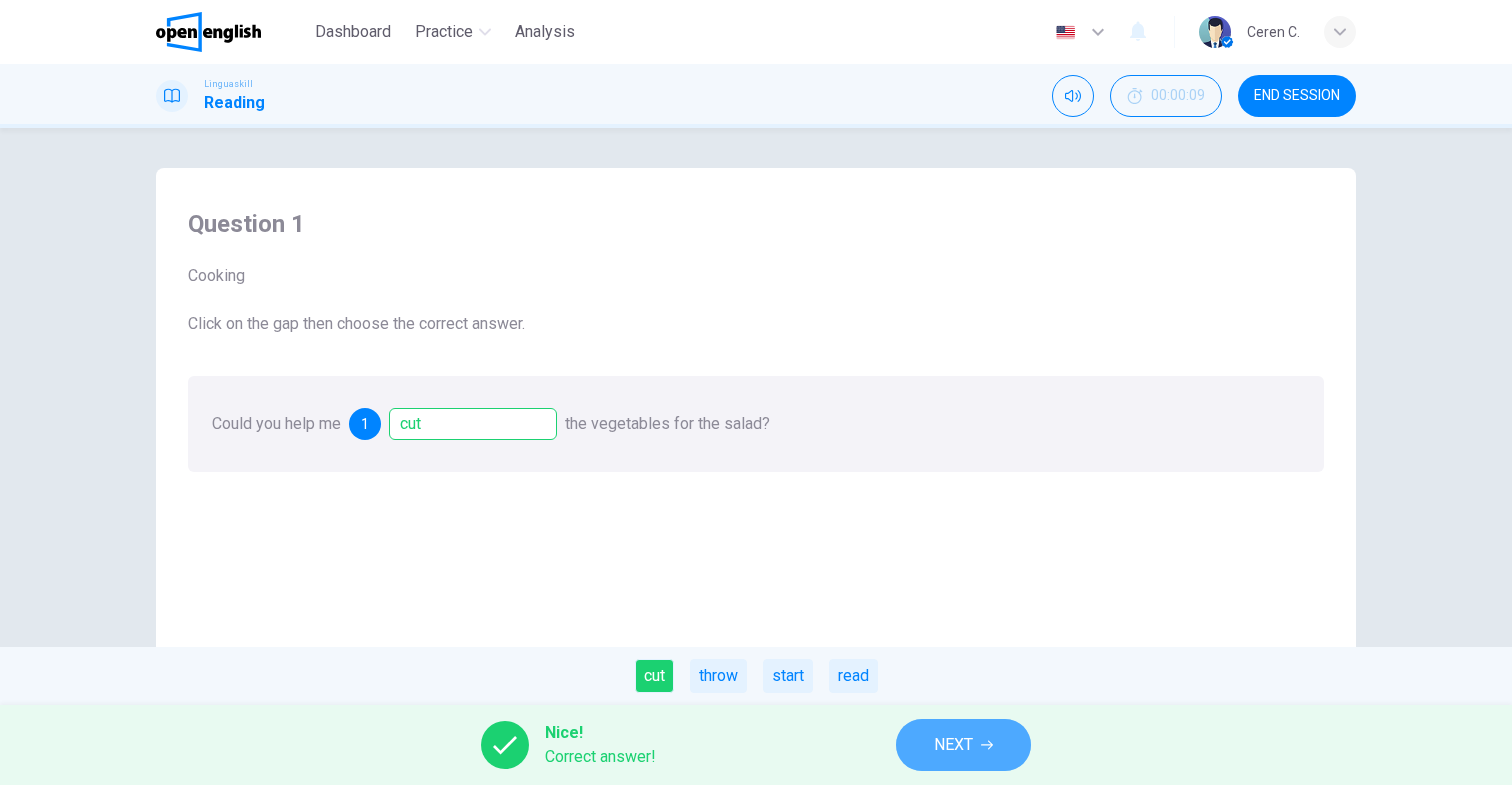 click on "NEXT" at bounding box center (953, 745) 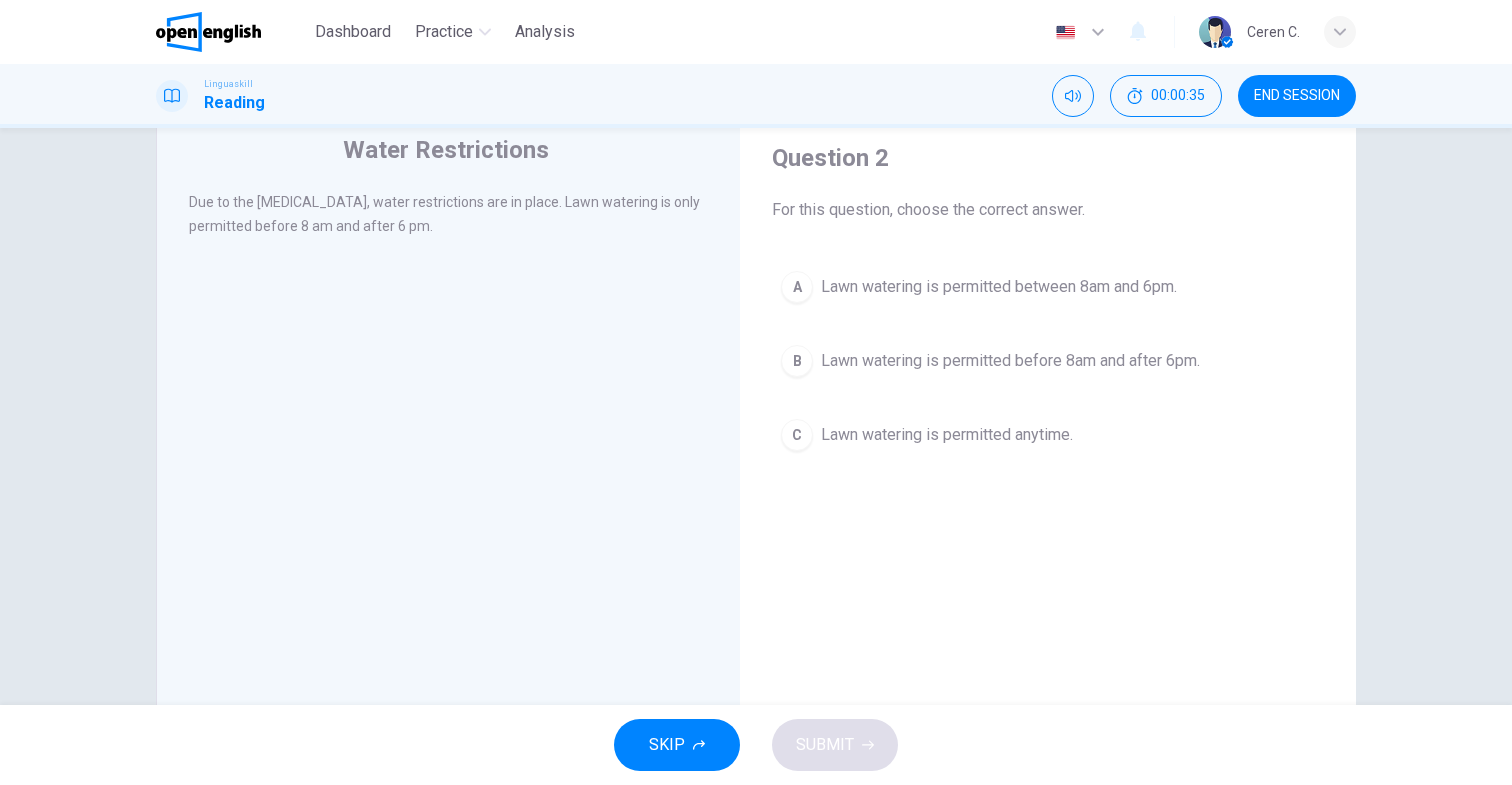 scroll, scrollTop: 71, scrollLeft: 0, axis: vertical 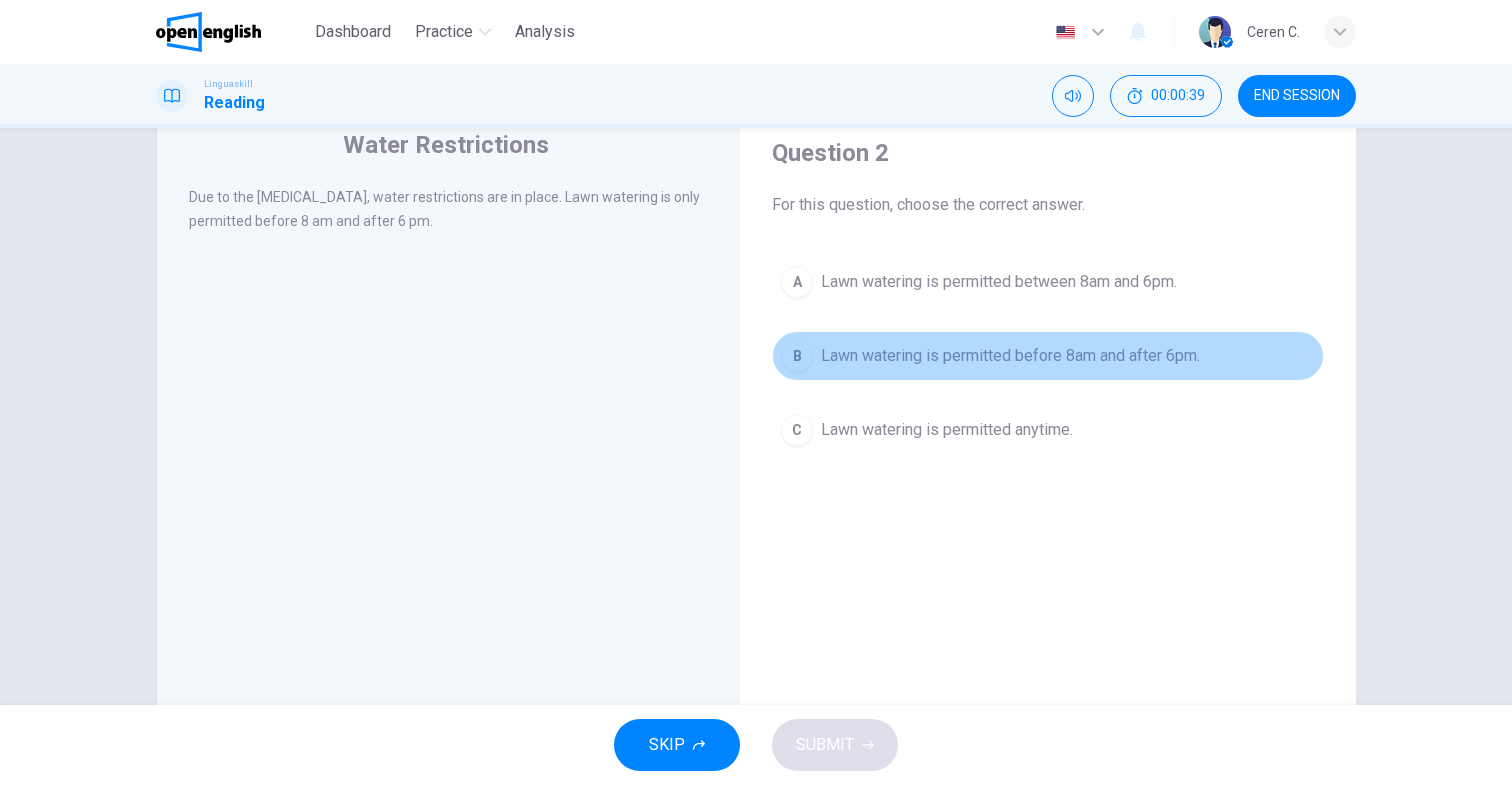 click on "Lawn watering is permitted before 8am and after 6pm." at bounding box center [1010, 356] 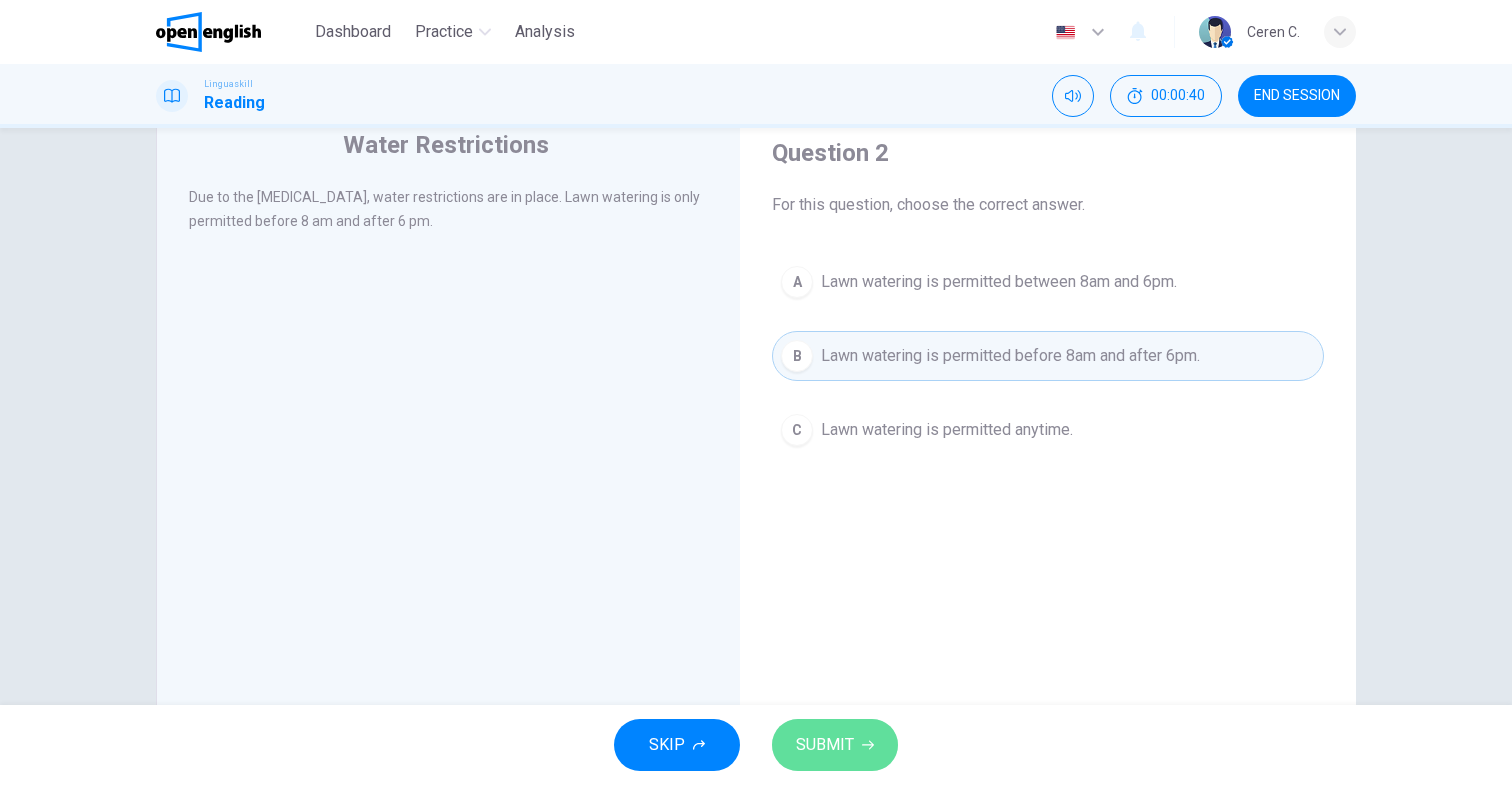 click on "SUBMIT" at bounding box center [825, 745] 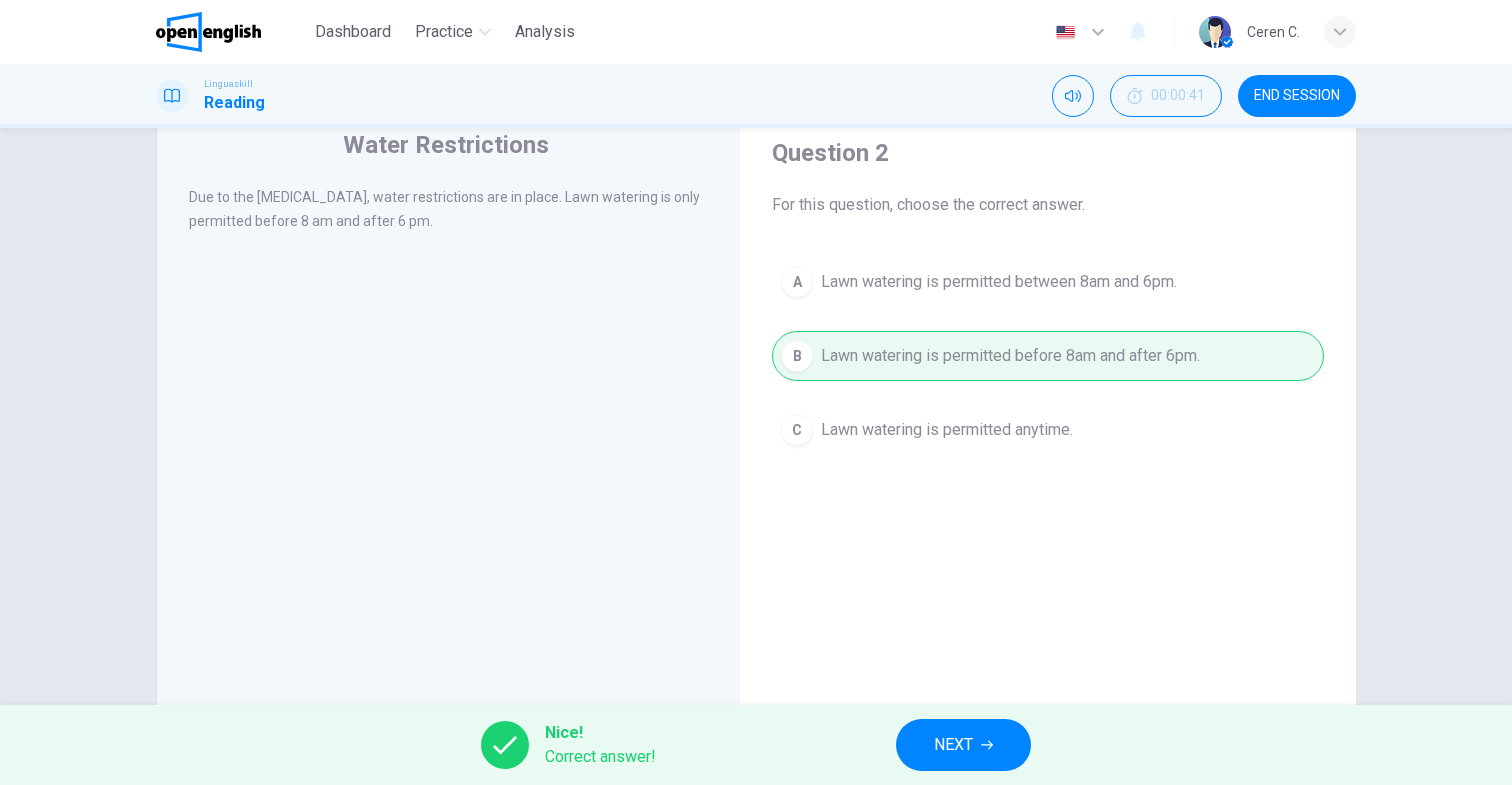click on "NEXT" at bounding box center (953, 745) 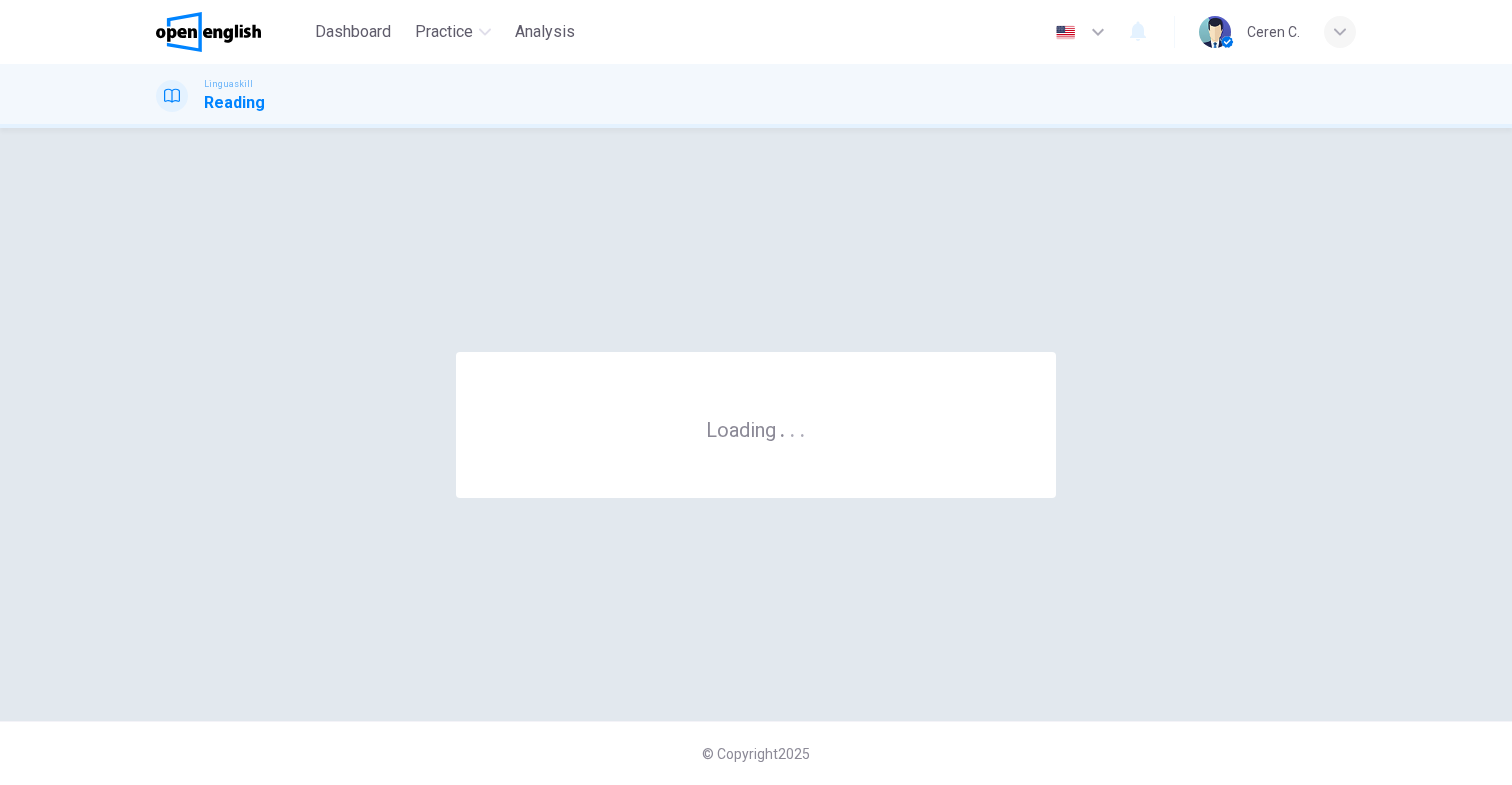 scroll, scrollTop: 0, scrollLeft: 0, axis: both 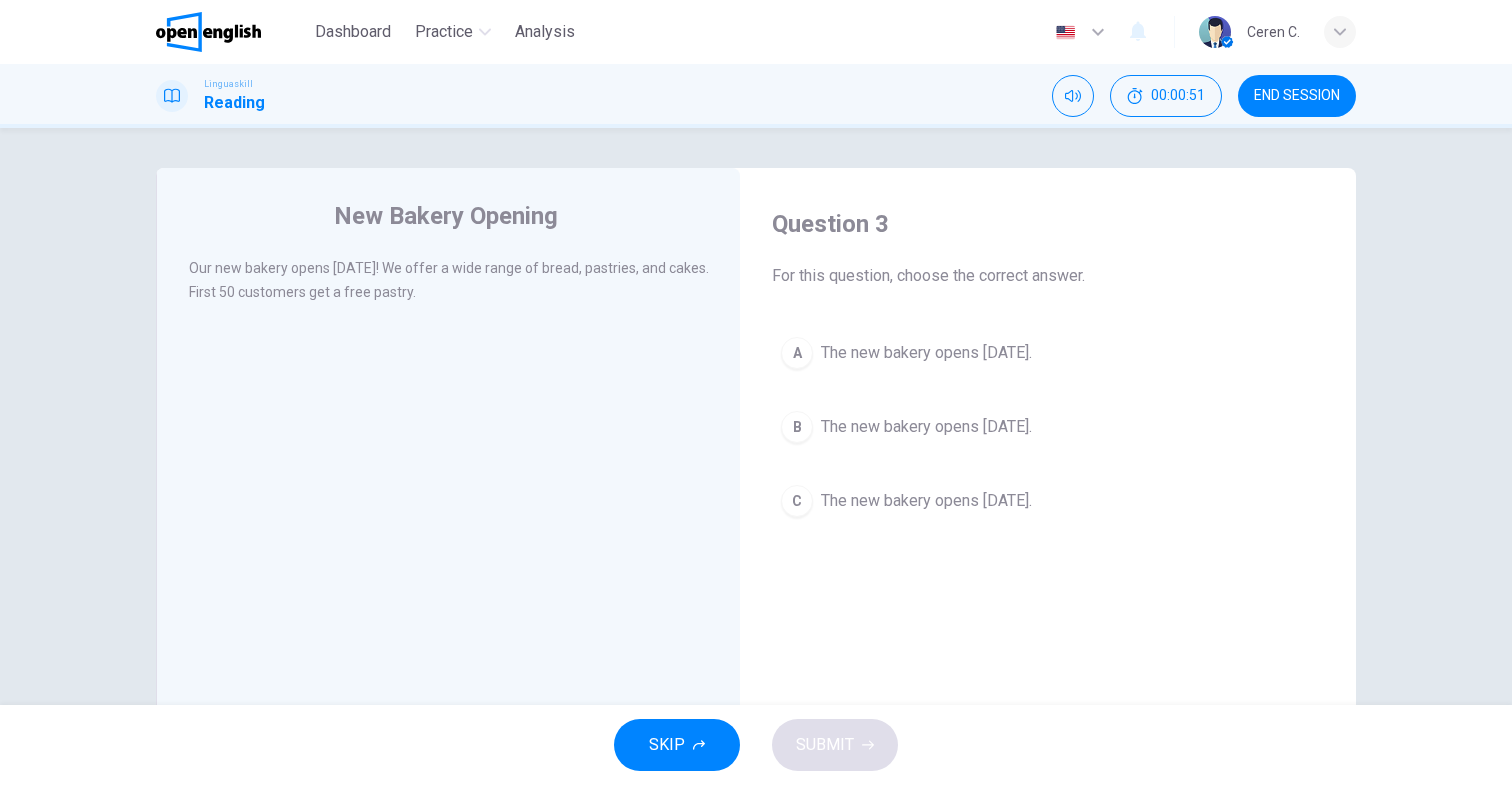 click on "The new bakery opens next Monday." at bounding box center [926, 427] 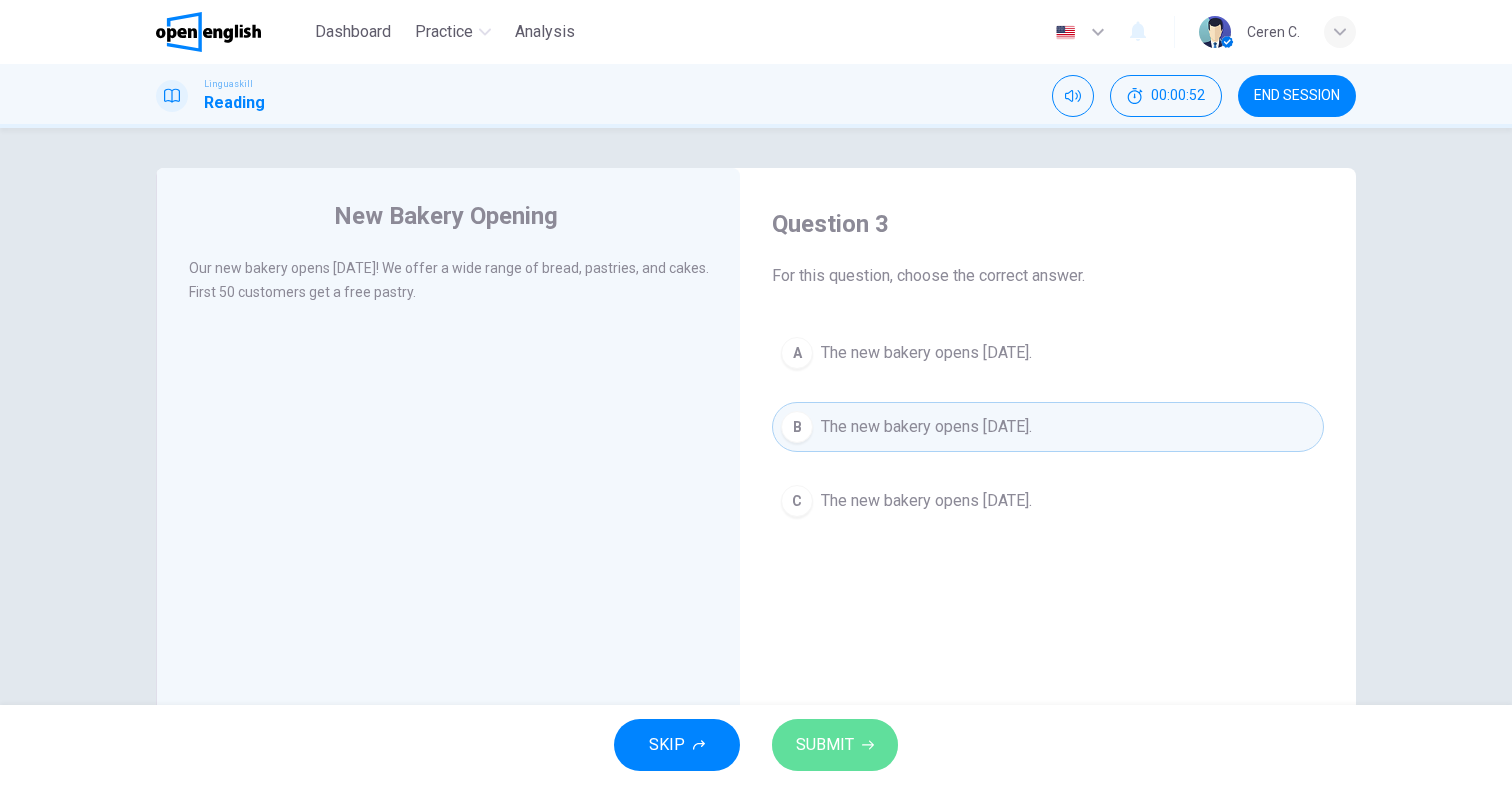 click on "SUBMIT" at bounding box center (835, 745) 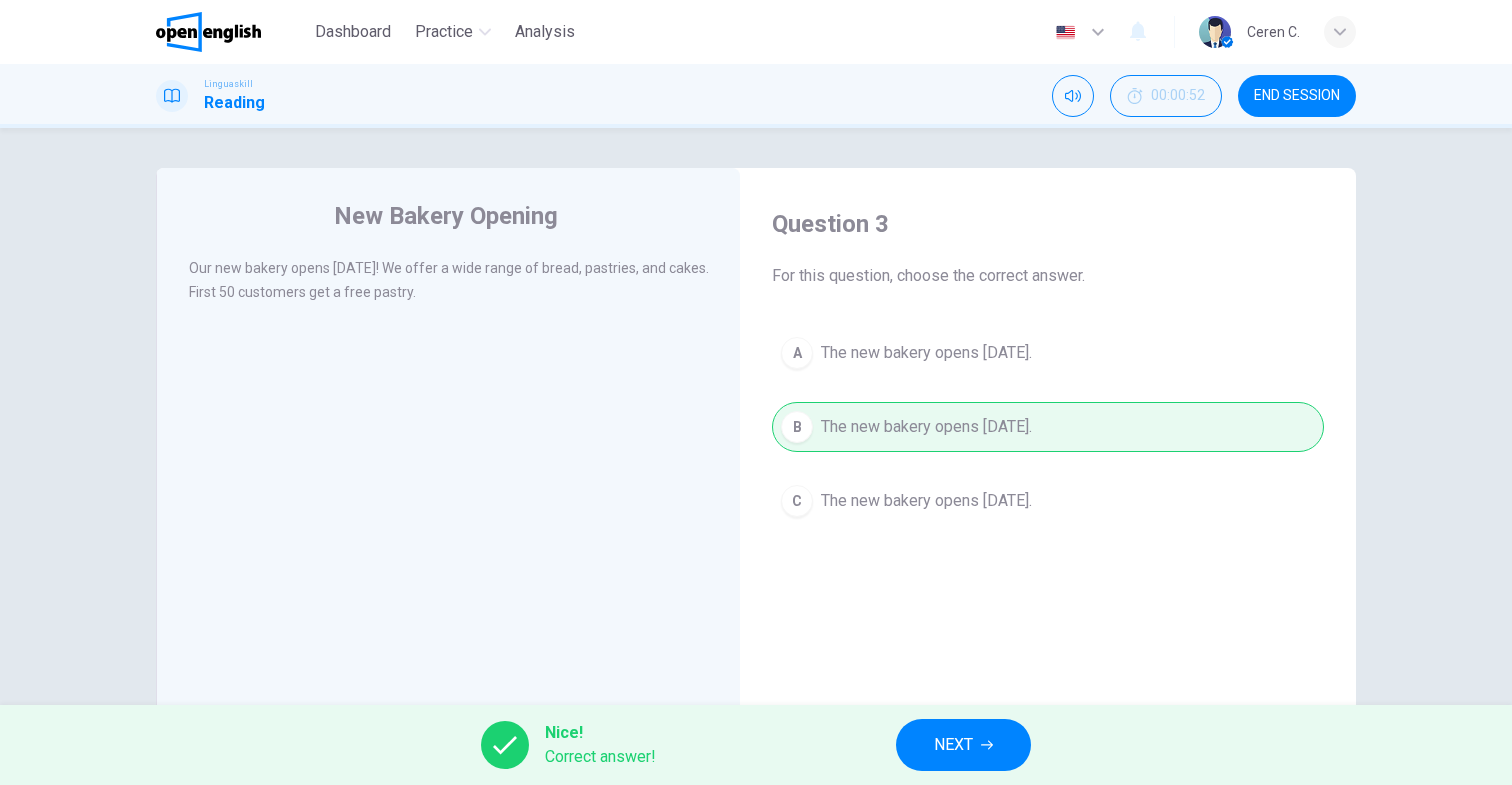click on "NEXT" at bounding box center (963, 745) 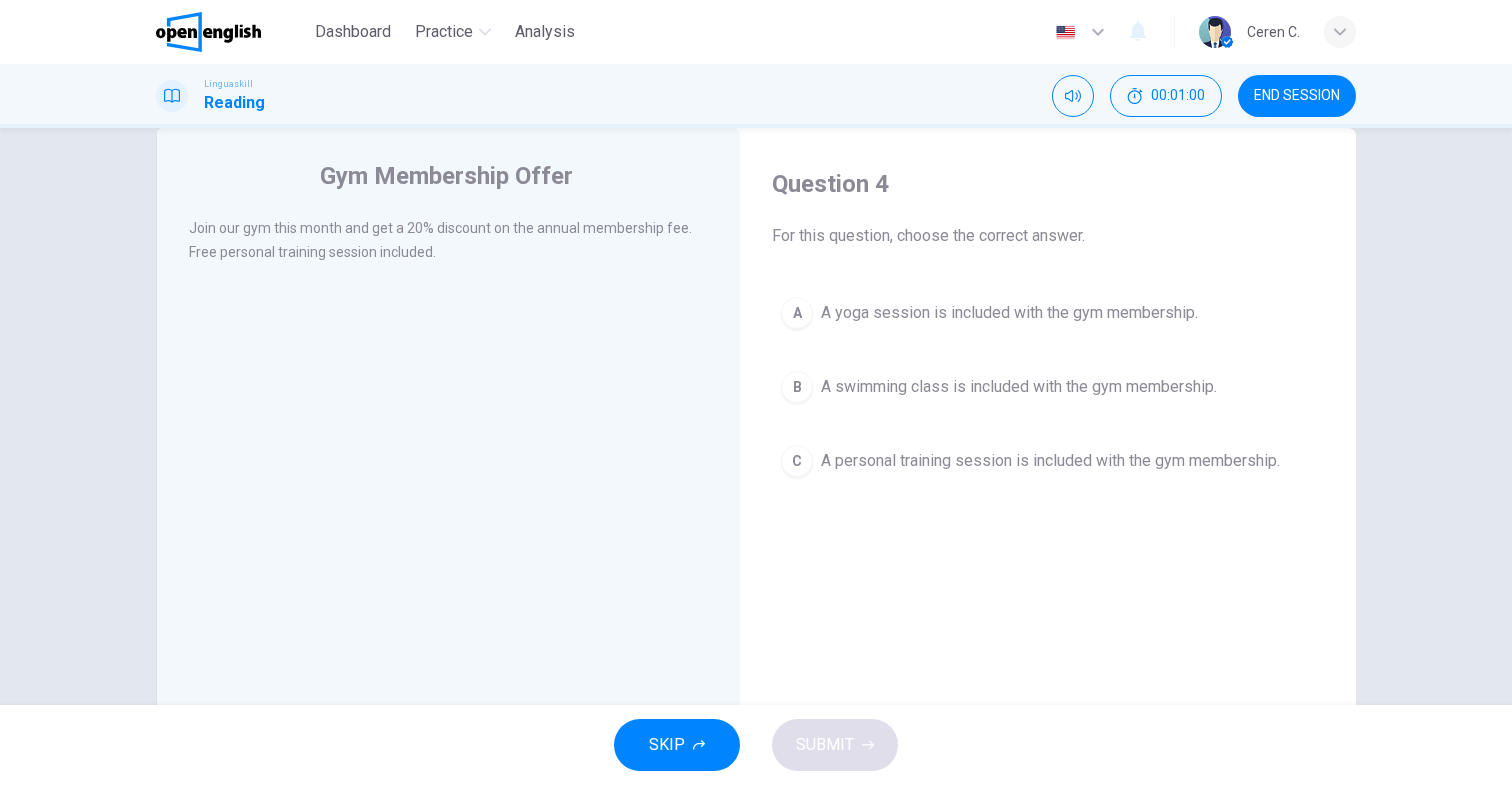 scroll, scrollTop: 41, scrollLeft: 0, axis: vertical 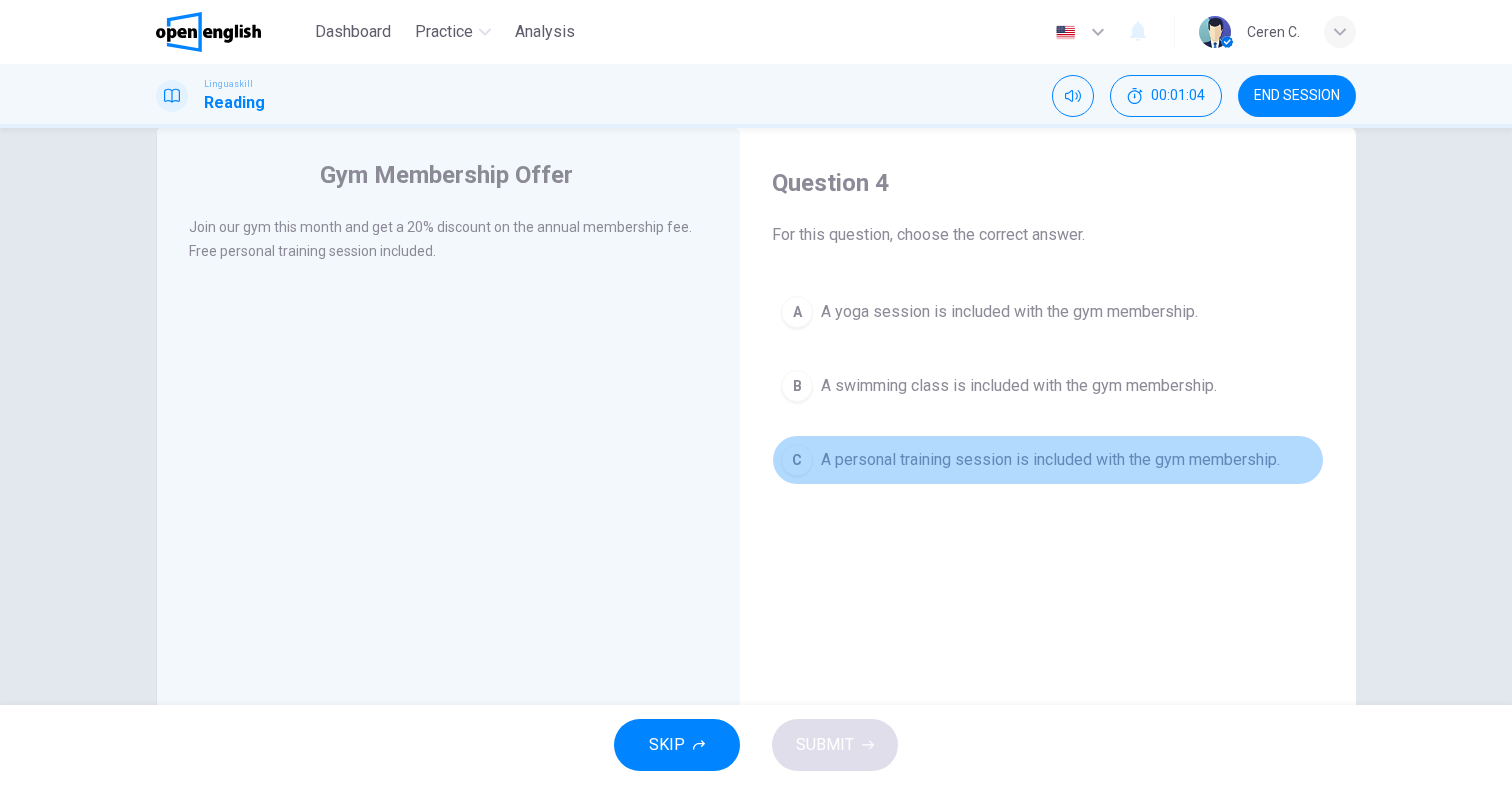 click on "A personal training session is included with the gym membership." at bounding box center [1050, 460] 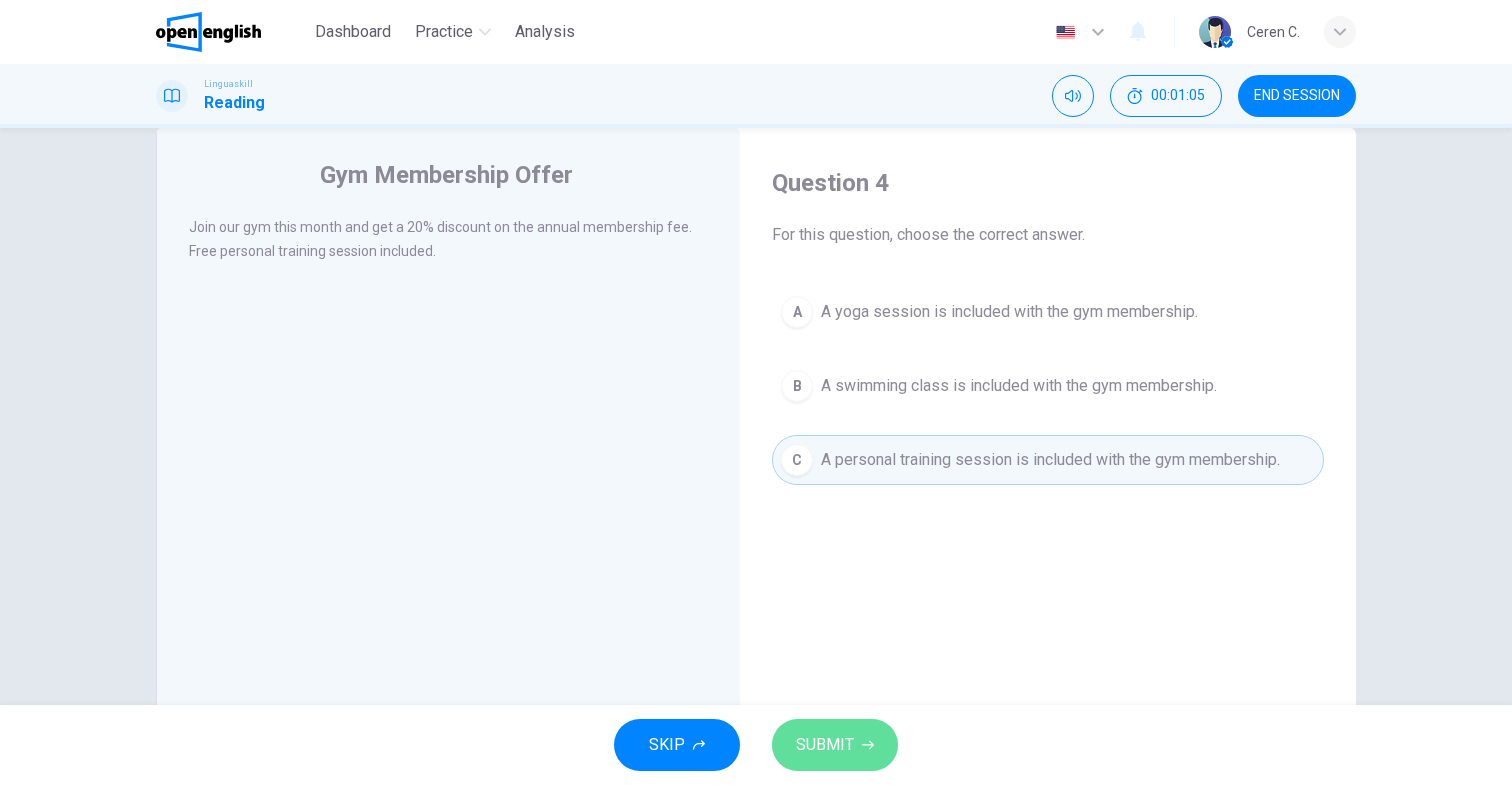 click on "SUBMIT" at bounding box center (825, 745) 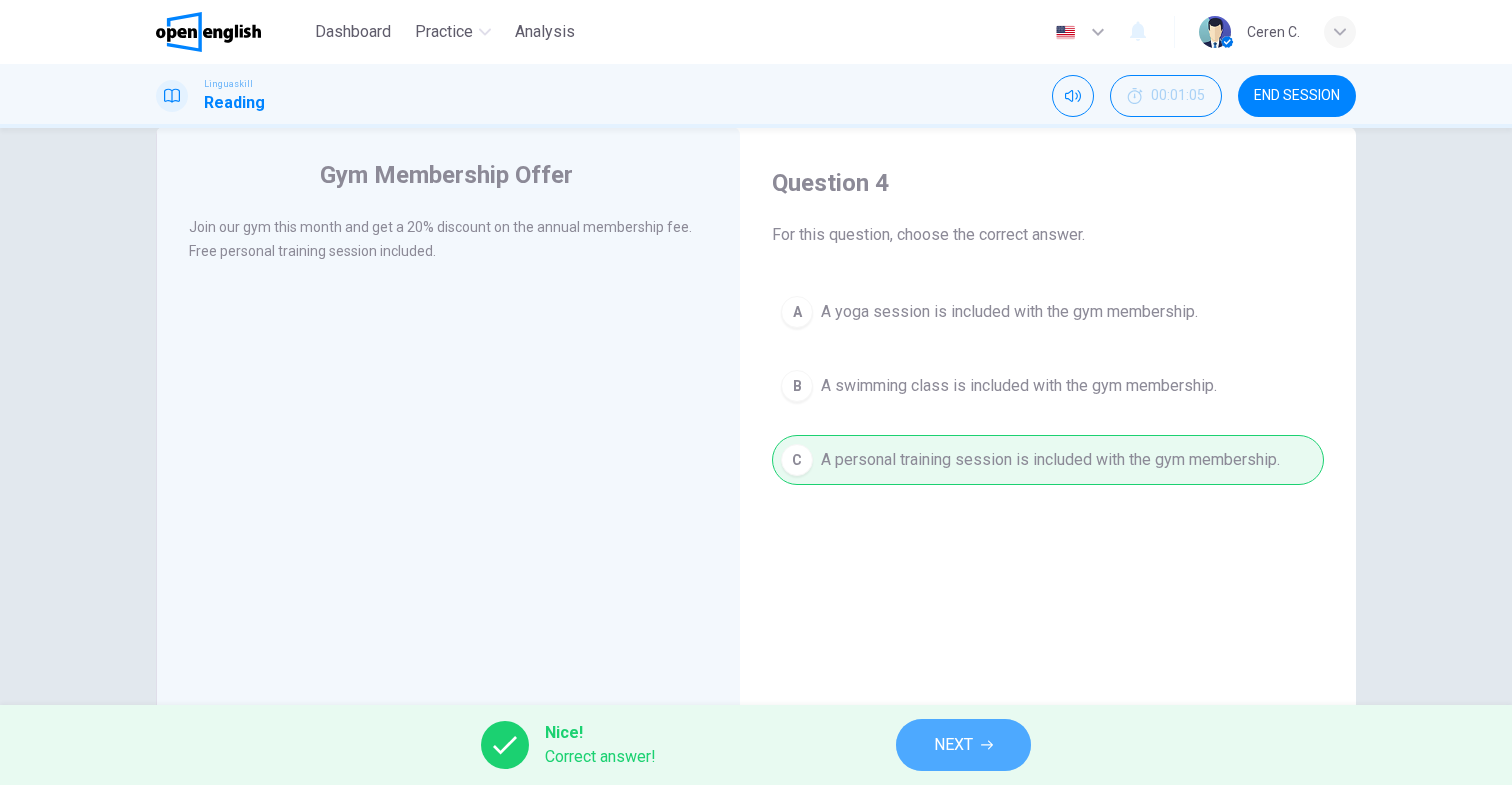 click on "NEXT" at bounding box center [953, 745] 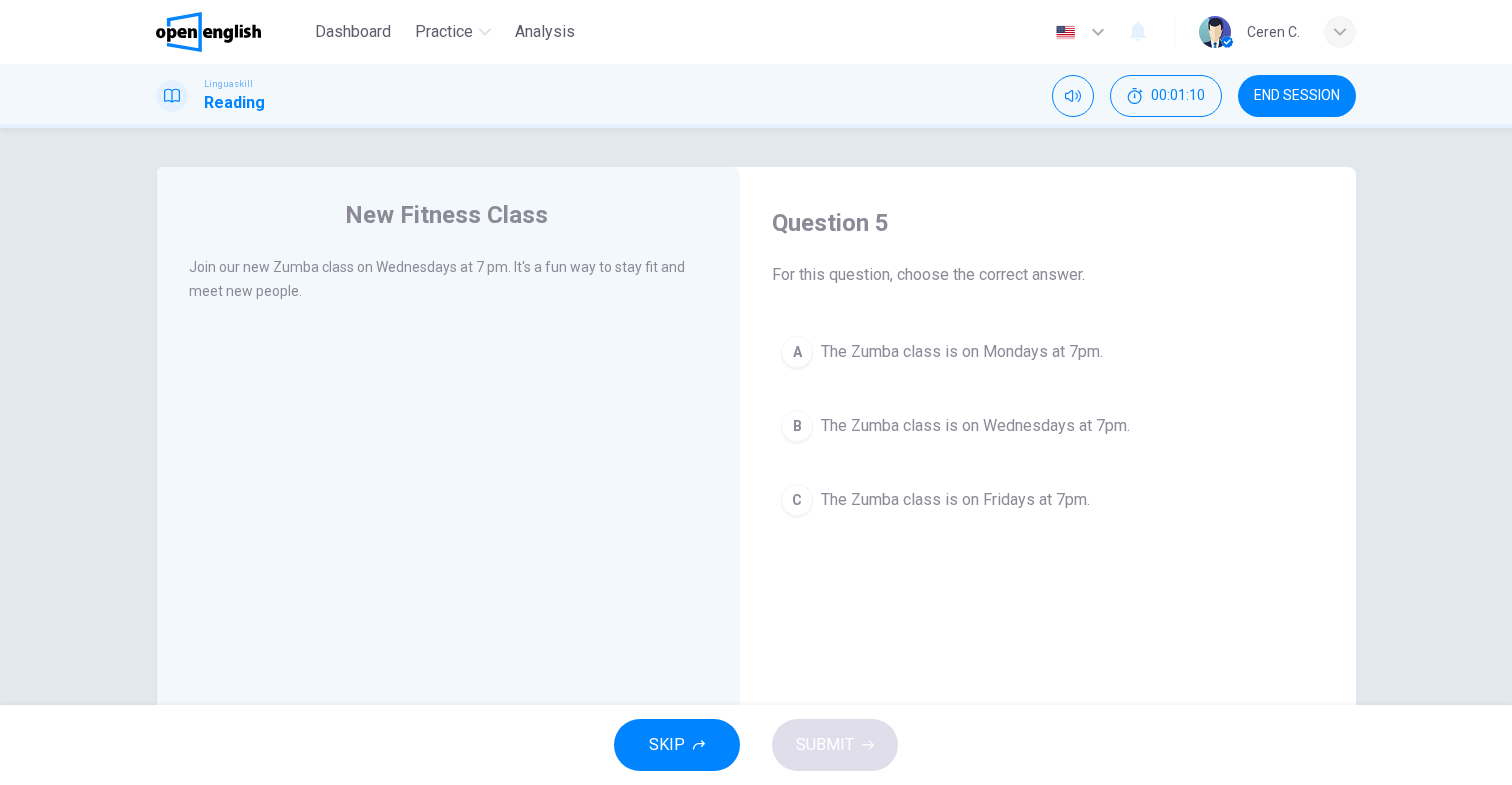 scroll, scrollTop: 0, scrollLeft: 0, axis: both 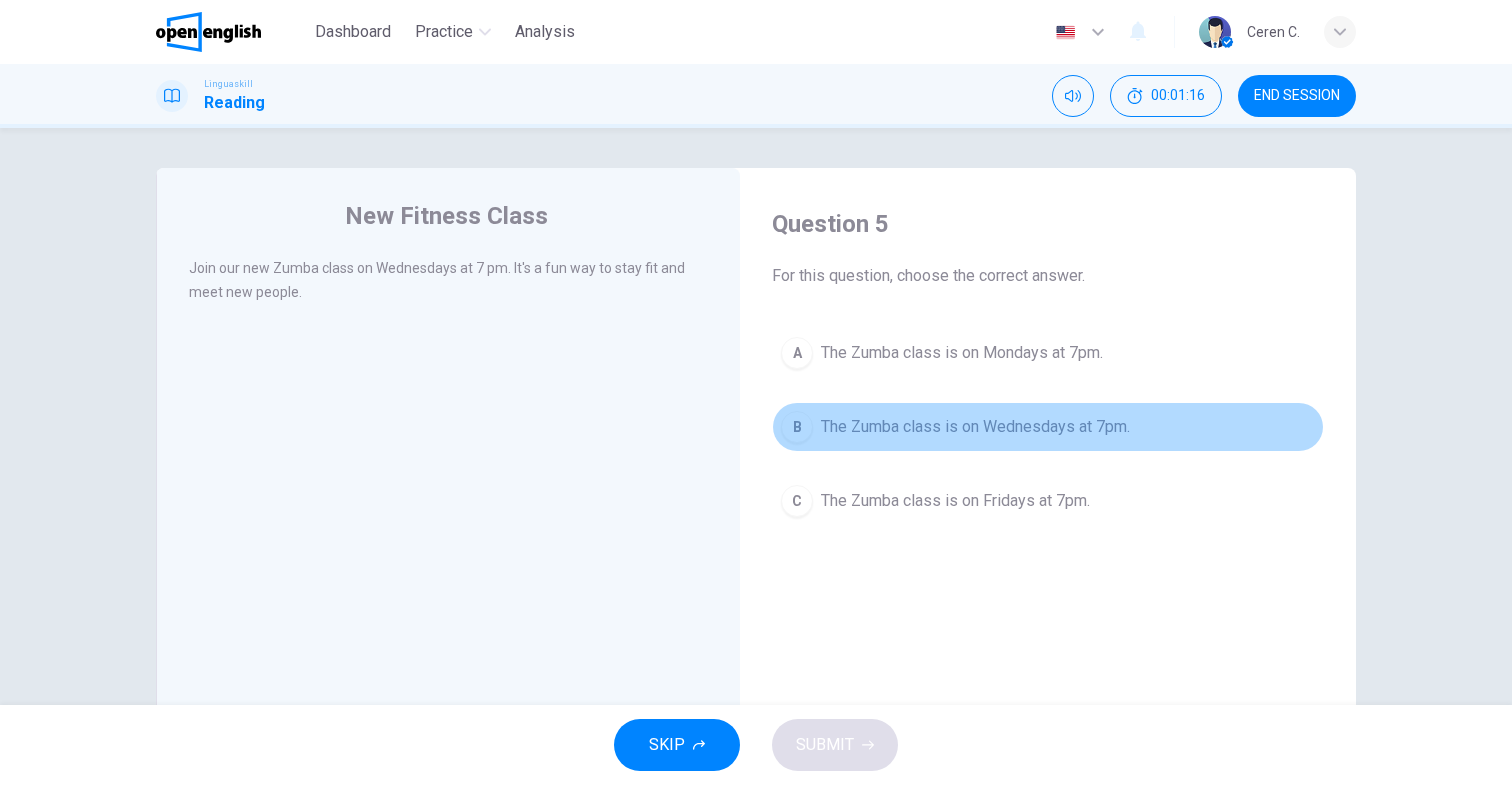 click on "The Zumba class is on Wednesdays at 7pm." at bounding box center (975, 427) 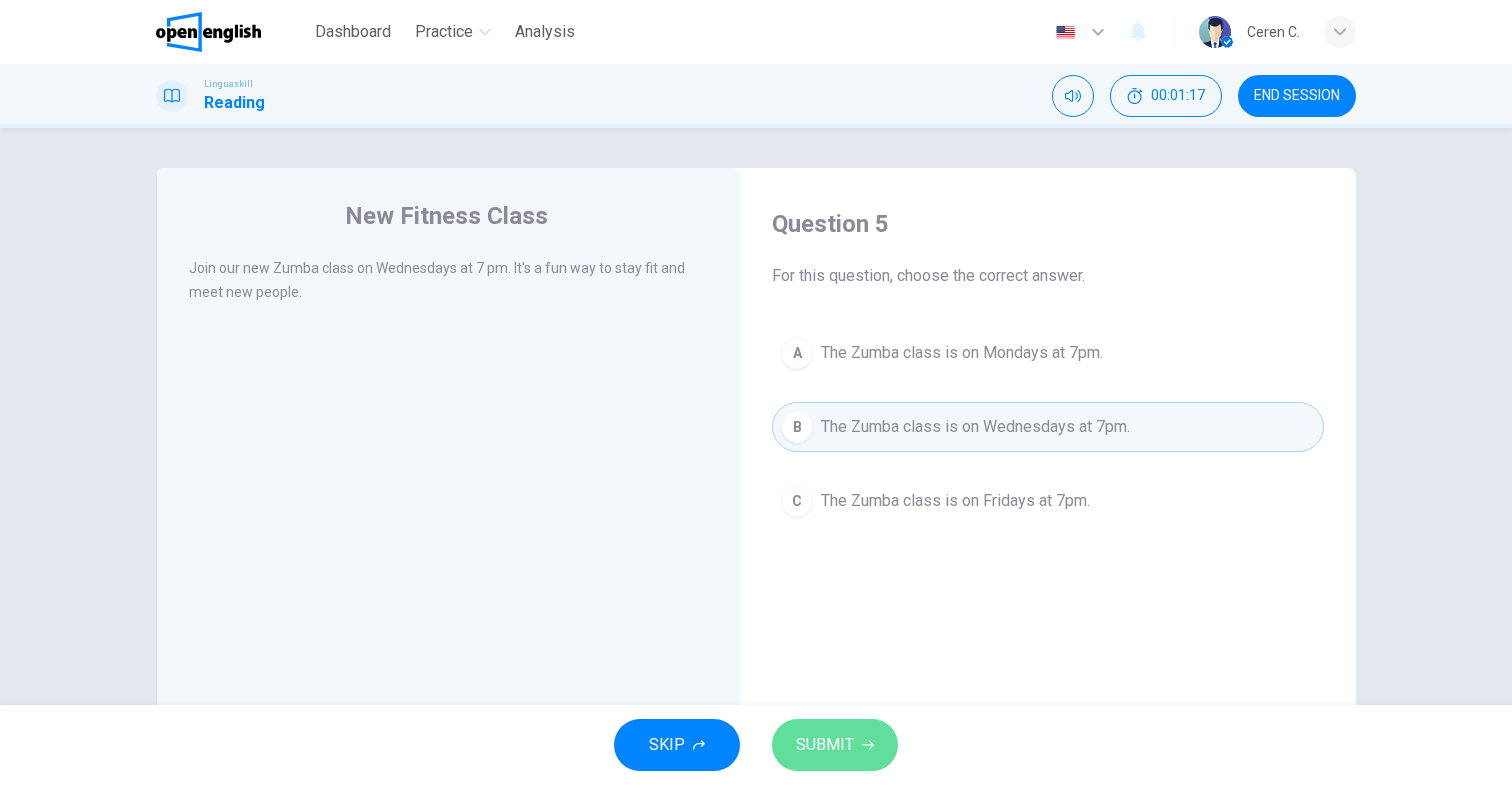 click on "SUBMIT" at bounding box center [835, 745] 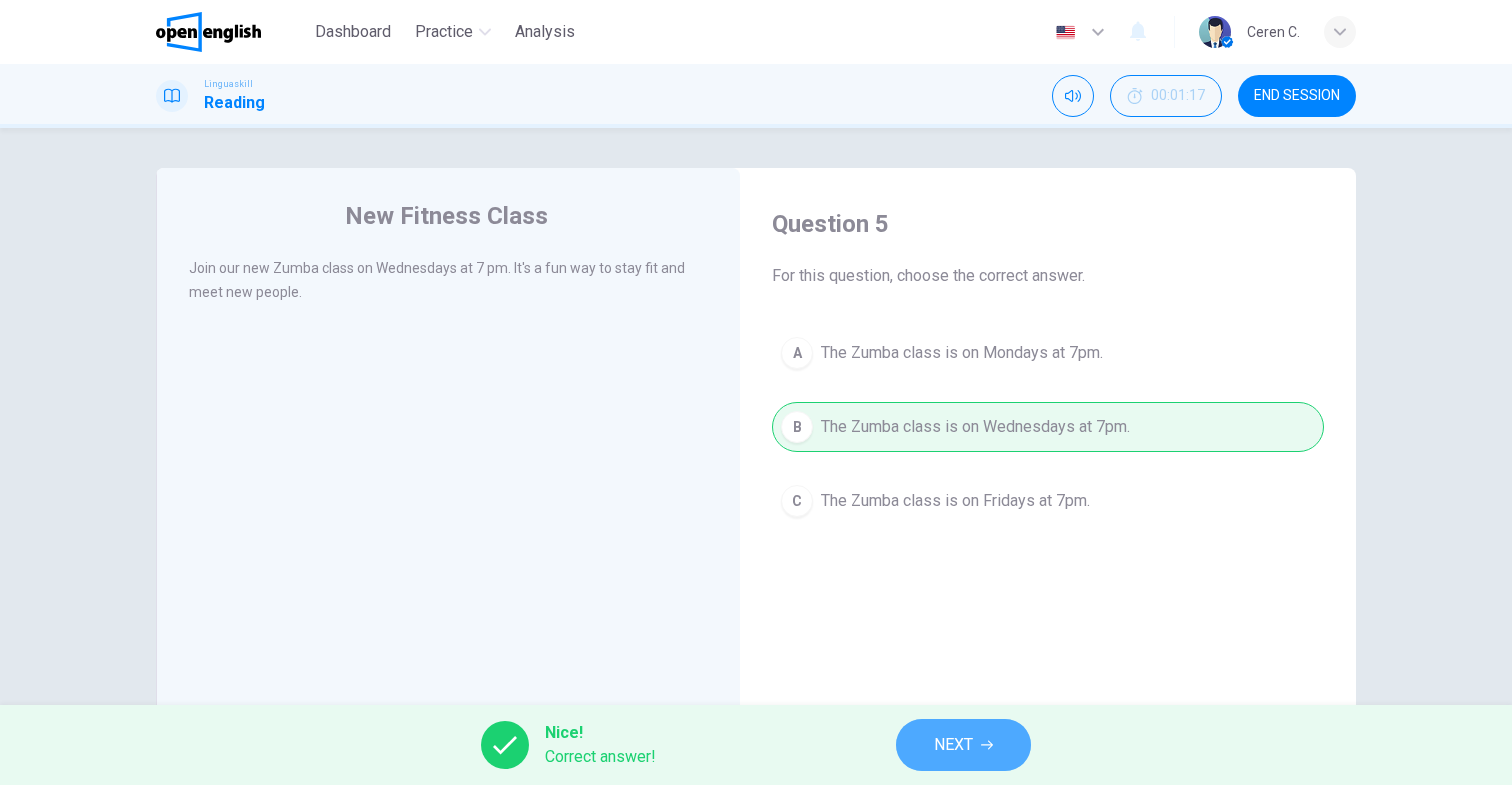 click on "NEXT" at bounding box center (953, 745) 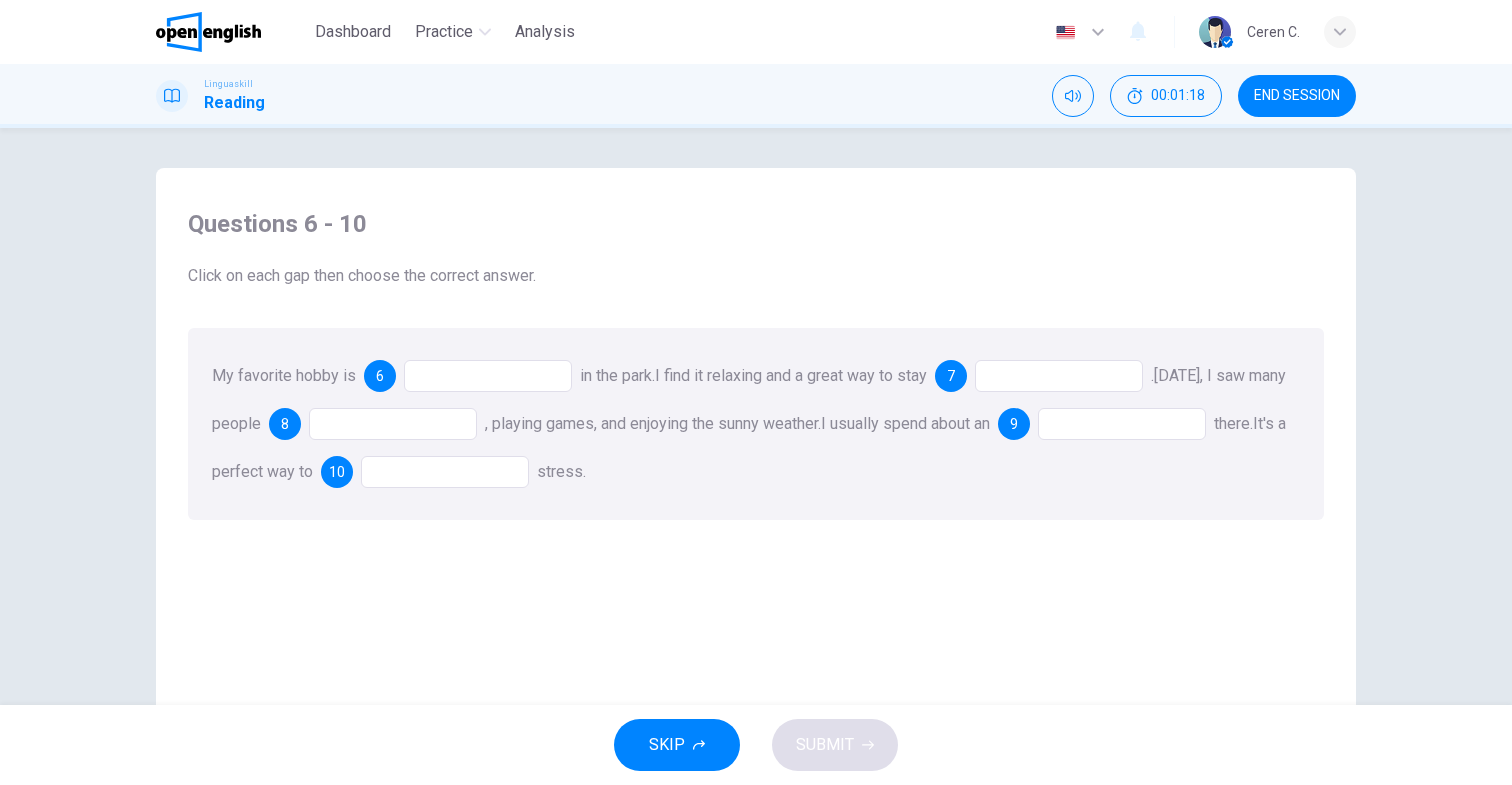 click at bounding box center [488, 376] 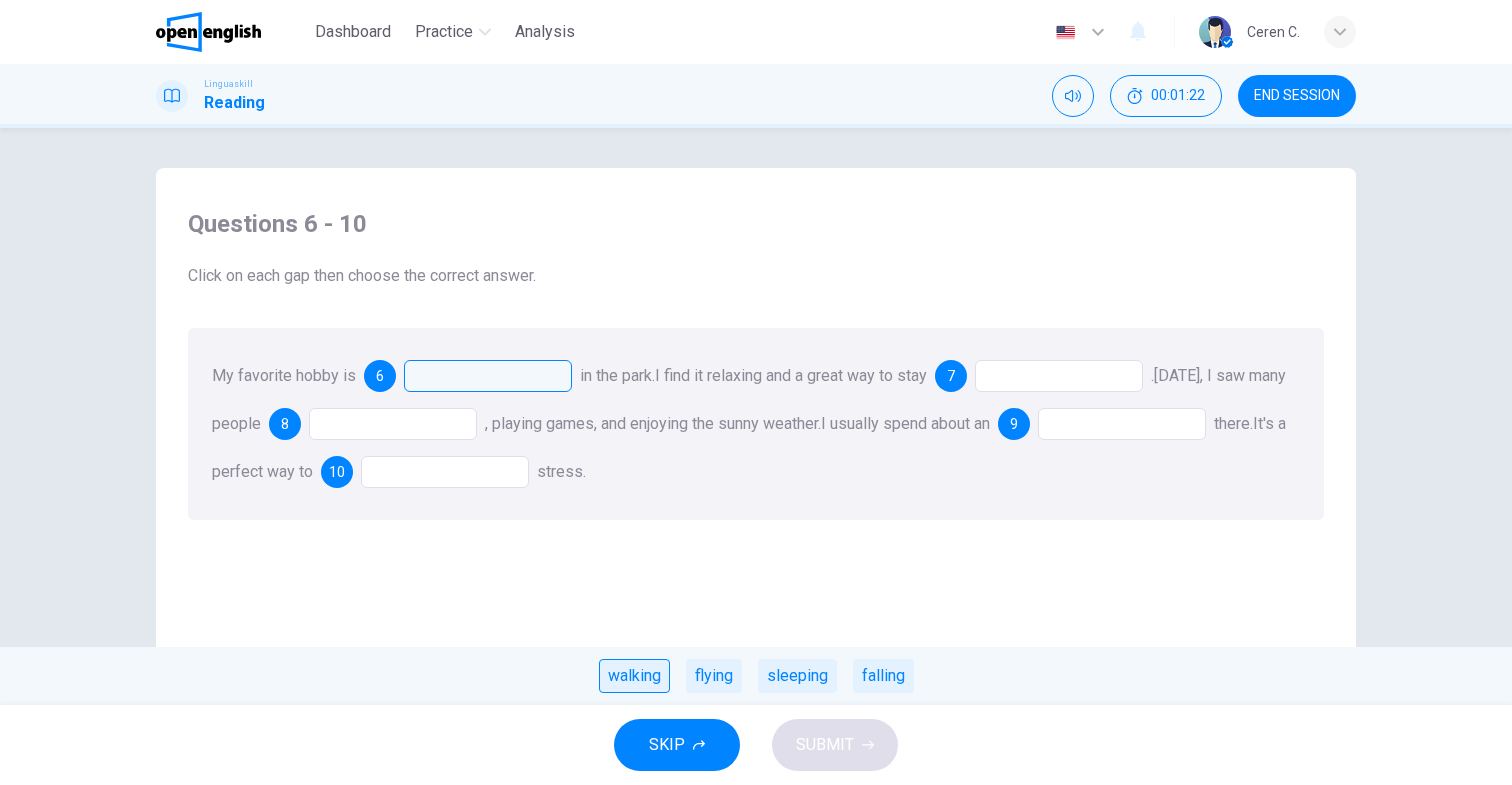 click on "walking" at bounding box center (634, 676) 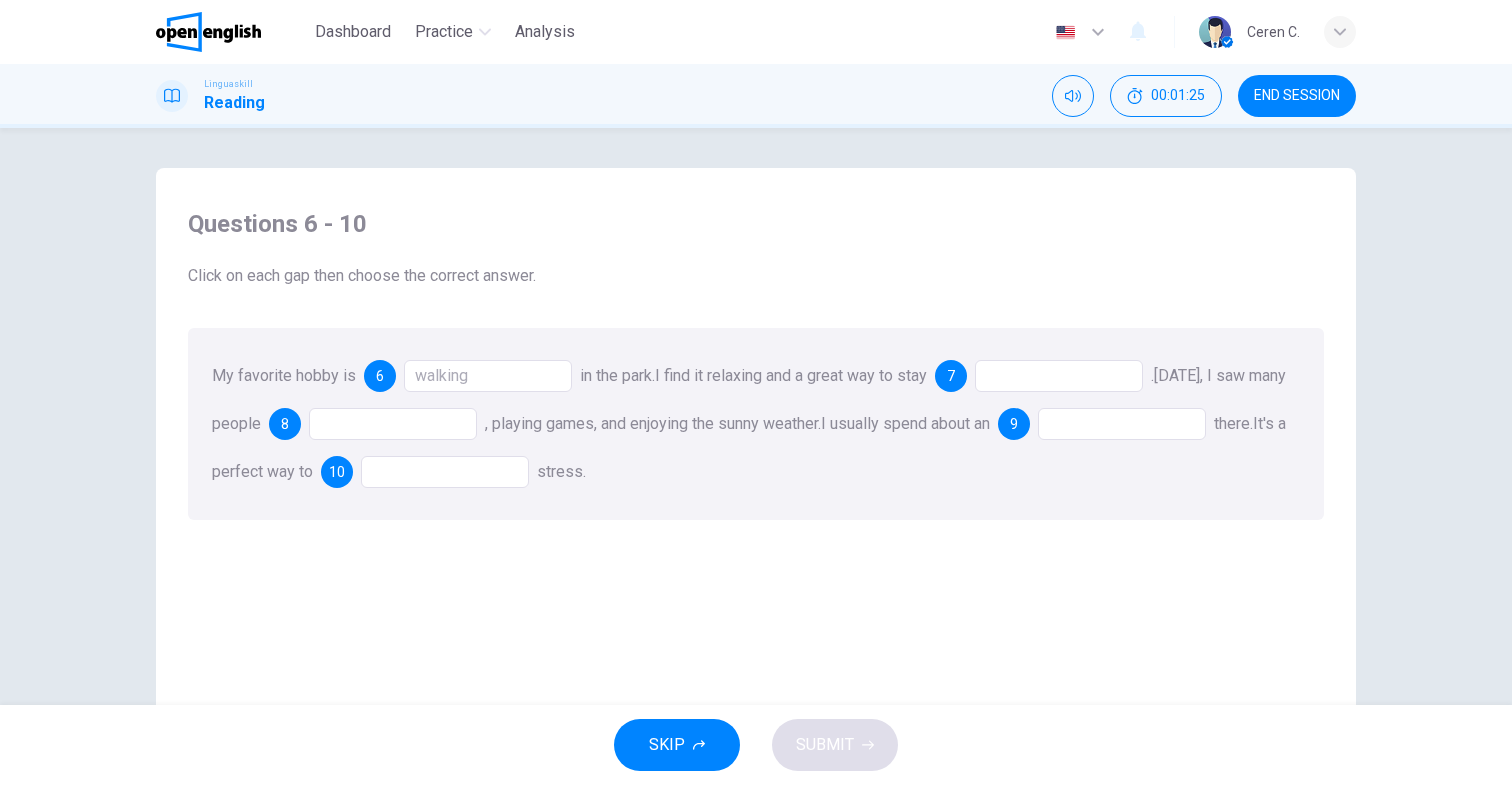 click at bounding box center (1059, 376) 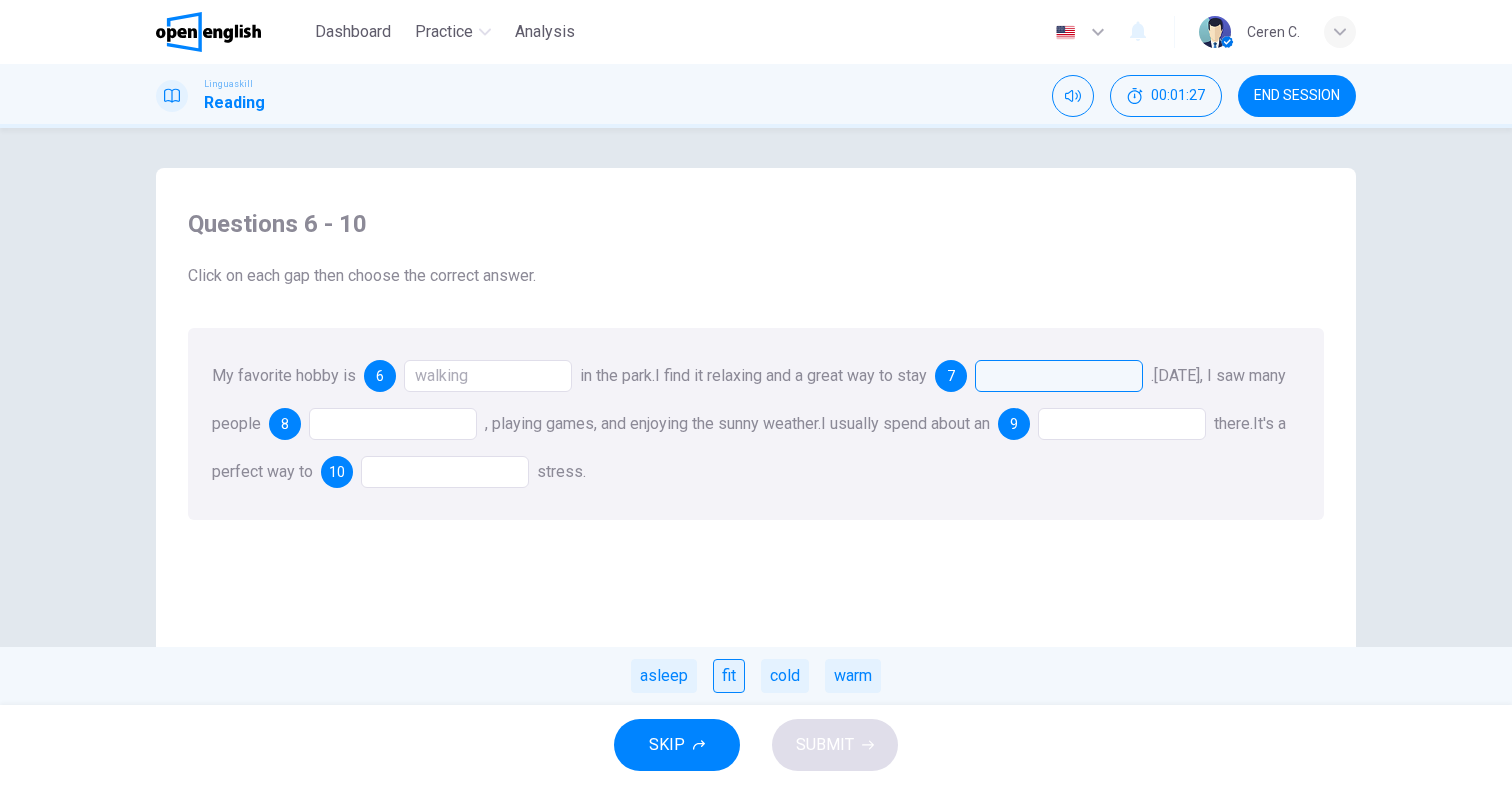 click on "fit" at bounding box center [729, 676] 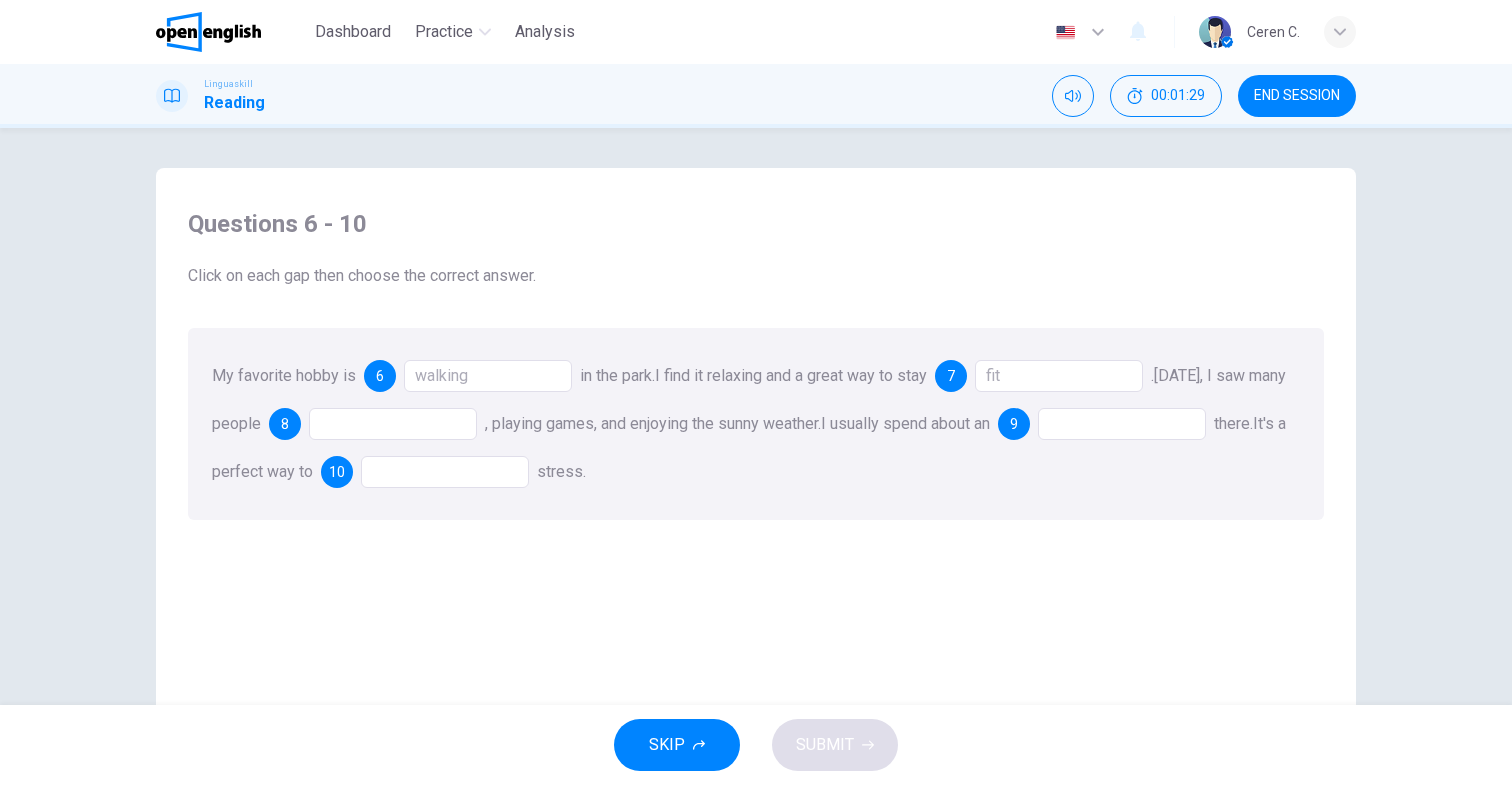 click at bounding box center [393, 424] 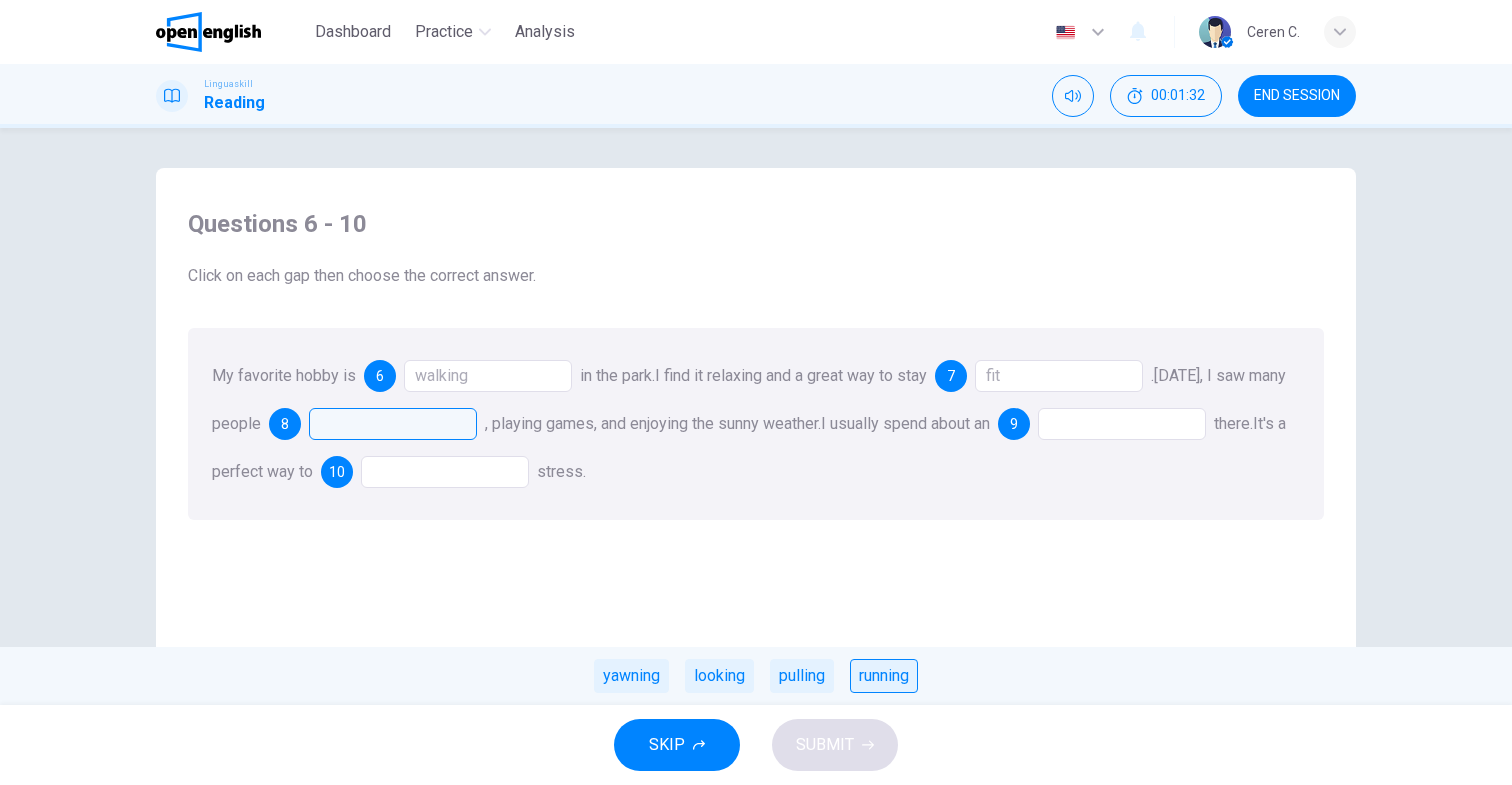 click on "running" at bounding box center (884, 676) 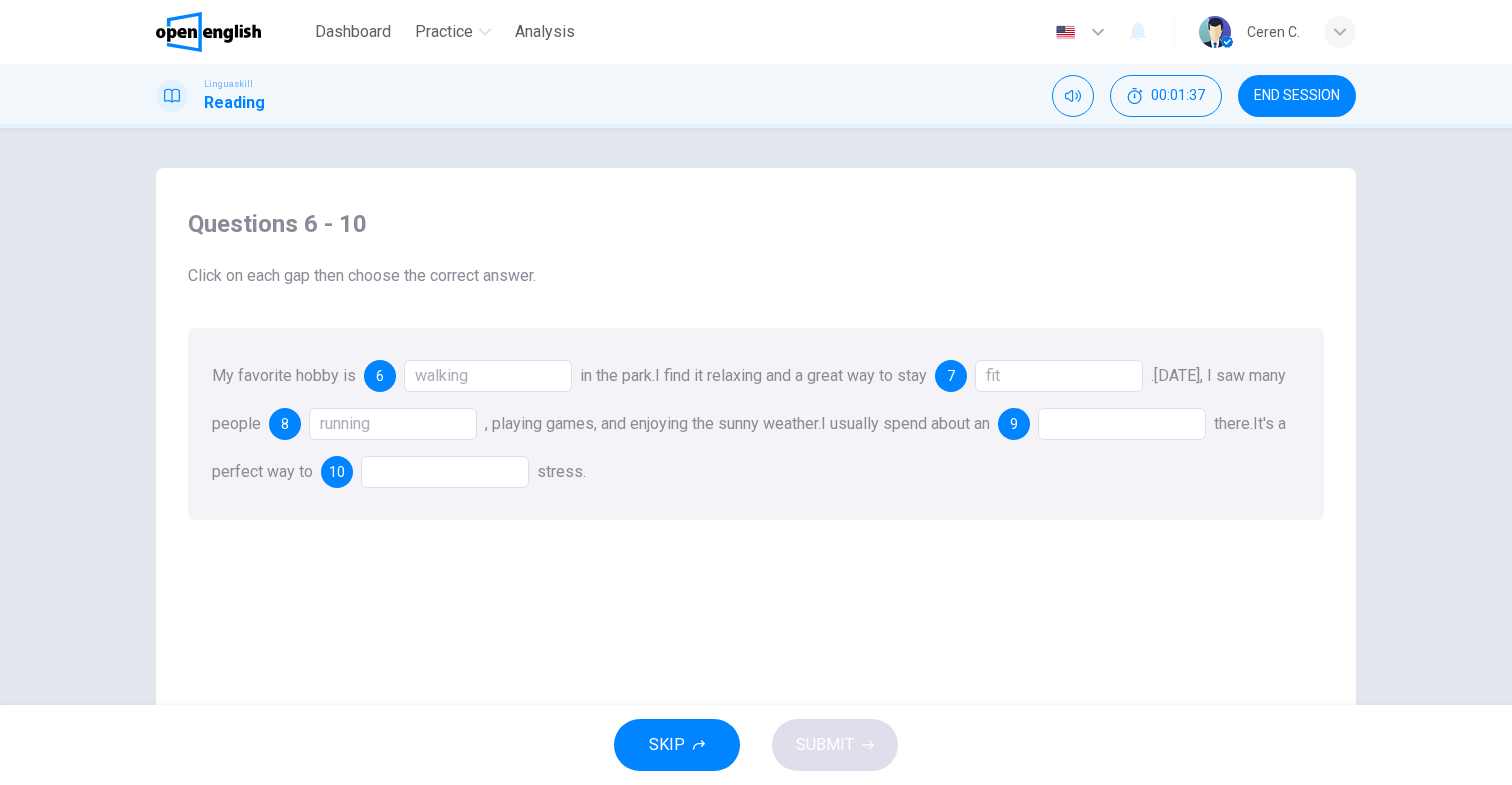 click at bounding box center (1122, 424) 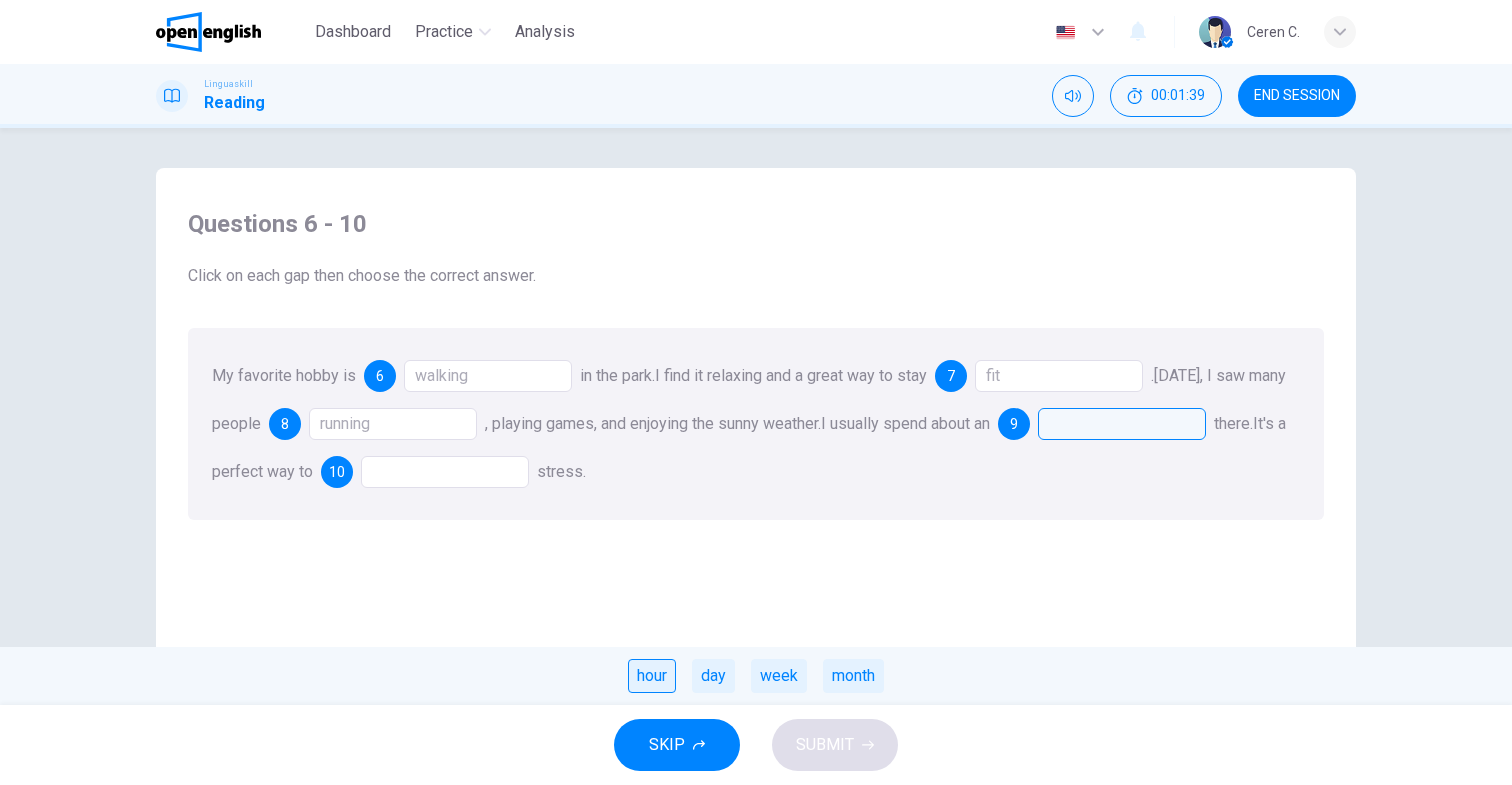 click on "hour" at bounding box center [652, 676] 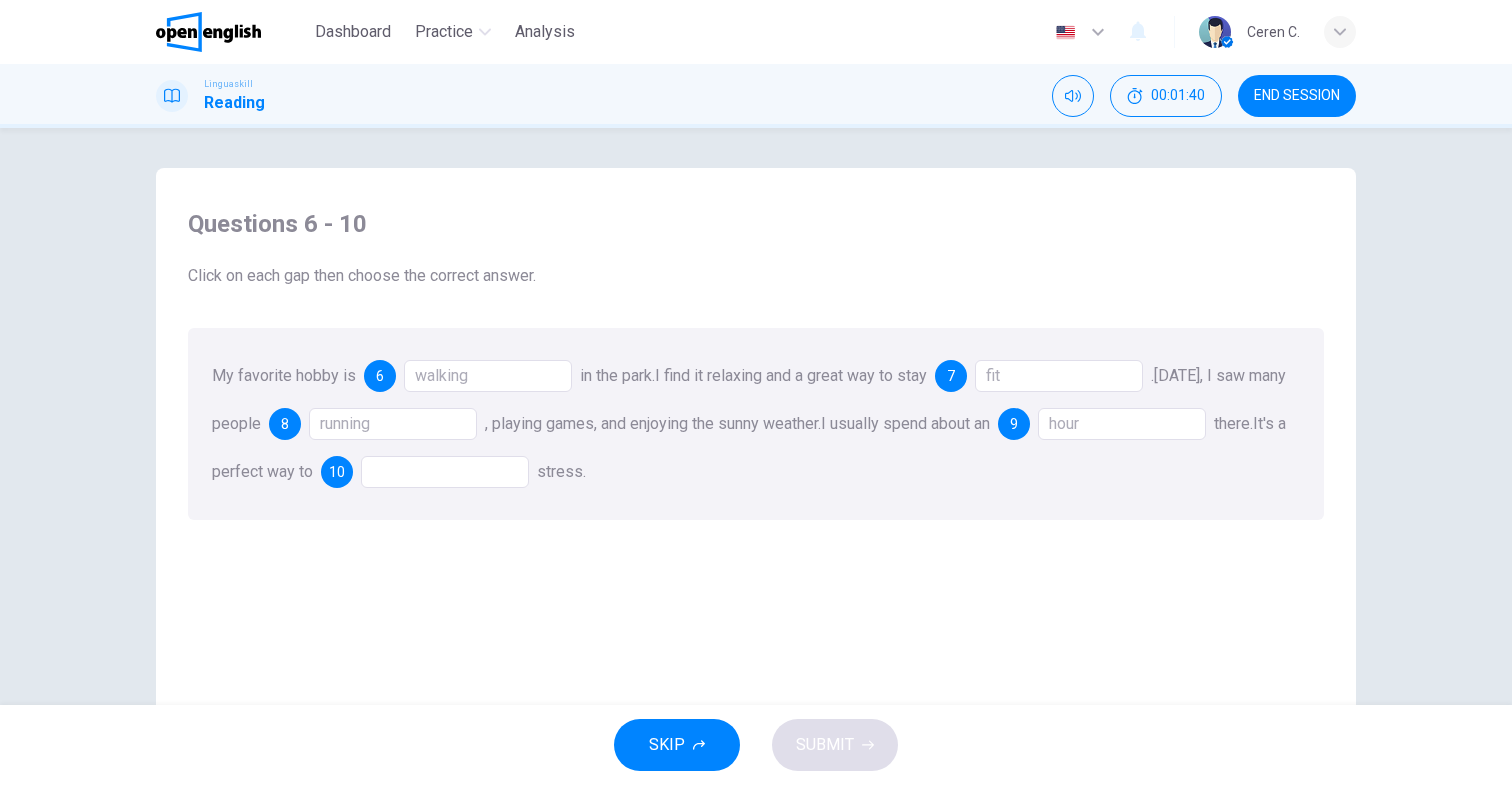 click at bounding box center [445, 472] 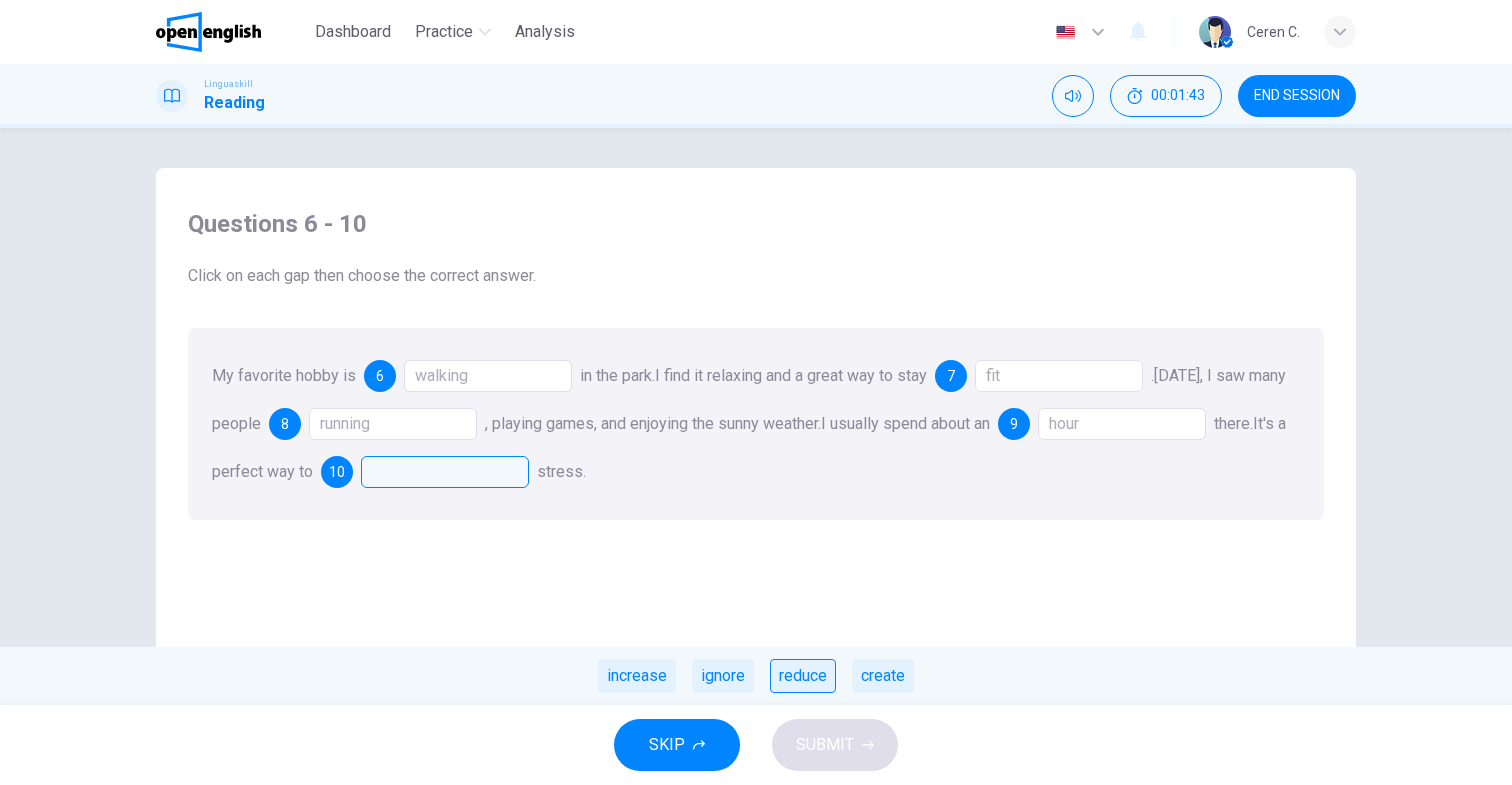 click on "reduce" at bounding box center [803, 676] 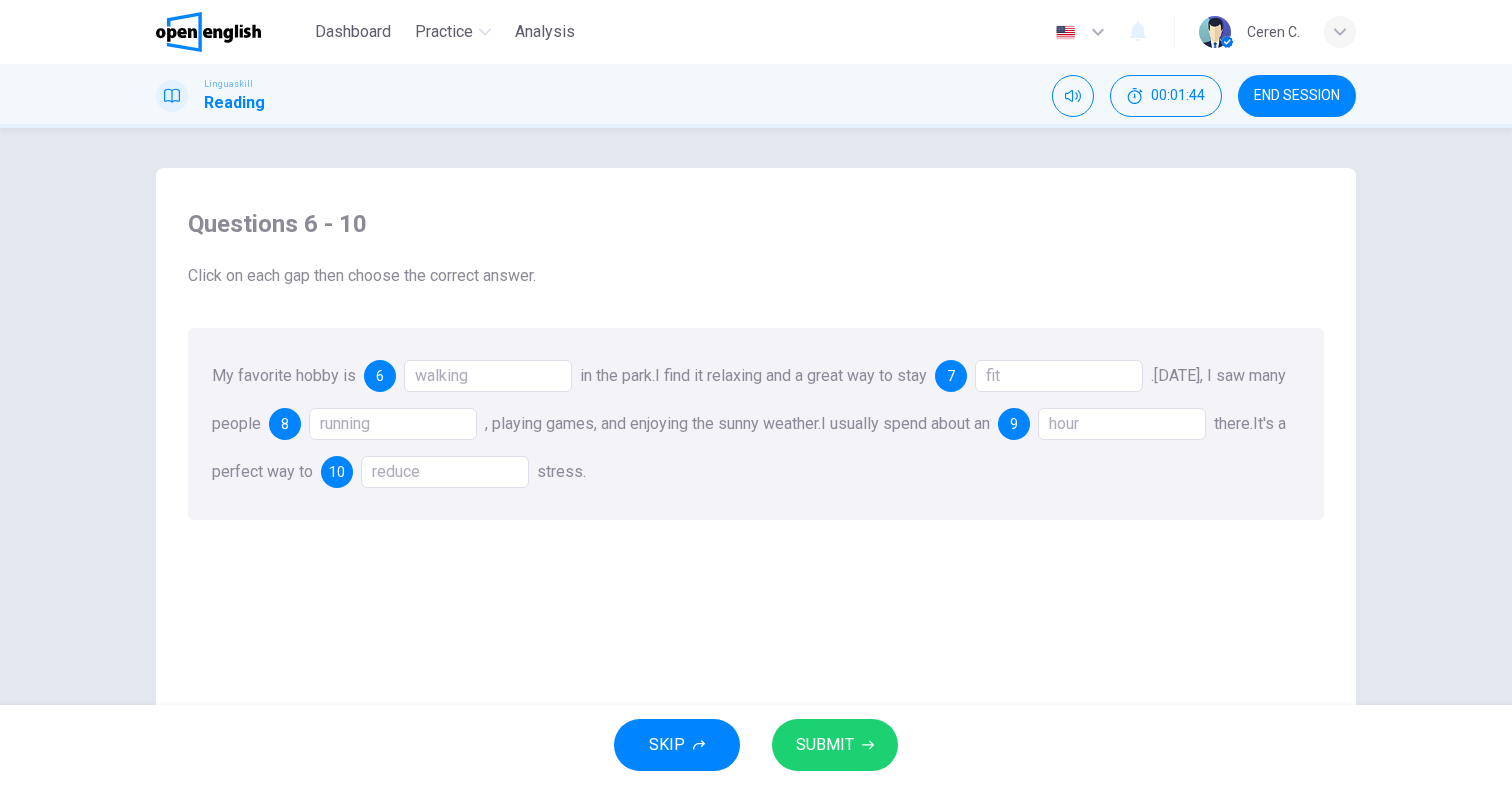 click on "SUBMIT" at bounding box center [825, 745] 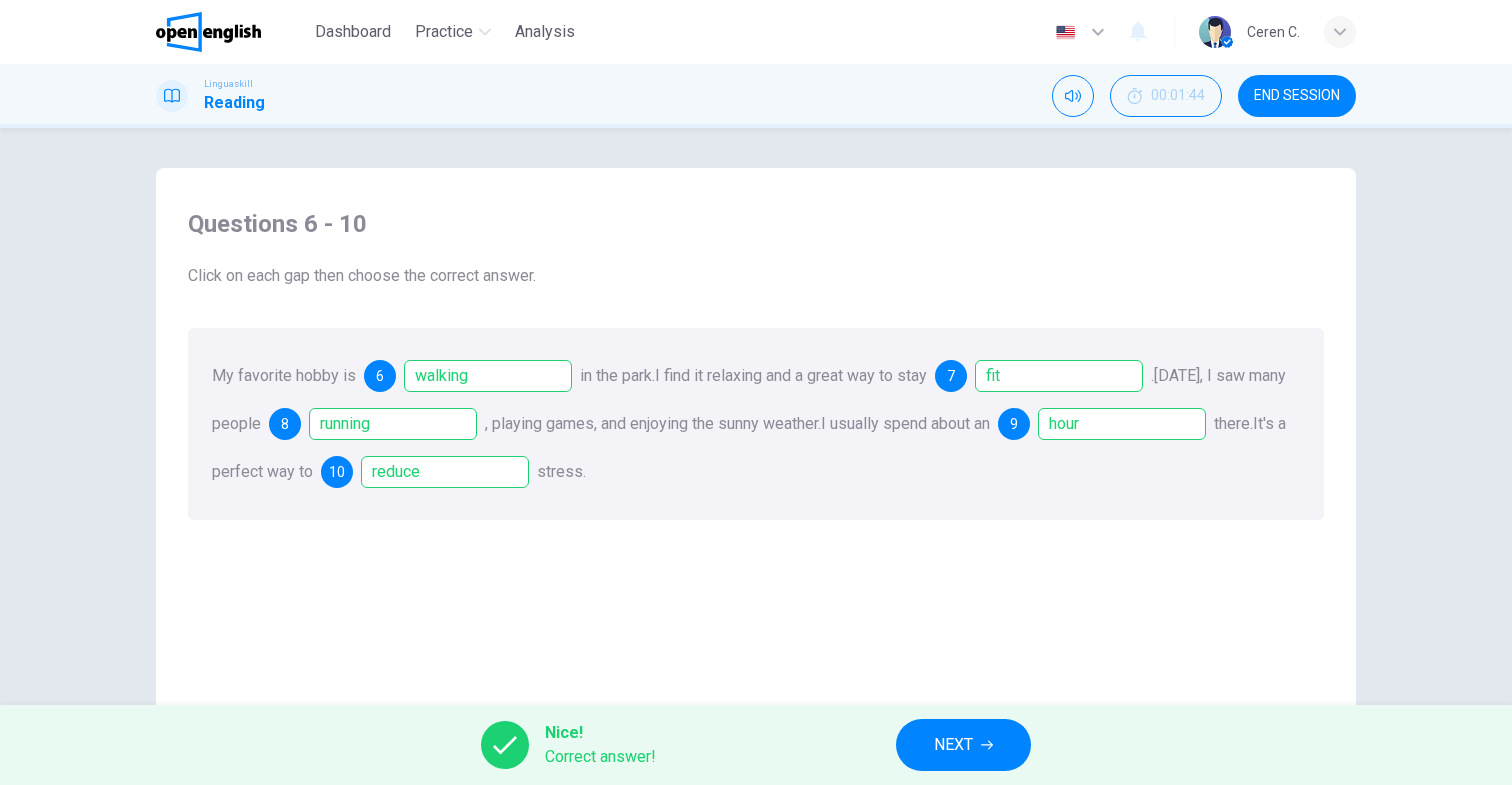 click on "NEXT" at bounding box center [963, 745] 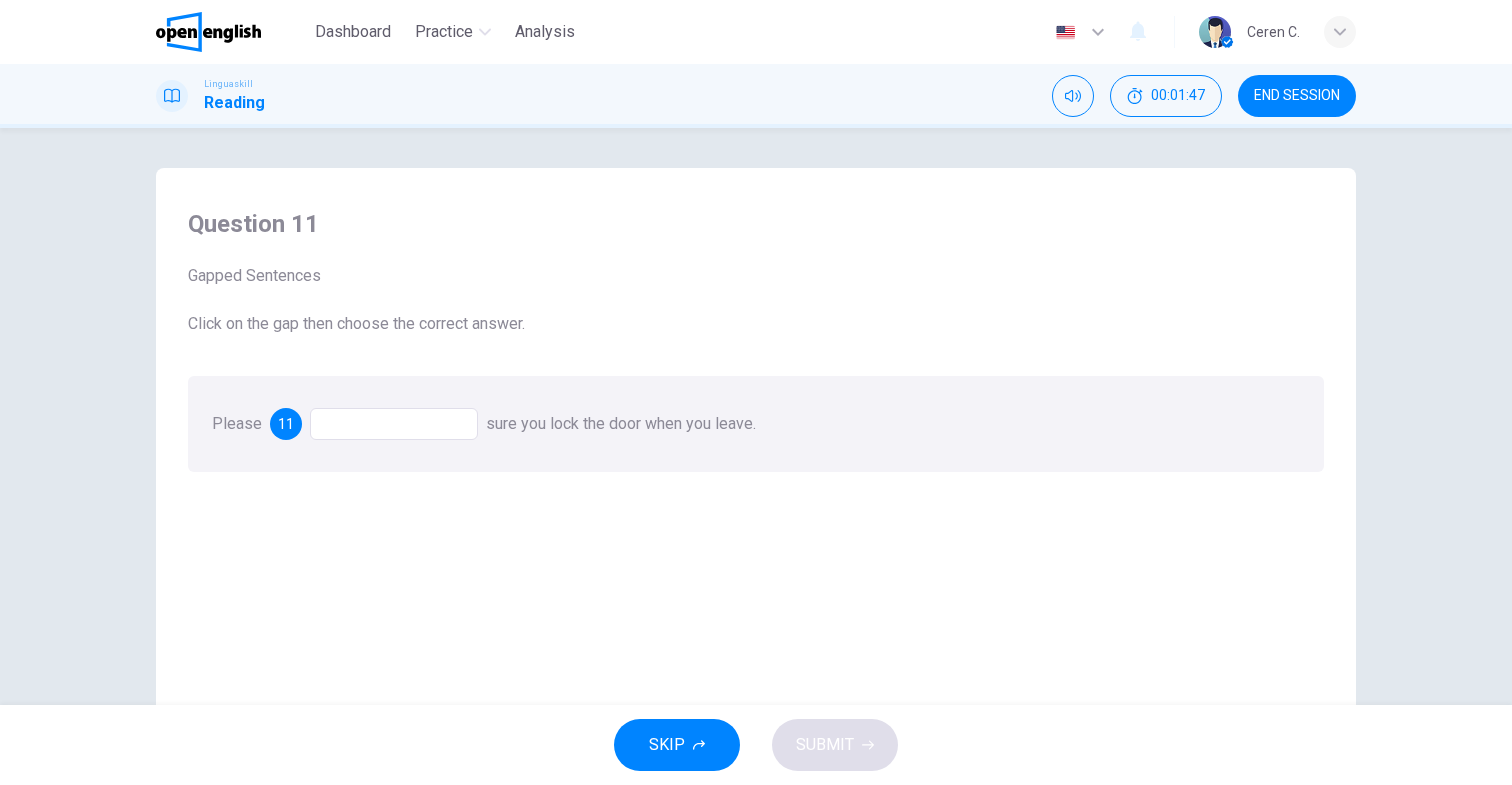 click at bounding box center [394, 424] 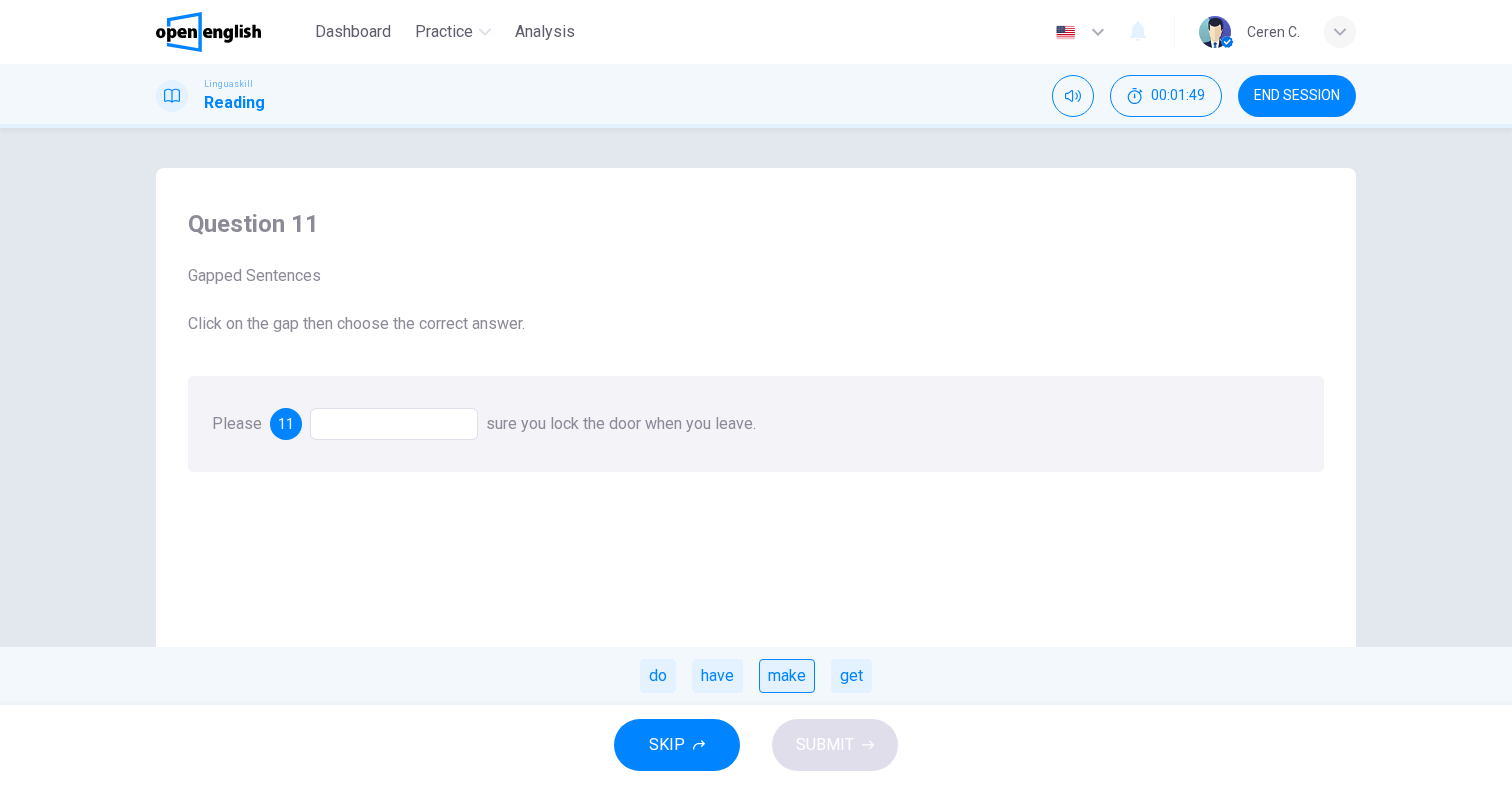 click on "make" at bounding box center (787, 676) 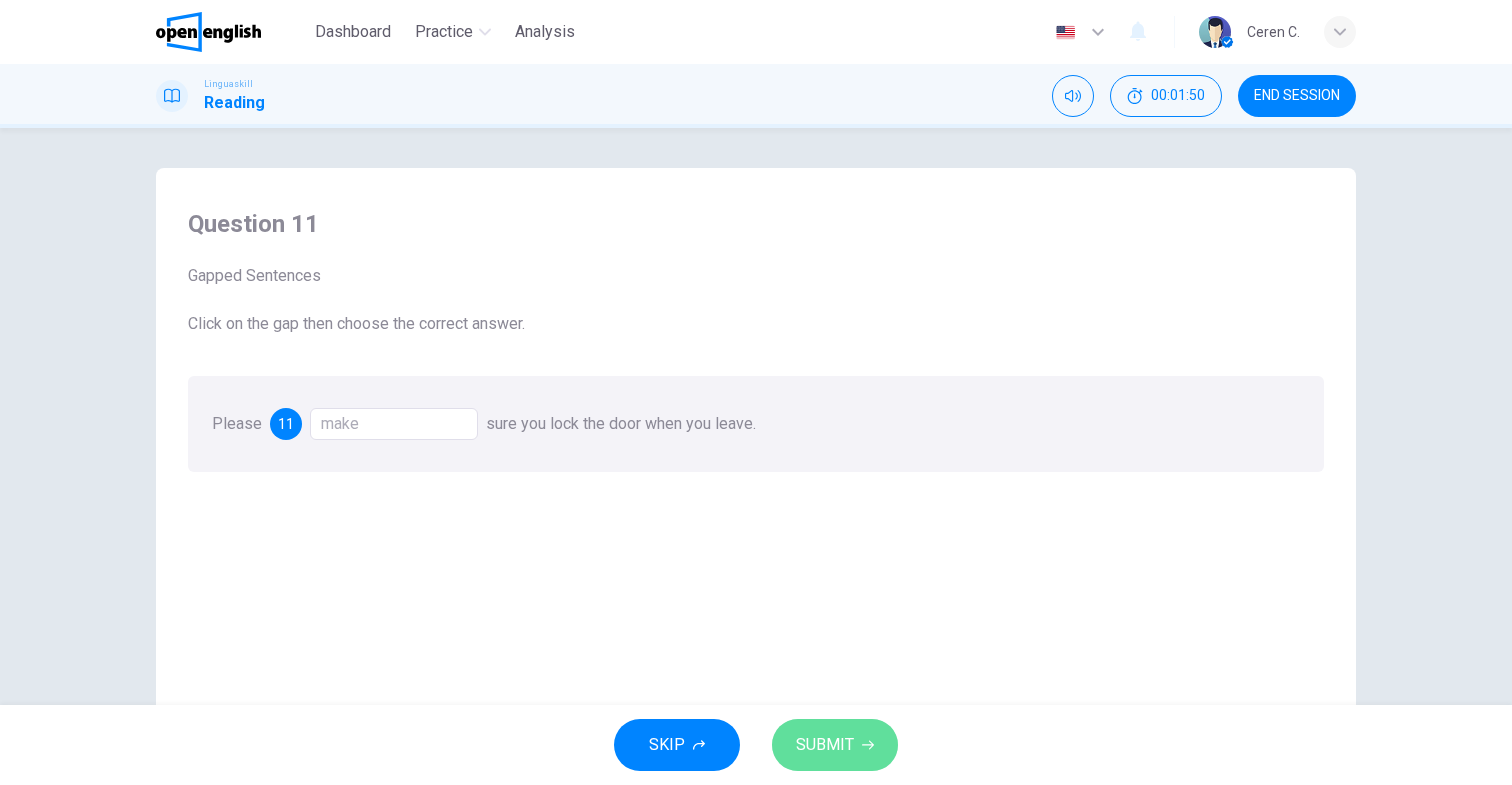 click on "SUBMIT" at bounding box center [835, 745] 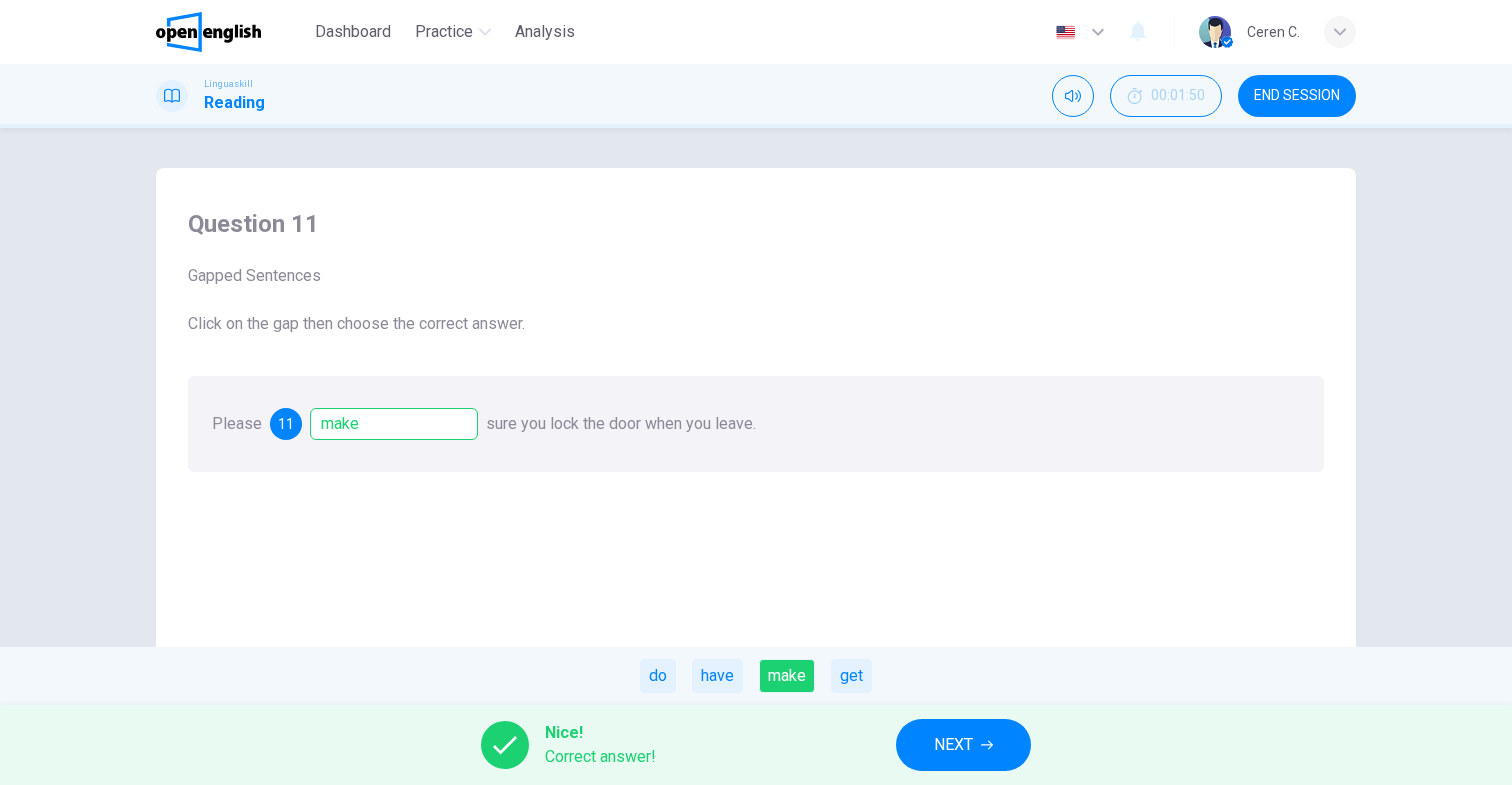 click on "NEXT" at bounding box center [953, 745] 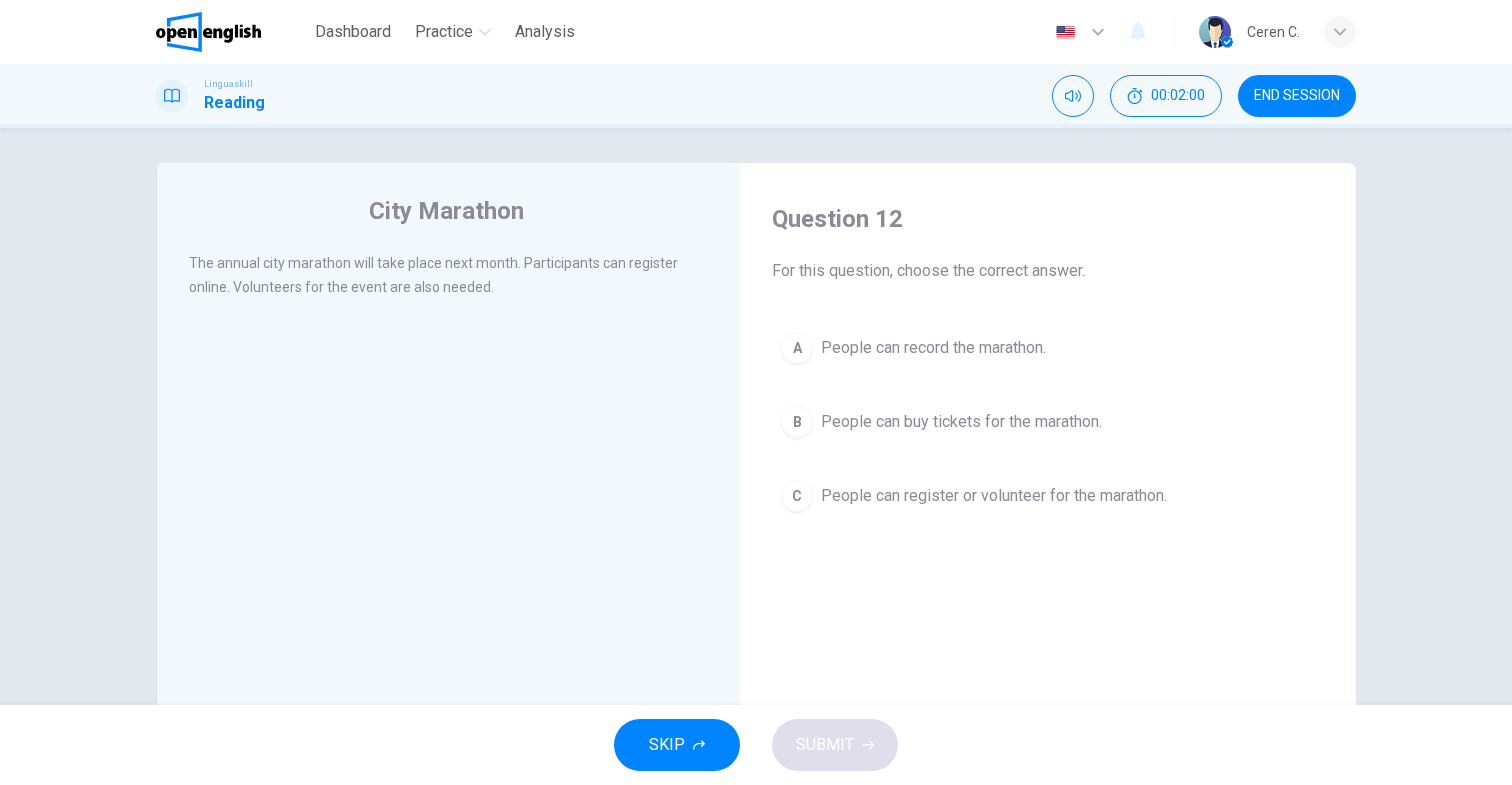 scroll, scrollTop: 0, scrollLeft: 0, axis: both 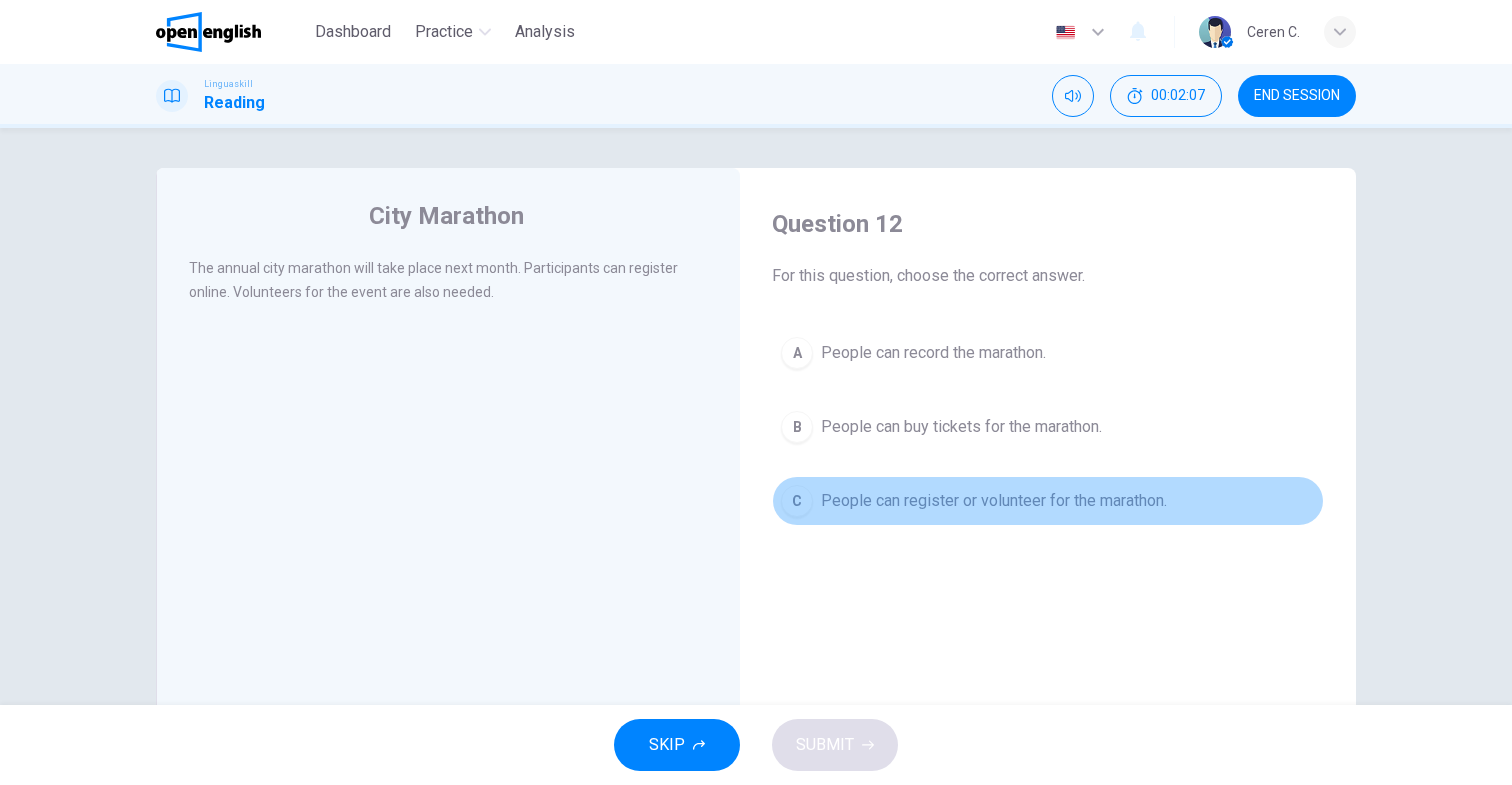 click on "People can register or volunteer for the marathon." at bounding box center (994, 501) 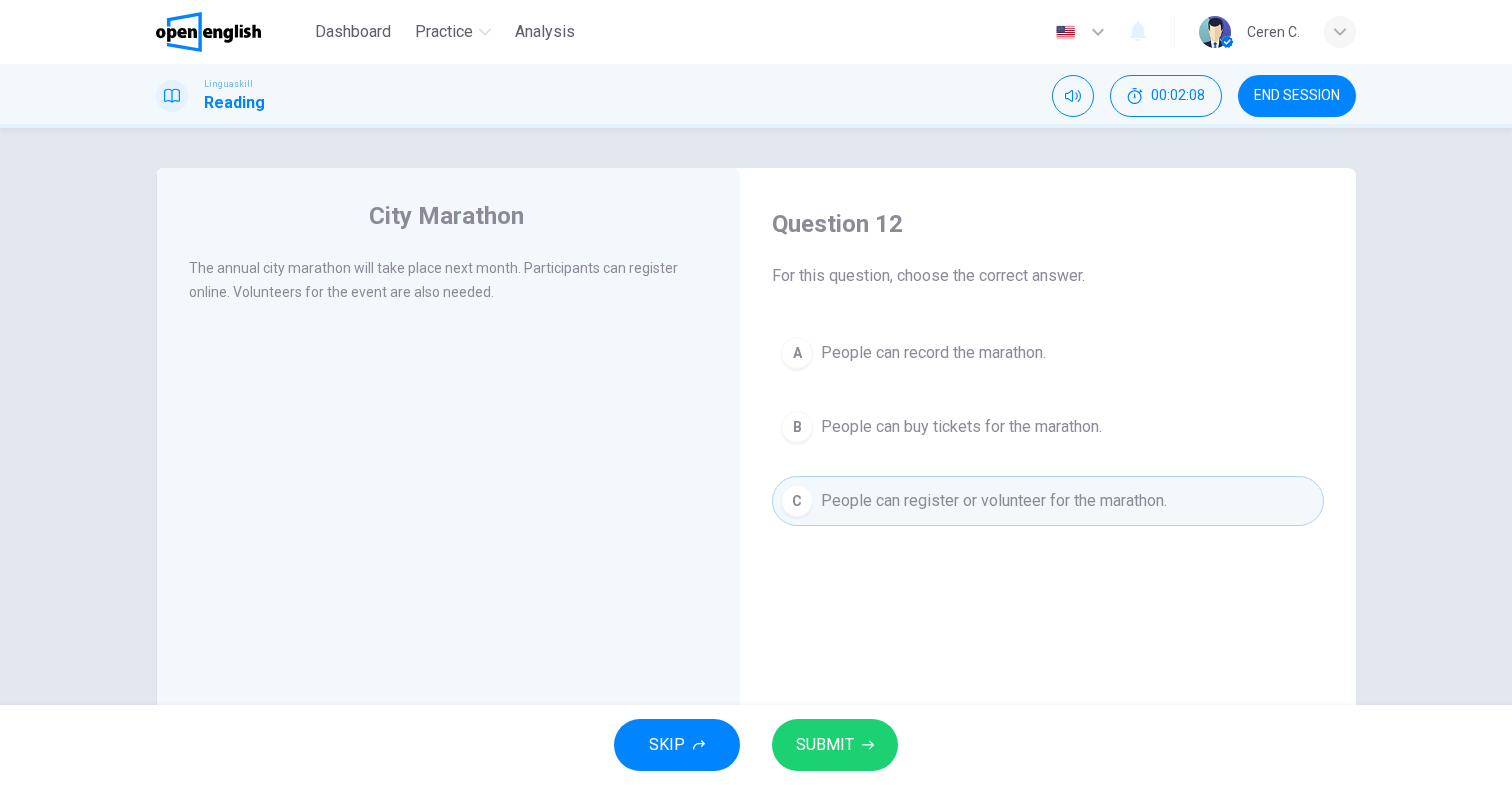 click on "SUBMIT" at bounding box center [825, 745] 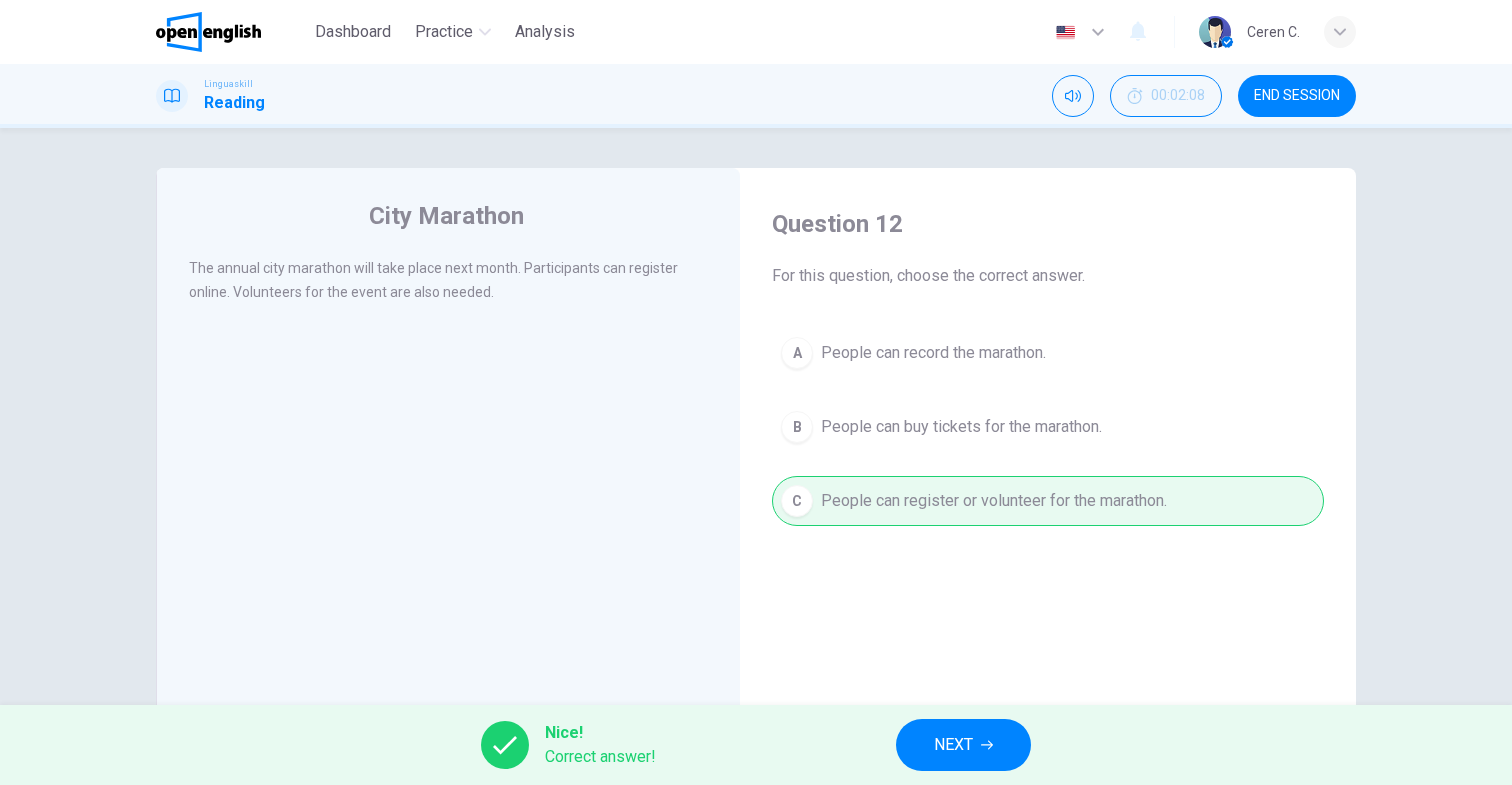 click on "NEXT" at bounding box center [953, 745] 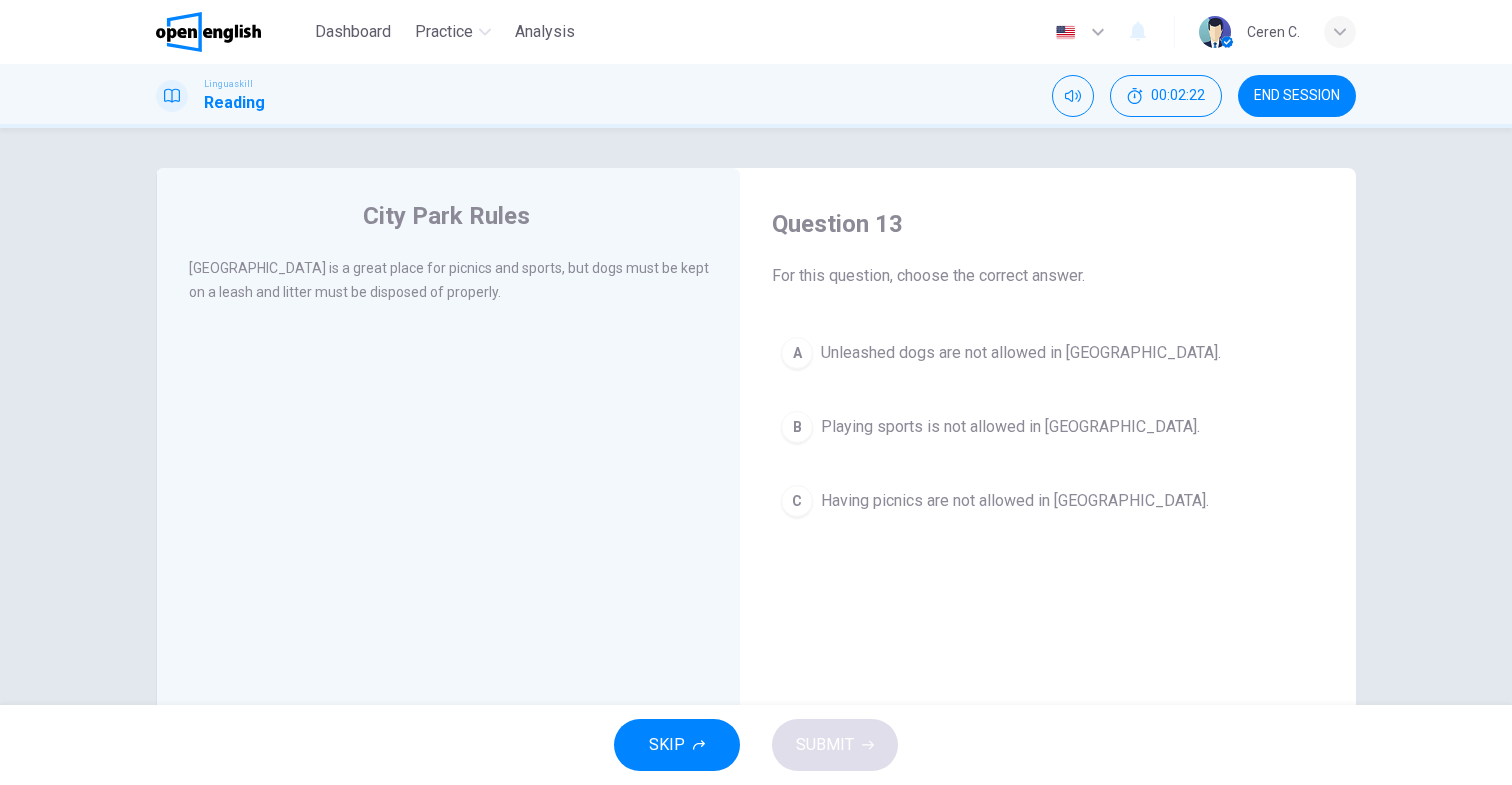 click on "A Unleashed dogs are not allowed in City Park." at bounding box center (1048, 353) 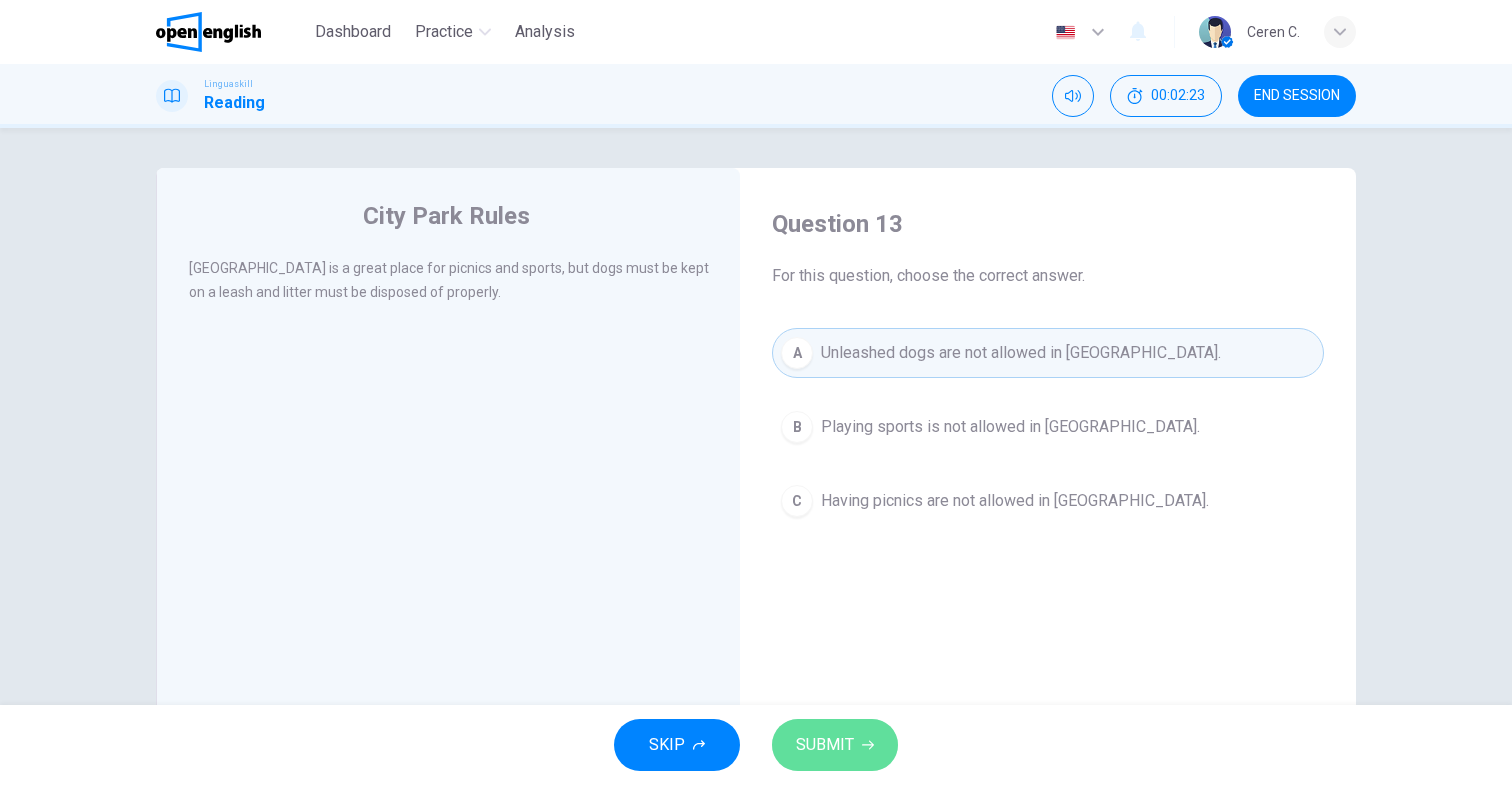 click on "SUBMIT" at bounding box center [835, 745] 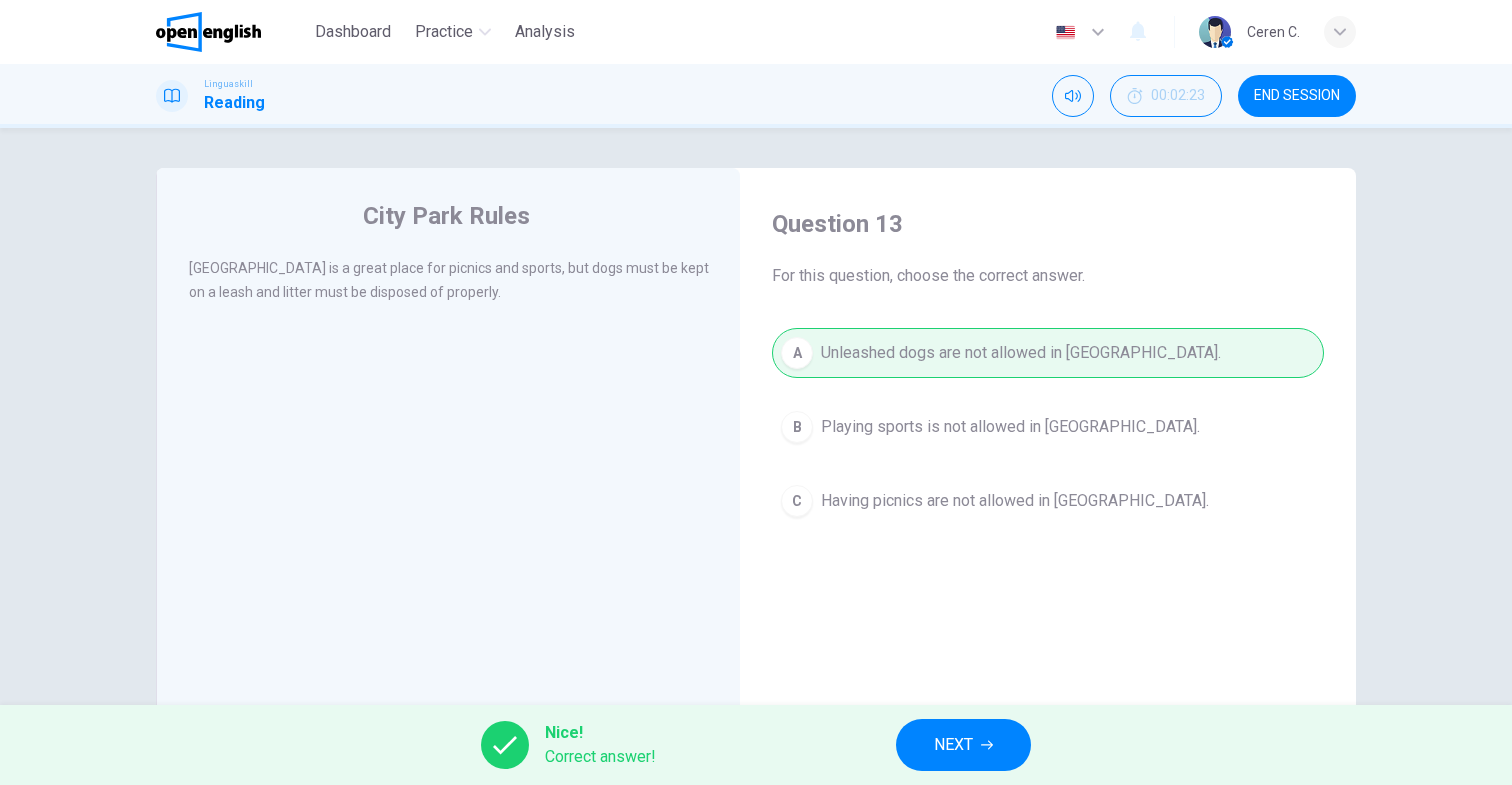 click on "NEXT" at bounding box center [953, 745] 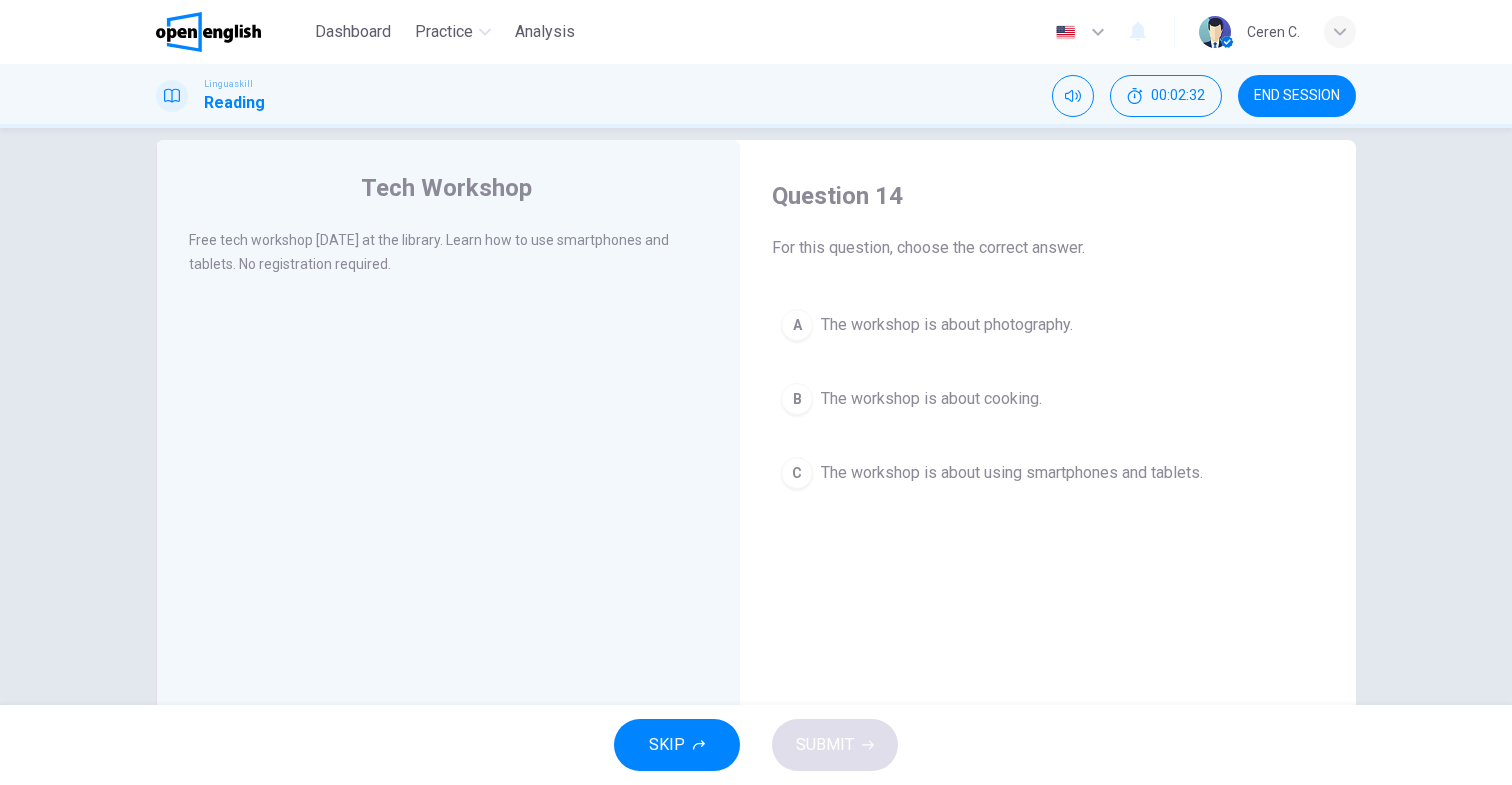 scroll, scrollTop: 30, scrollLeft: 0, axis: vertical 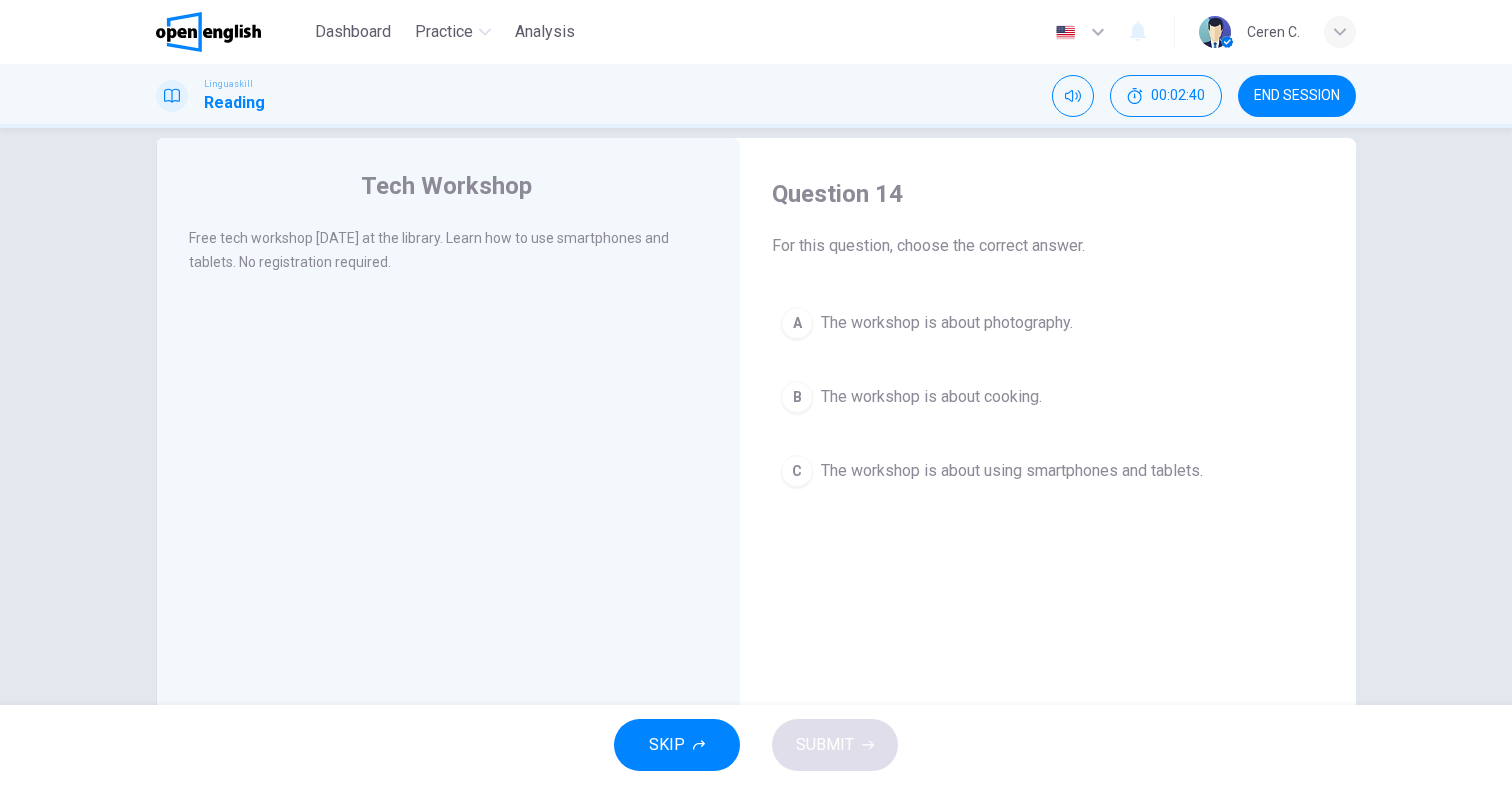 click on "The workshop is about using smartphones and tablets." at bounding box center [1012, 471] 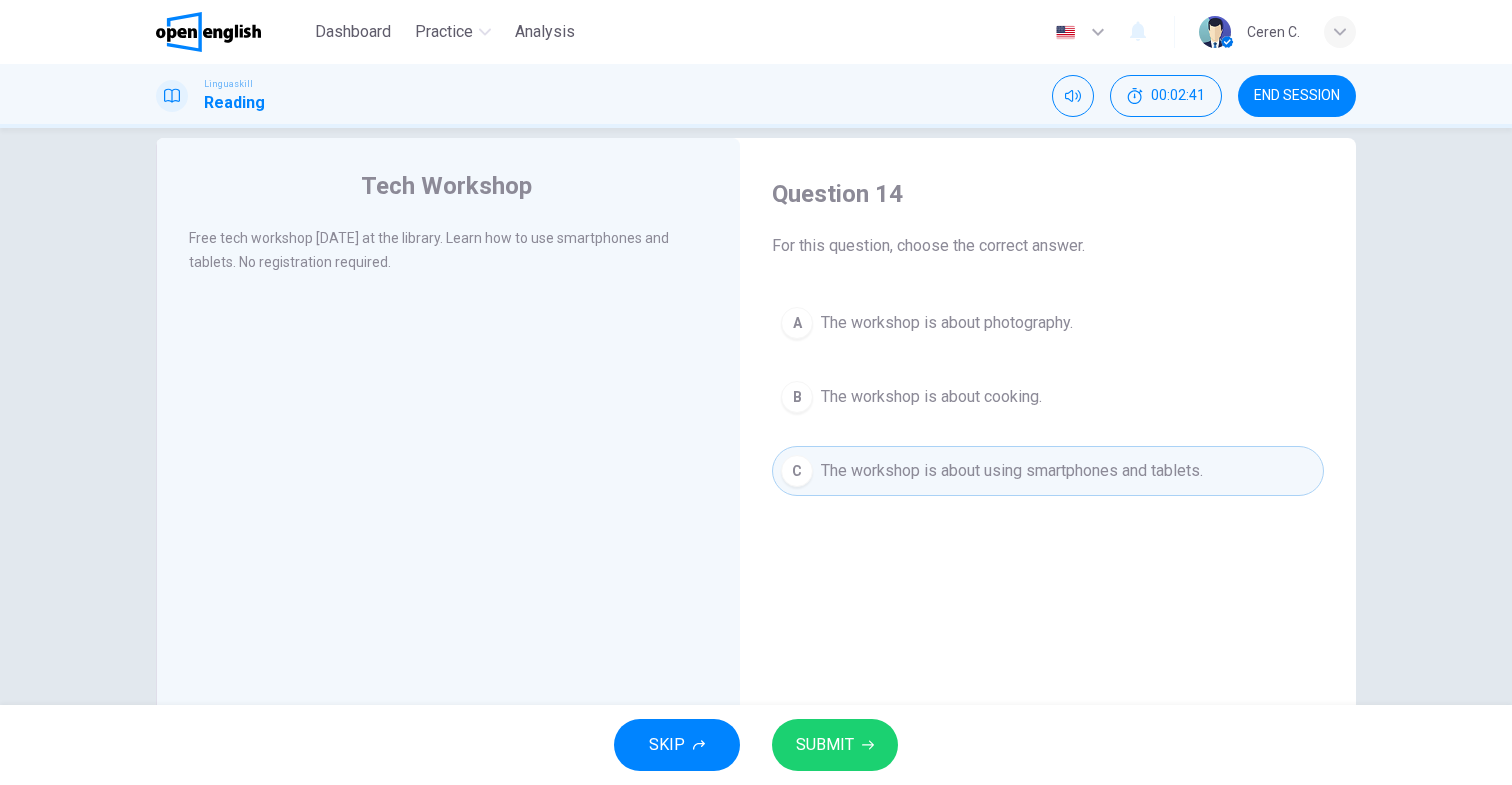 click on "SUBMIT" at bounding box center (835, 745) 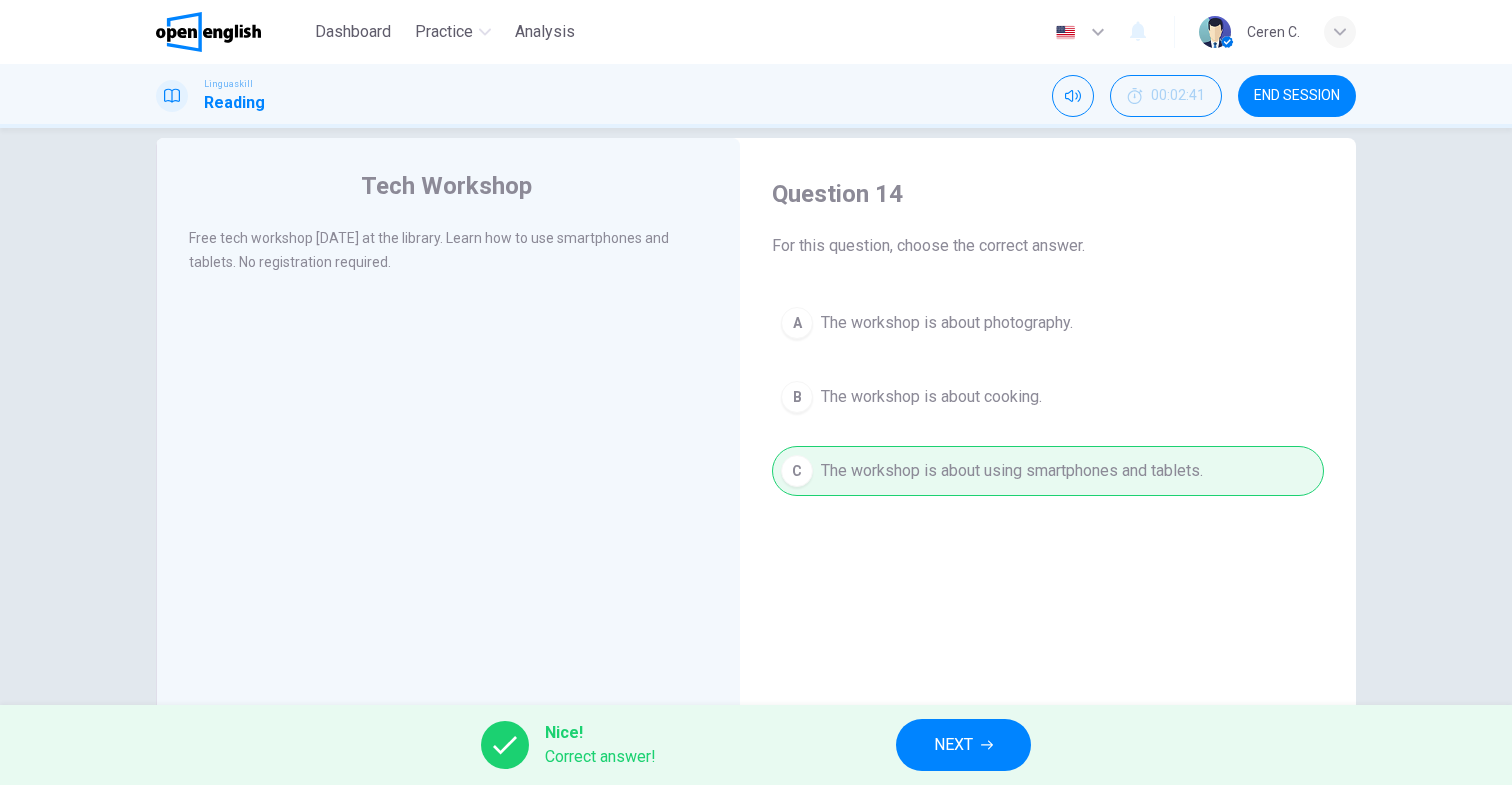 click 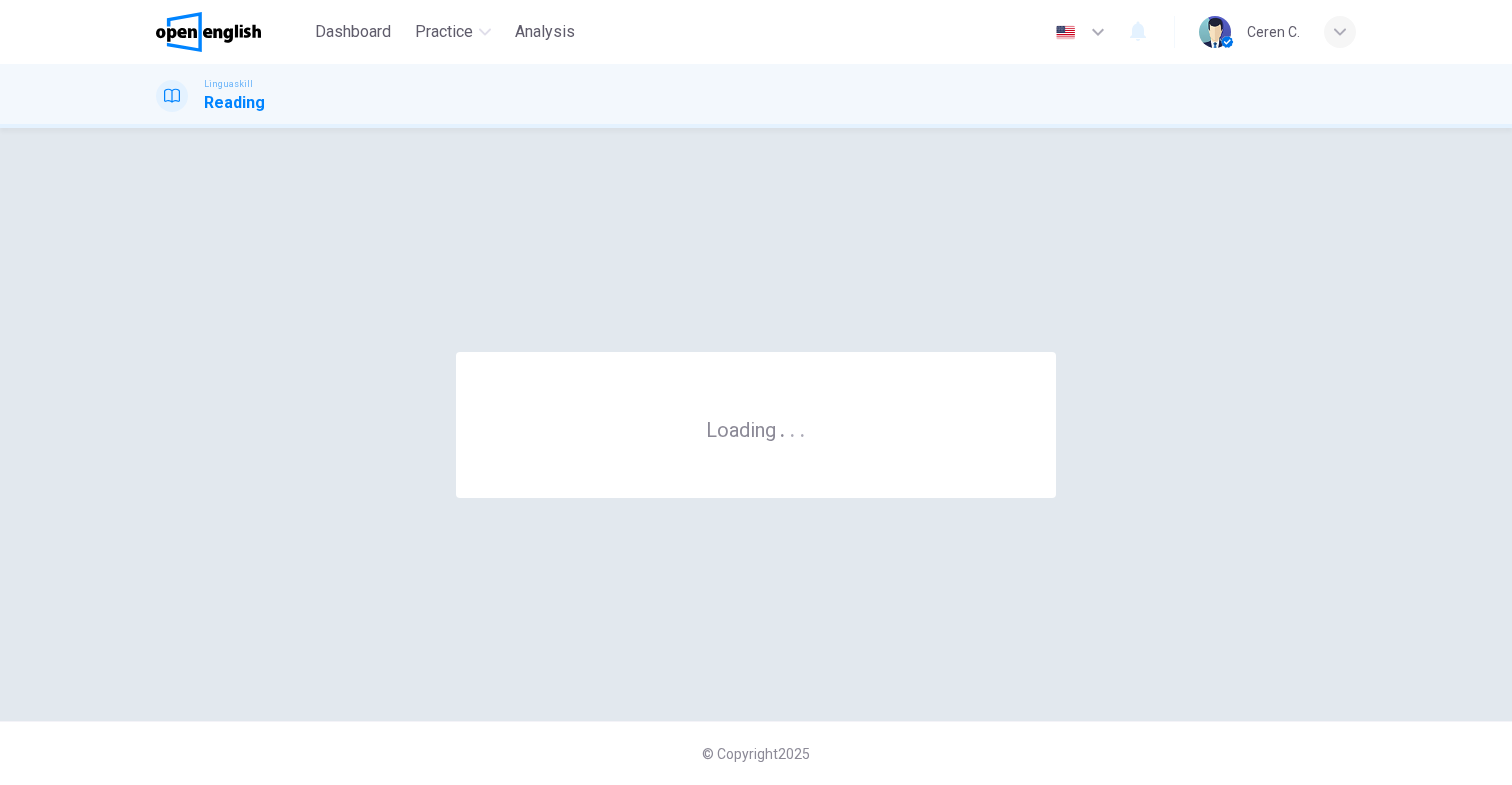 scroll, scrollTop: 0, scrollLeft: 0, axis: both 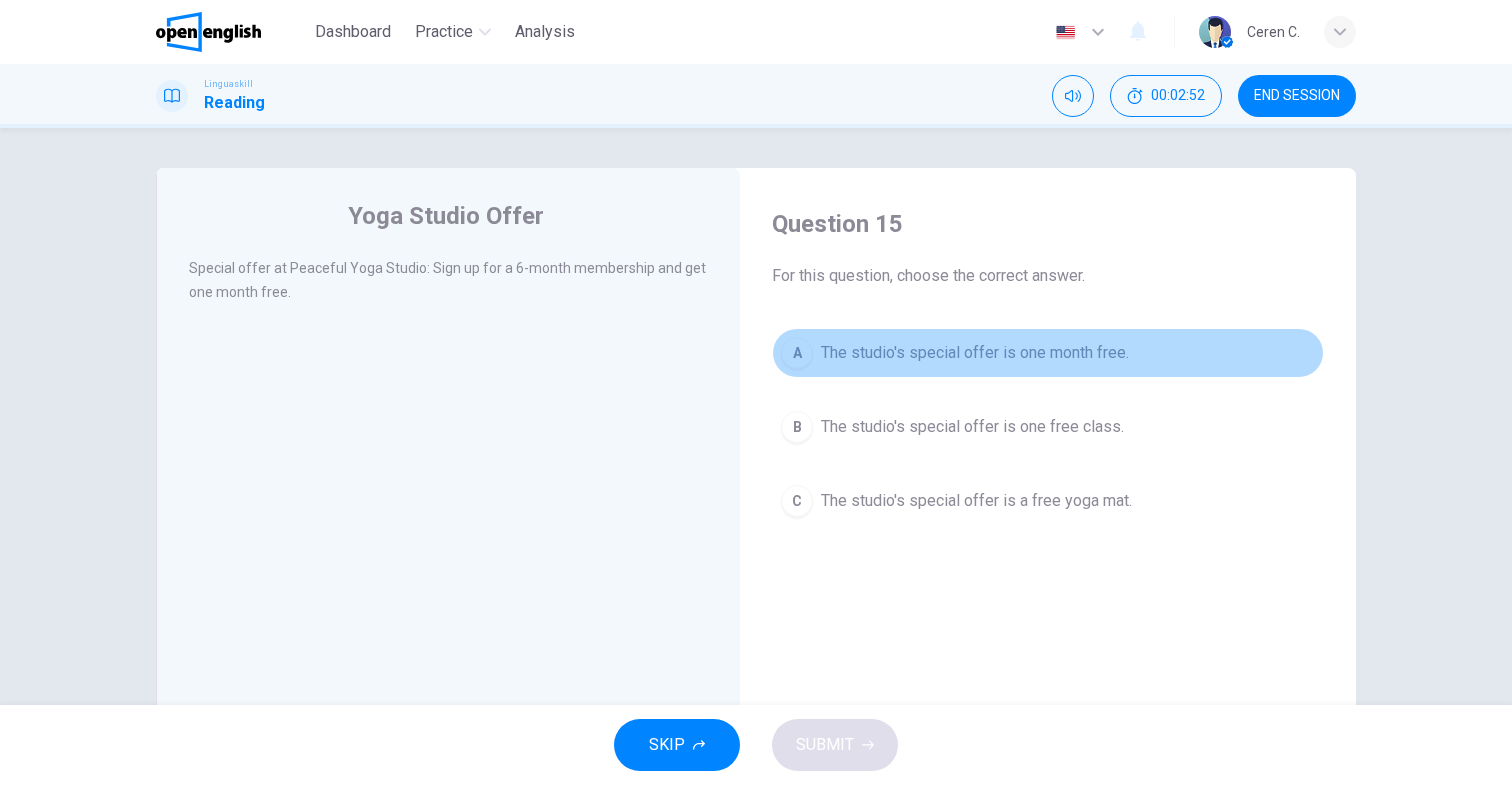 click on "The studio's special offer is one month free." at bounding box center (975, 353) 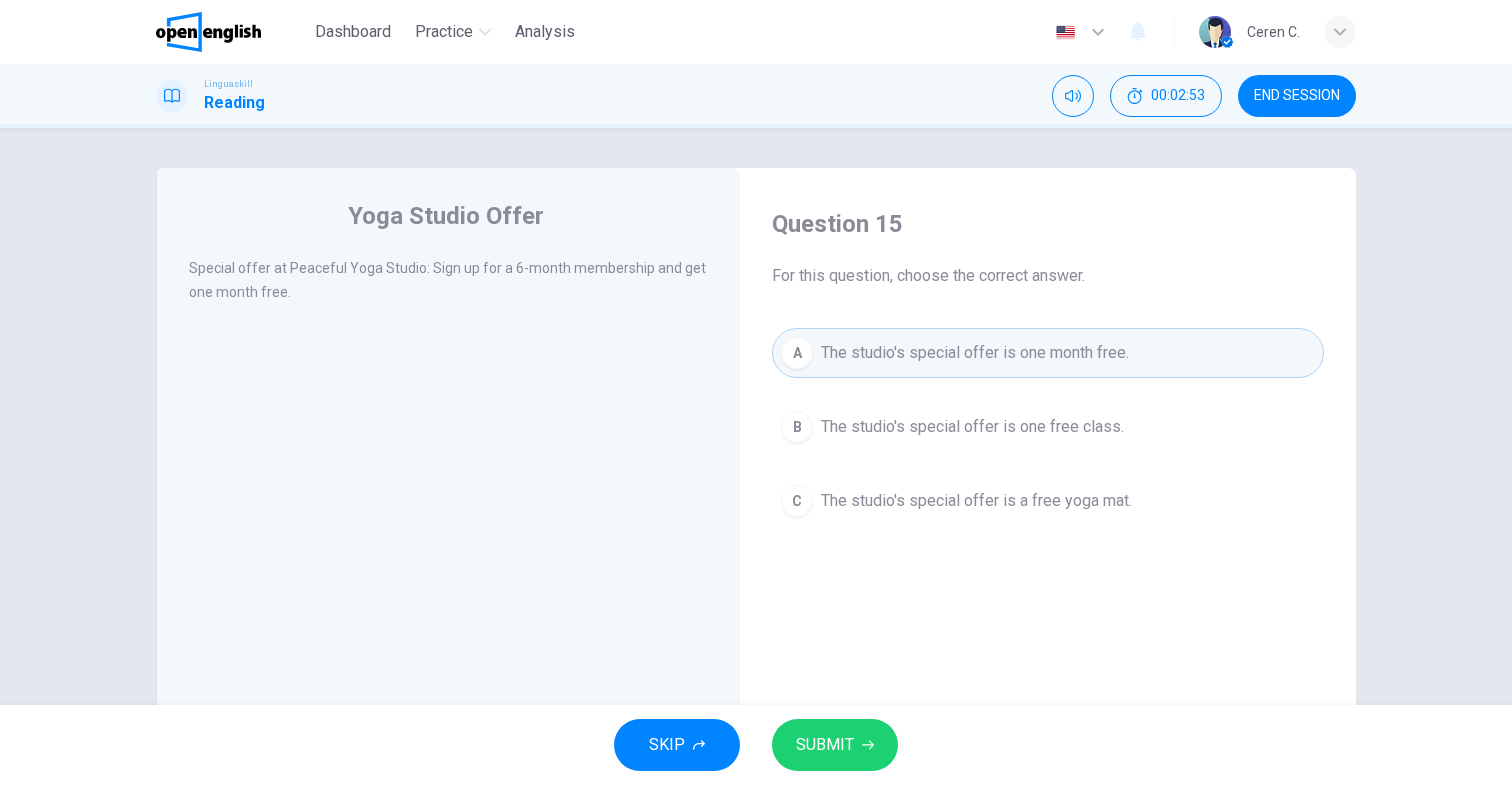 click on "SUBMIT" at bounding box center (835, 745) 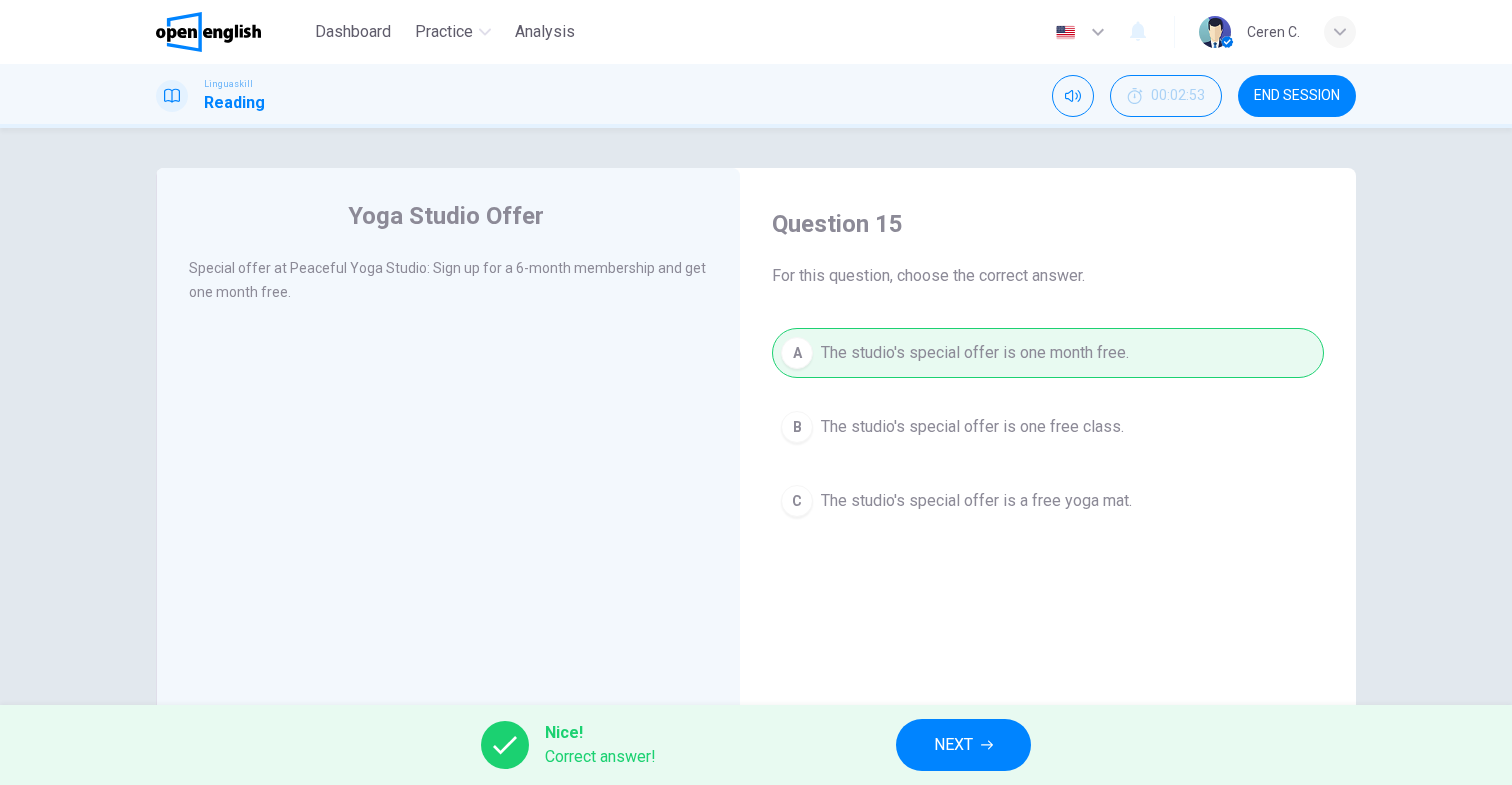 click on "NEXT" at bounding box center [963, 745] 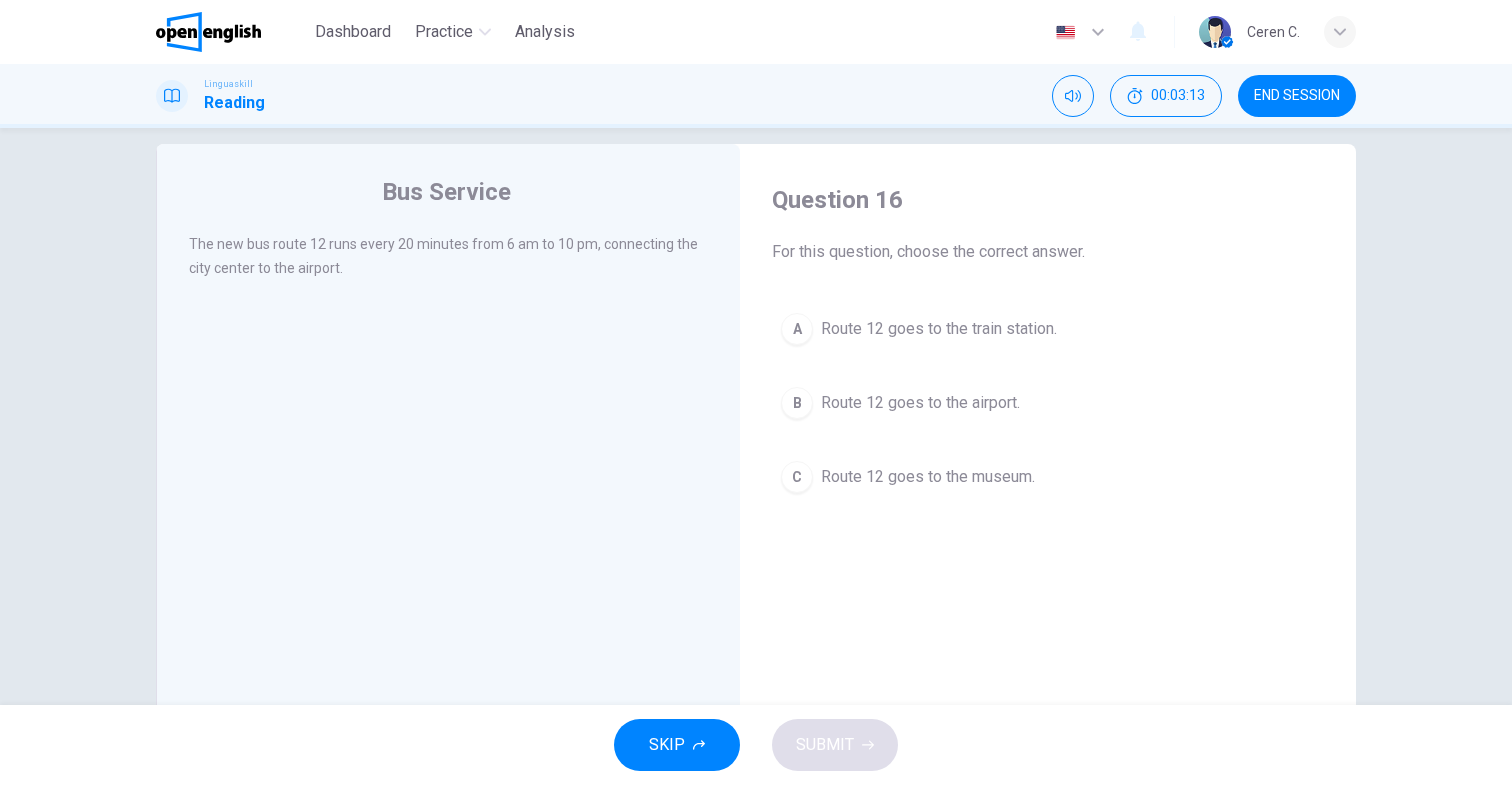 scroll, scrollTop: 19, scrollLeft: 0, axis: vertical 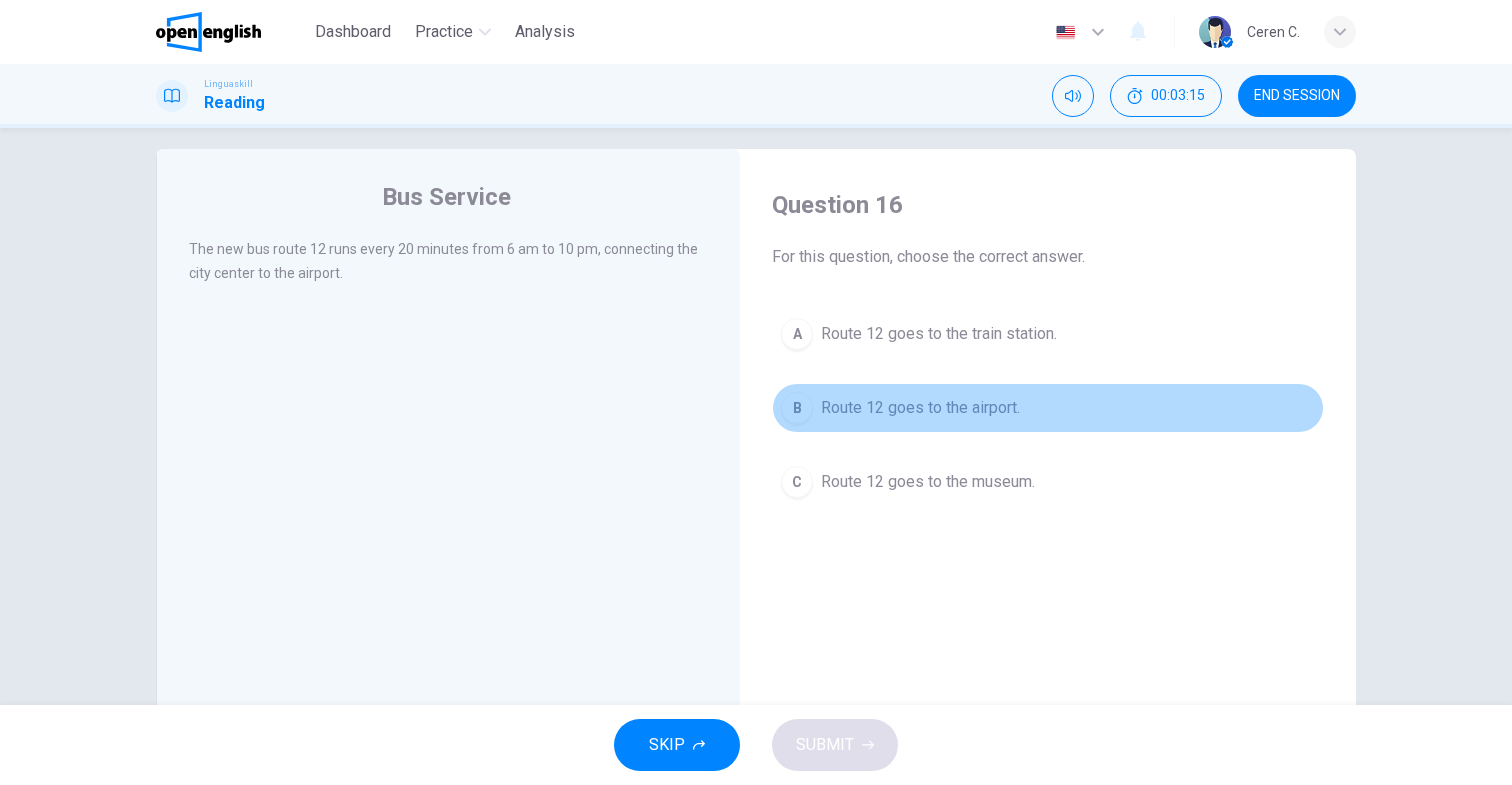 click on "Route 12 goes to the airport." at bounding box center [920, 408] 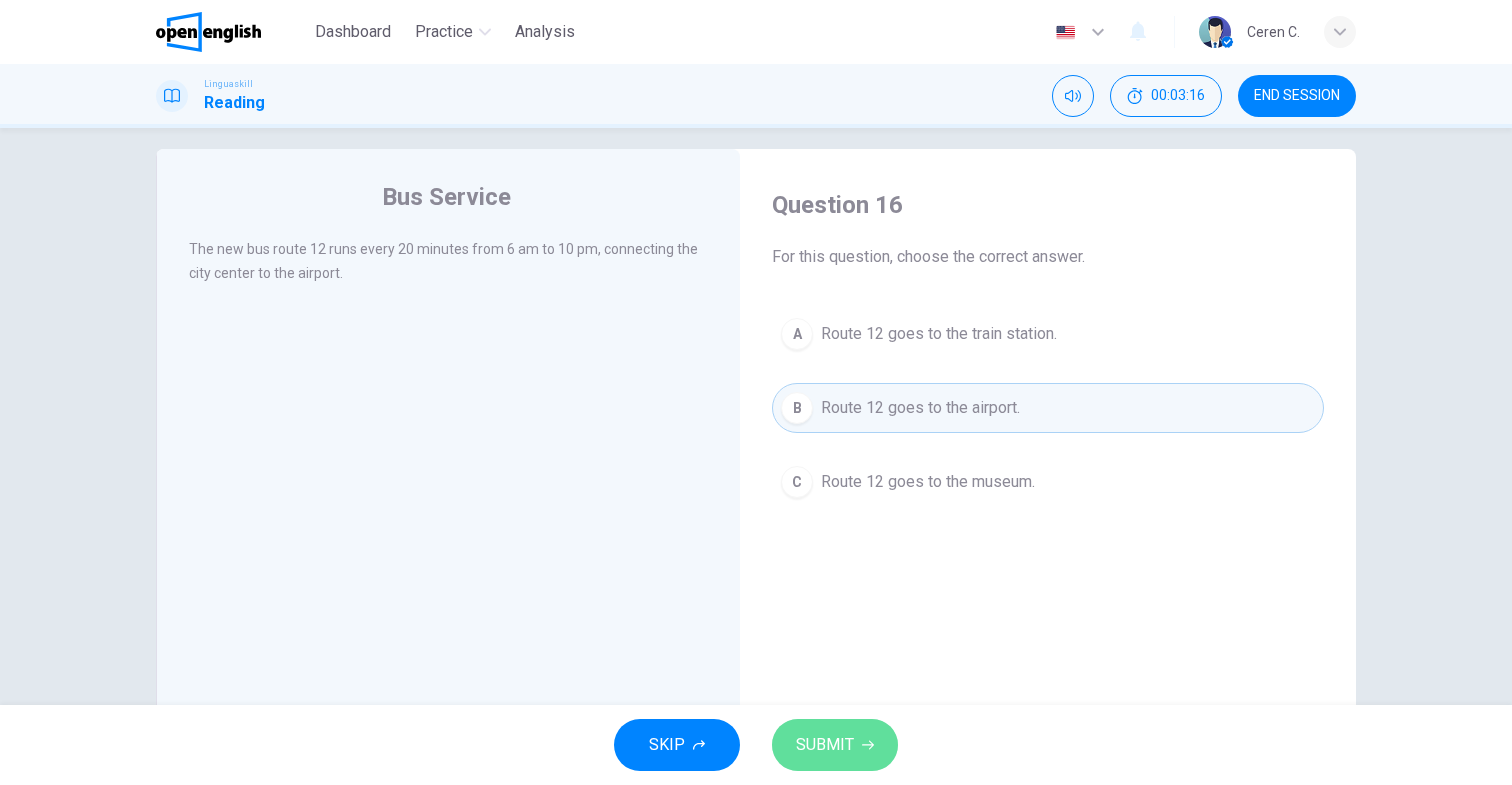 click on "SUBMIT" at bounding box center [825, 745] 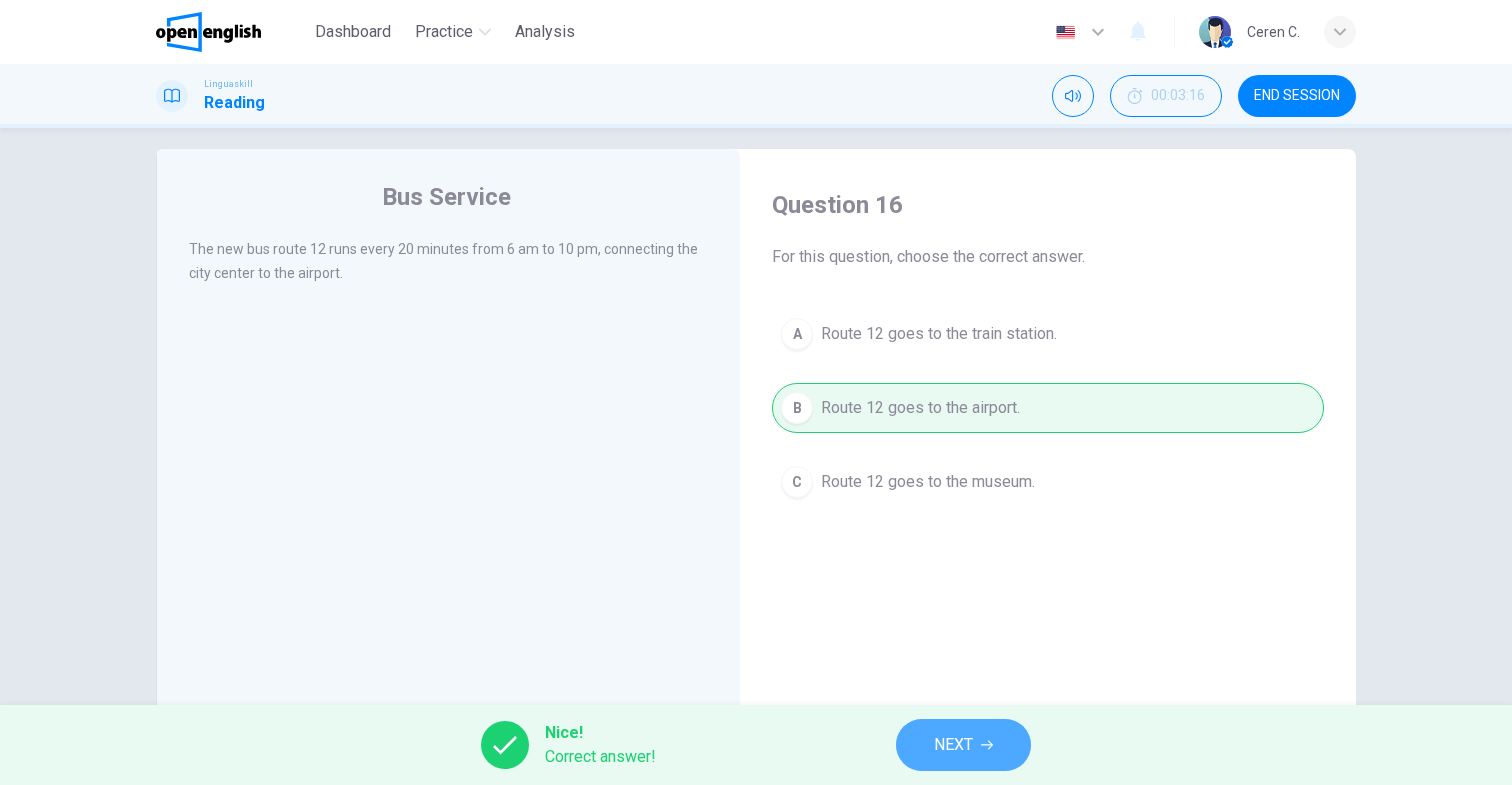 click on "NEXT" at bounding box center (963, 745) 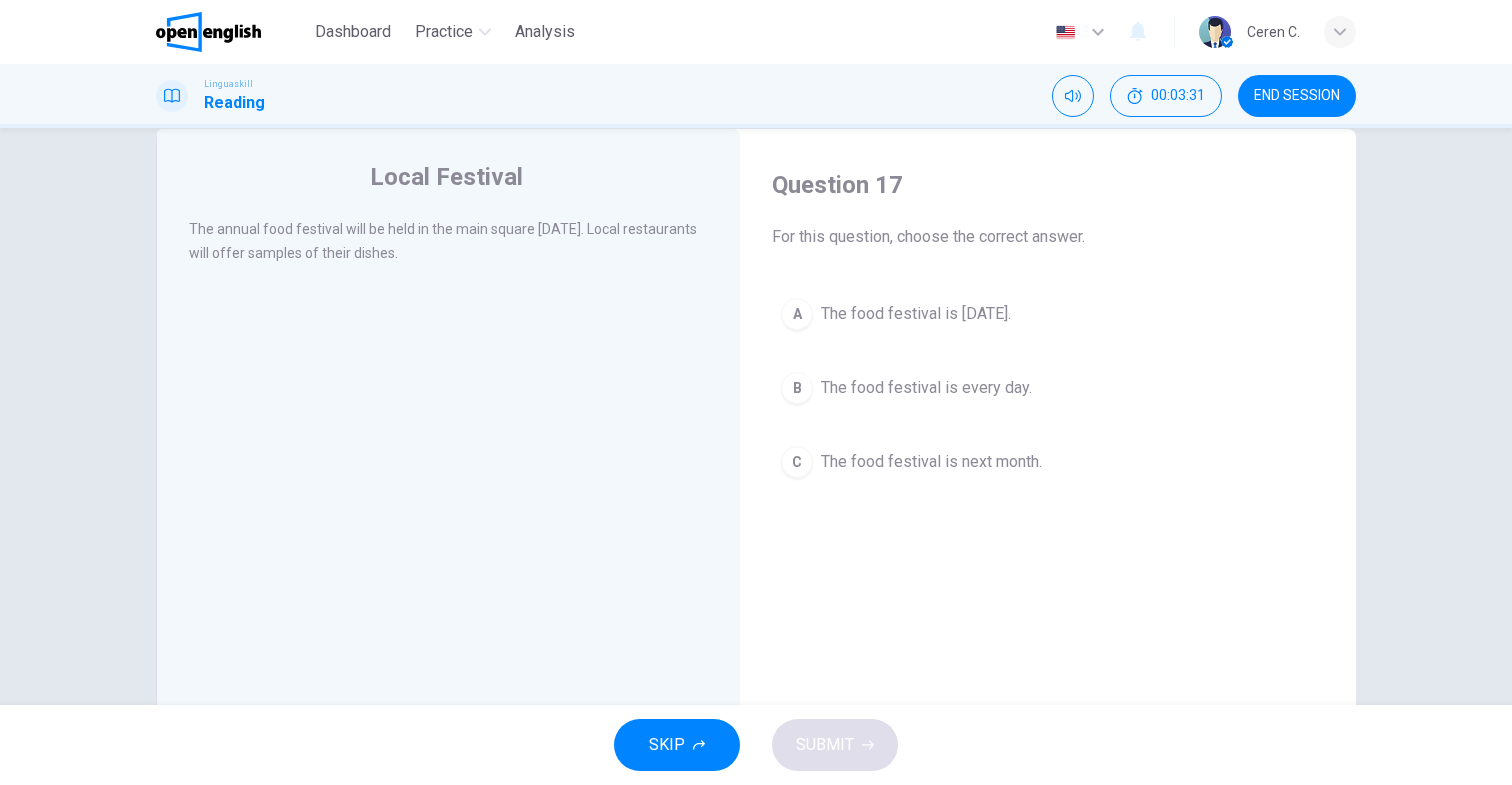 scroll, scrollTop: 46, scrollLeft: 0, axis: vertical 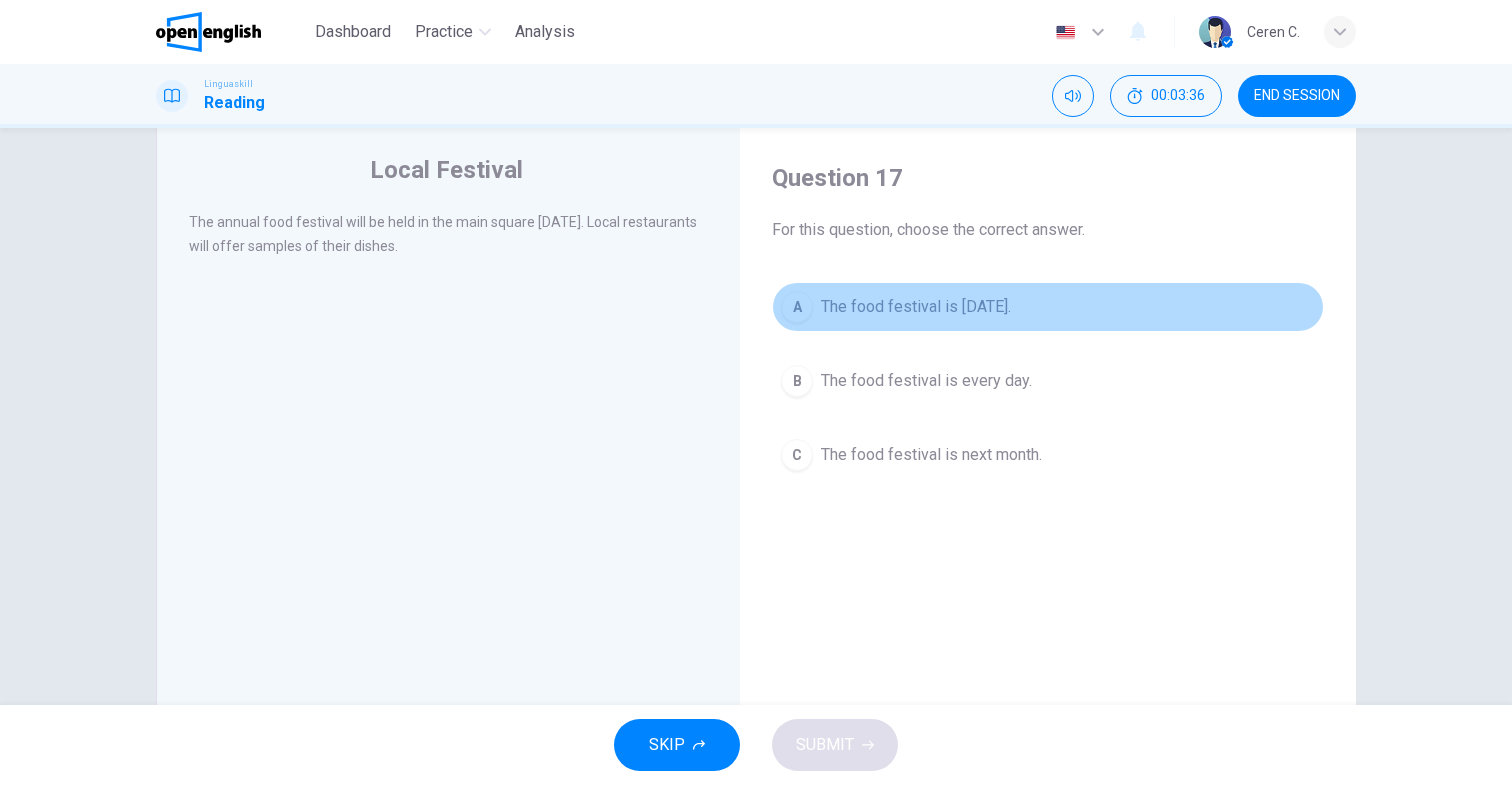 click on "A The food festival is next Saturday." at bounding box center (1048, 307) 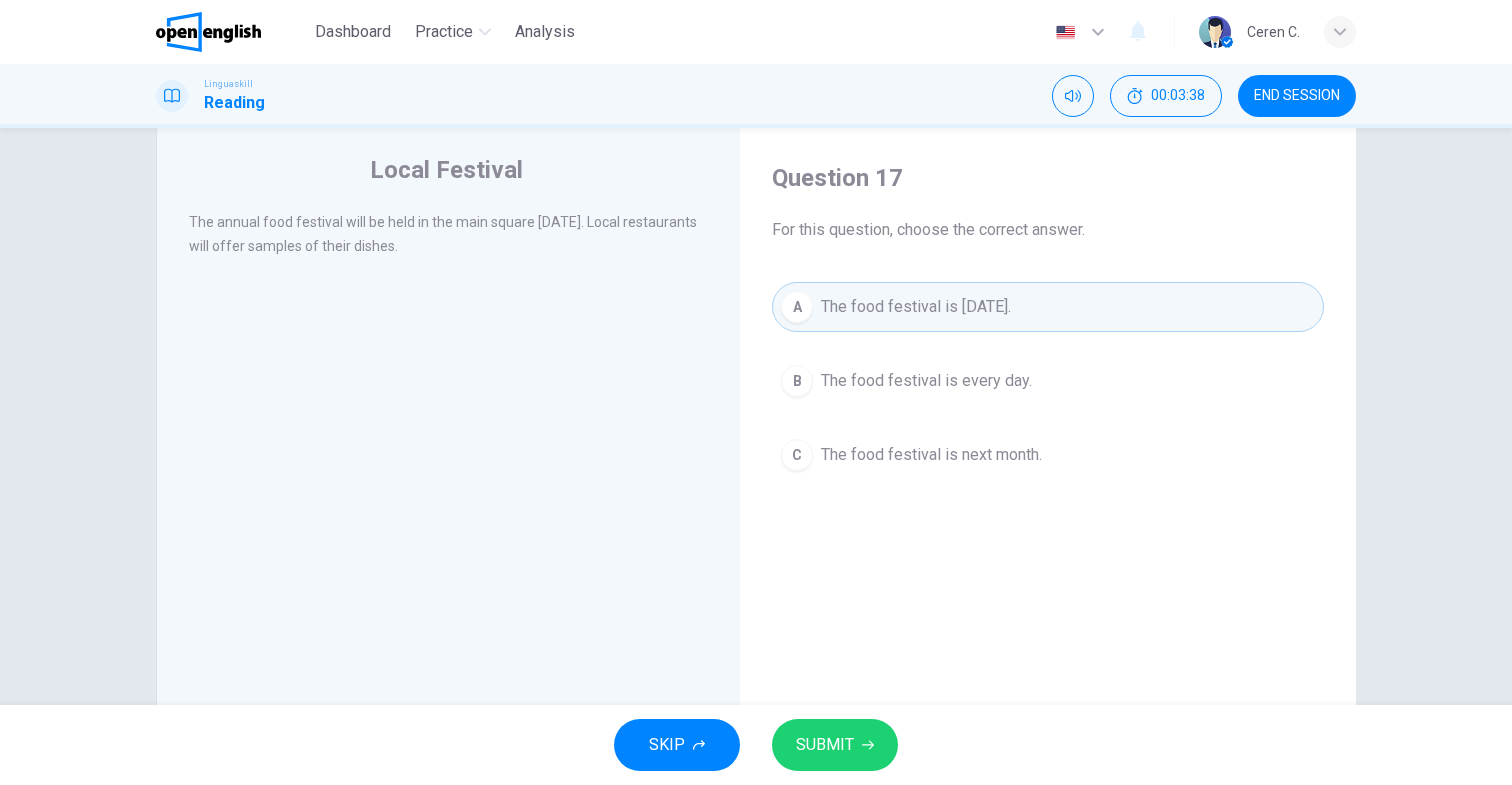click on "SUBMIT" at bounding box center [835, 745] 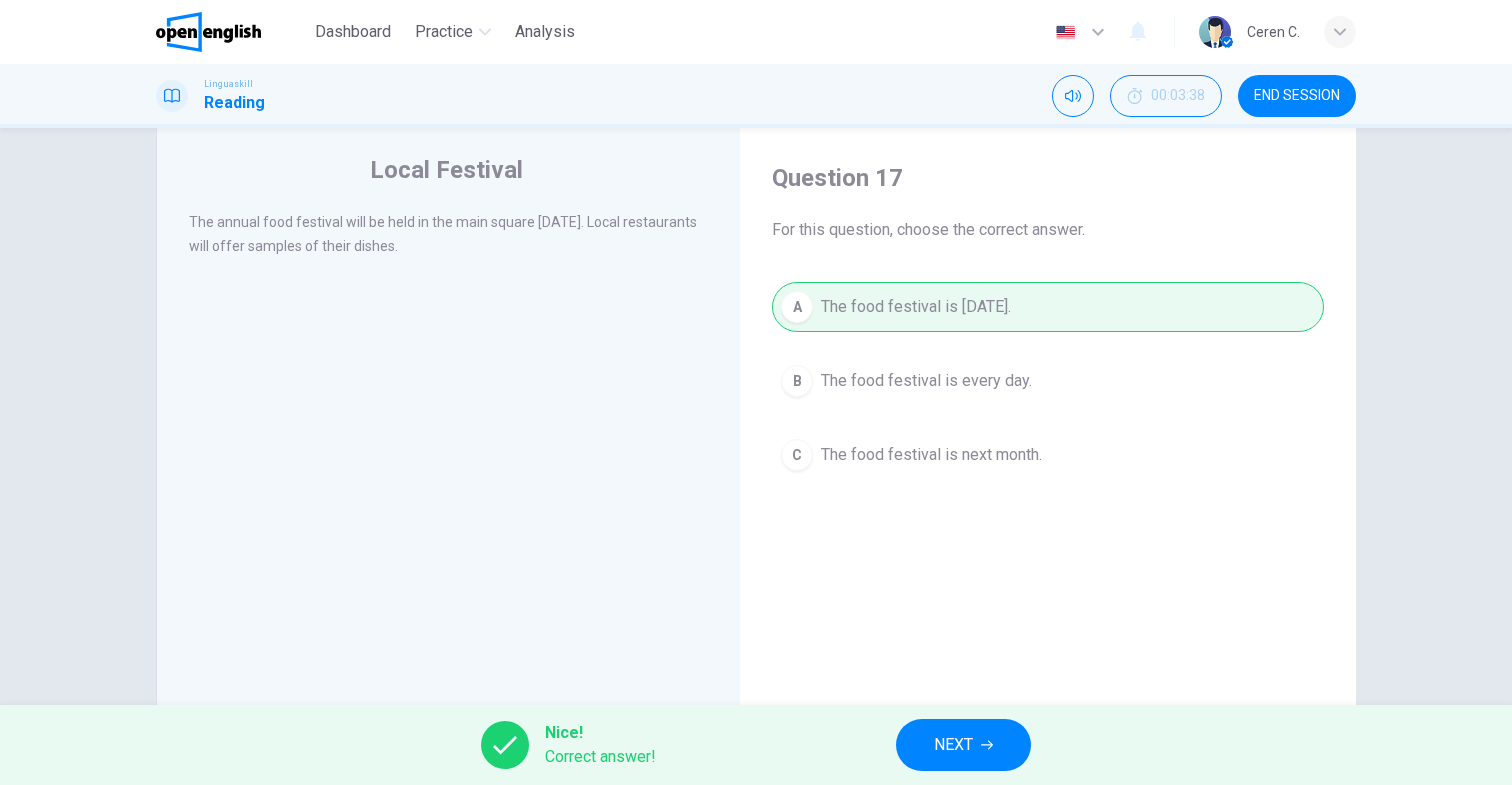 click on "NEXT" at bounding box center (963, 745) 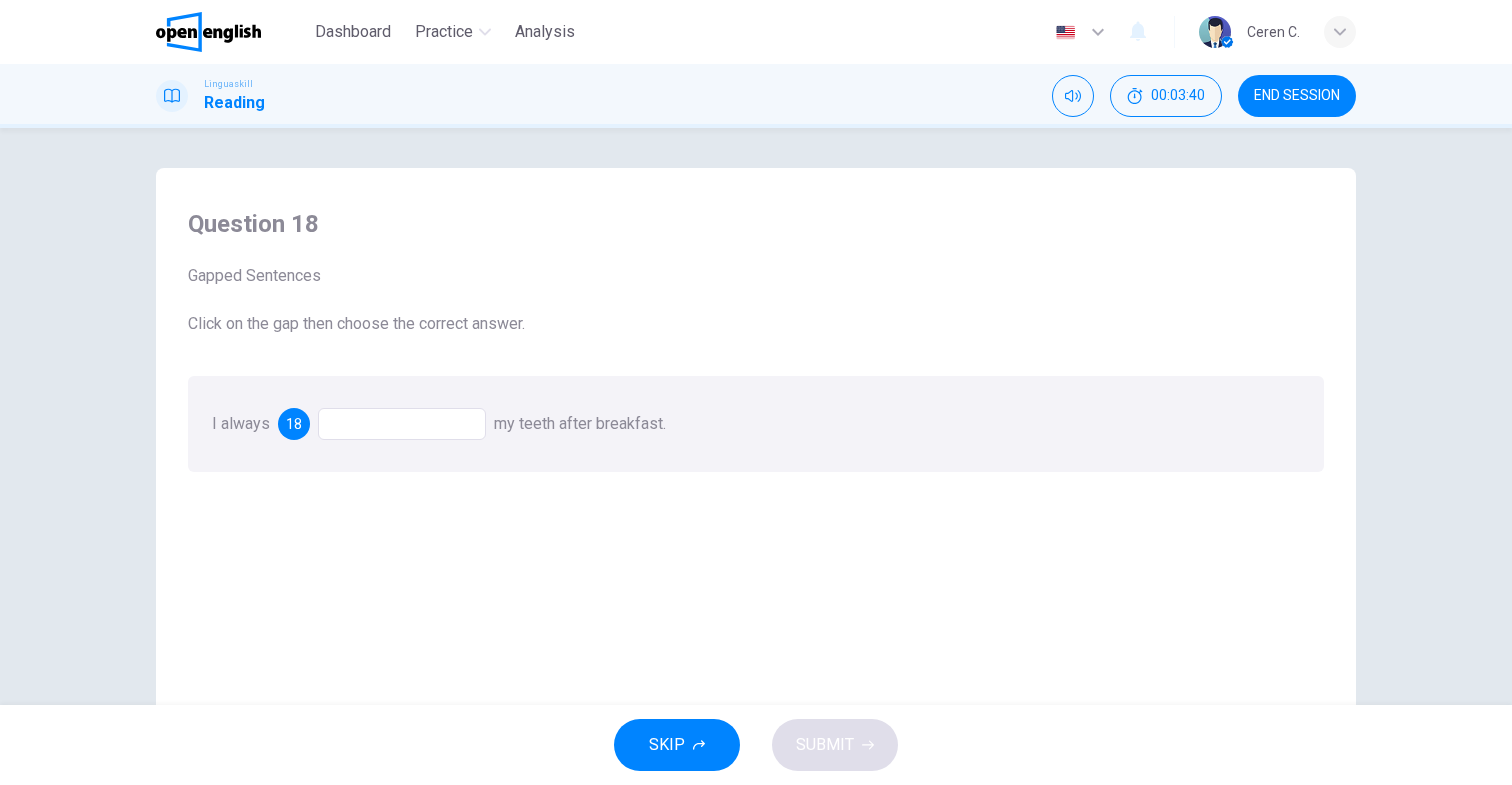 click at bounding box center (402, 424) 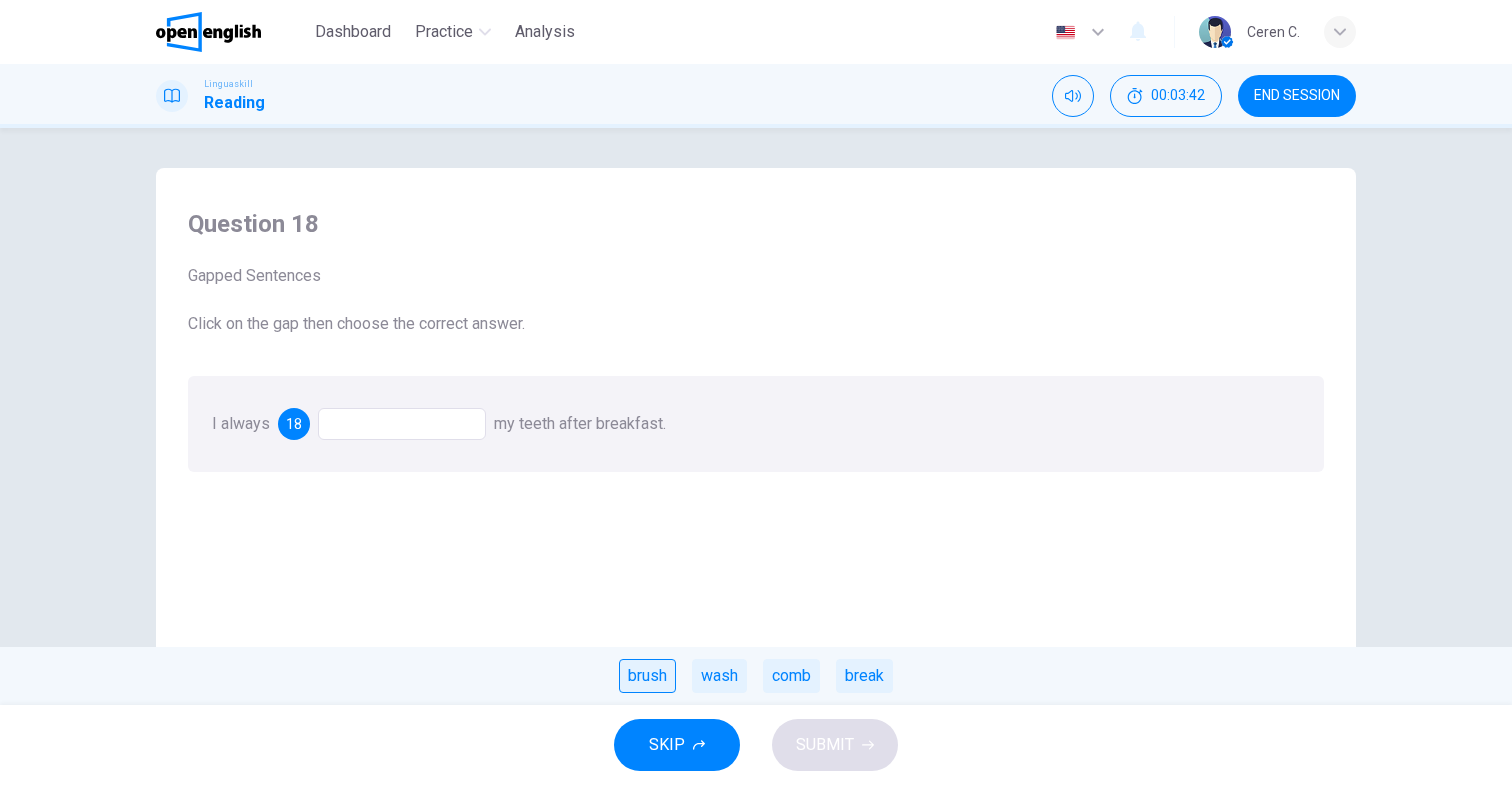 click on "brush" at bounding box center (647, 676) 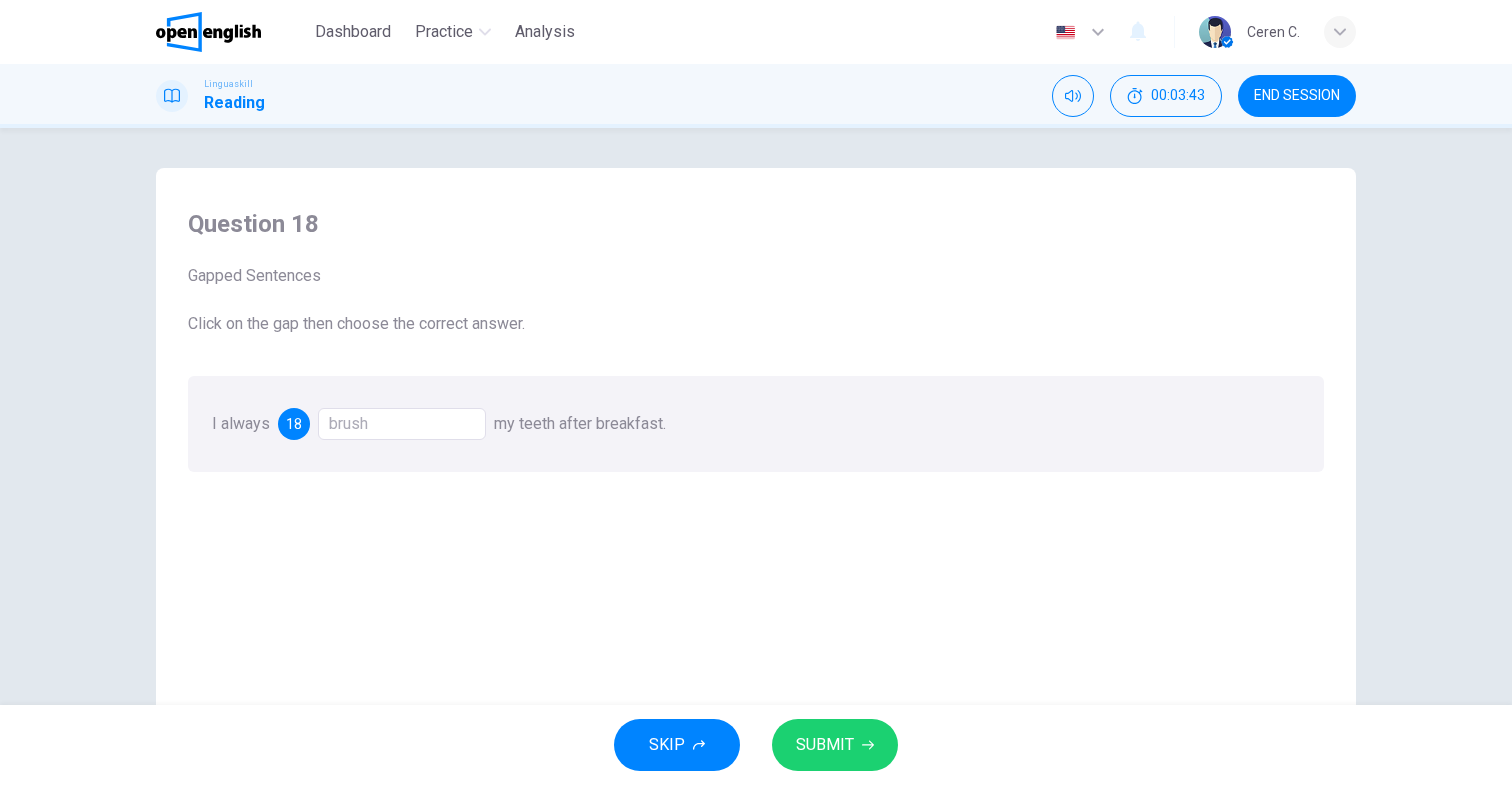 click on "SUBMIT" at bounding box center (825, 745) 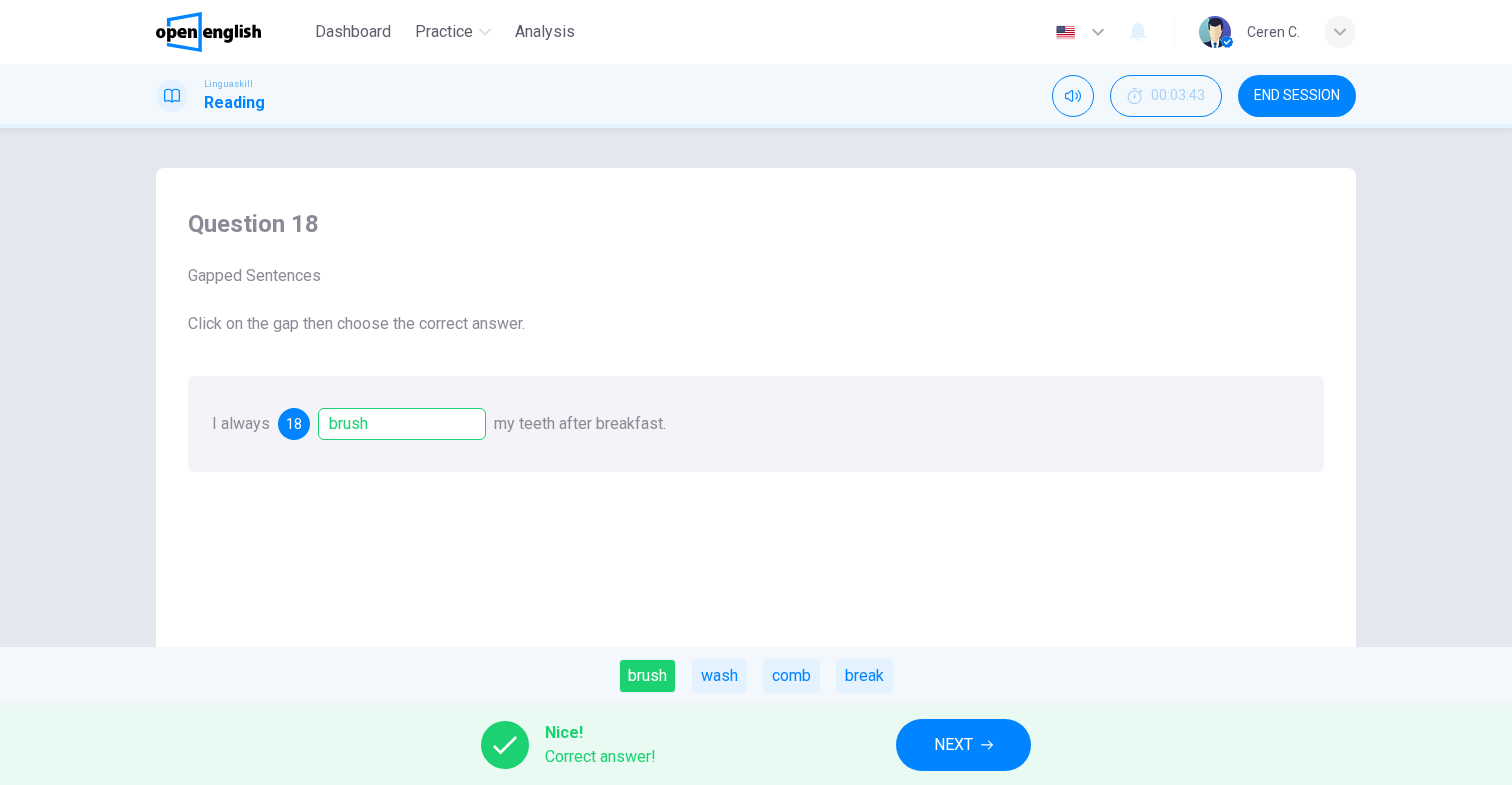 click on "NEXT" at bounding box center (963, 745) 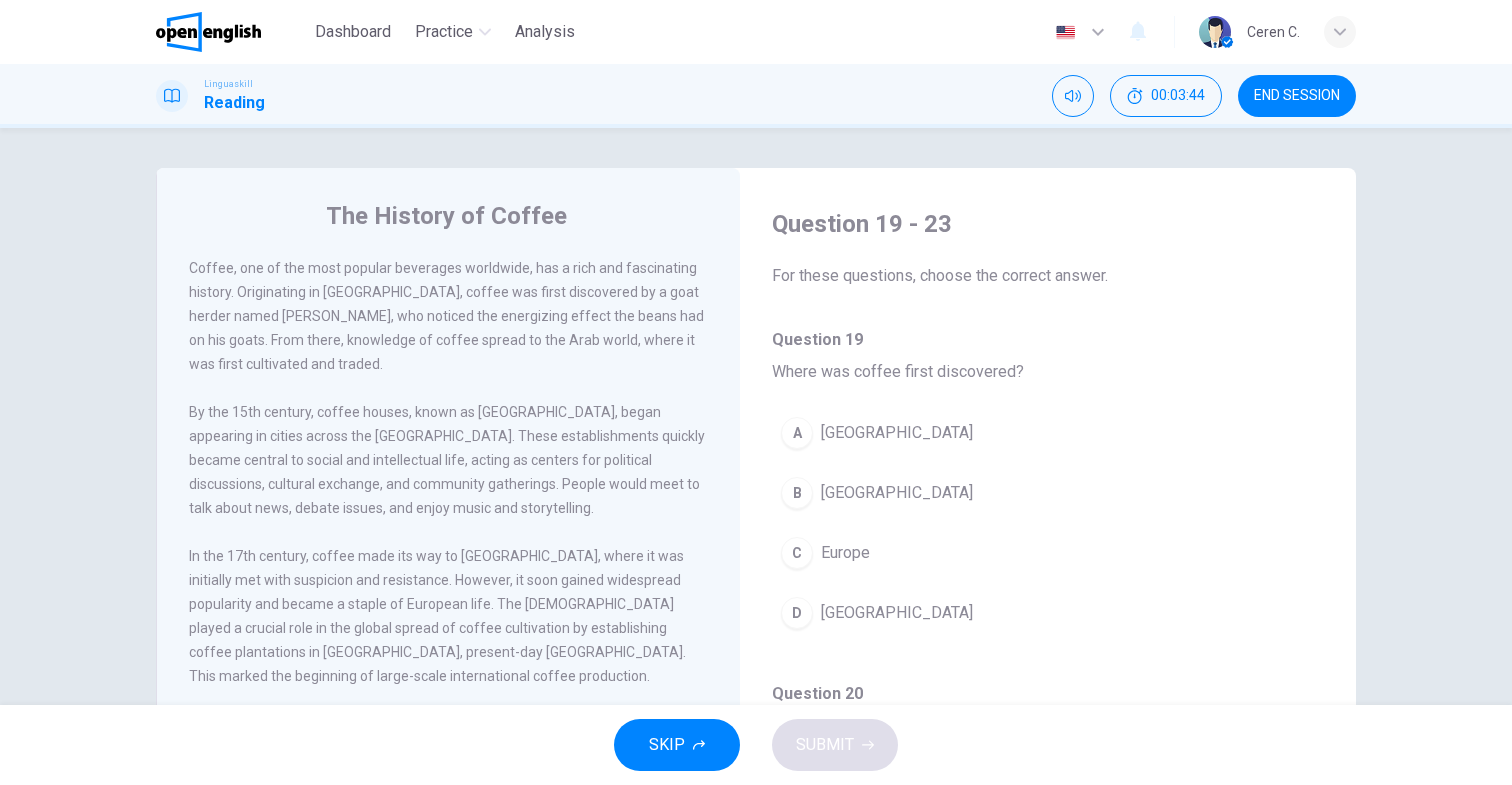 scroll, scrollTop: 198, scrollLeft: 0, axis: vertical 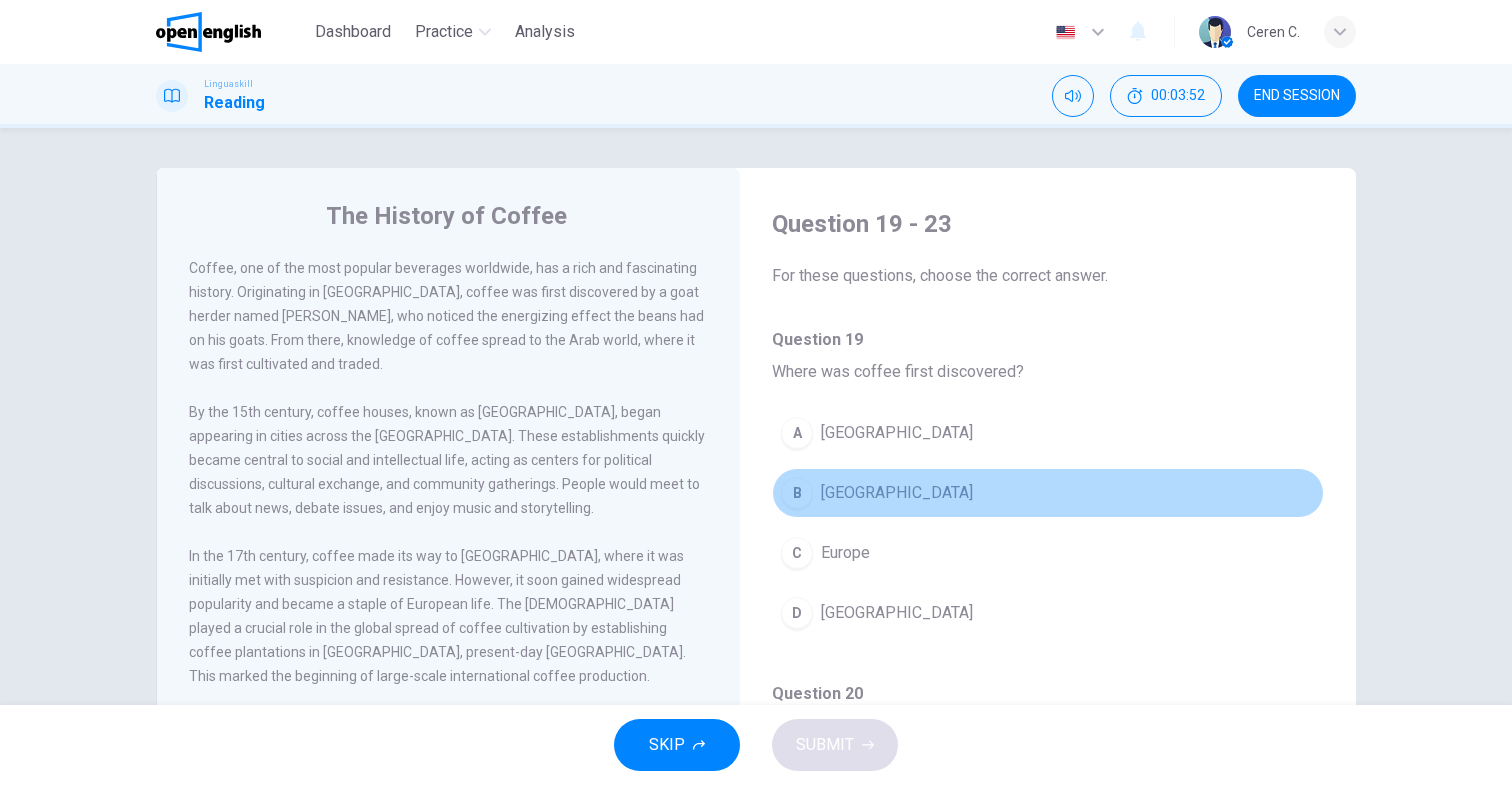 click on "Ethiopia" at bounding box center (897, 493) 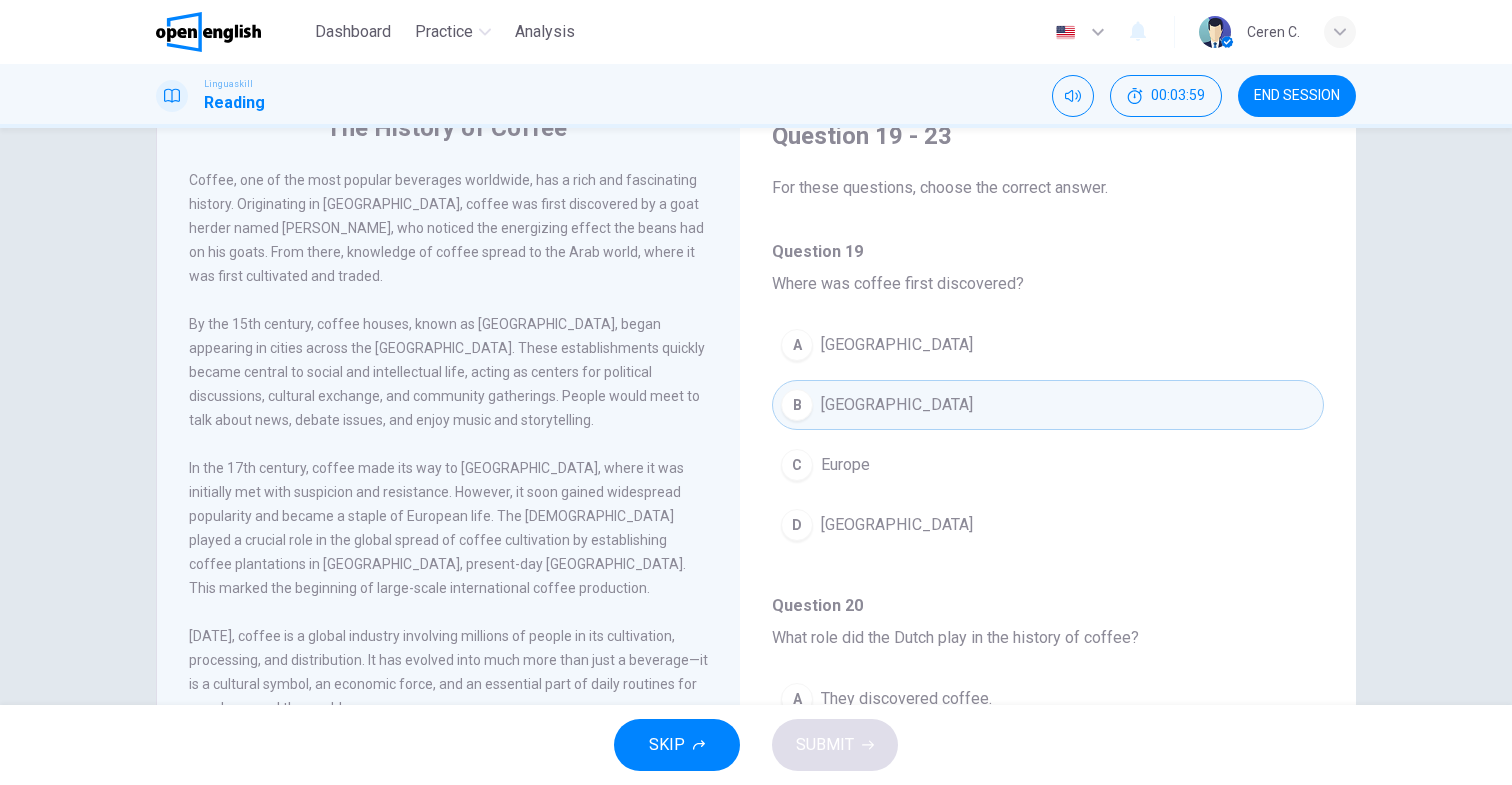 scroll, scrollTop: 0, scrollLeft: 0, axis: both 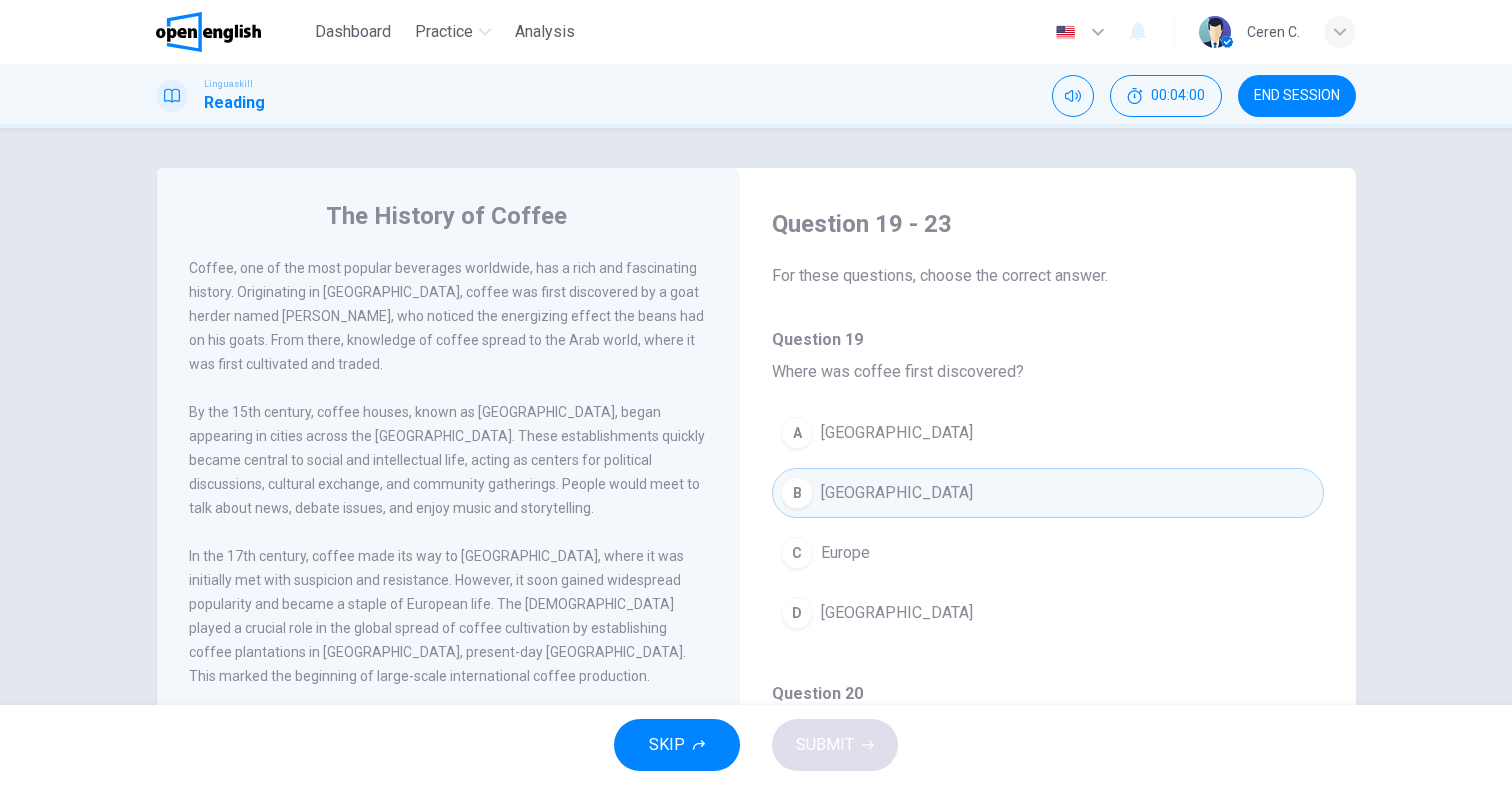 click on "END SESSION" at bounding box center [1297, 96] 